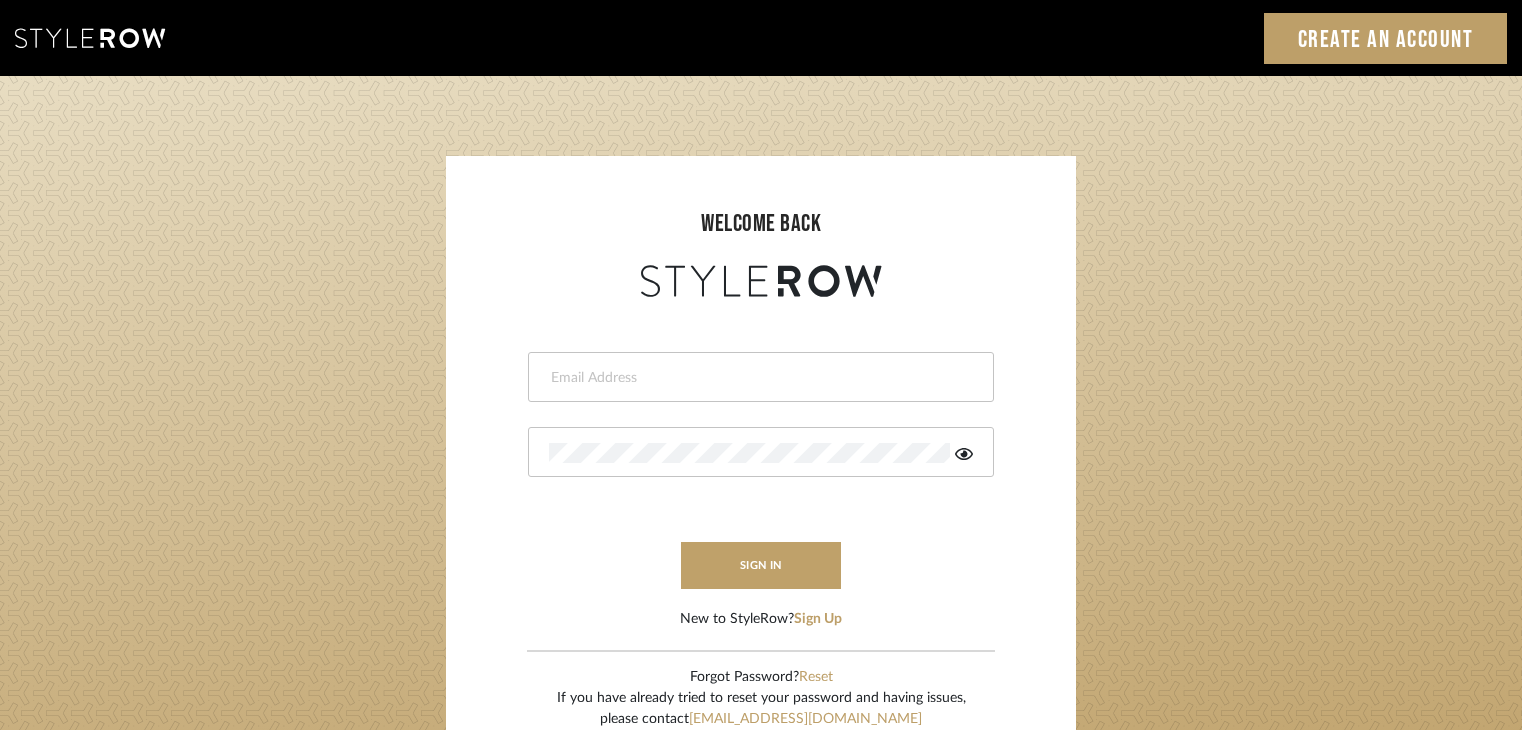 scroll, scrollTop: 0, scrollLeft: 0, axis: both 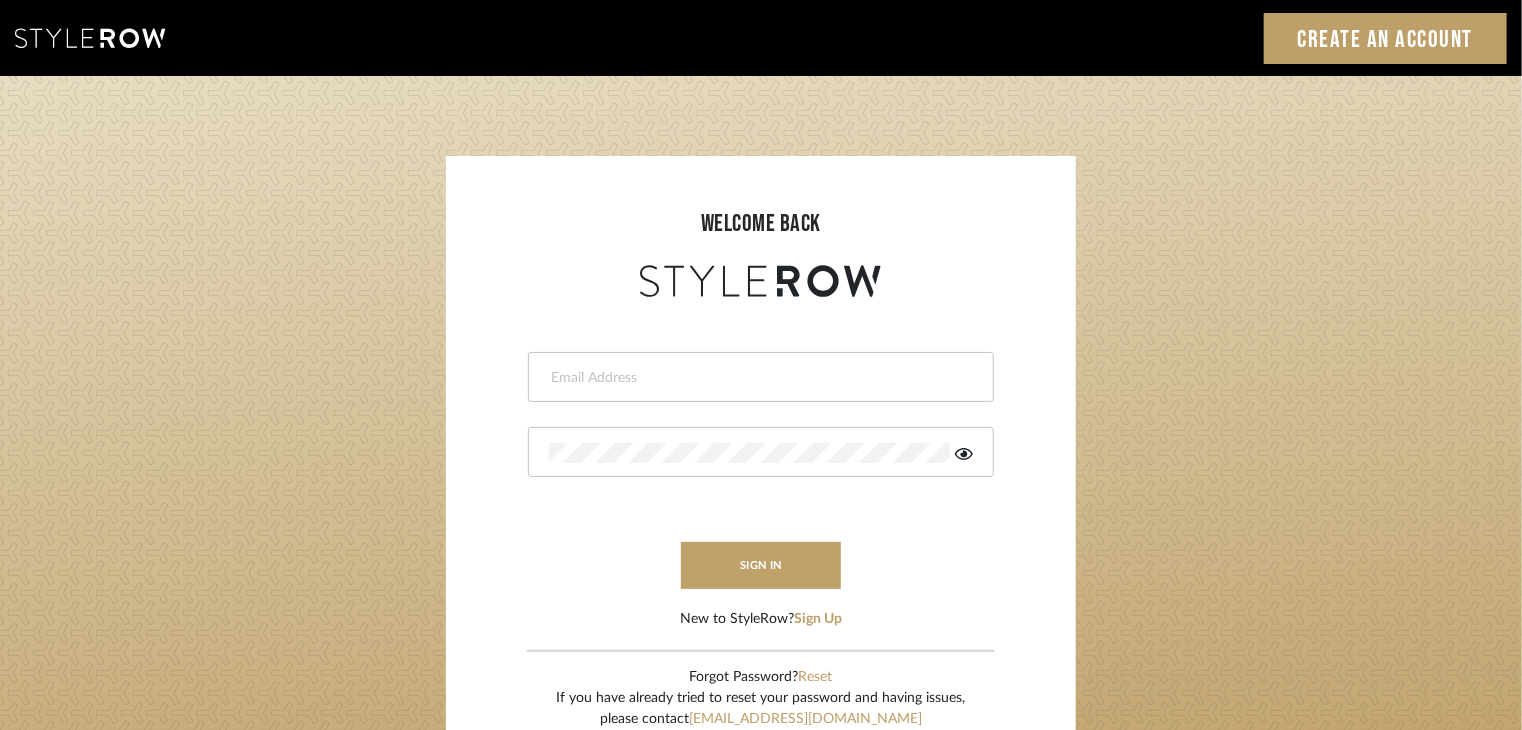 click at bounding box center (761, 377) 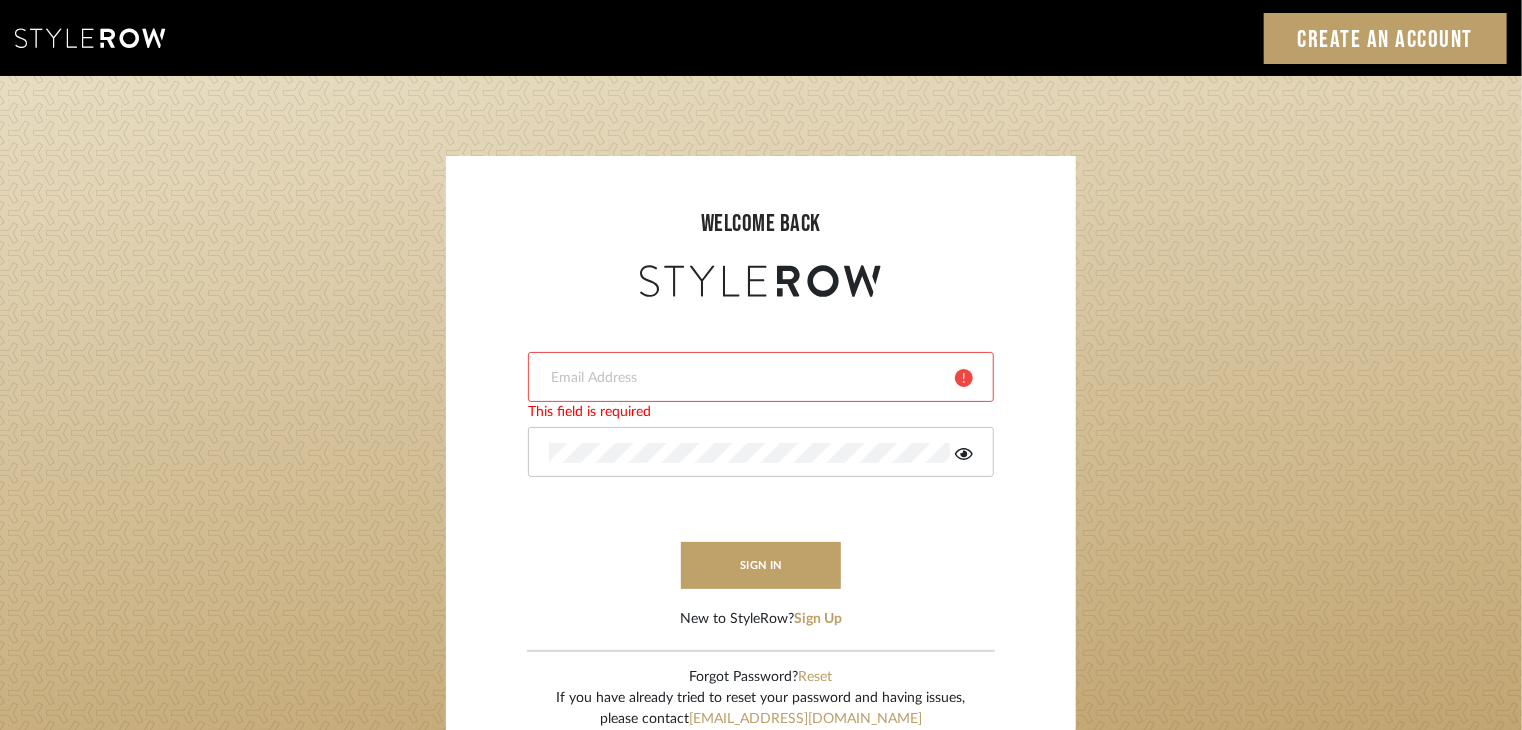 click at bounding box center [744, 378] 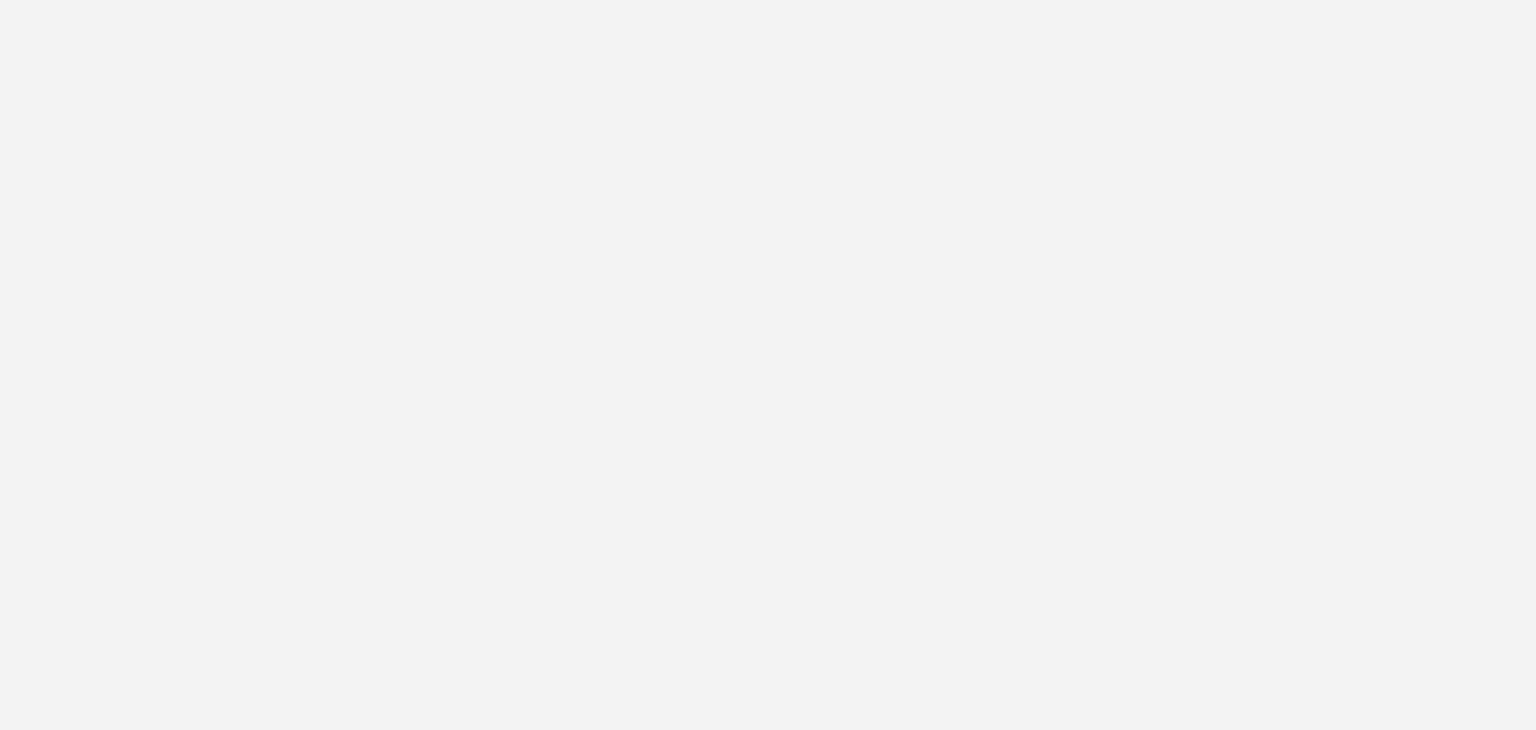 scroll, scrollTop: 0, scrollLeft: 0, axis: both 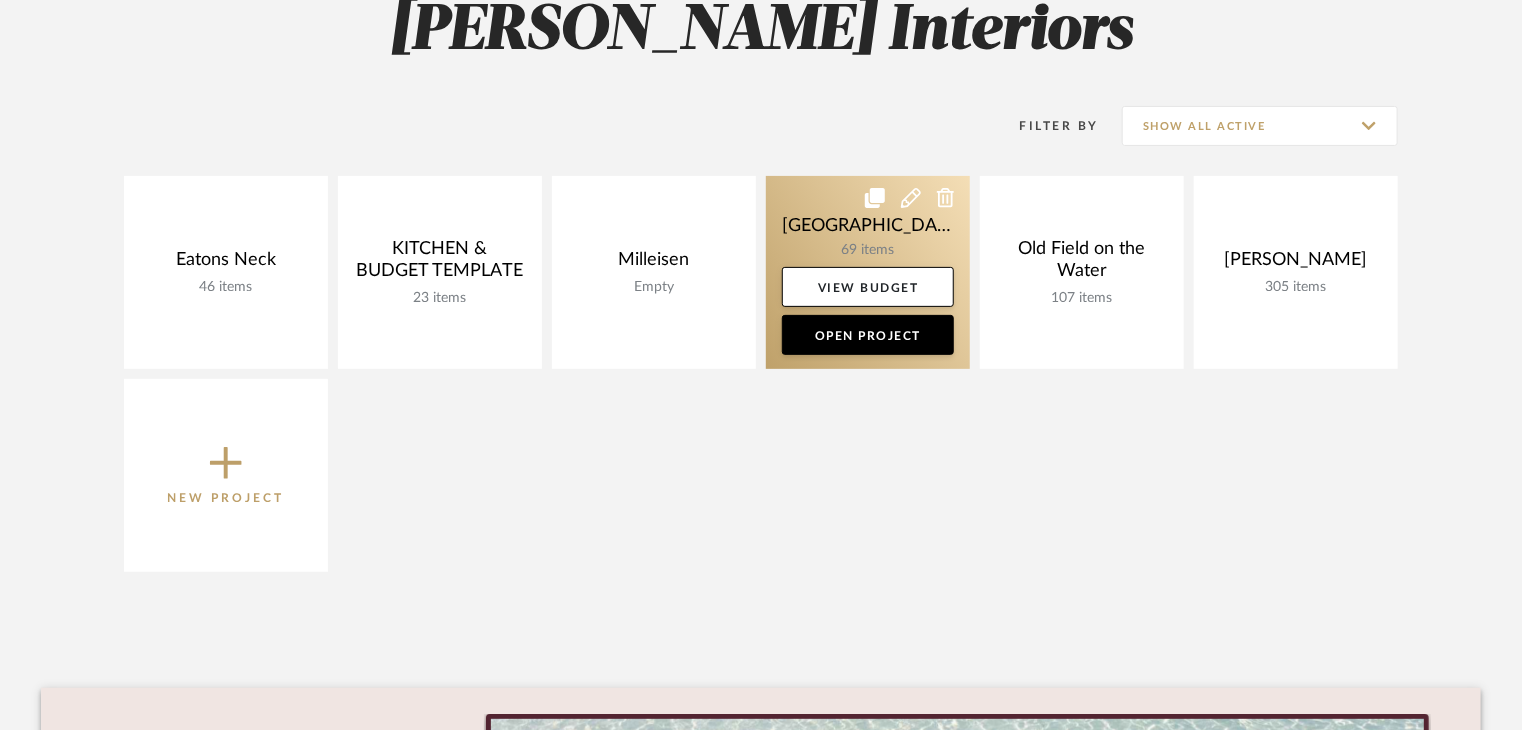 click 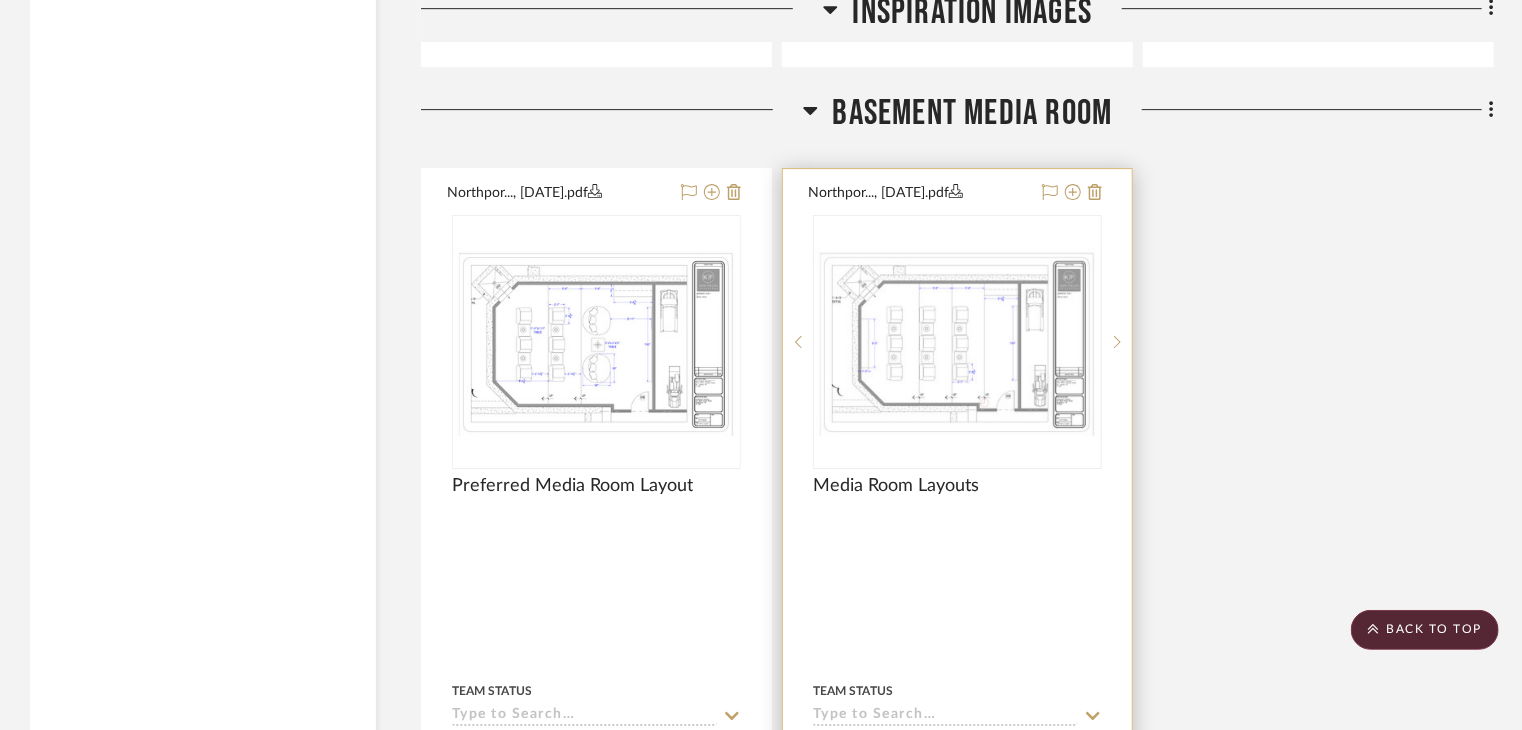 scroll, scrollTop: 3200, scrollLeft: 0, axis: vertical 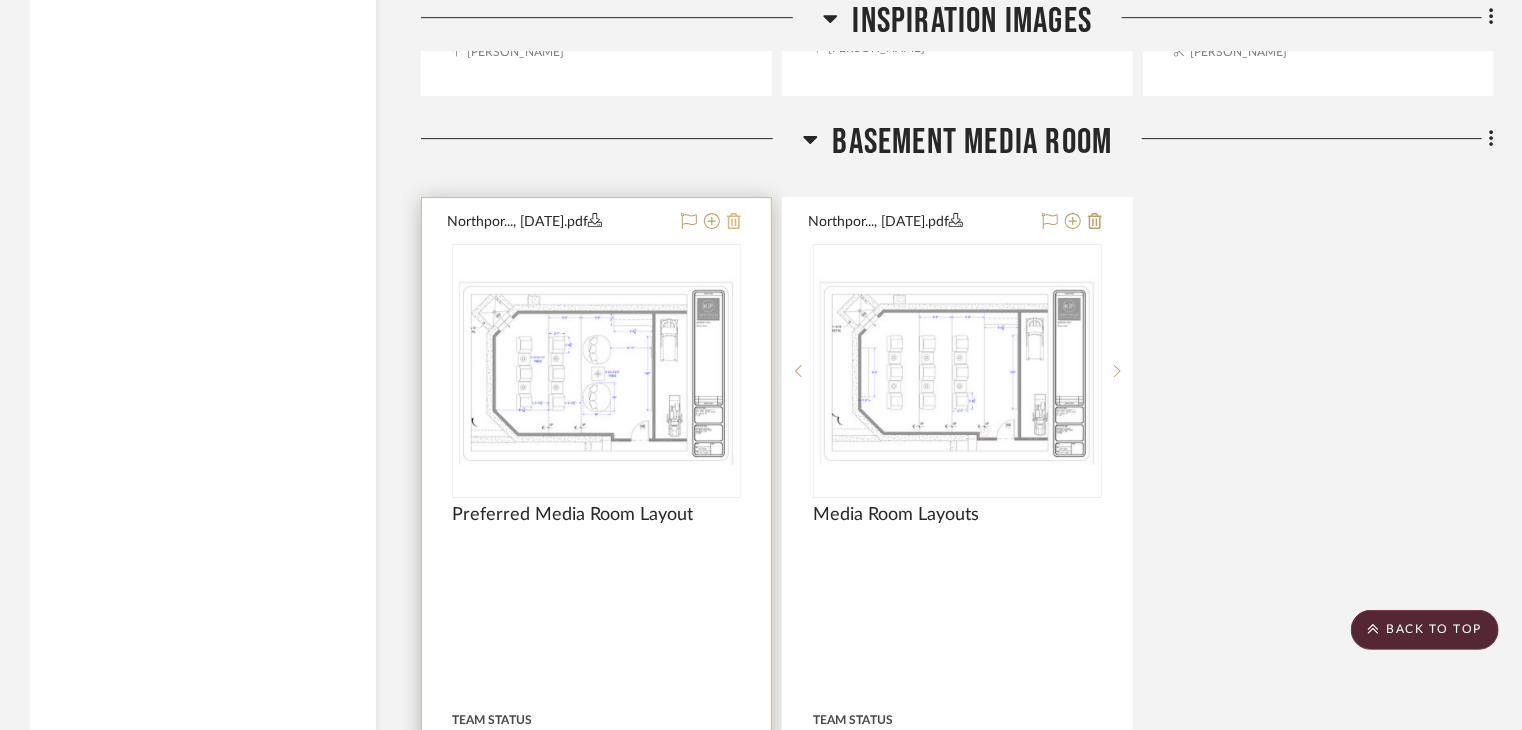 click 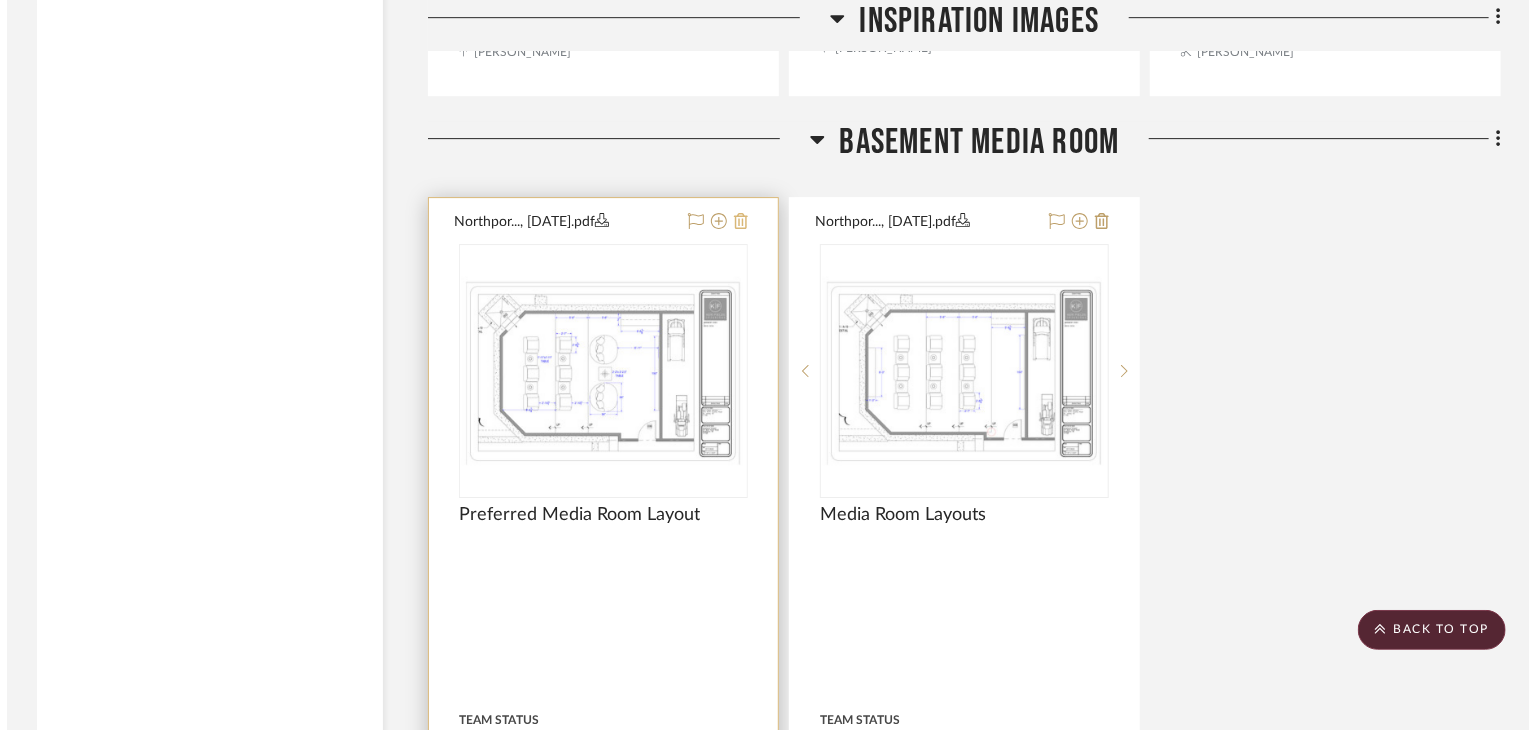 scroll, scrollTop: 0, scrollLeft: 0, axis: both 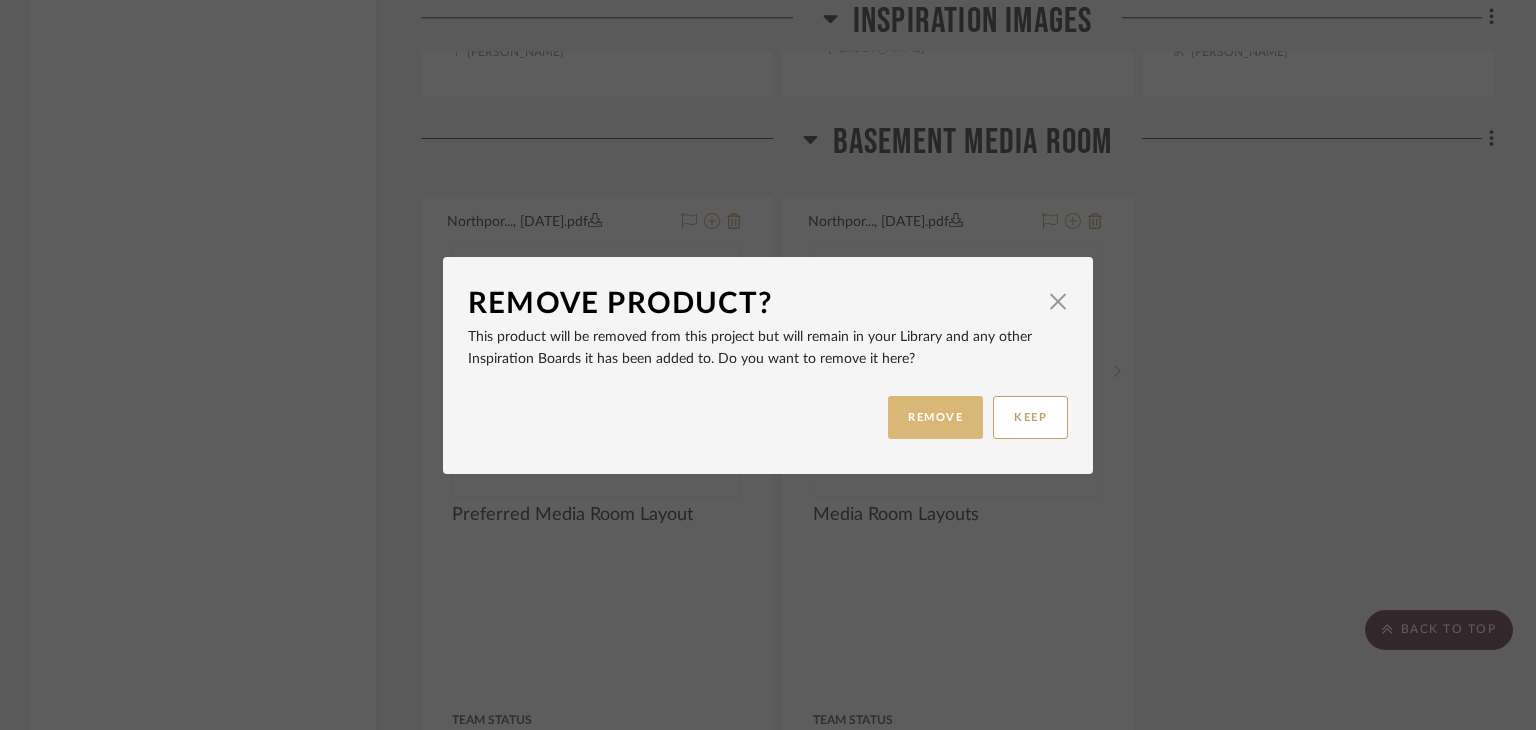 click on "REMOVE" at bounding box center (935, 417) 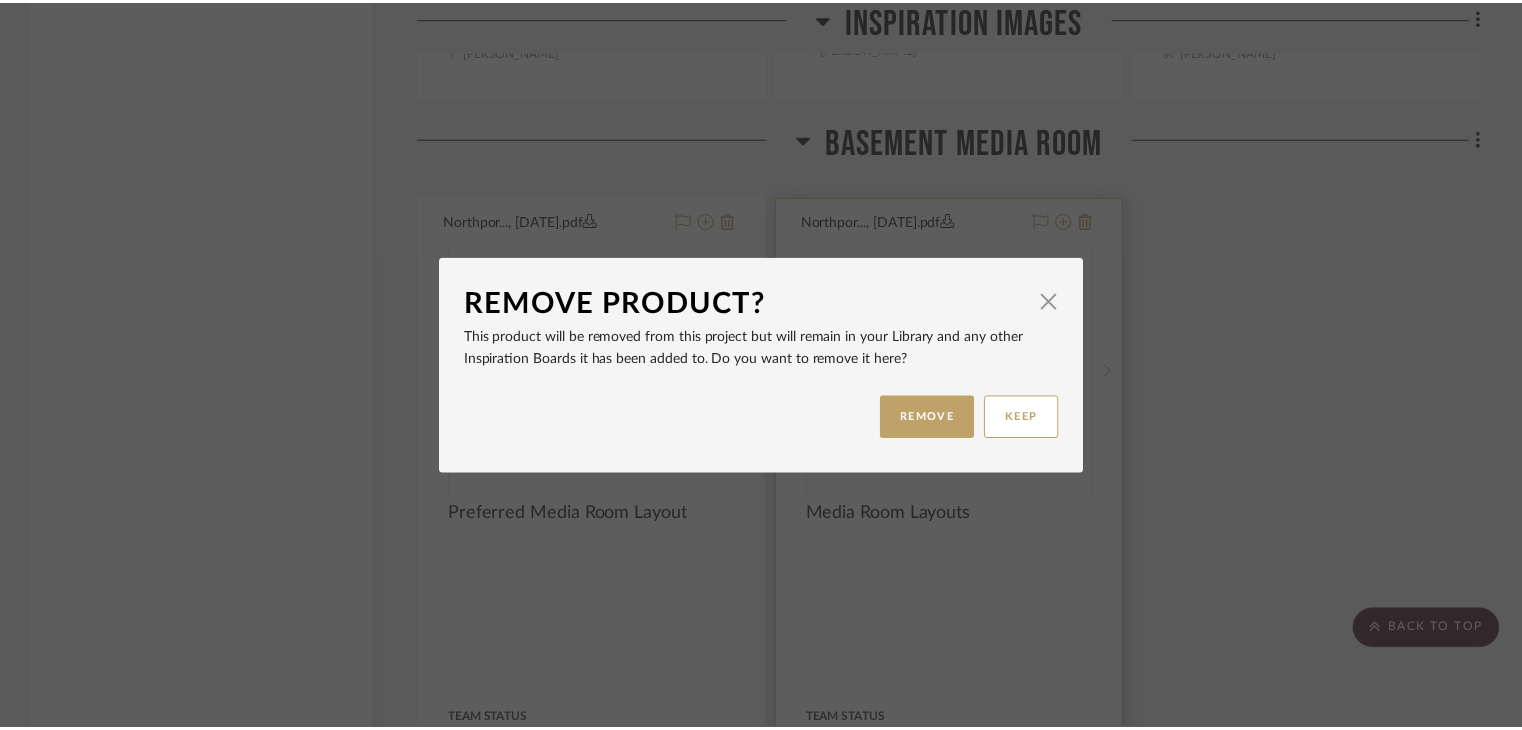 scroll, scrollTop: 3200, scrollLeft: 0, axis: vertical 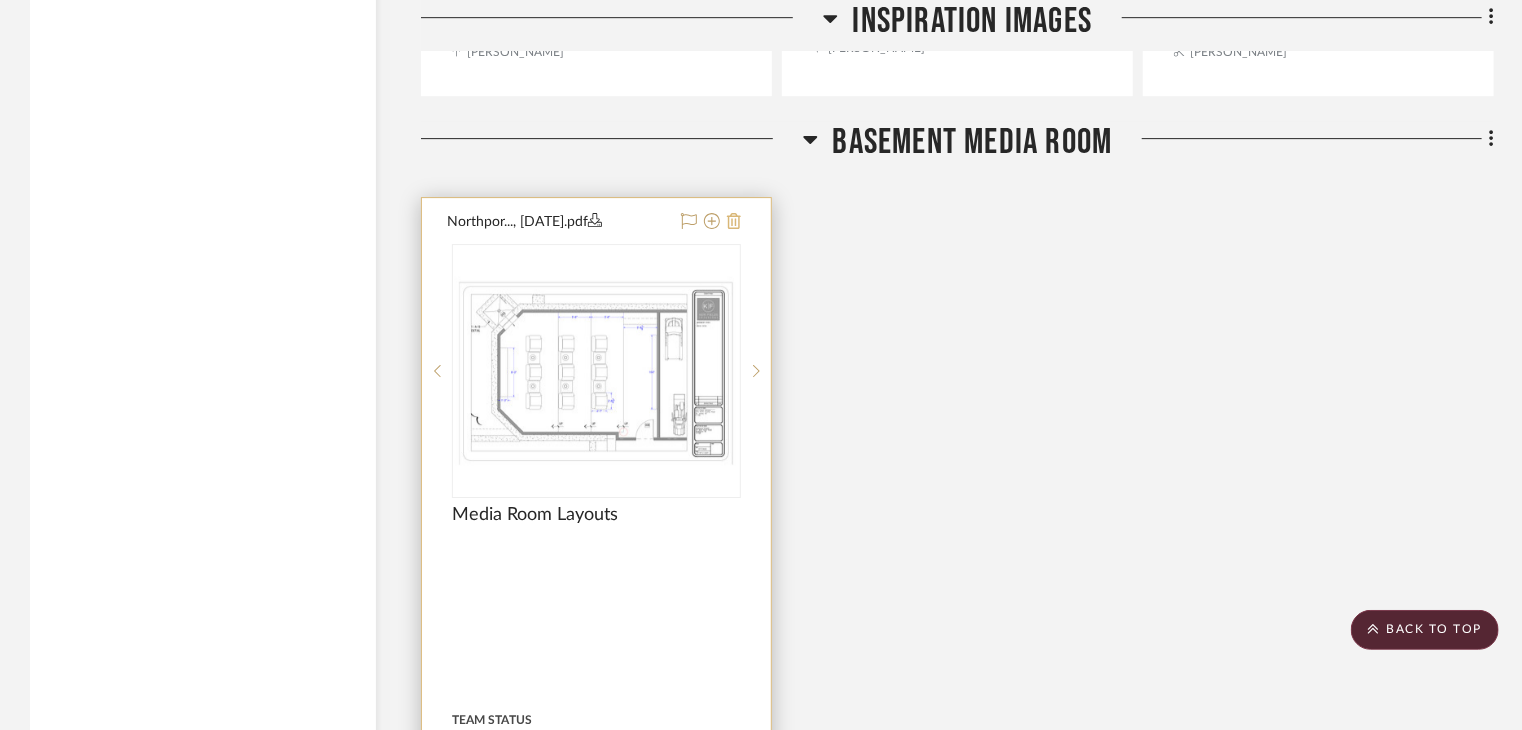 click 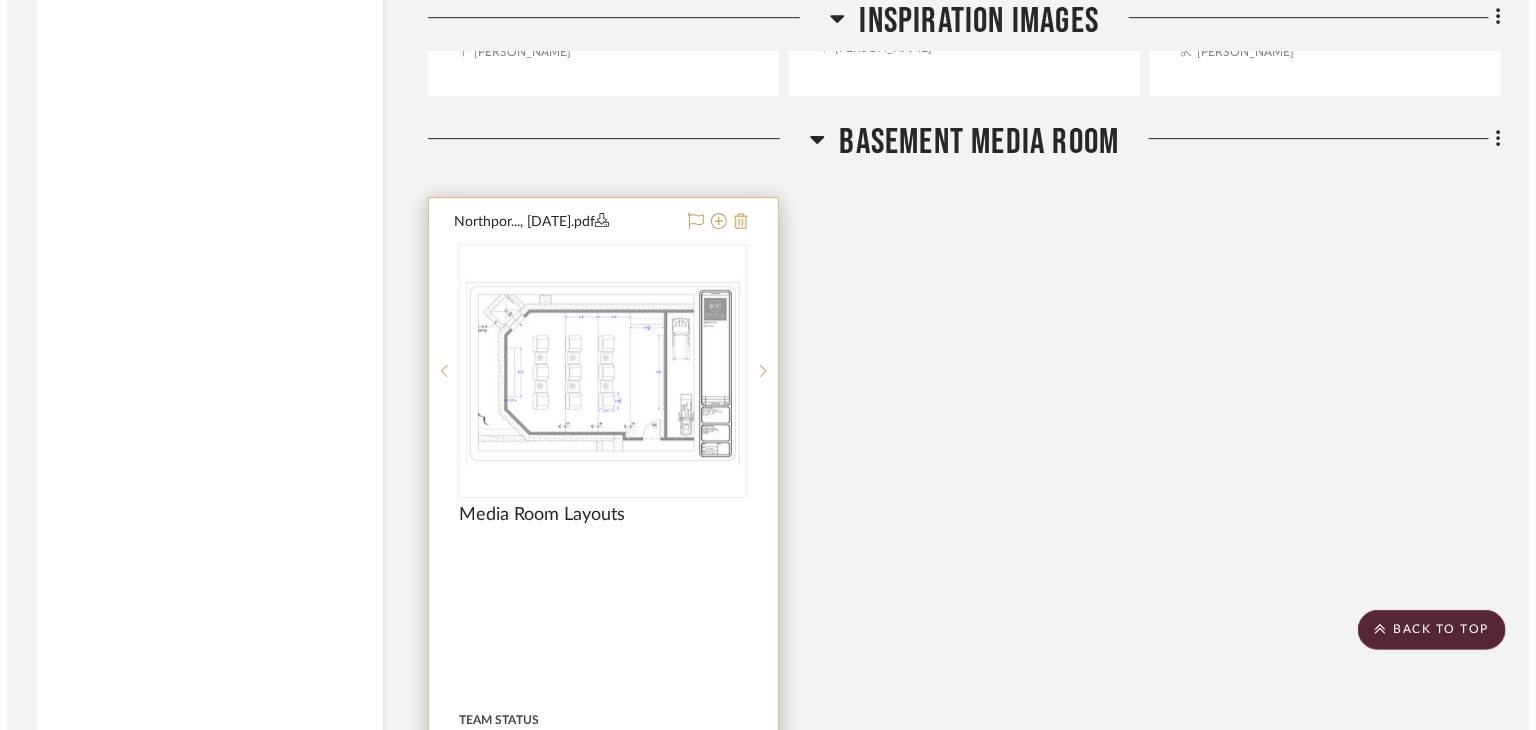 scroll, scrollTop: 0, scrollLeft: 0, axis: both 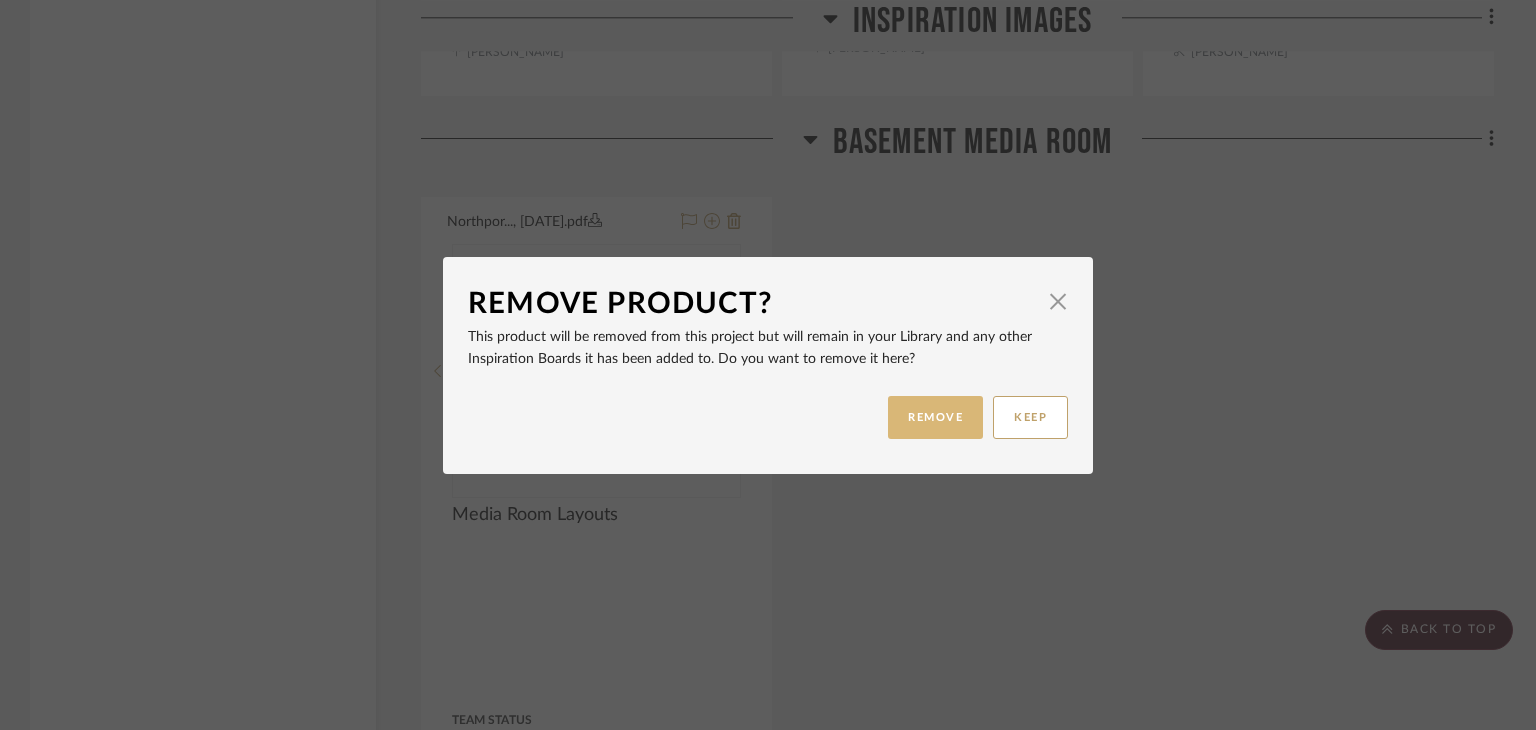 click on "REMOVE" at bounding box center [935, 417] 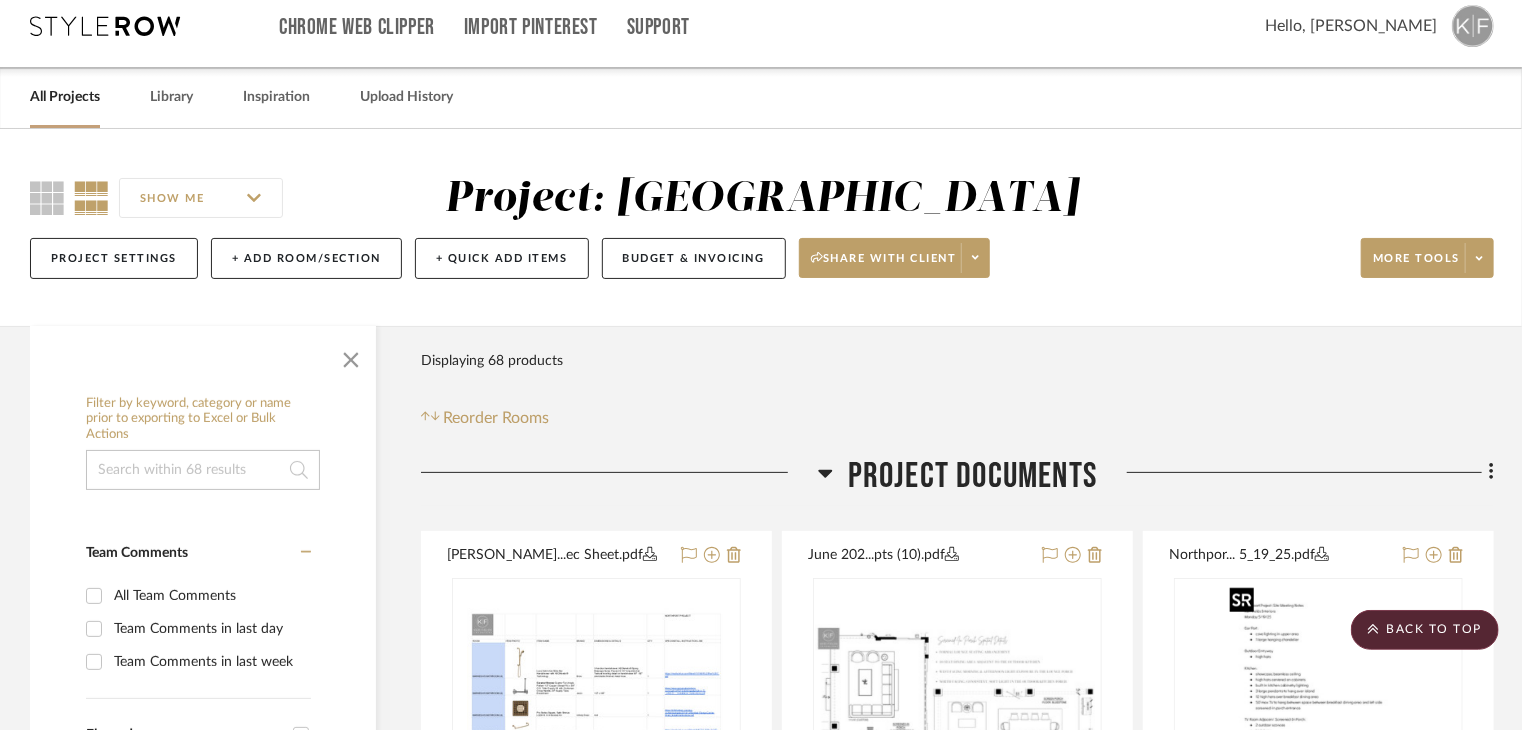 scroll, scrollTop: 0, scrollLeft: 0, axis: both 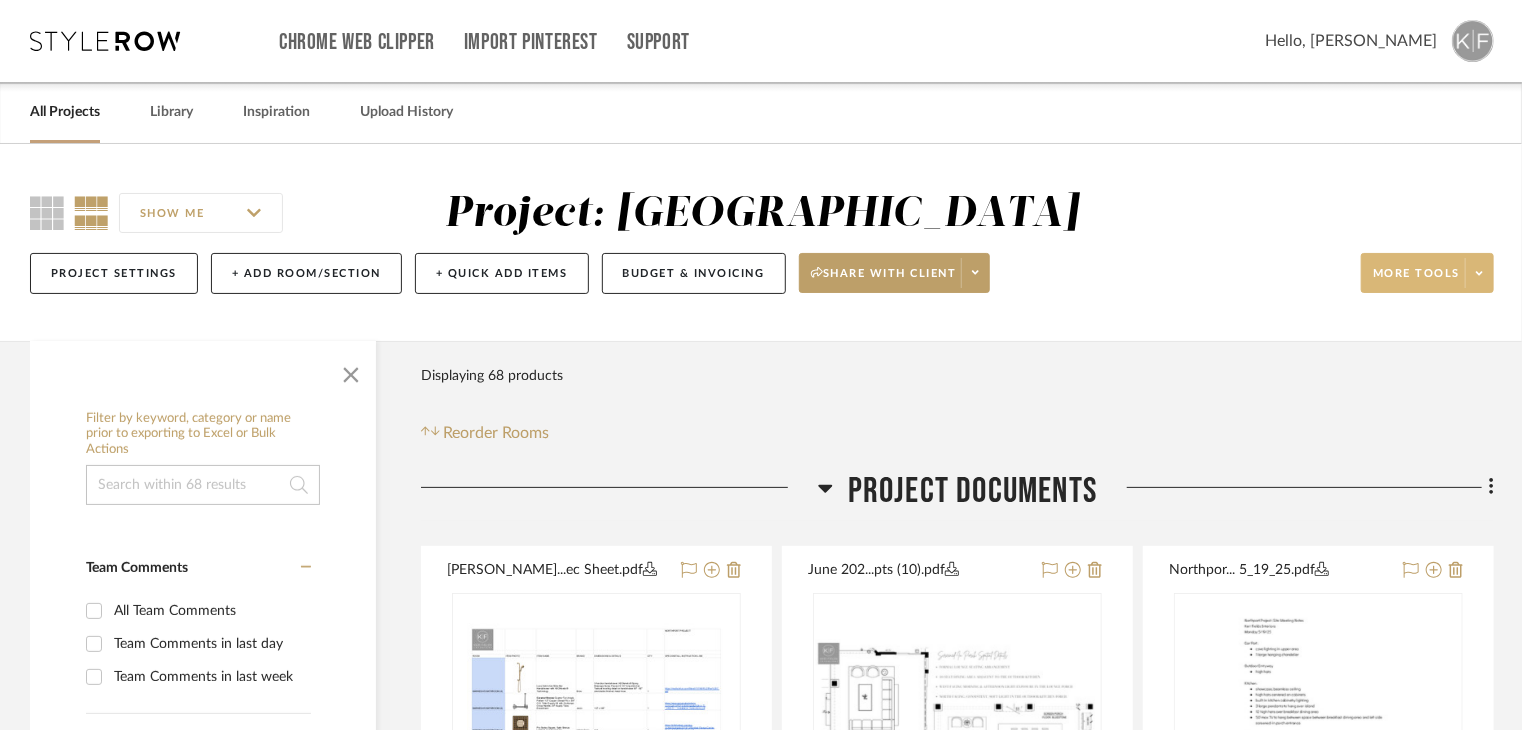 click 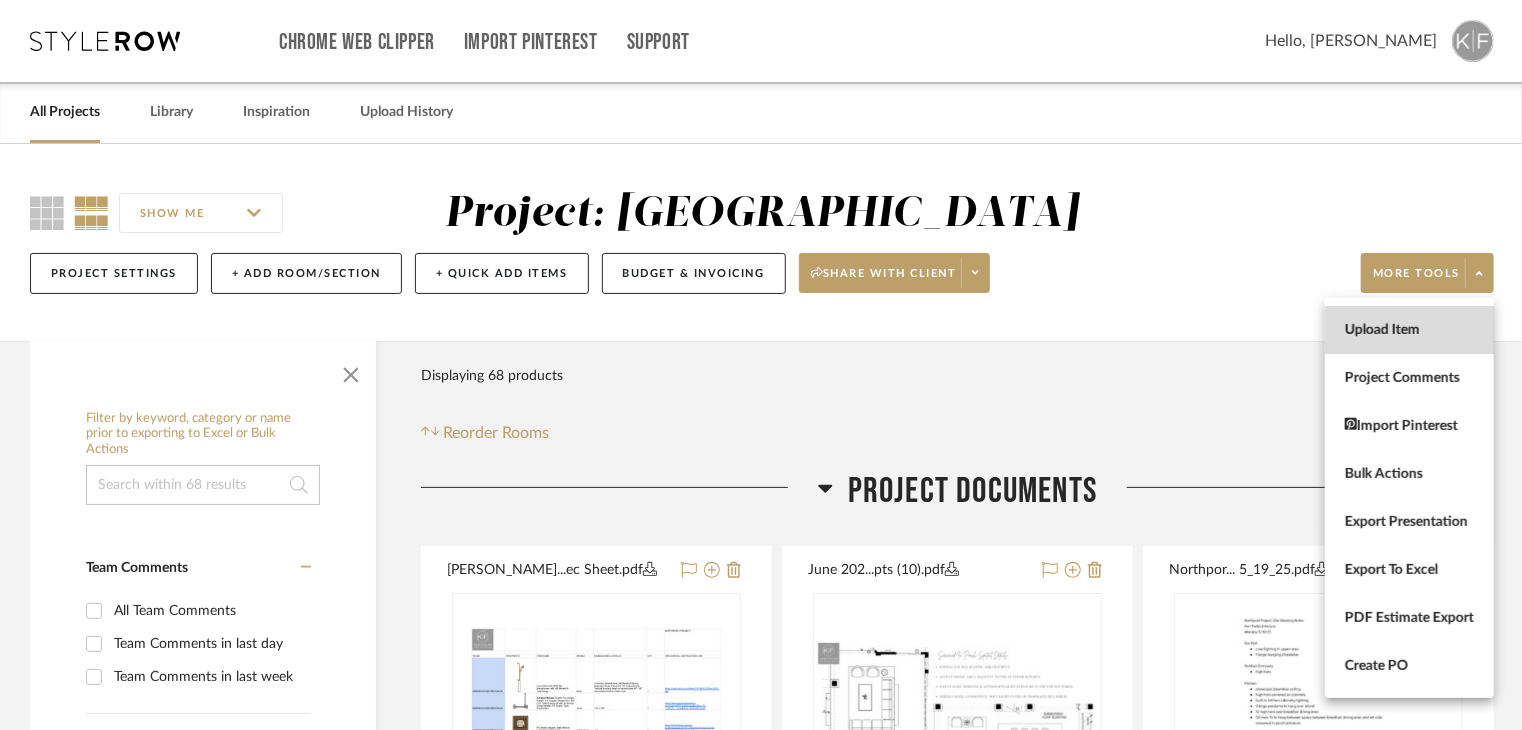 click on "Upload Item" at bounding box center [1409, 330] 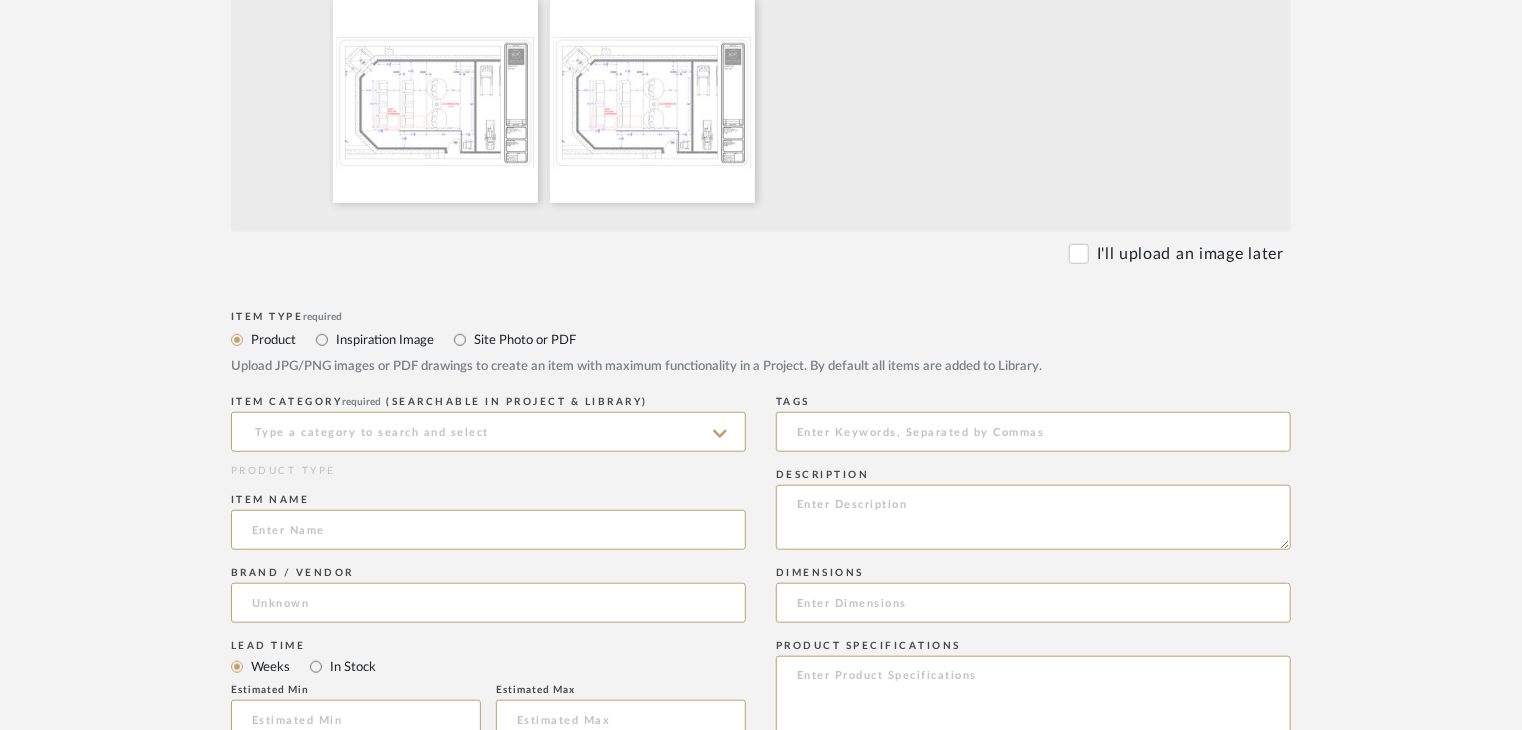 scroll, scrollTop: 600, scrollLeft: 0, axis: vertical 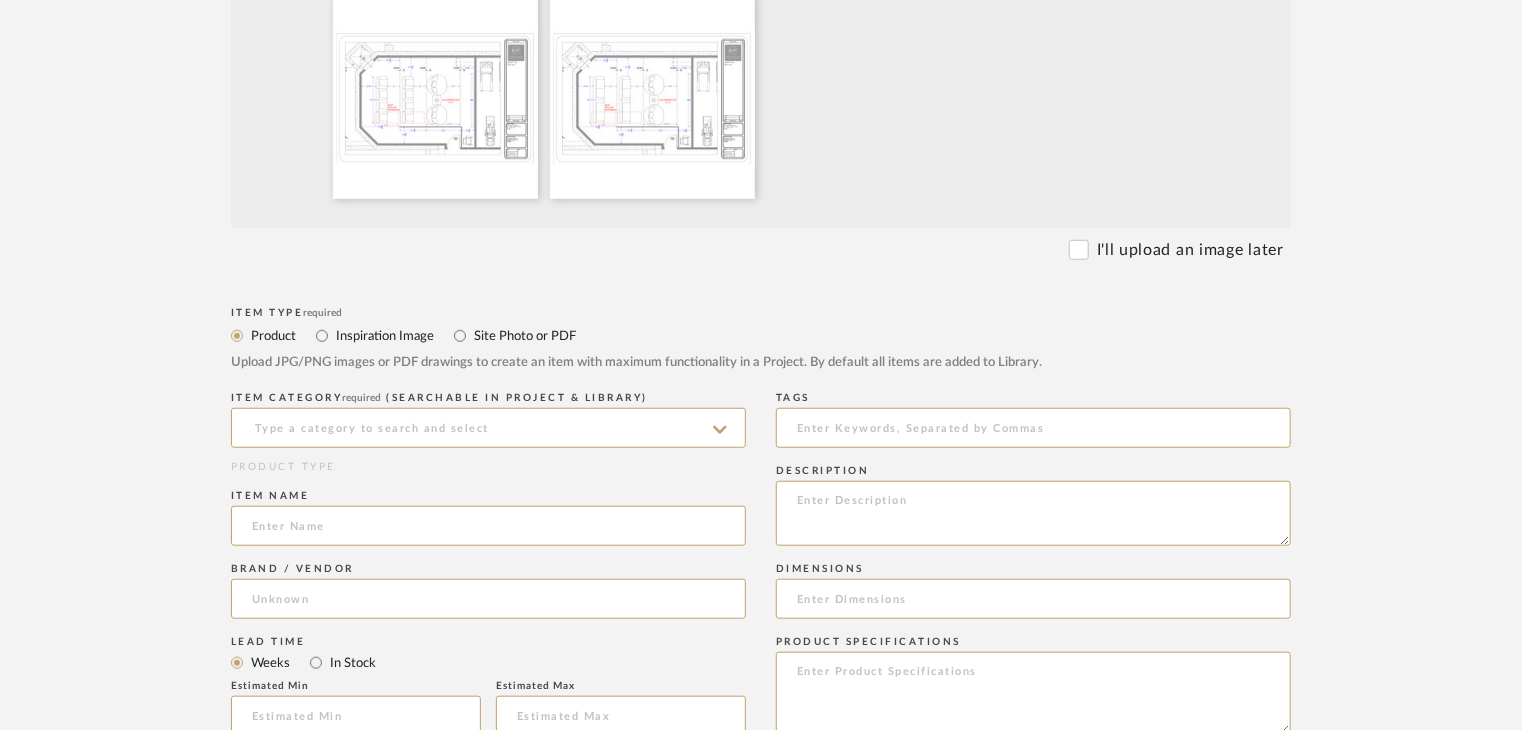 click on "Inspiration Image" at bounding box center [384, 336] 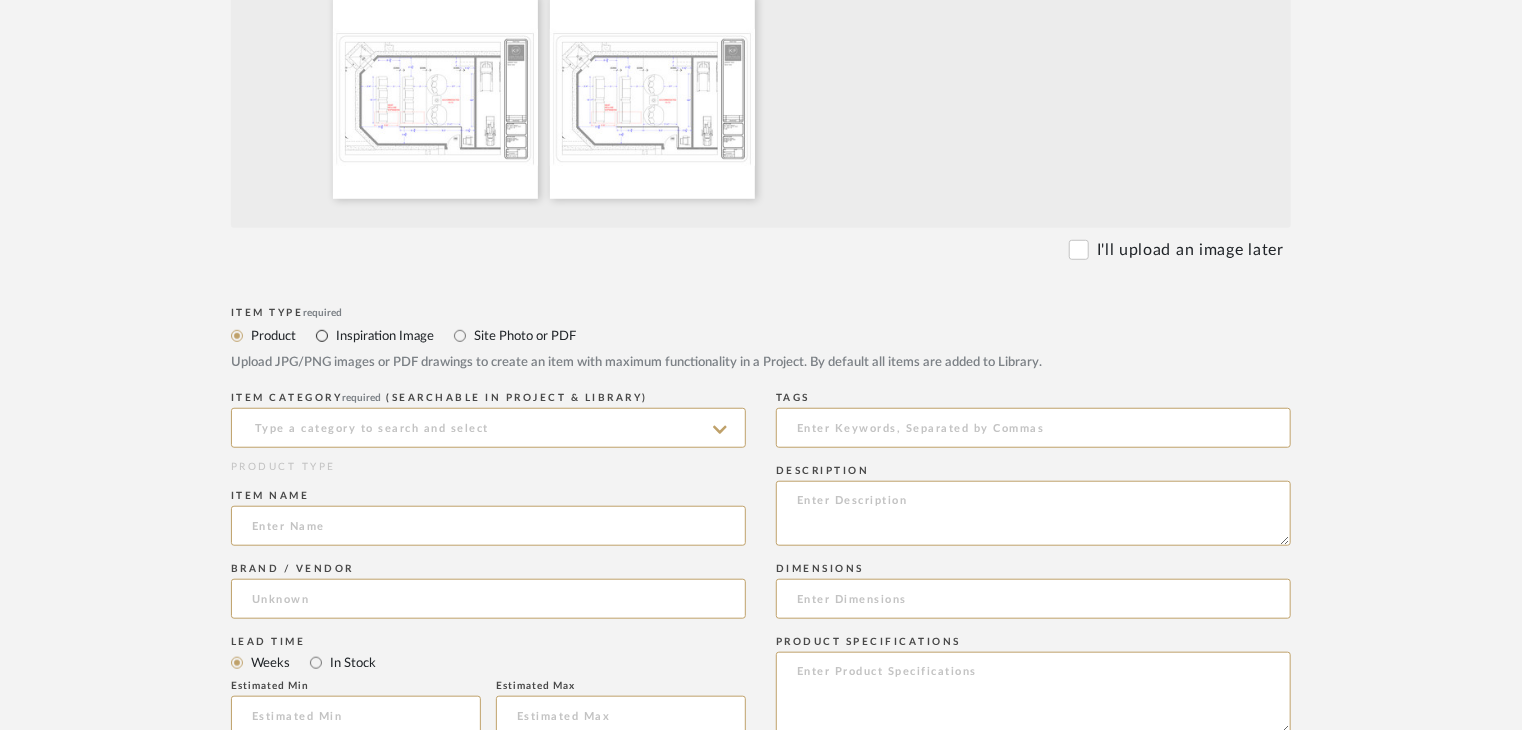click on "Inspiration Image" at bounding box center [322, 336] 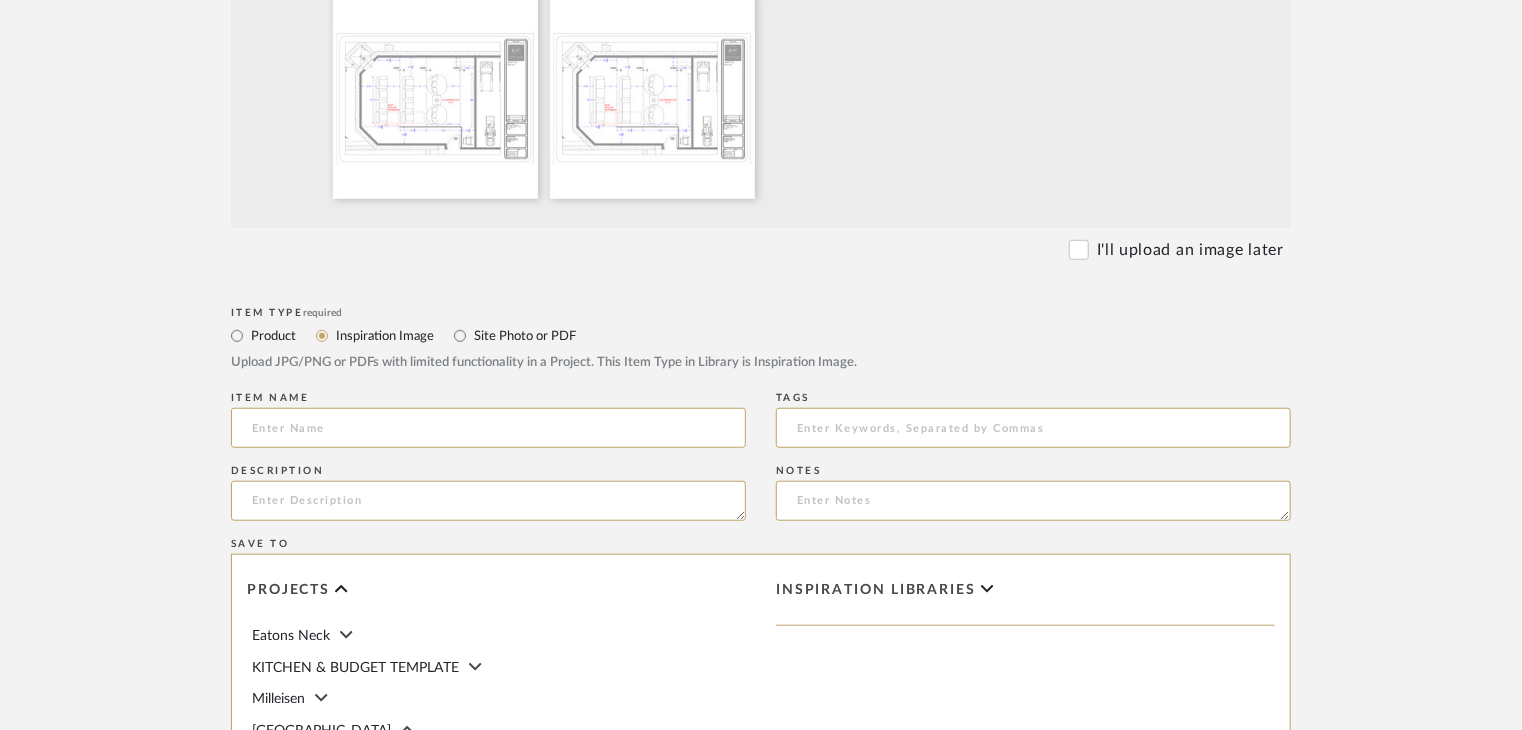 click on "Site Photo or PDF" at bounding box center [524, 336] 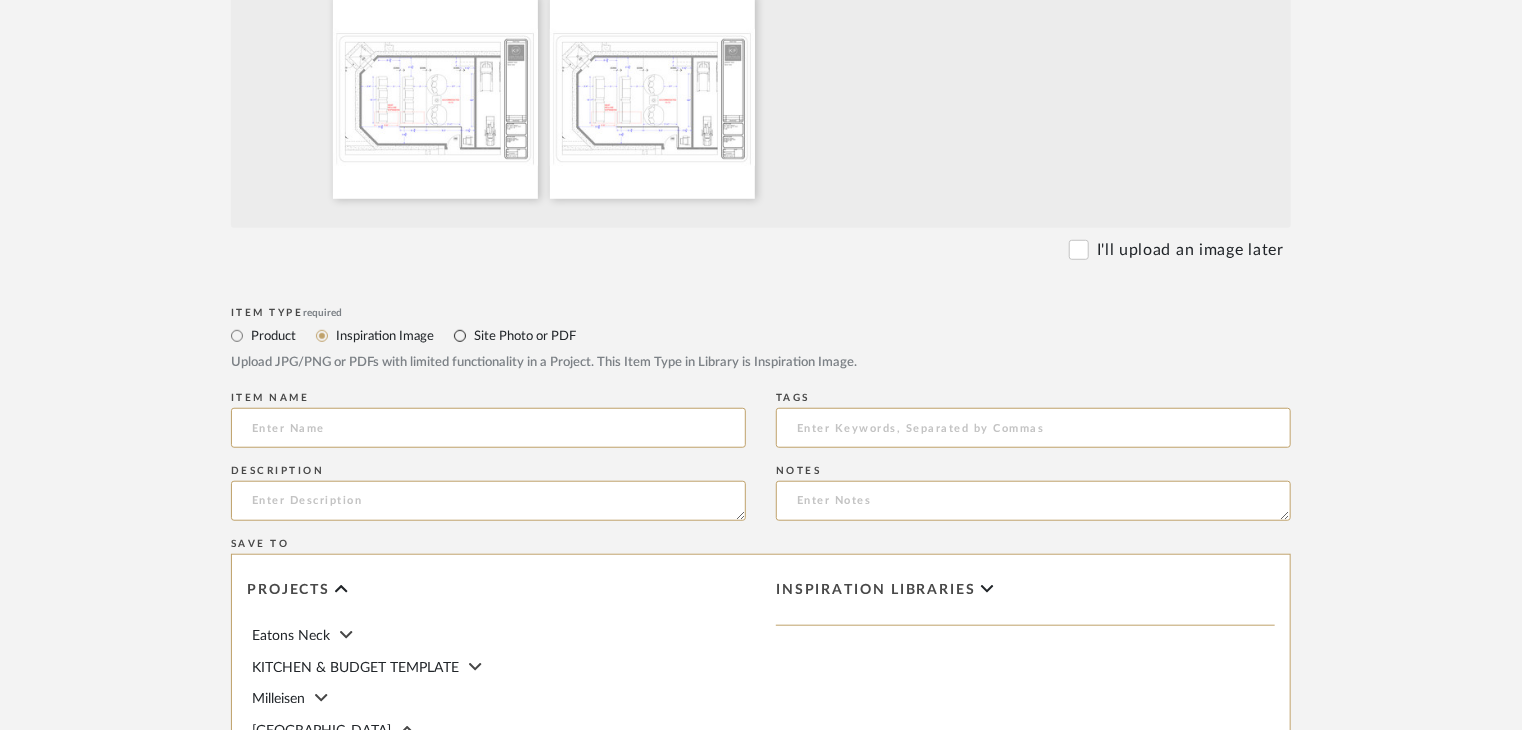 click on "Site Photo or PDF" at bounding box center [460, 336] 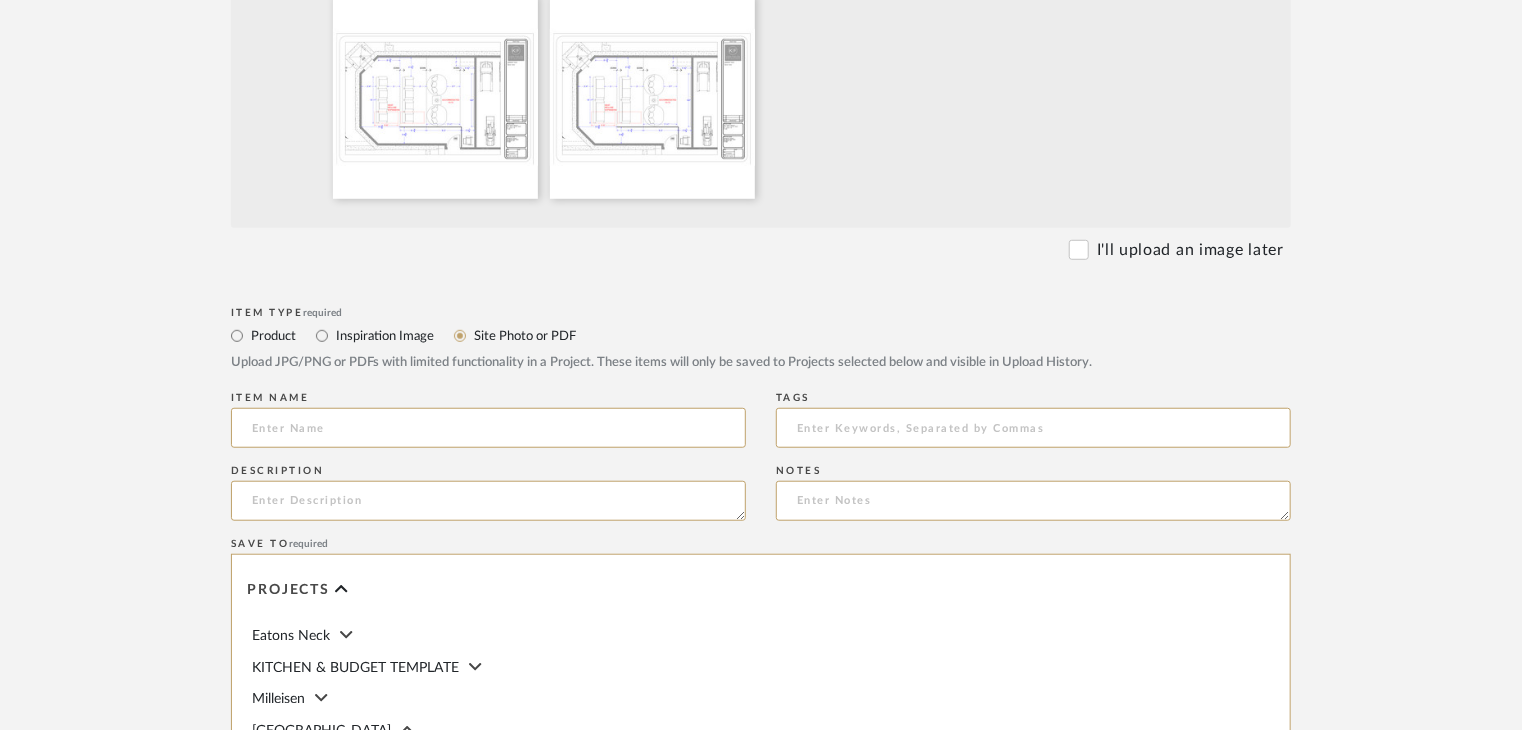 click on "Inspiration Image" at bounding box center (384, 336) 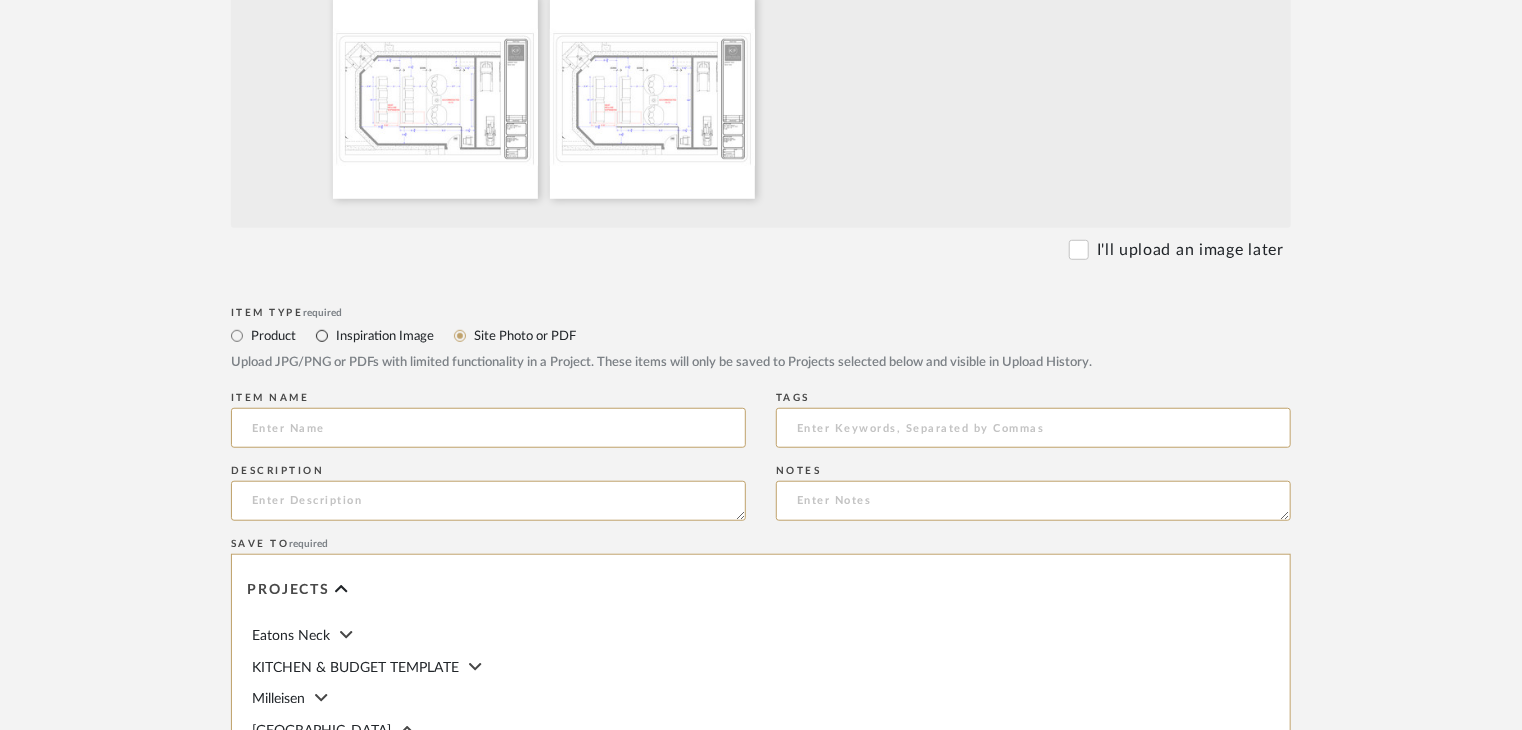 click on "Inspiration Image" at bounding box center (322, 336) 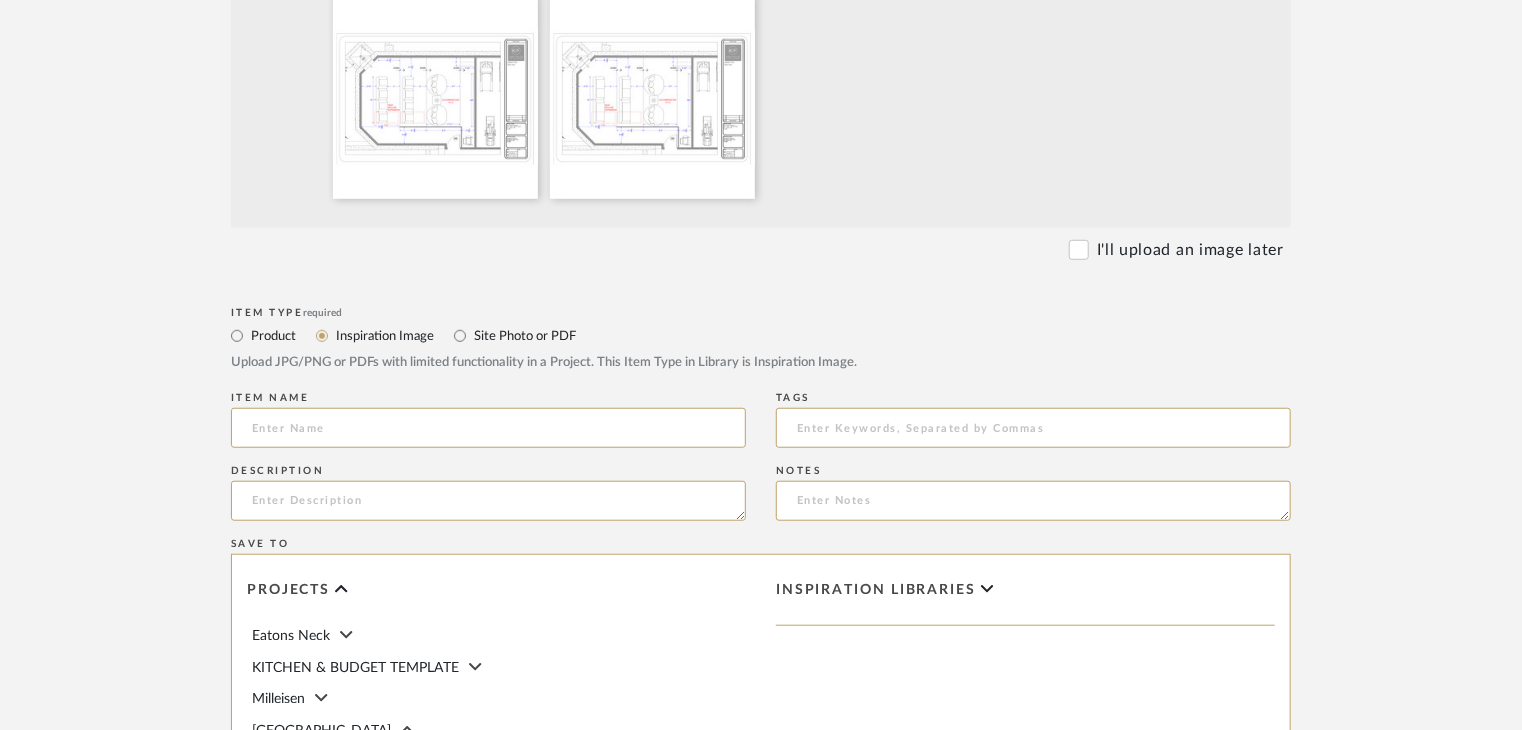 click on "Site Photo or PDF" at bounding box center [524, 336] 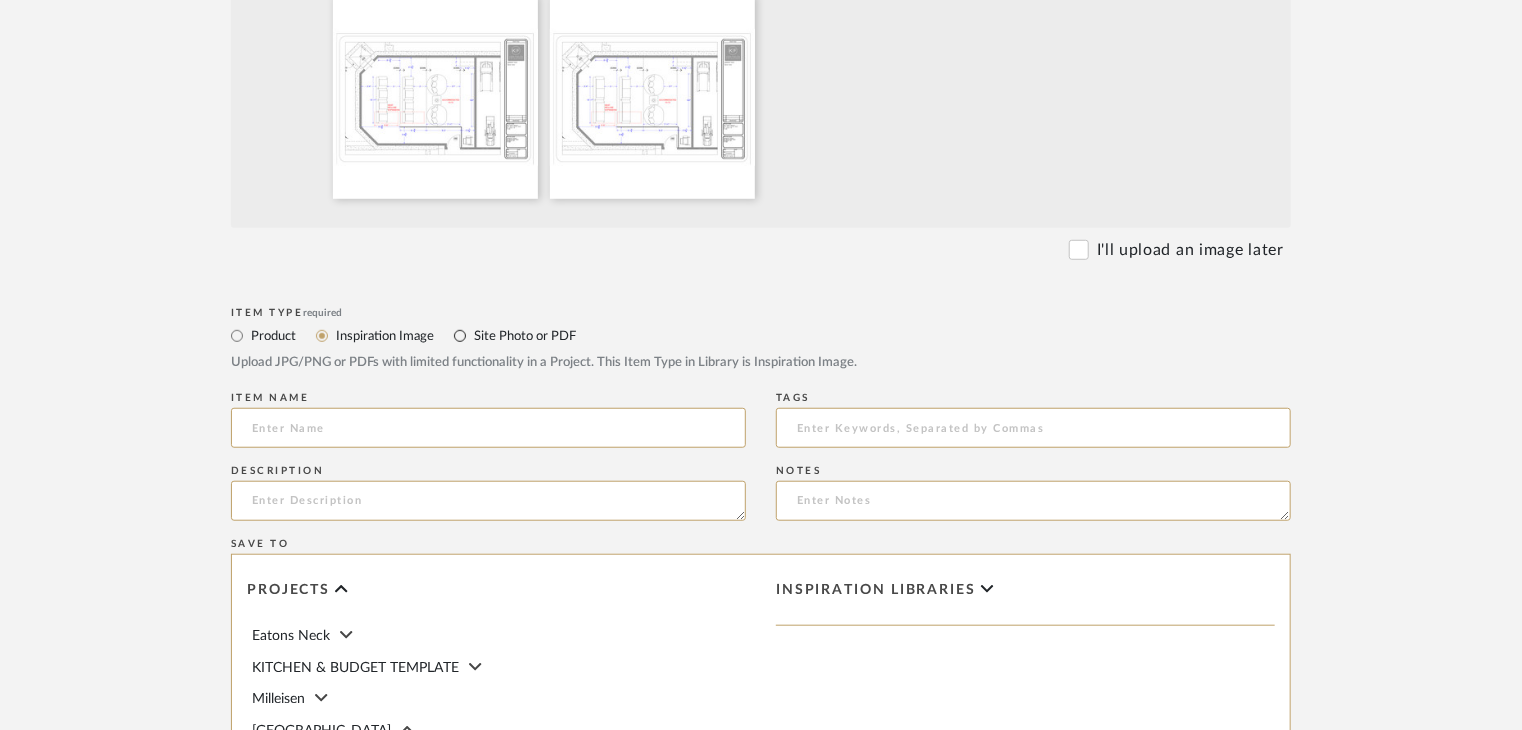 click on "Site Photo or PDF" at bounding box center (460, 336) 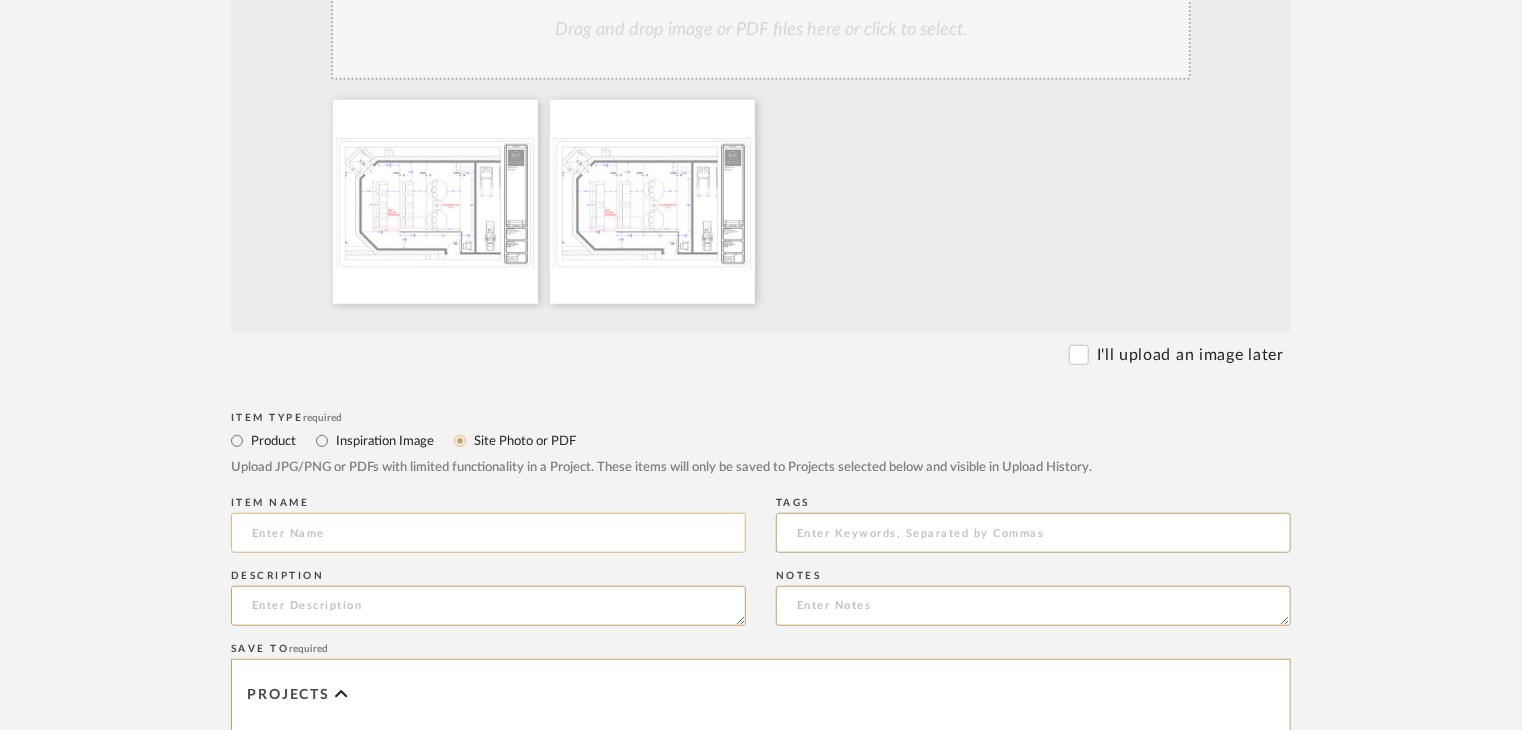 scroll, scrollTop: 500, scrollLeft: 0, axis: vertical 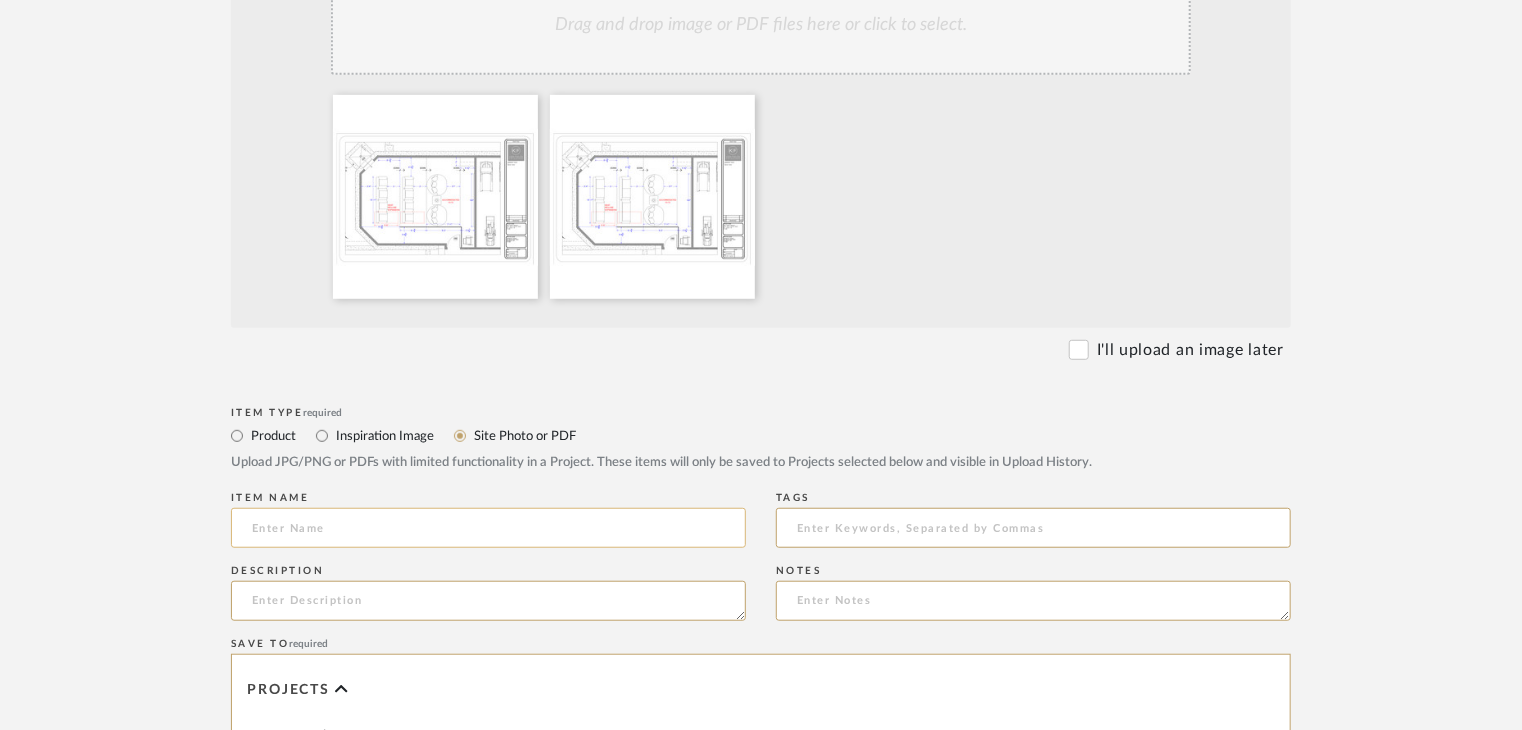 click on "Item name" 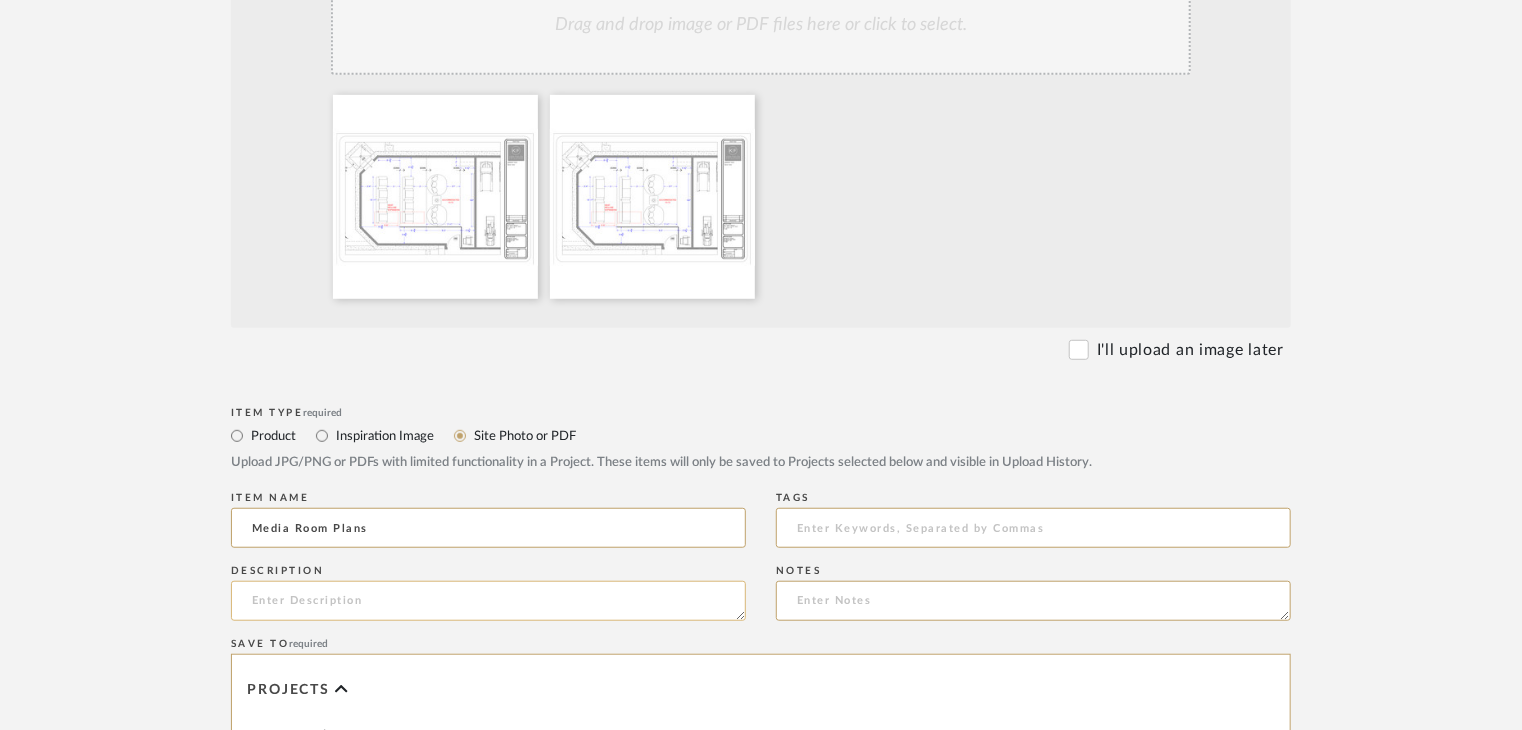 type on "Media Room Plans" 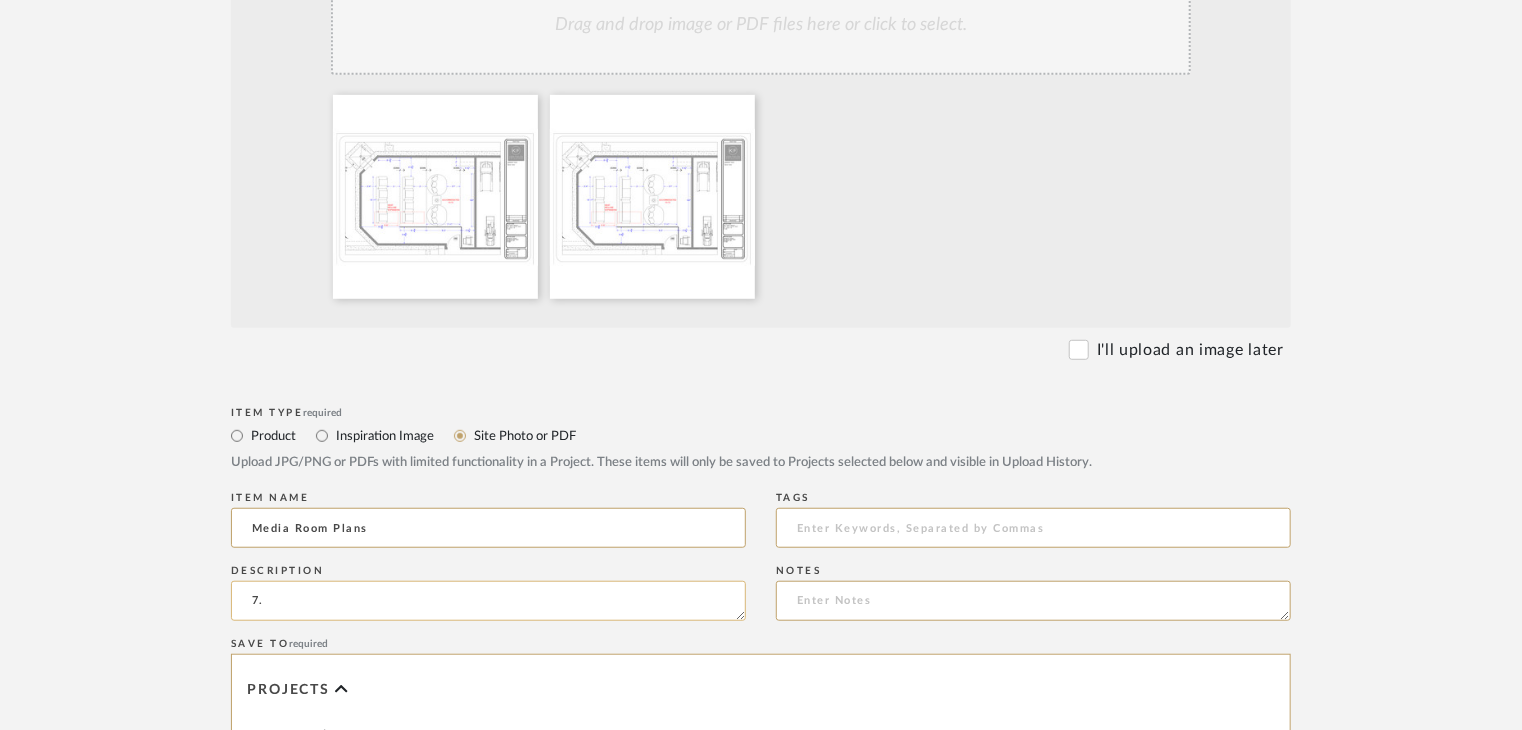 type on "7" 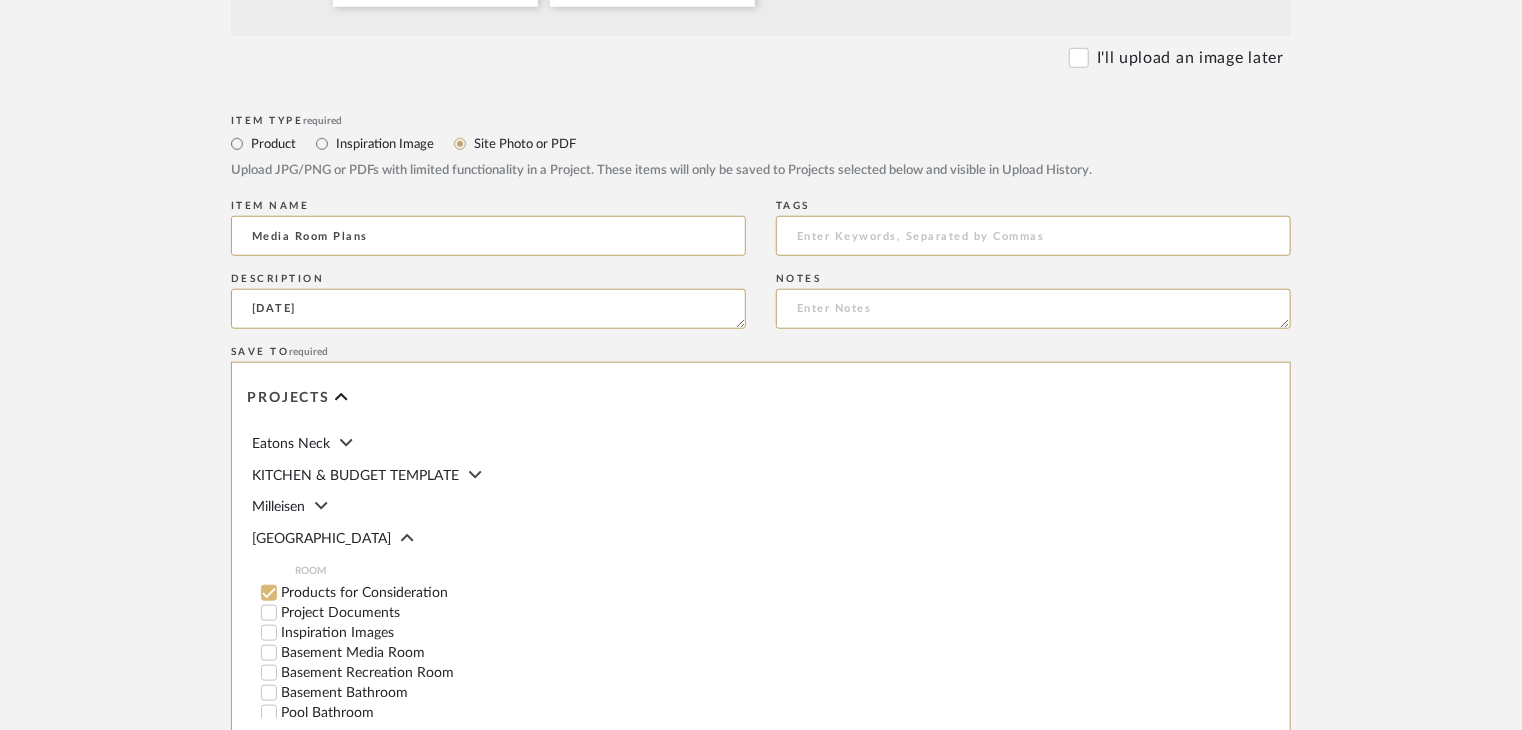 scroll, scrollTop: 800, scrollLeft: 0, axis: vertical 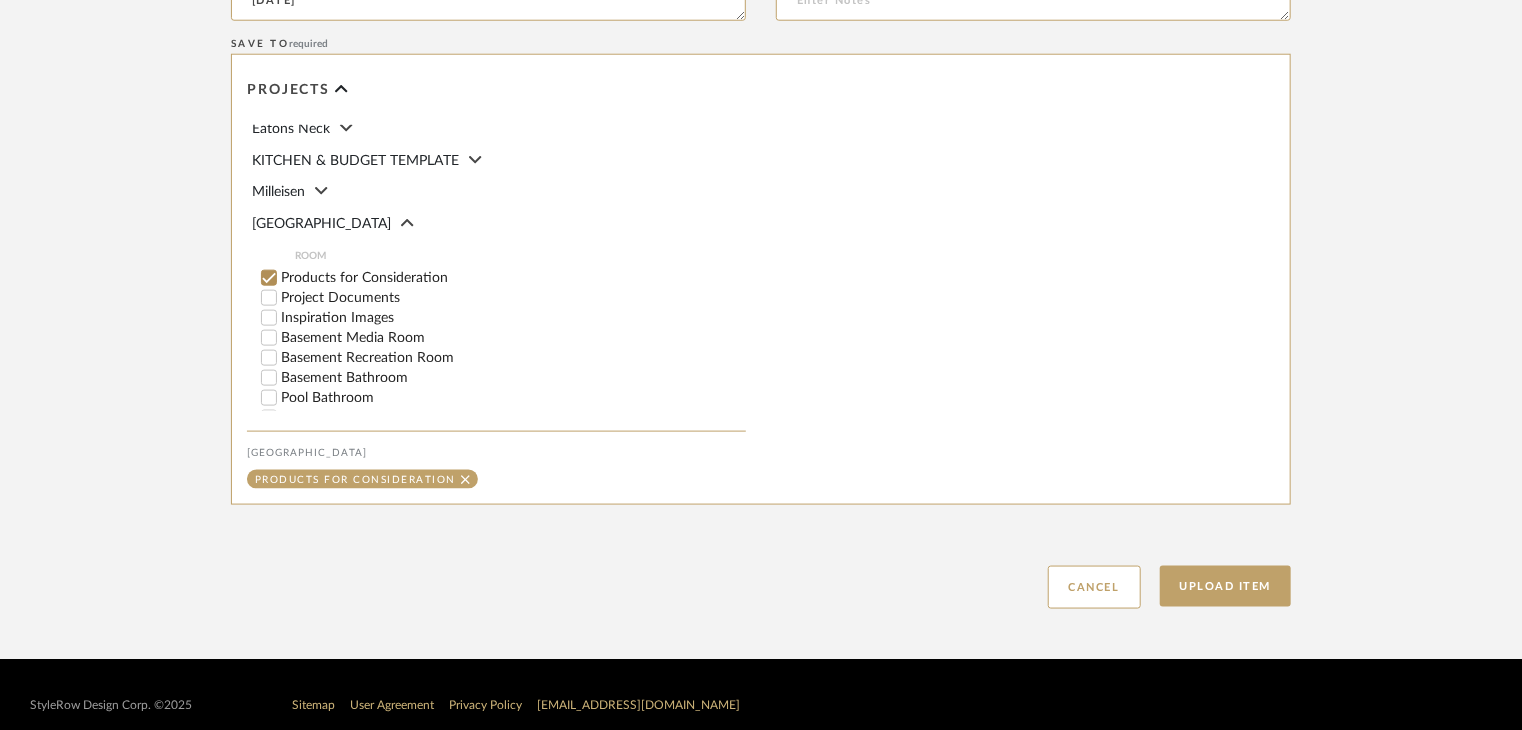 type on "[DATE]" 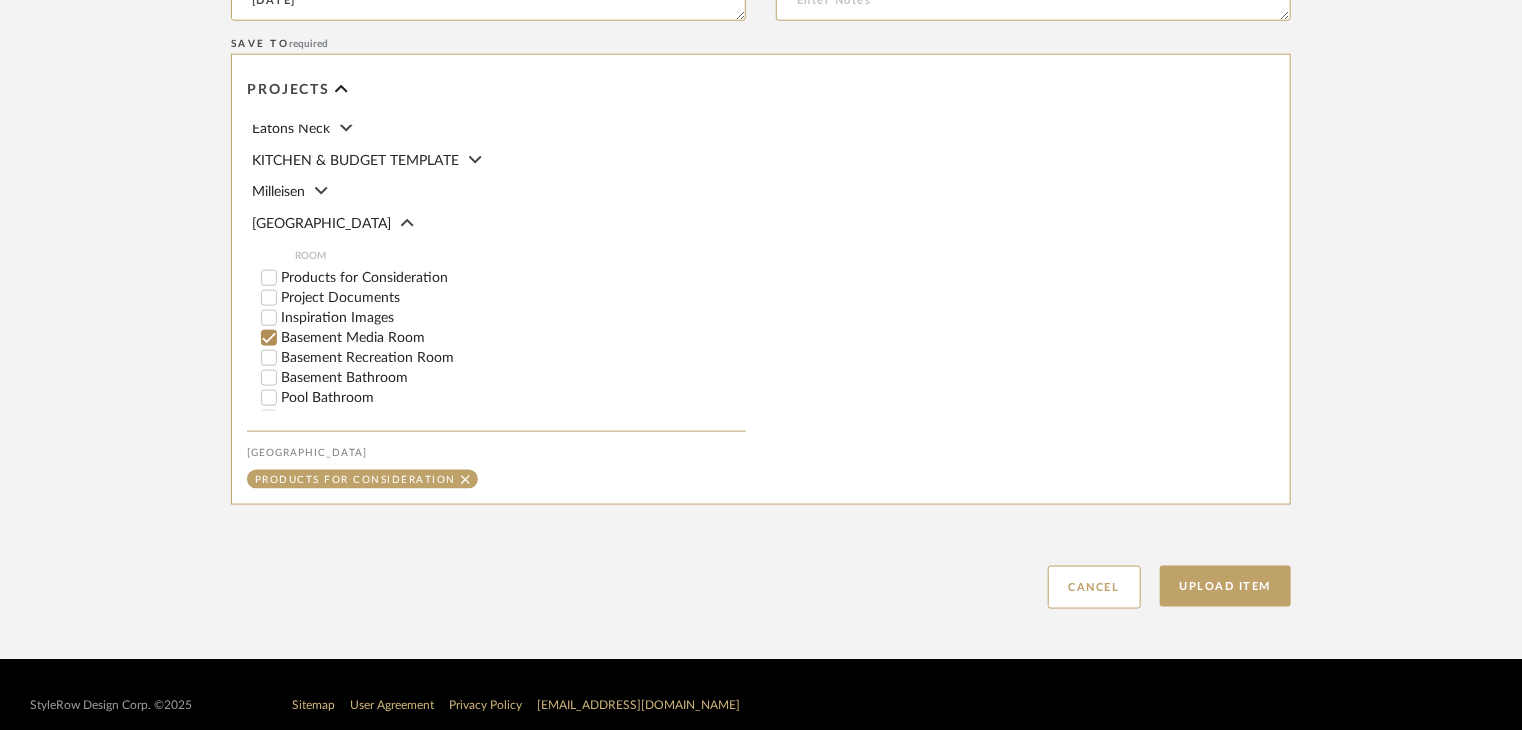 checkbox on "false" 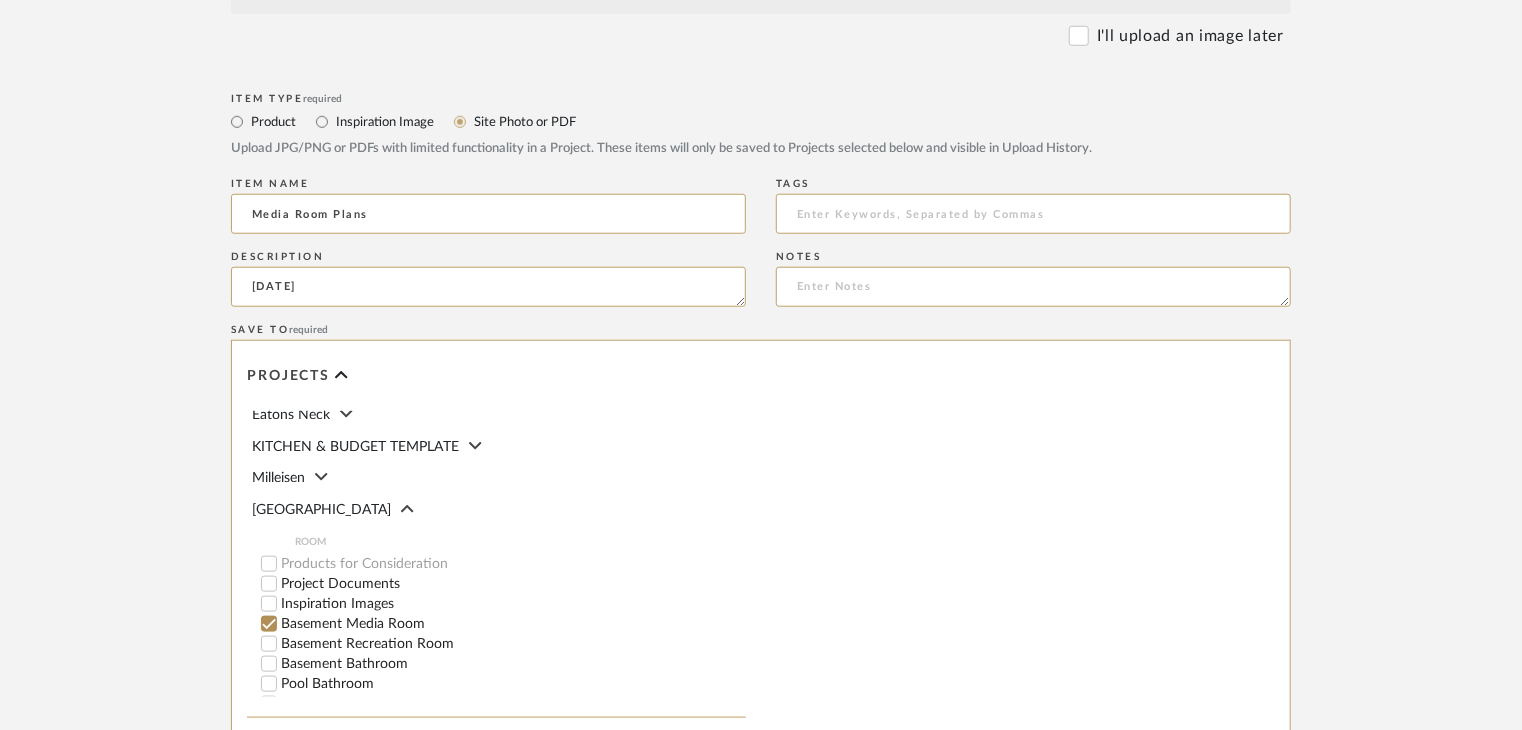 scroll, scrollTop: 700, scrollLeft: 0, axis: vertical 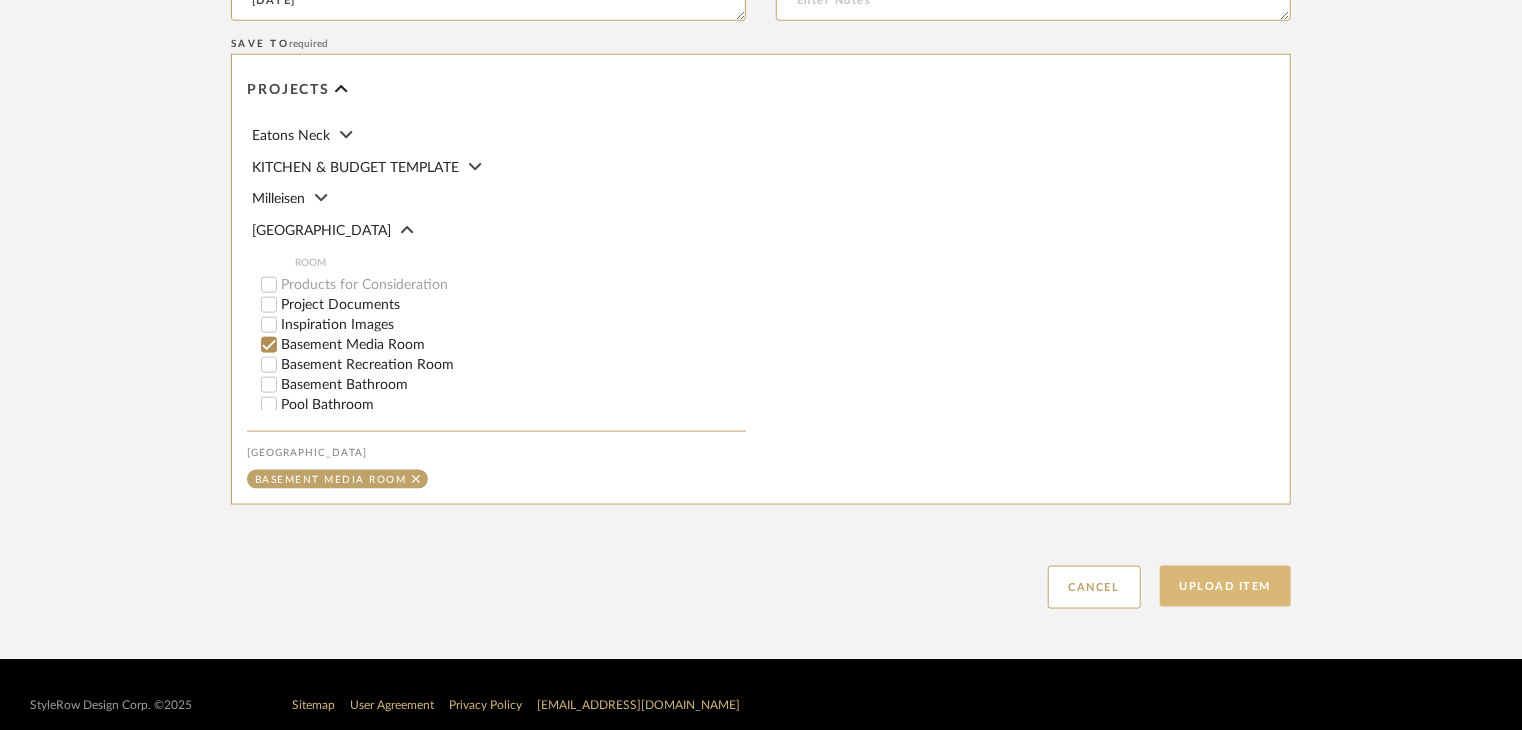 click on "Upload Item" 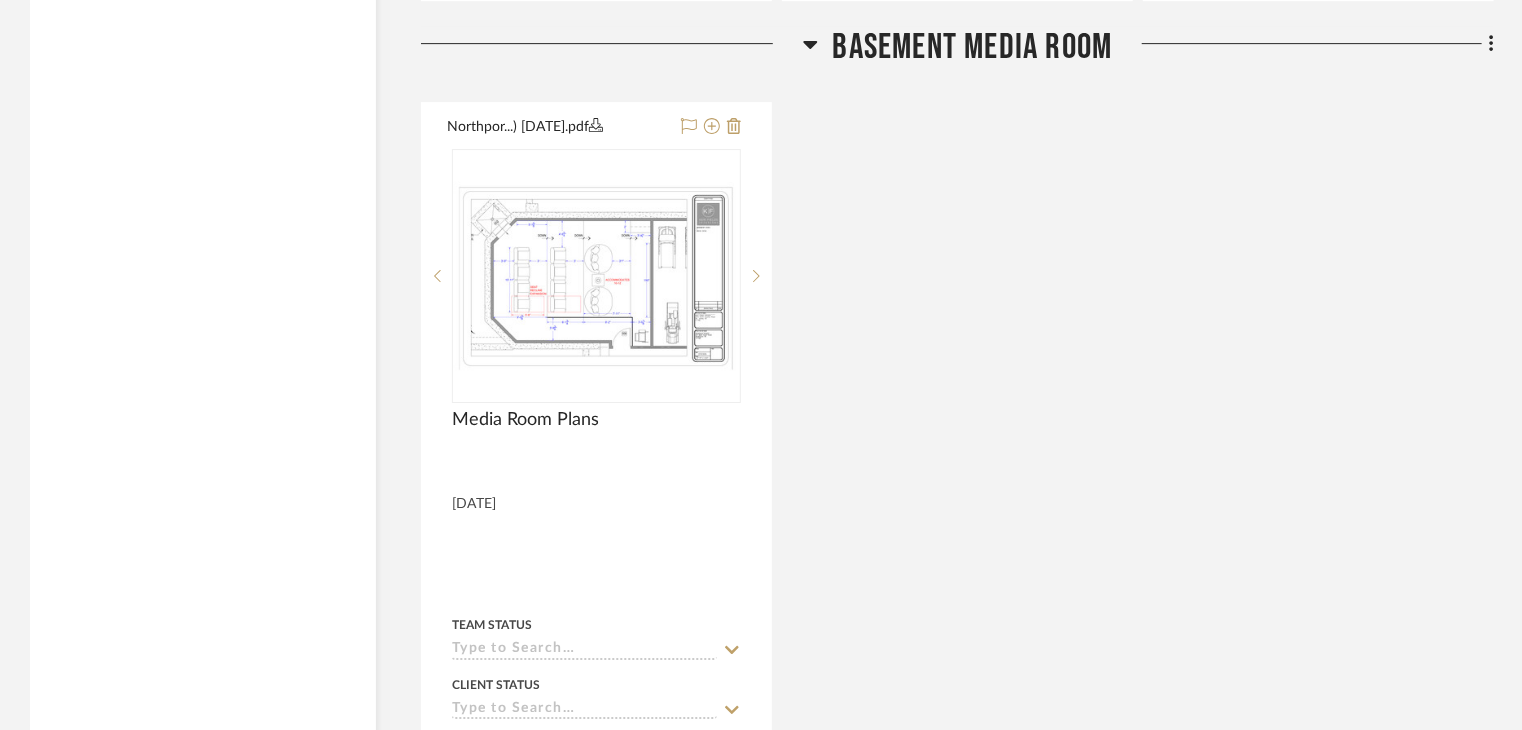 scroll, scrollTop: 3316, scrollLeft: 0, axis: vertical 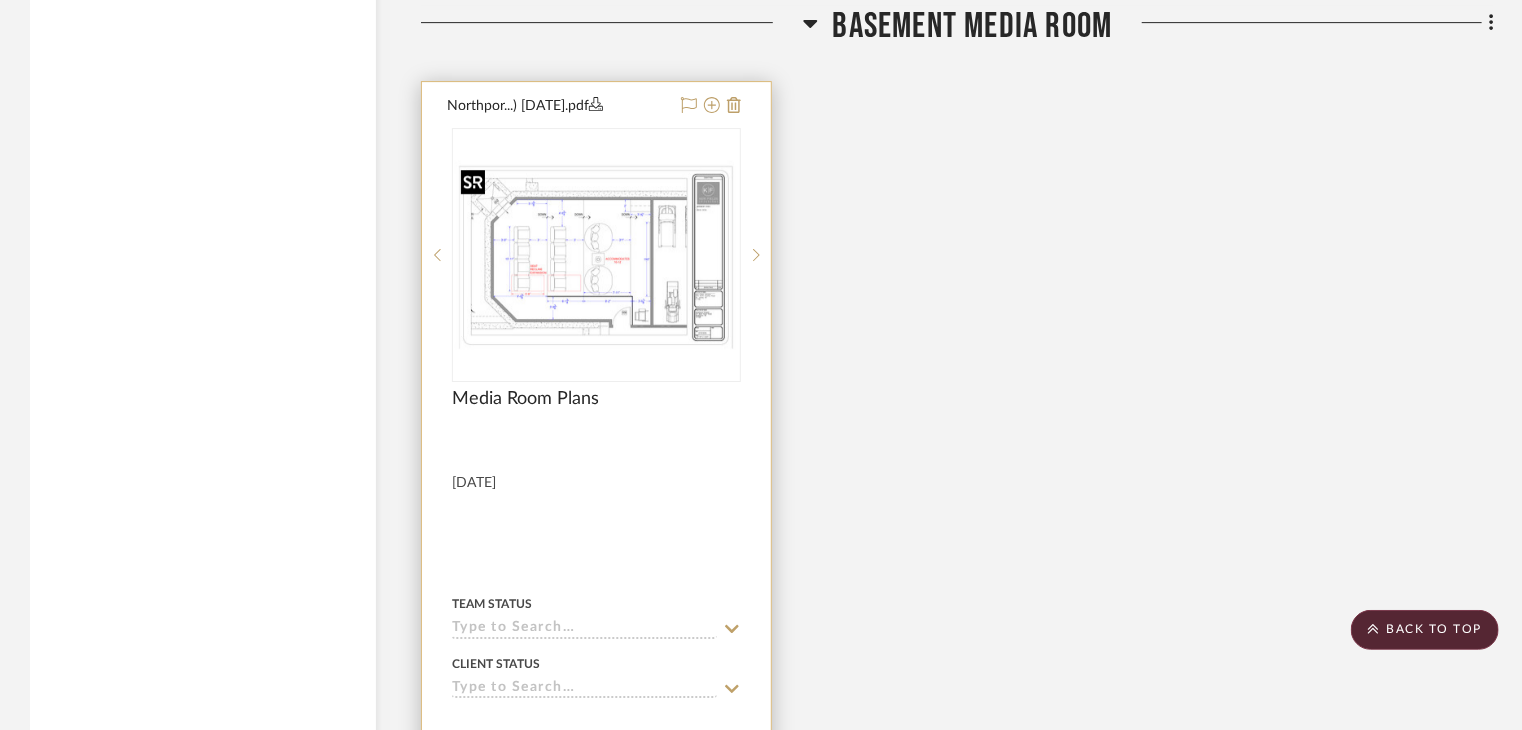 click at bounding box center (0, 0) 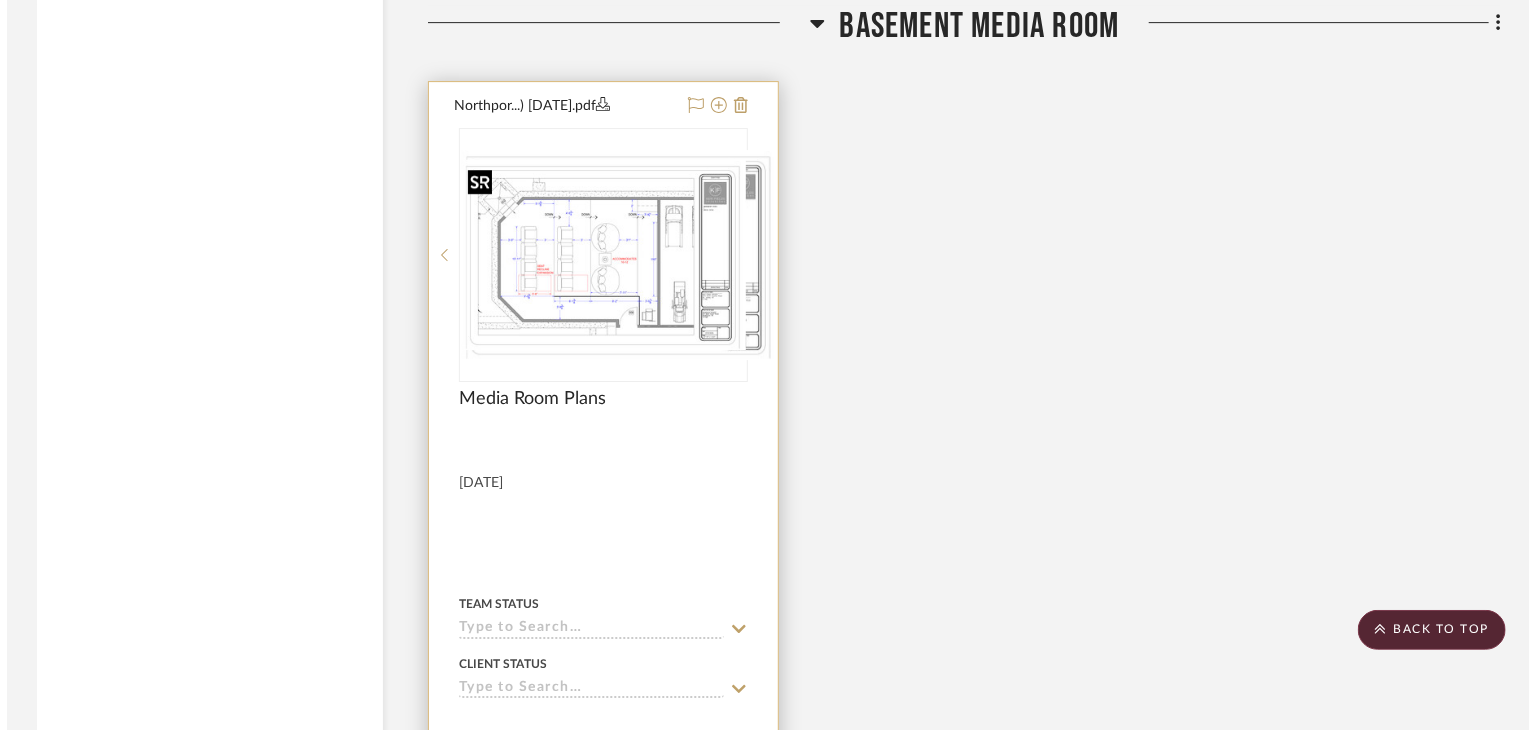 scroll, scrollTop: 0, scrollLeft: 0, axis: both 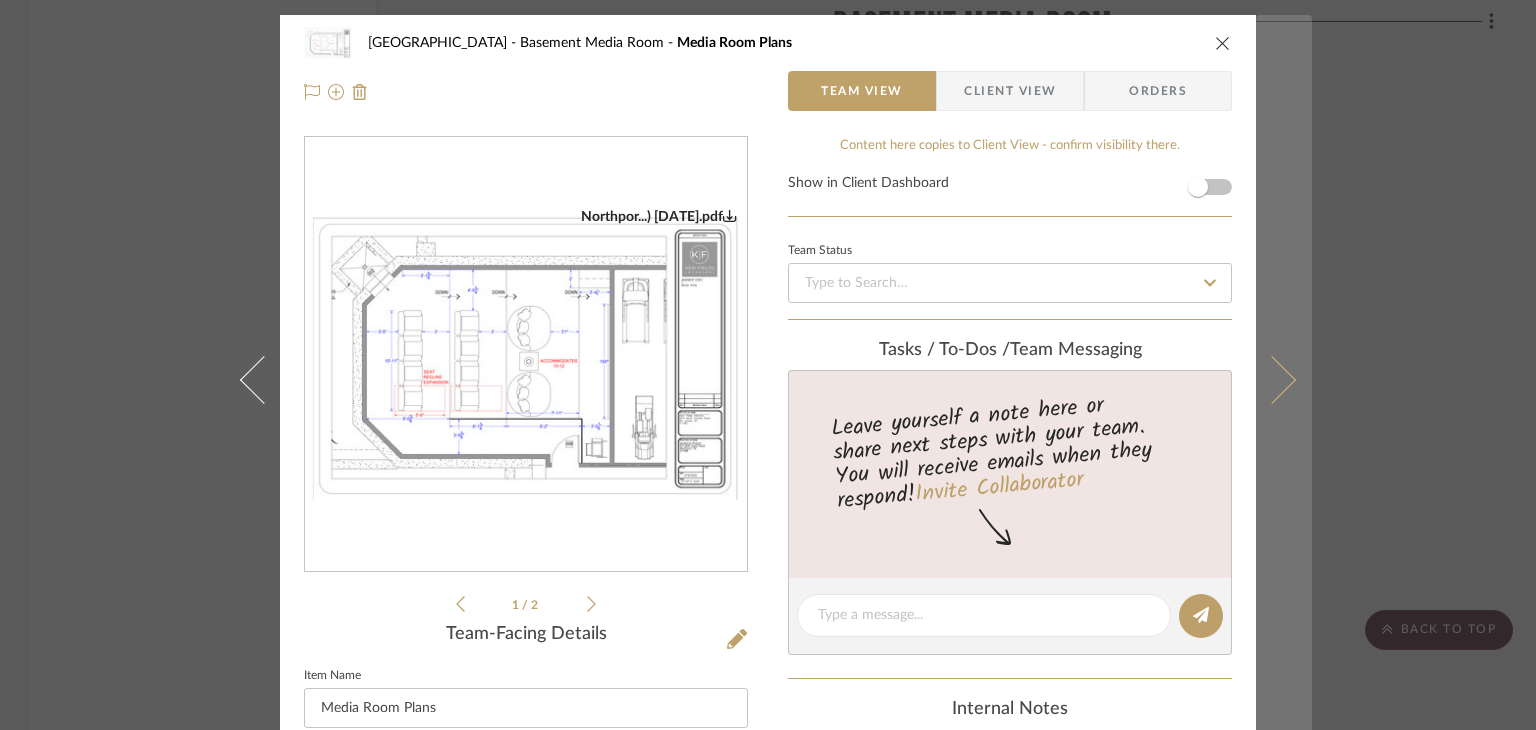 click at bounding box center (1284, 380) 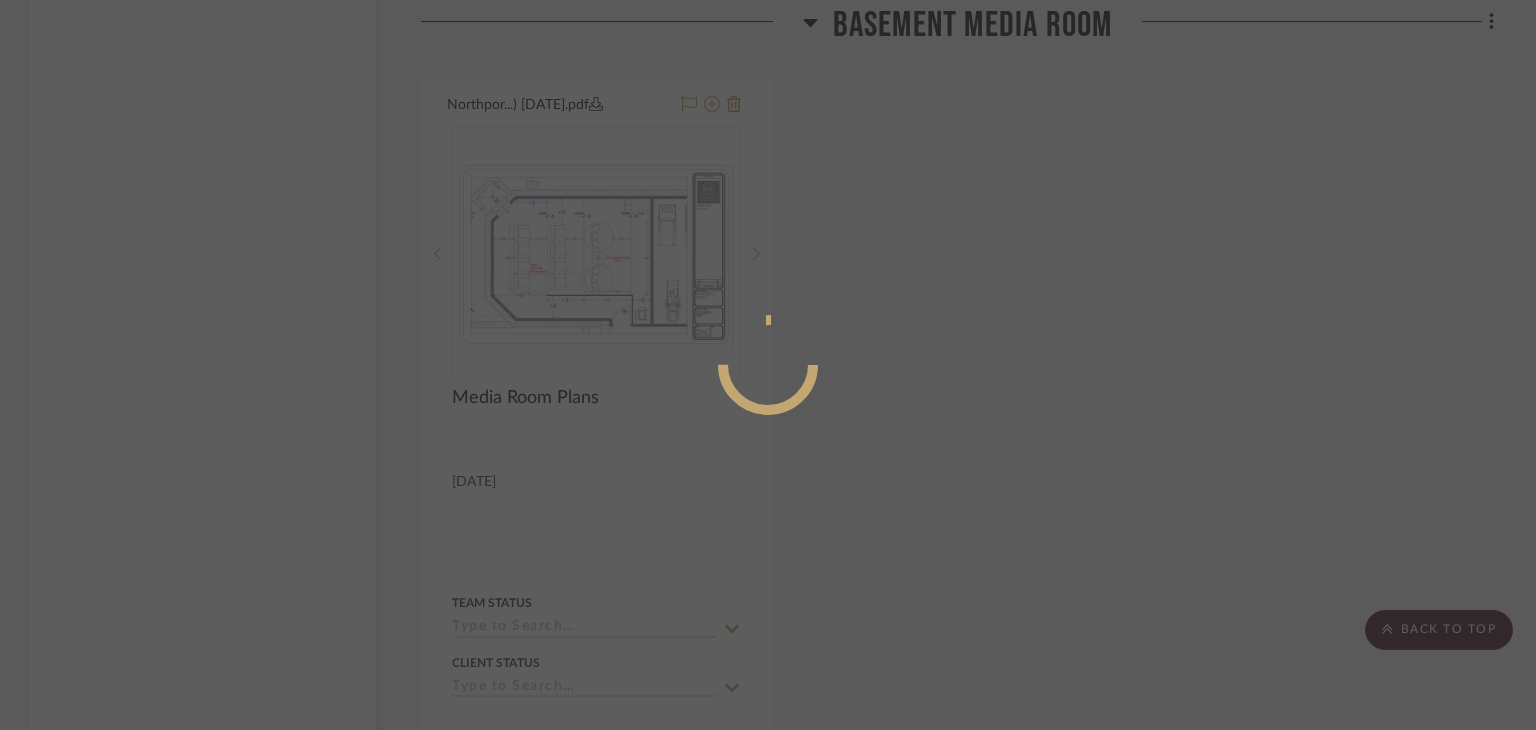 click at bounding box center [768, 365] 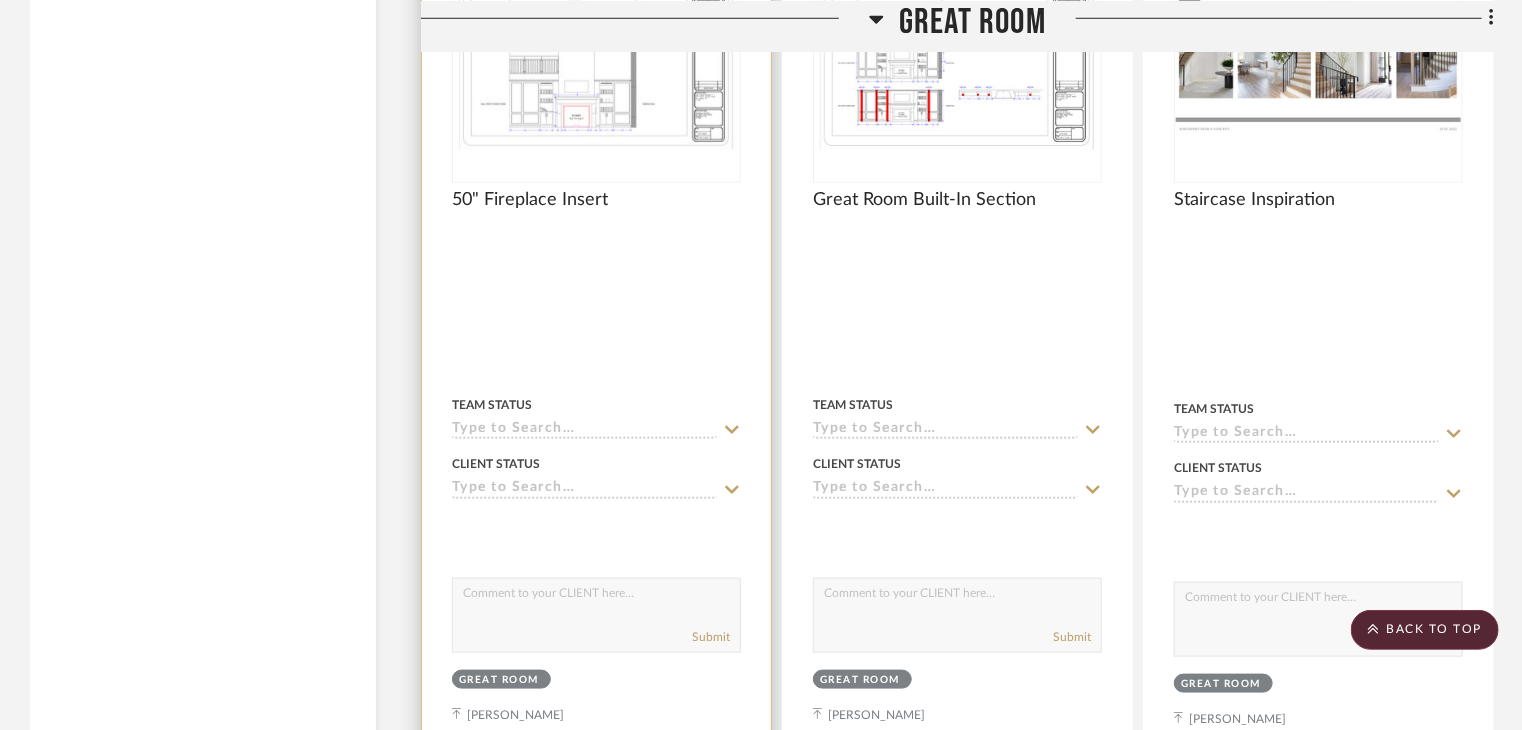 scroll, scrollTop: 8316, scrollLeft: 0, axis: vertical 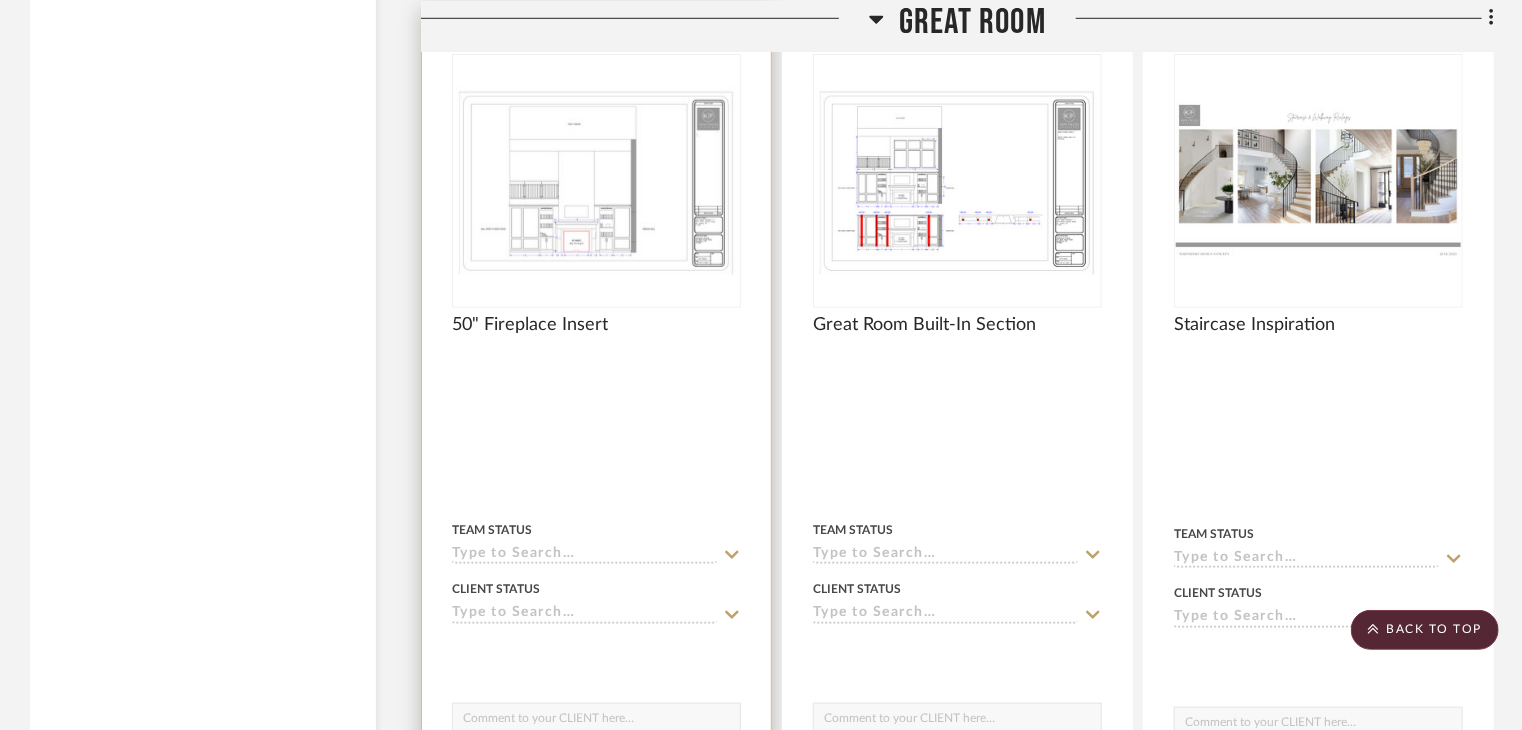 click at bounding box center [596, 447] 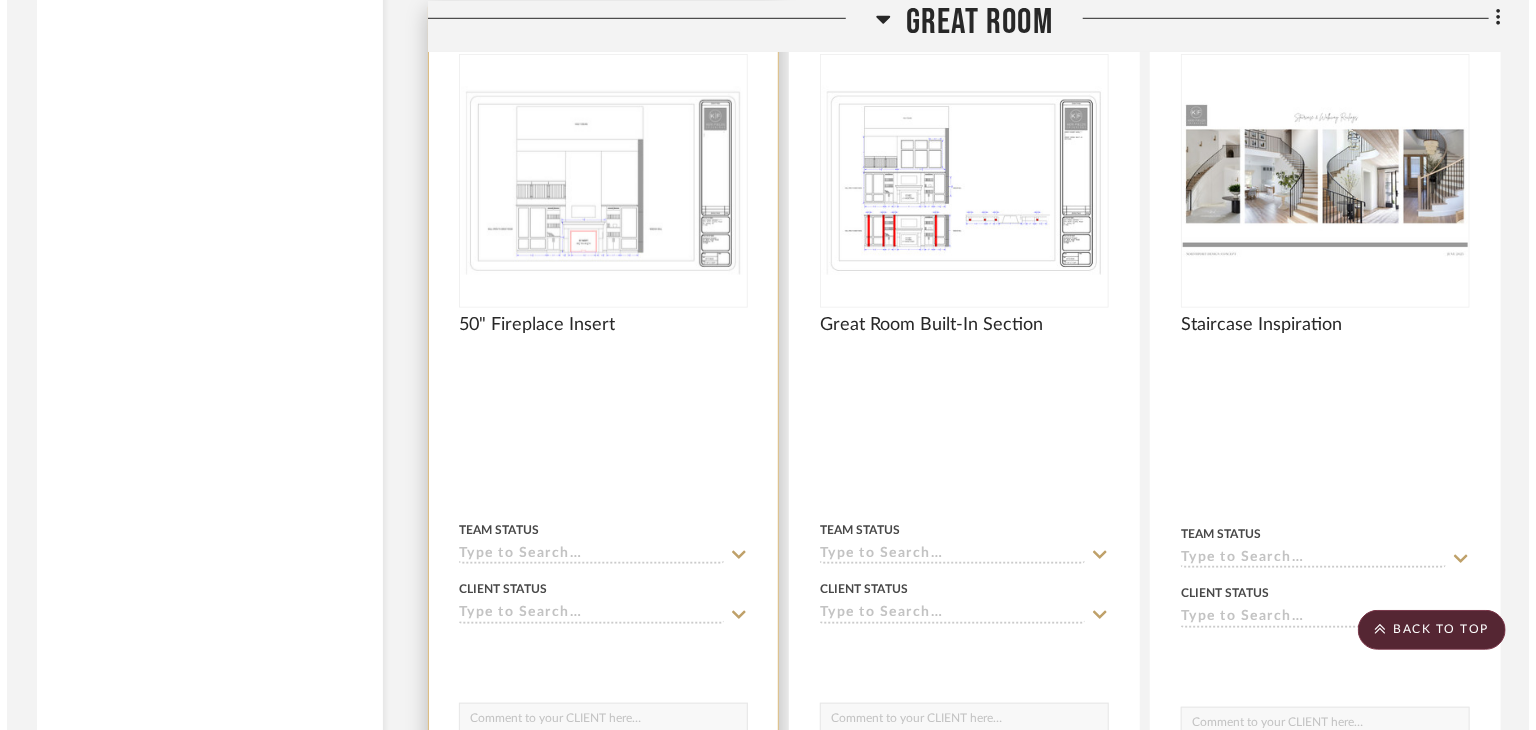 scroll, scrollTop: 0, scrollLeft: 0, axis: both 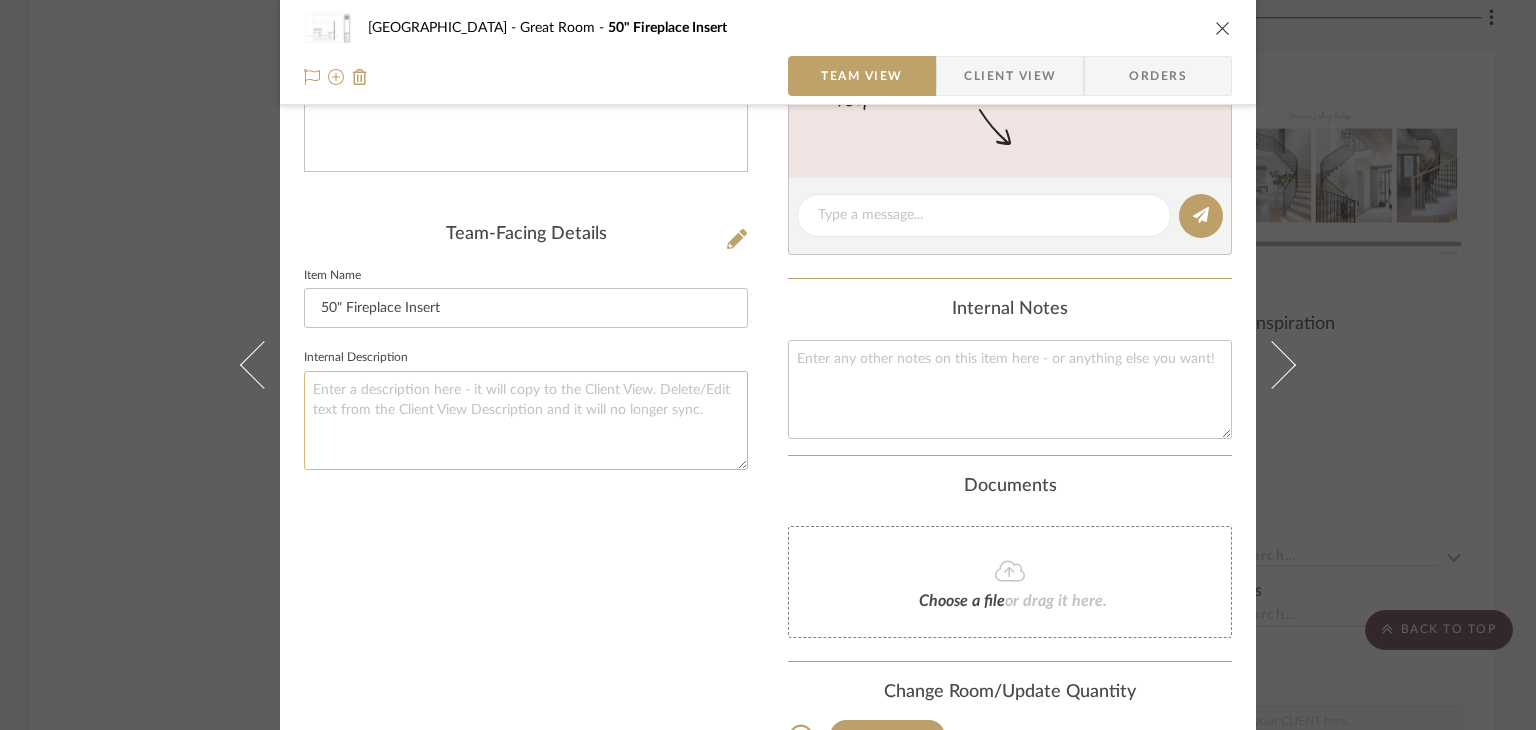 click 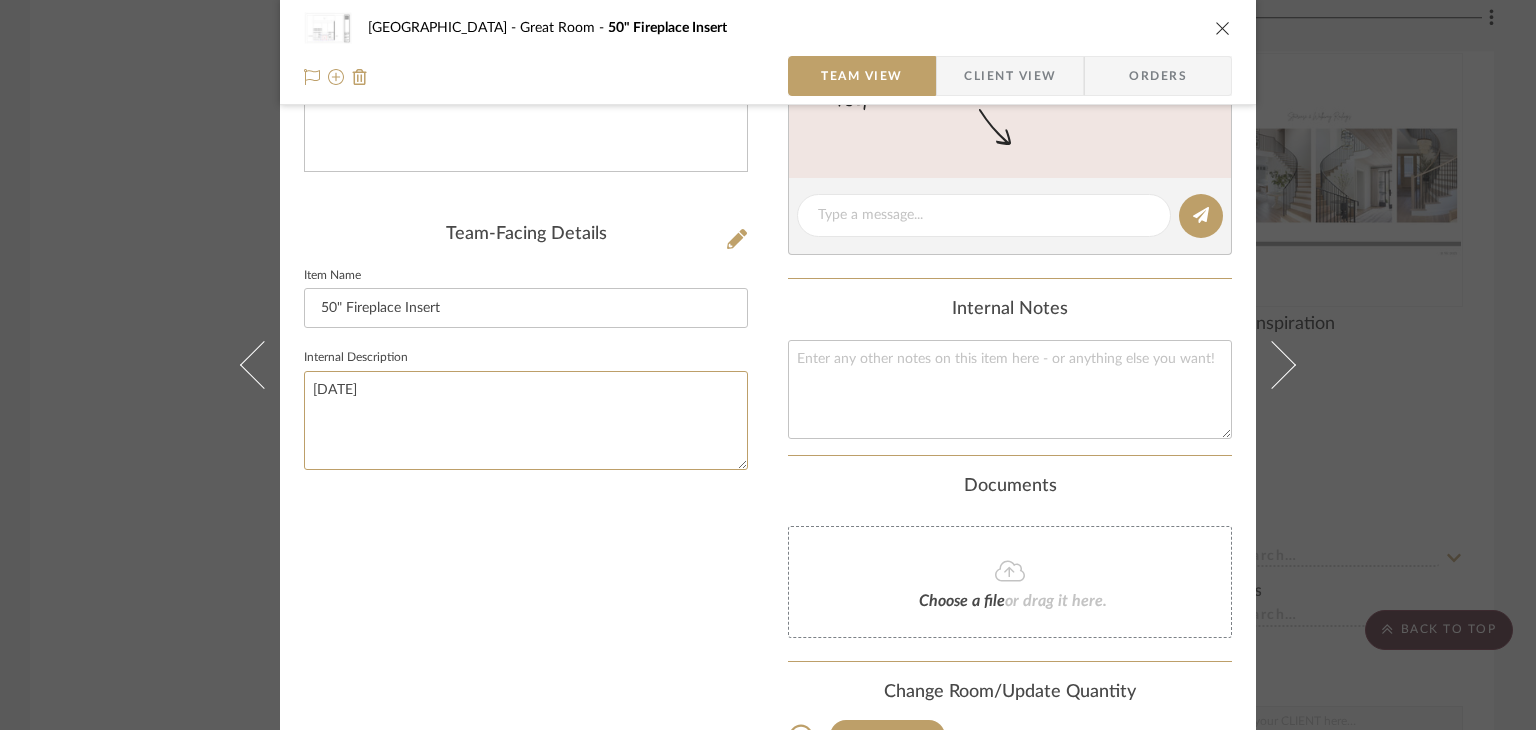 type on "[DATE]" 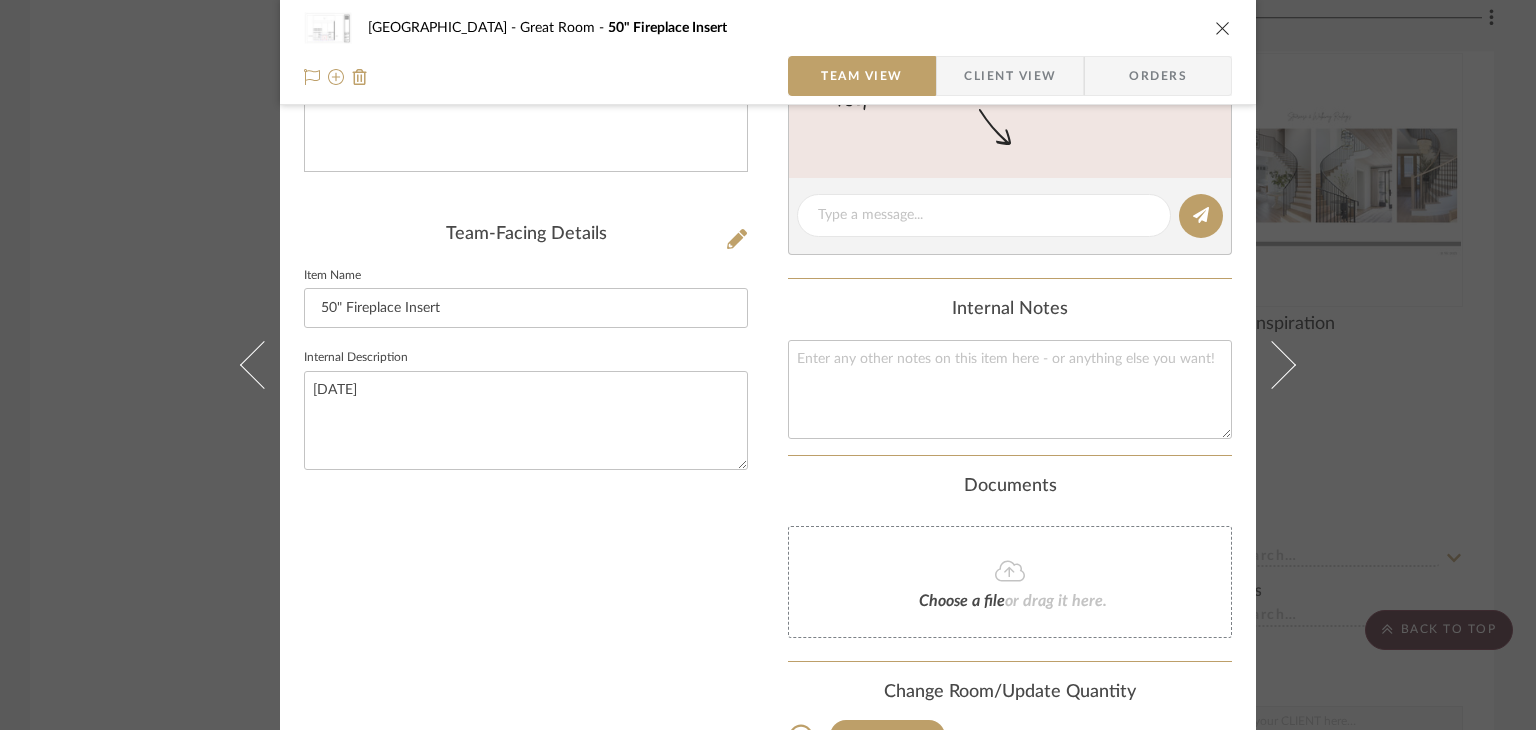 click at bounding box center [1223, 28] 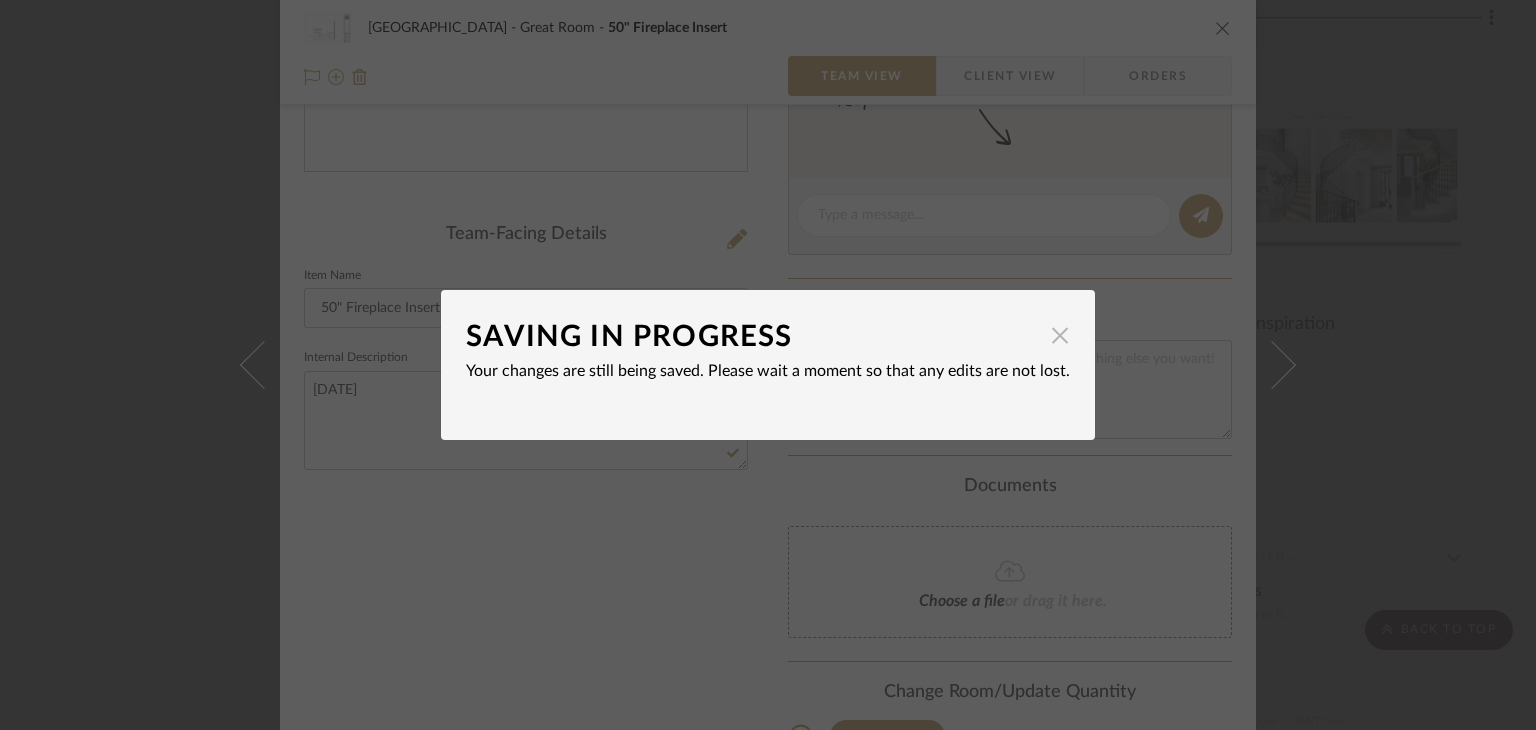 click on "×" at bounding box center [1060, 335] 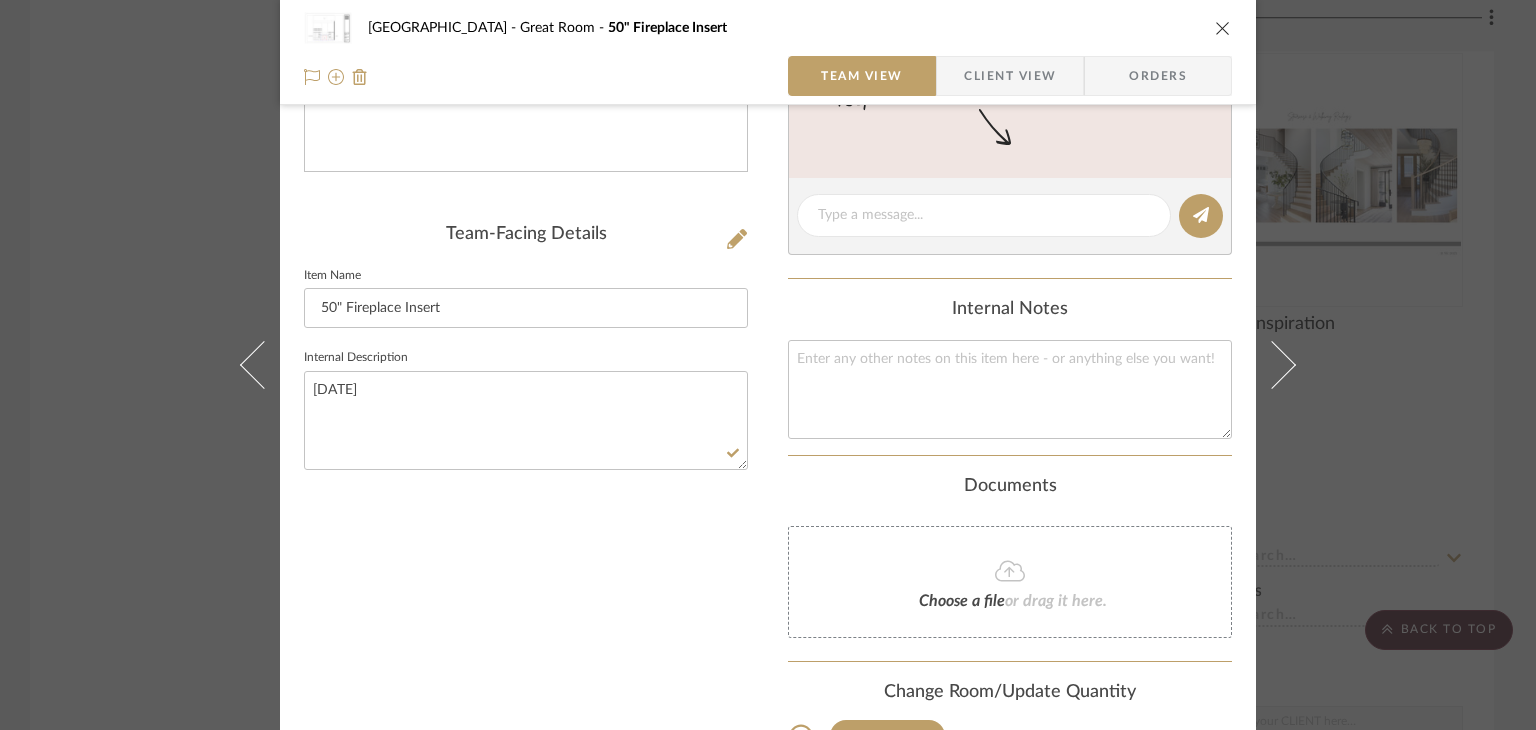 click on "Northport Great Room 50" Fireplace Insert Team View Client View Orders  Northpor...e [DATE].pdf   Team-Facing Details   Item Name  50" Fireplace Insert  Internal Description  [DATE] Content here copies to Client View - confirm visibility there.  Show in Client Dashboard  Team Status Tasks / To-Dos /  team Messaging  Leave yourself a note here or share next steps with your team. You will receive emails when they
respond!  Invite Collaborator Internal Notes  Documents  Choose a file  or drag it here. Change Room/Update Quantity  Great Room  *To create a new room/section do that from main project page    [PERSON_NAME]" at bounding box center (768, 365) 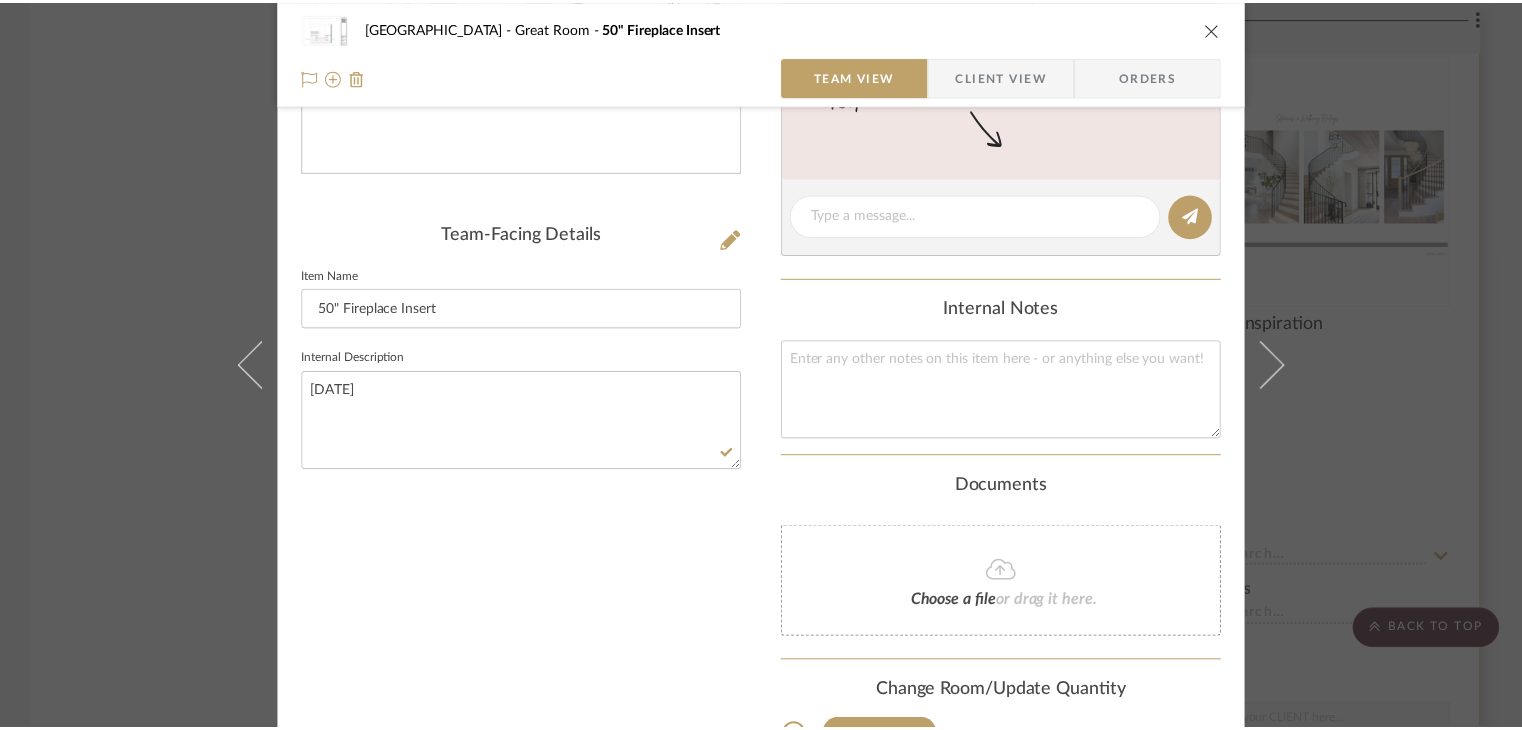 scroll, scrollTop: 8316, scrollLeft: 0, axis: vertical 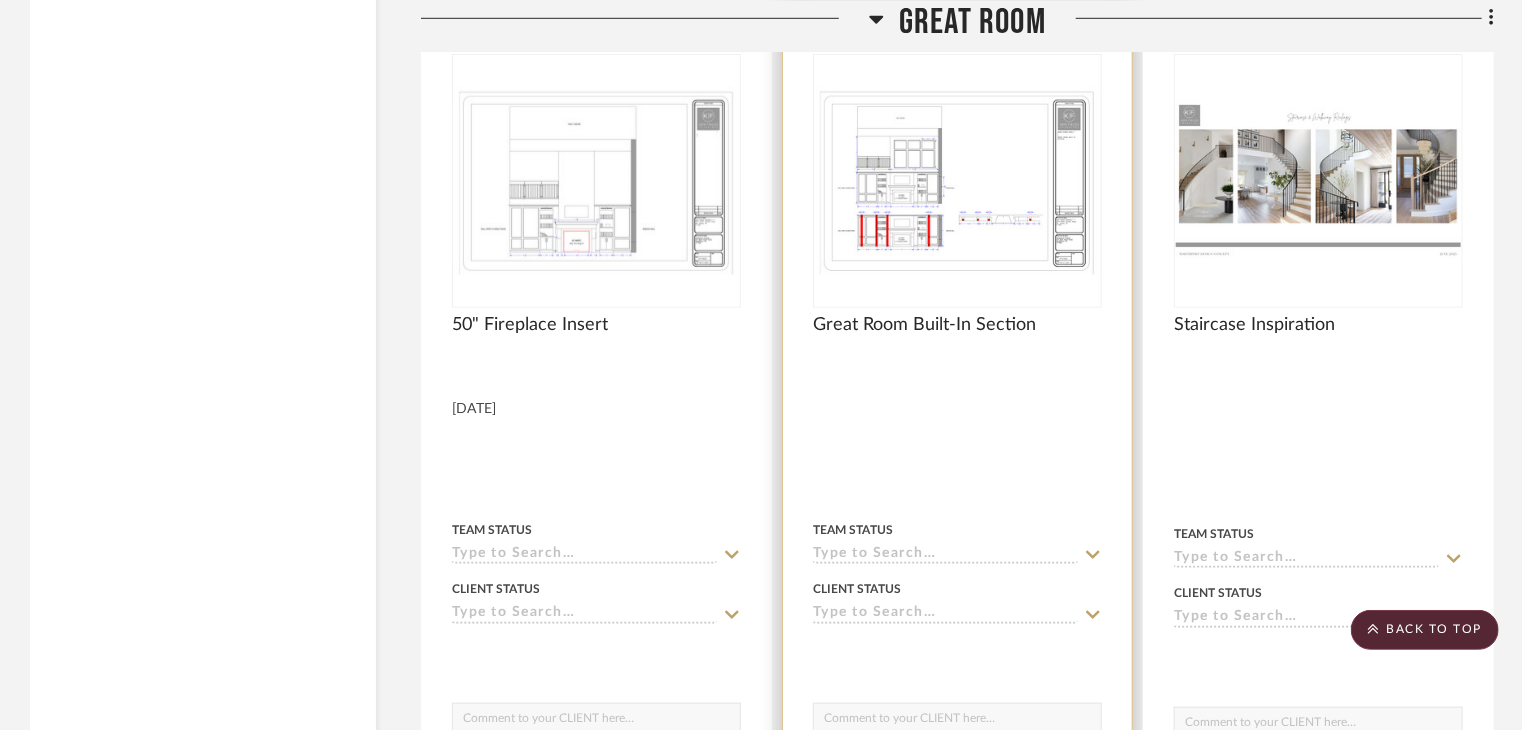 click at bounding box center (957, 447) 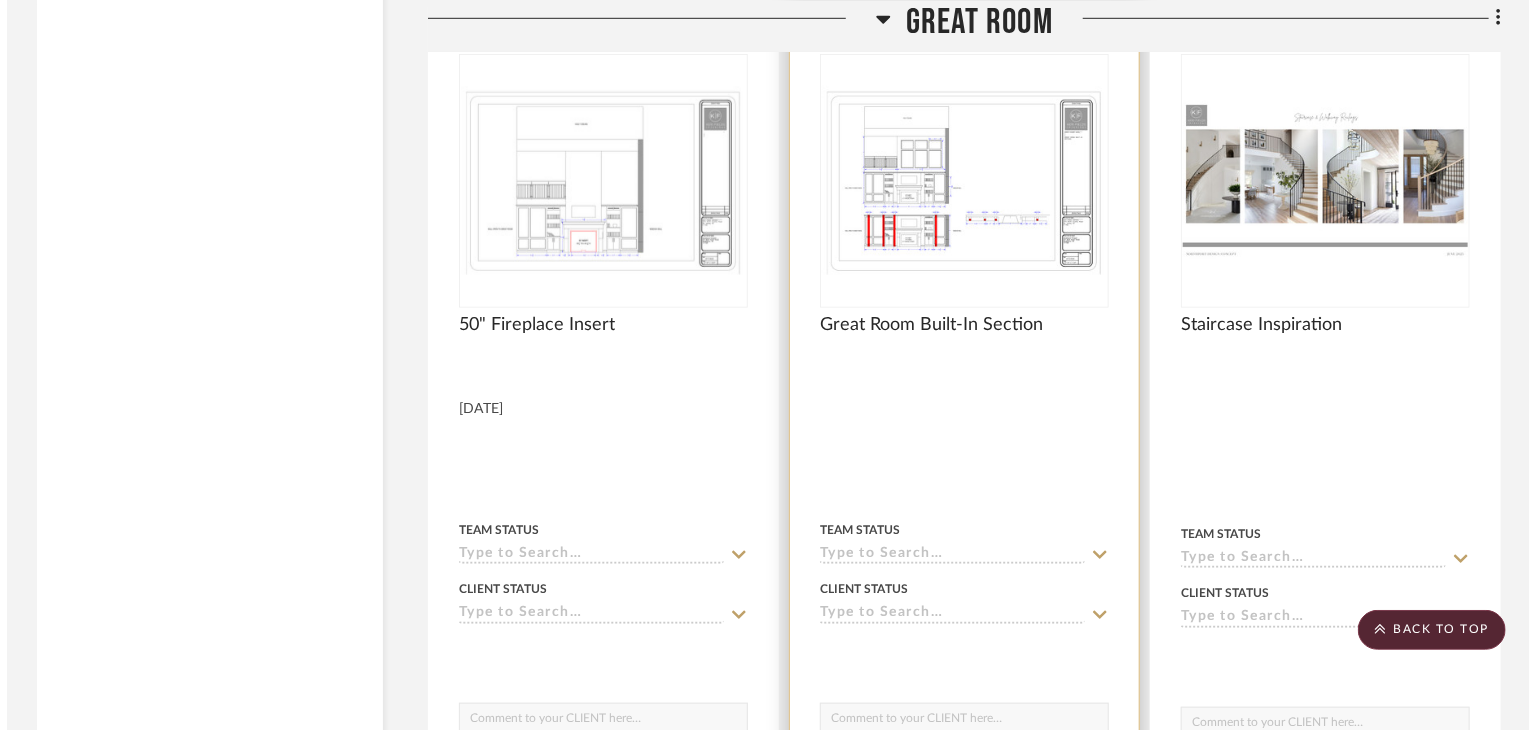 scroll, scrollTop: 0, scrollLeft: 0, axis: both 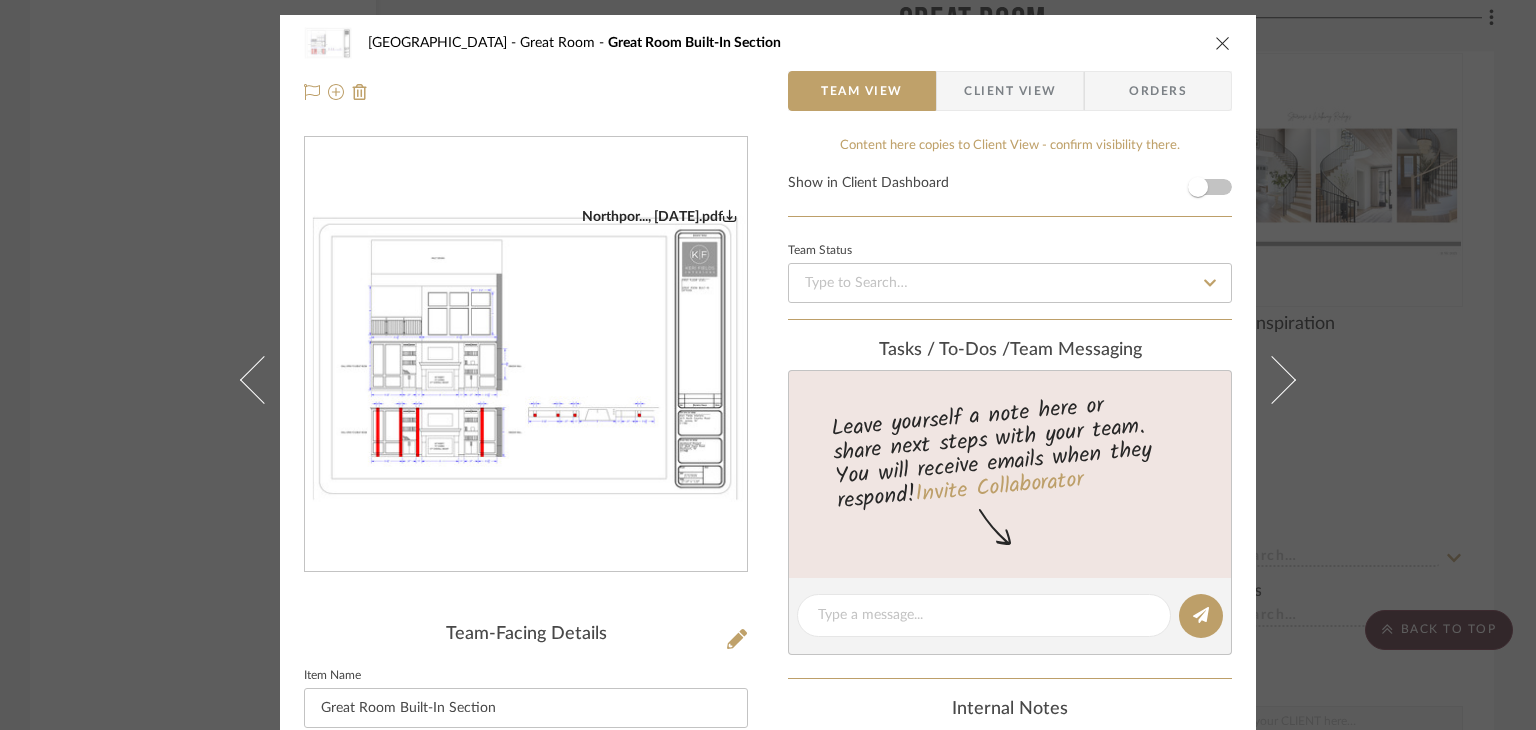 drag, startPoint x: 47, startPoint y: 175, endPoint x: 364, endPoint y: 220, distance: 320.17807 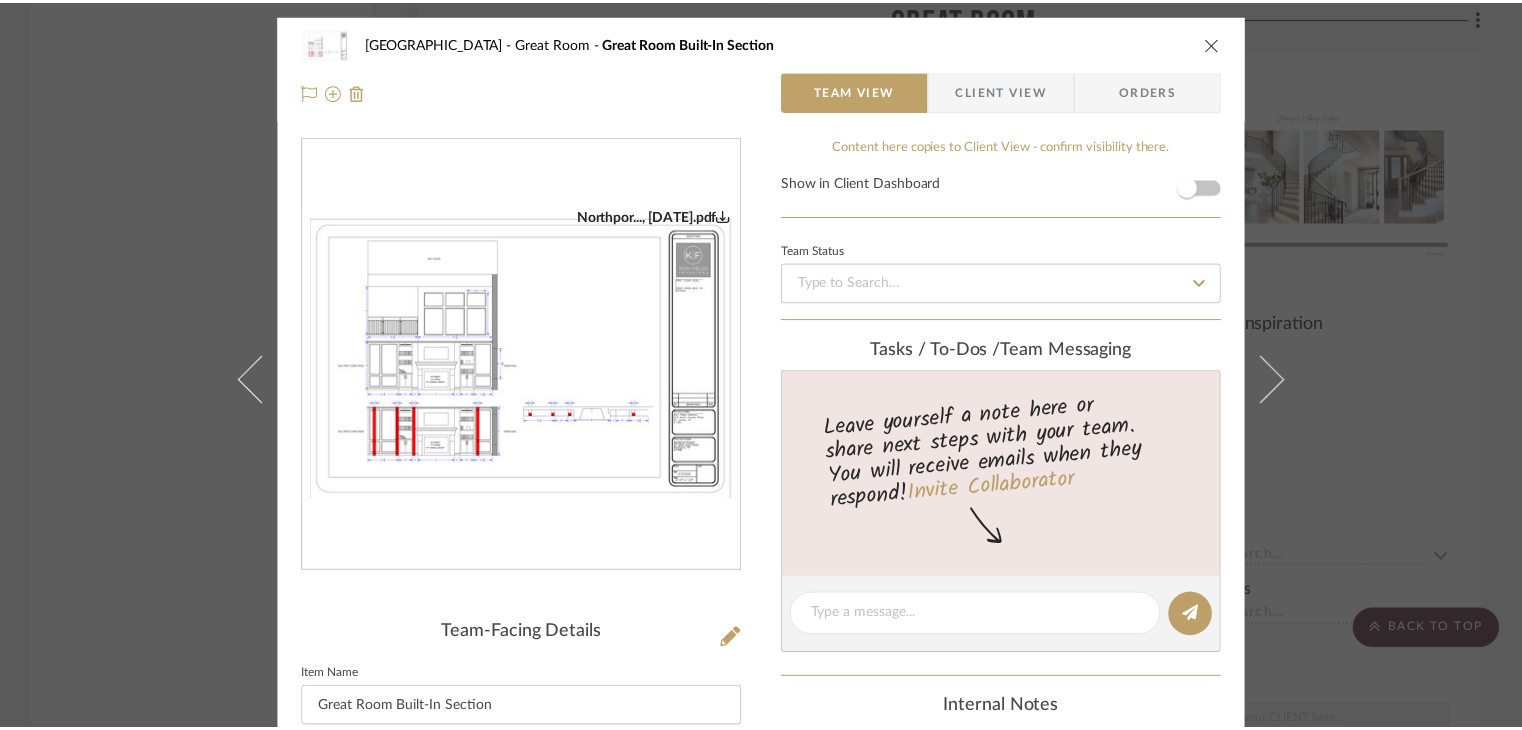 scroll, scrollTop: 8316, scrollLeft: 0, axis: vertical 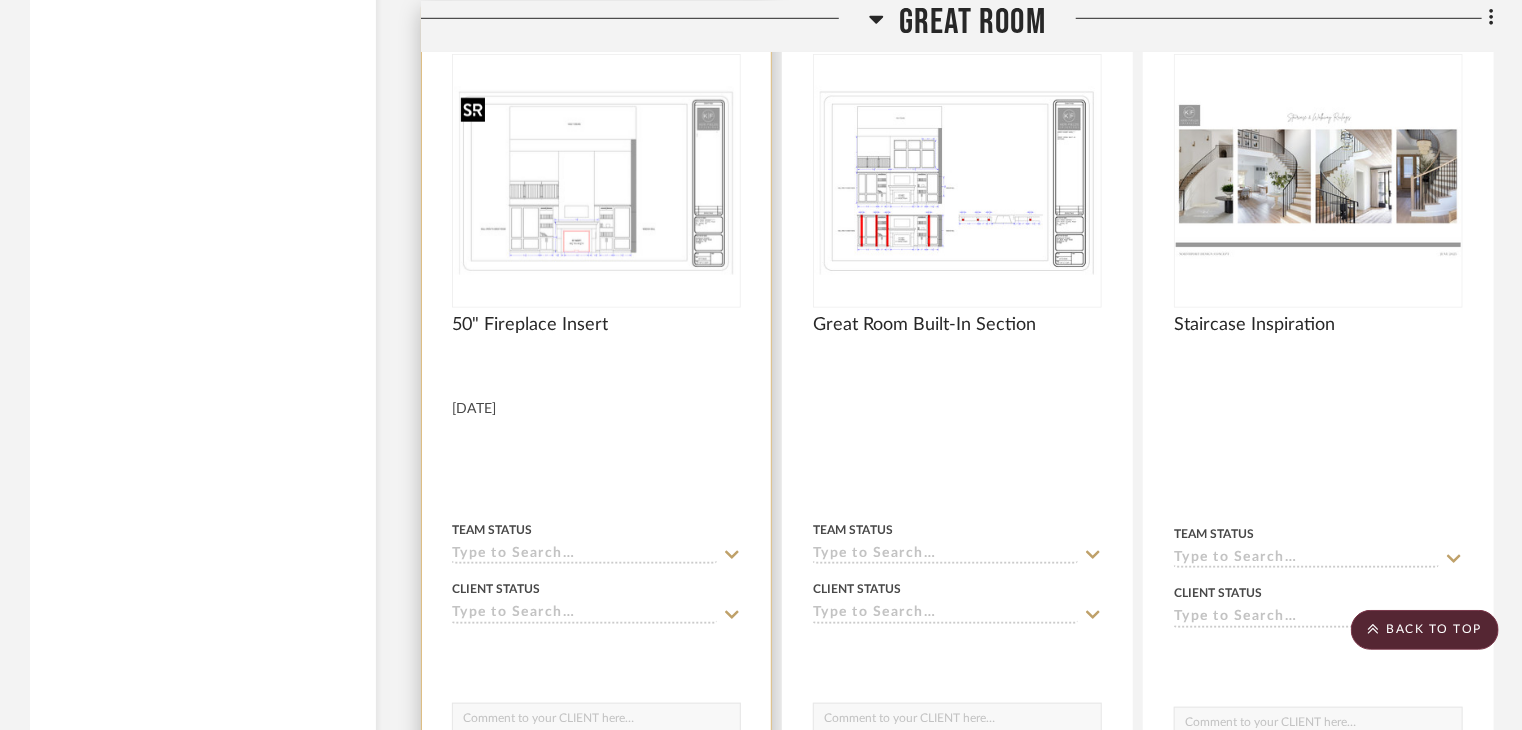 click at bounding box center [596, 181] 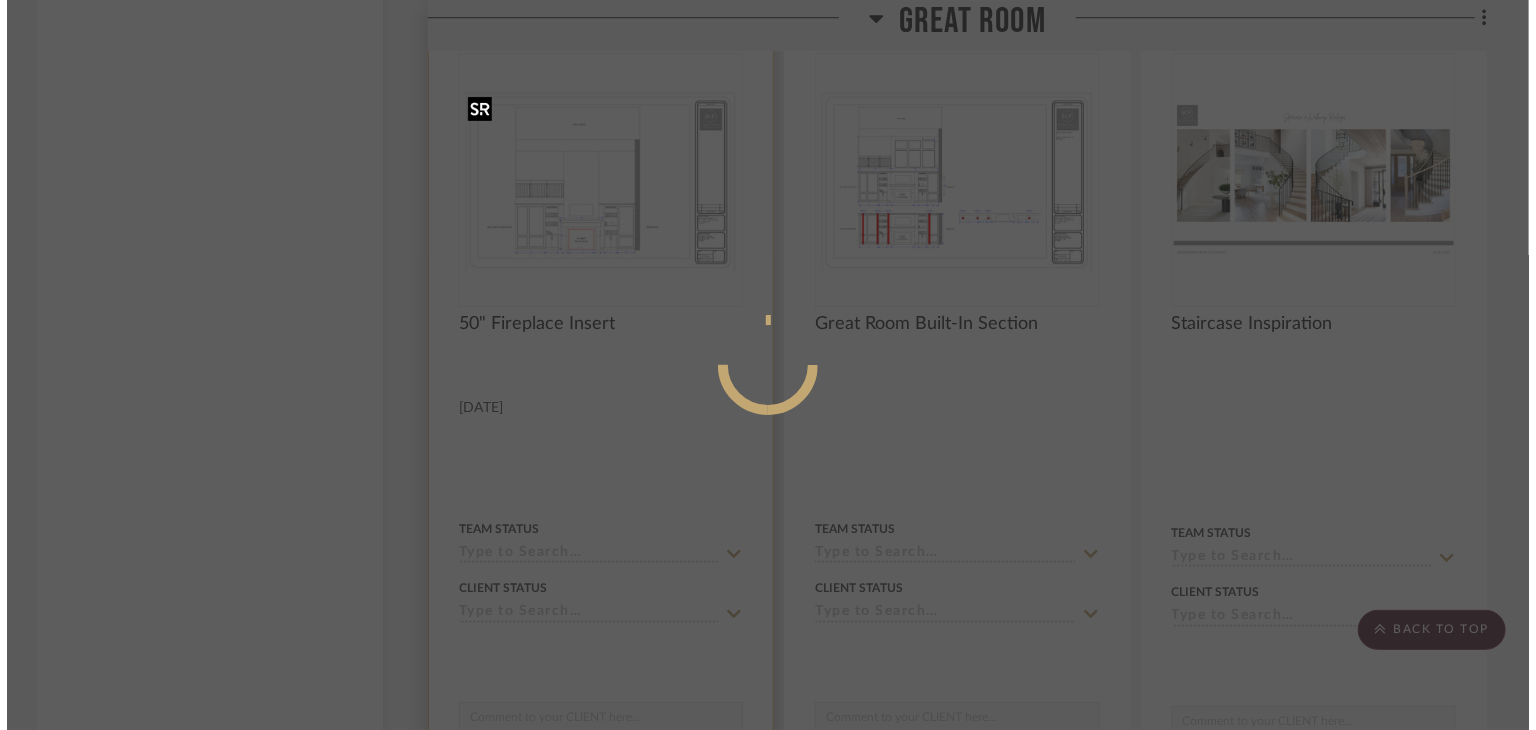 scroll, scrollTop: 0, scrollLeft: 0, axis: both 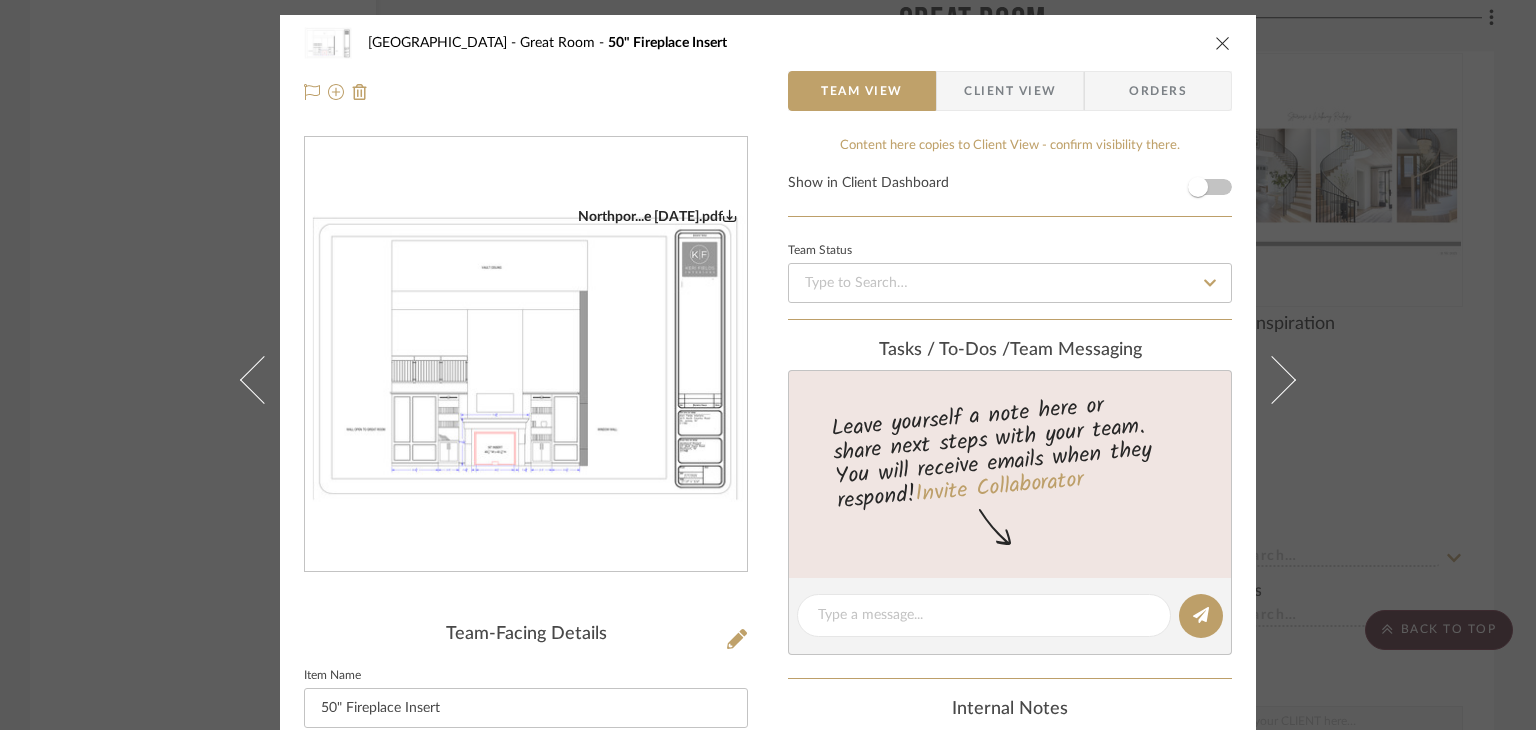 click on "Northport Great Room 50" Fireplace Insert Team View Client View Orders  Northpor...e [DATE].pdf   Team-Facing Details   Item Name  50" Fireplace Insert  Internal Description  [DATE] Content here copies to Client View - confirm visibility there.  Show in Client Dashboard  Team Status Tasks / To-Dos /  team Messaging  Leave yourself a note here or share next steps with your team. You will receive emails when they
respond!  Invite Collaborator Internal Notes  Documents  Choose a file  or drag it here. Change Room/Update Quantity  Great Room  *To create a new room/section do that from main project page    [PERSON_NAME]" at bounding box center (768, 365) 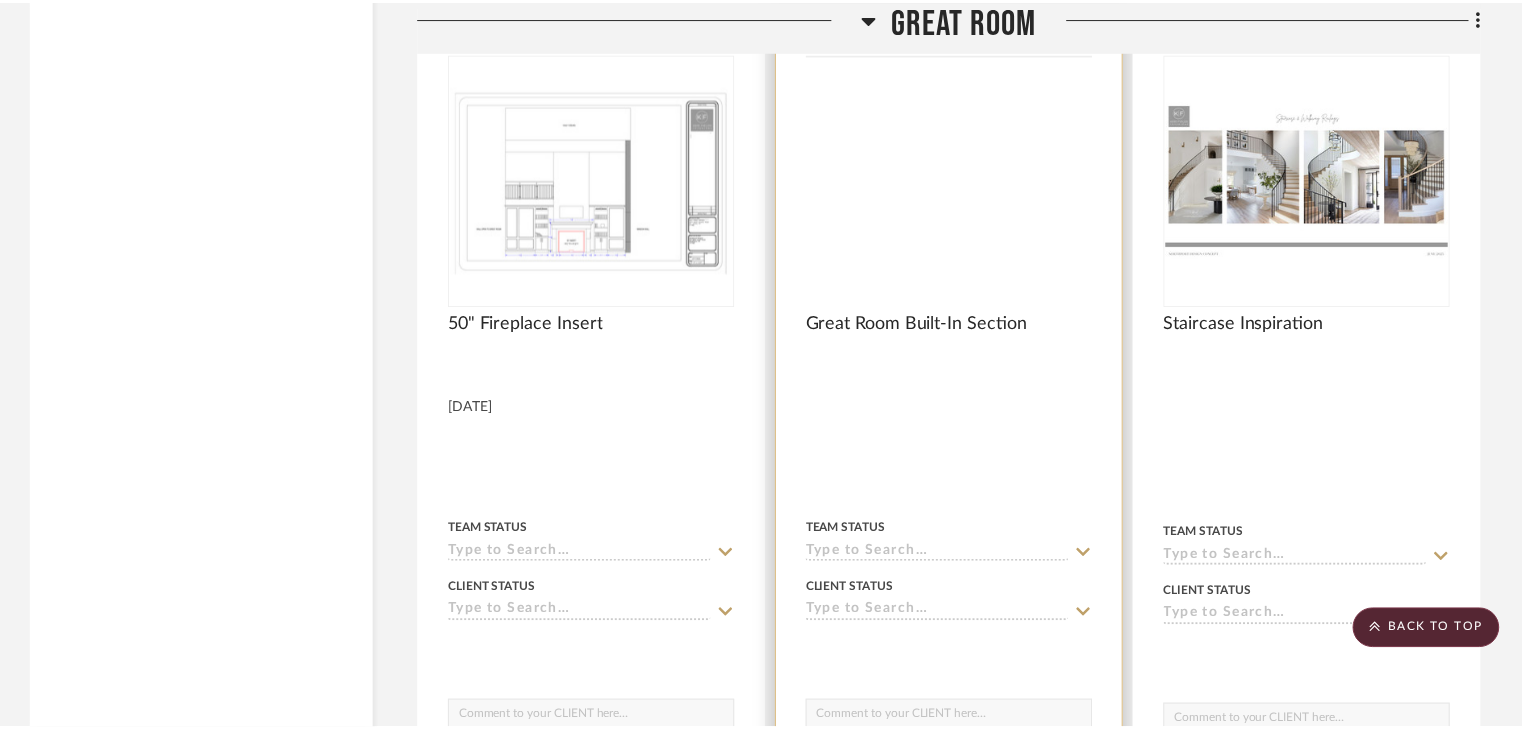 scroll, scrollTop: 8316, scrollLeft: 0, axis: vertical 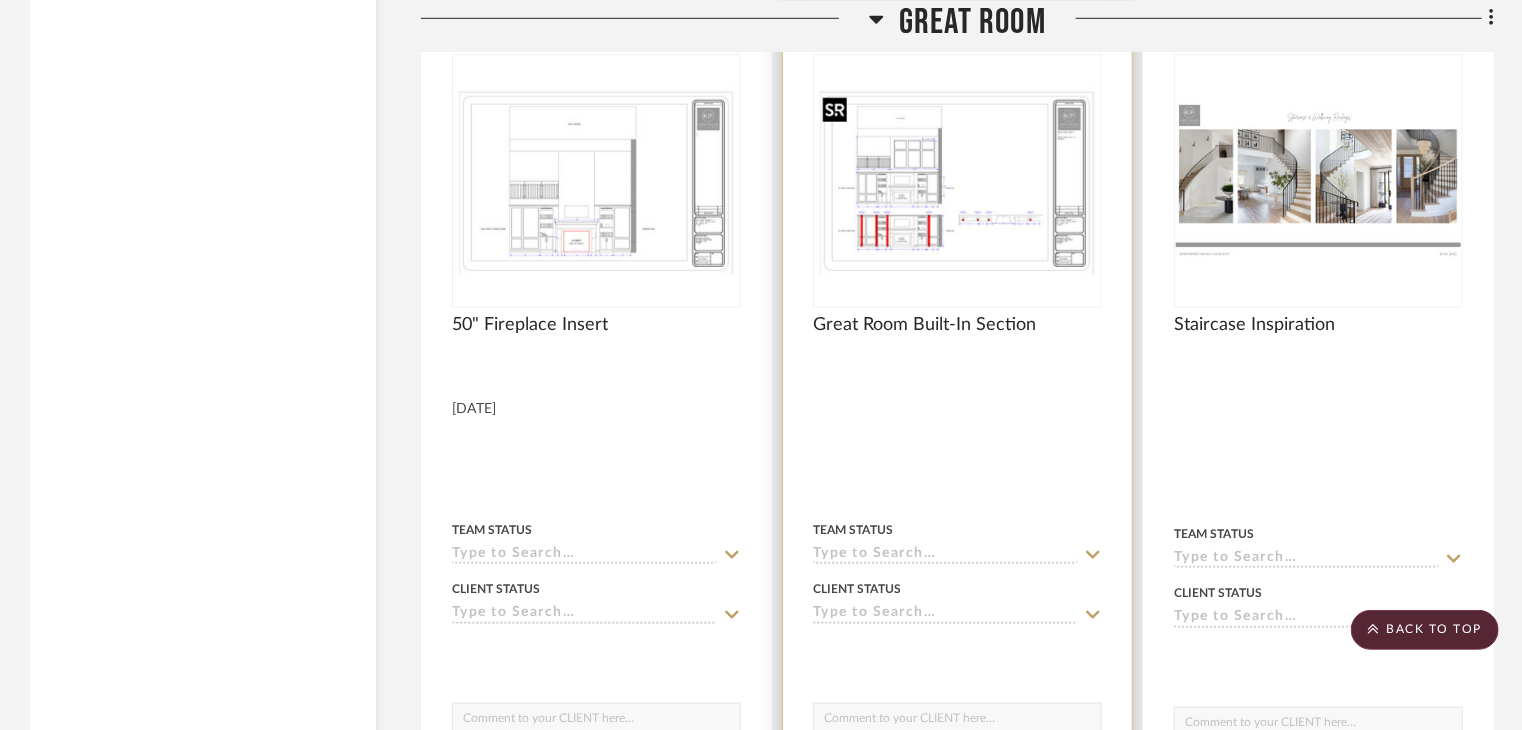 click at bounding box center [957, 181] 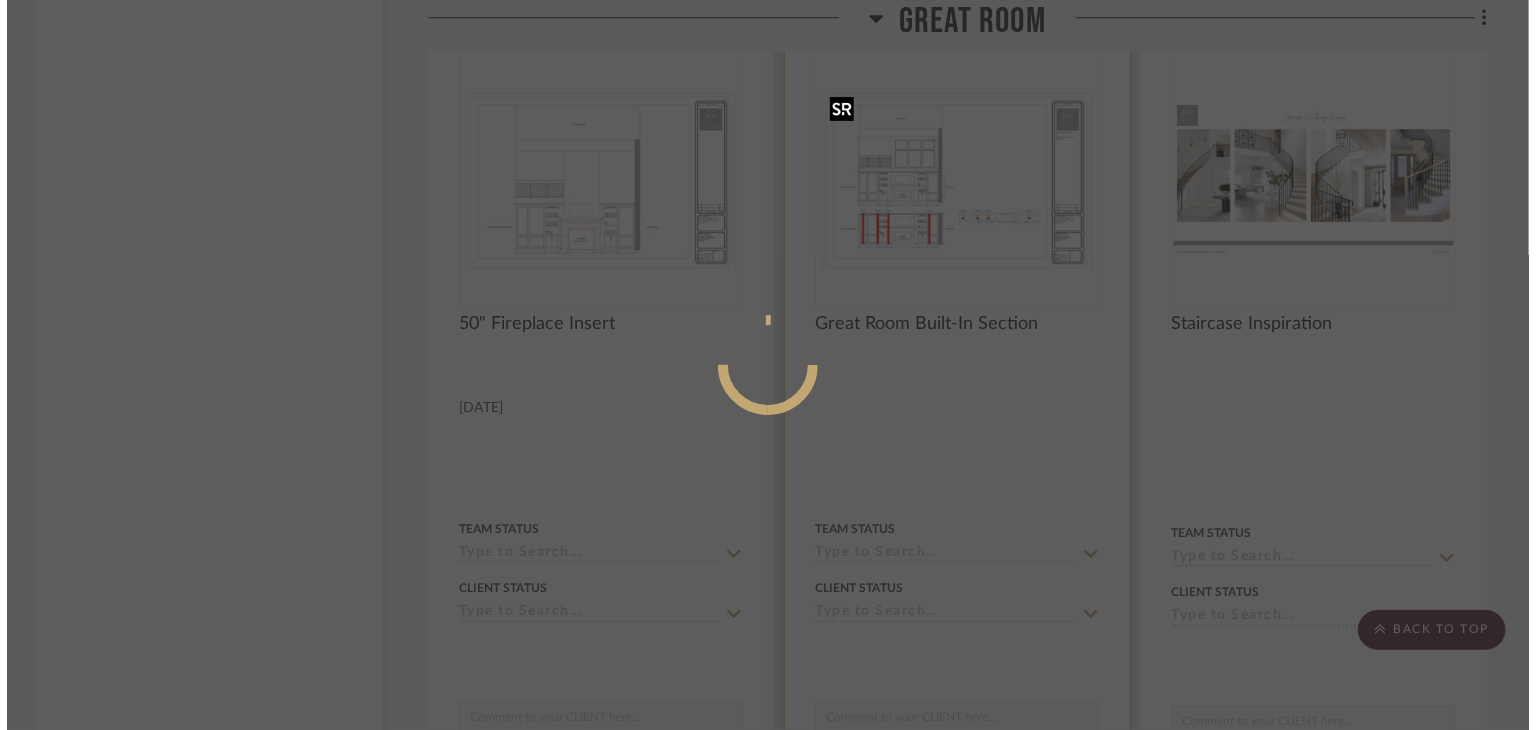 scroll, scrollTop: 0, scrollLeft: 0, axis: both 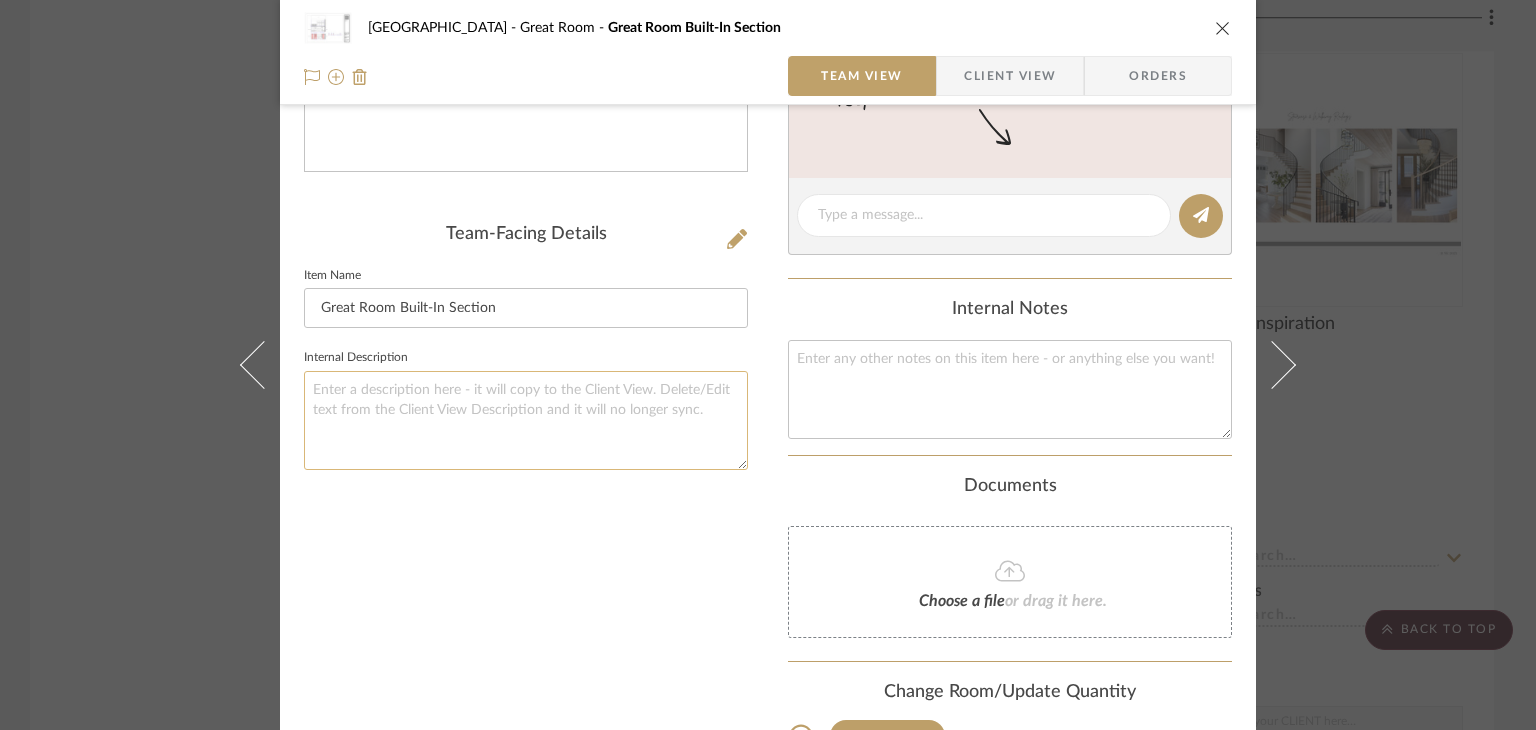 click 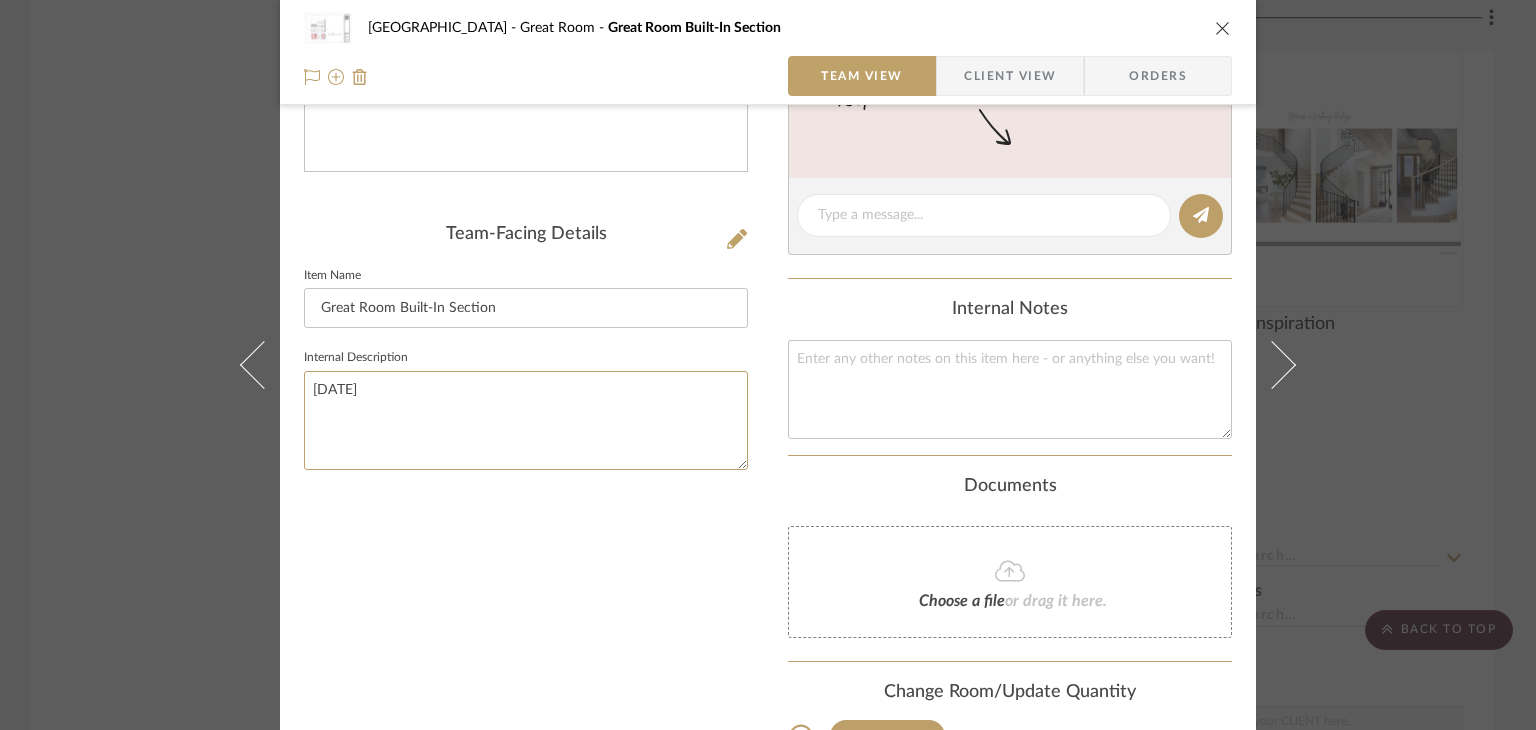 type on "[DATE]" 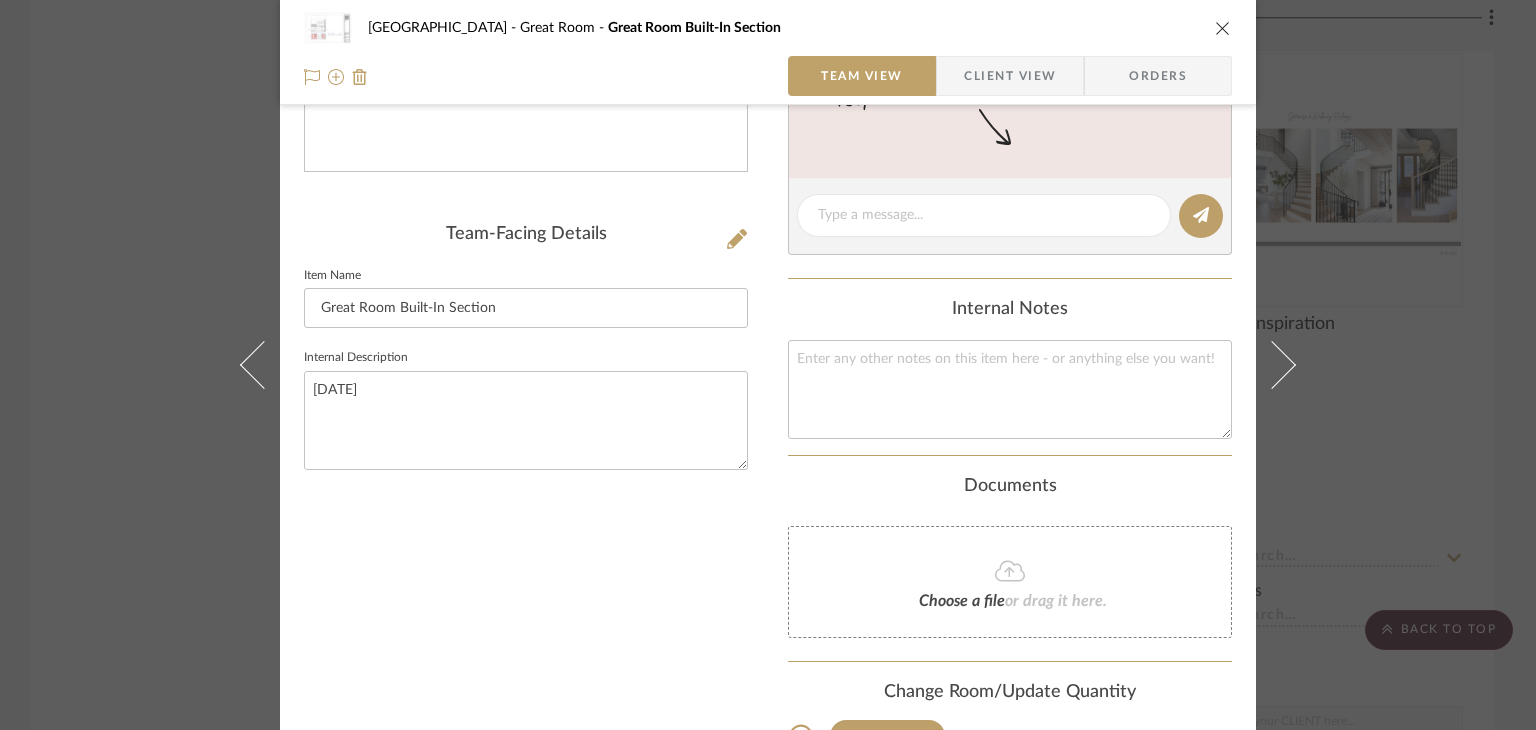 click on "[GEOGRAPHIC_DATA] Great Room Built-In Section" at bounding box center (768, 28) 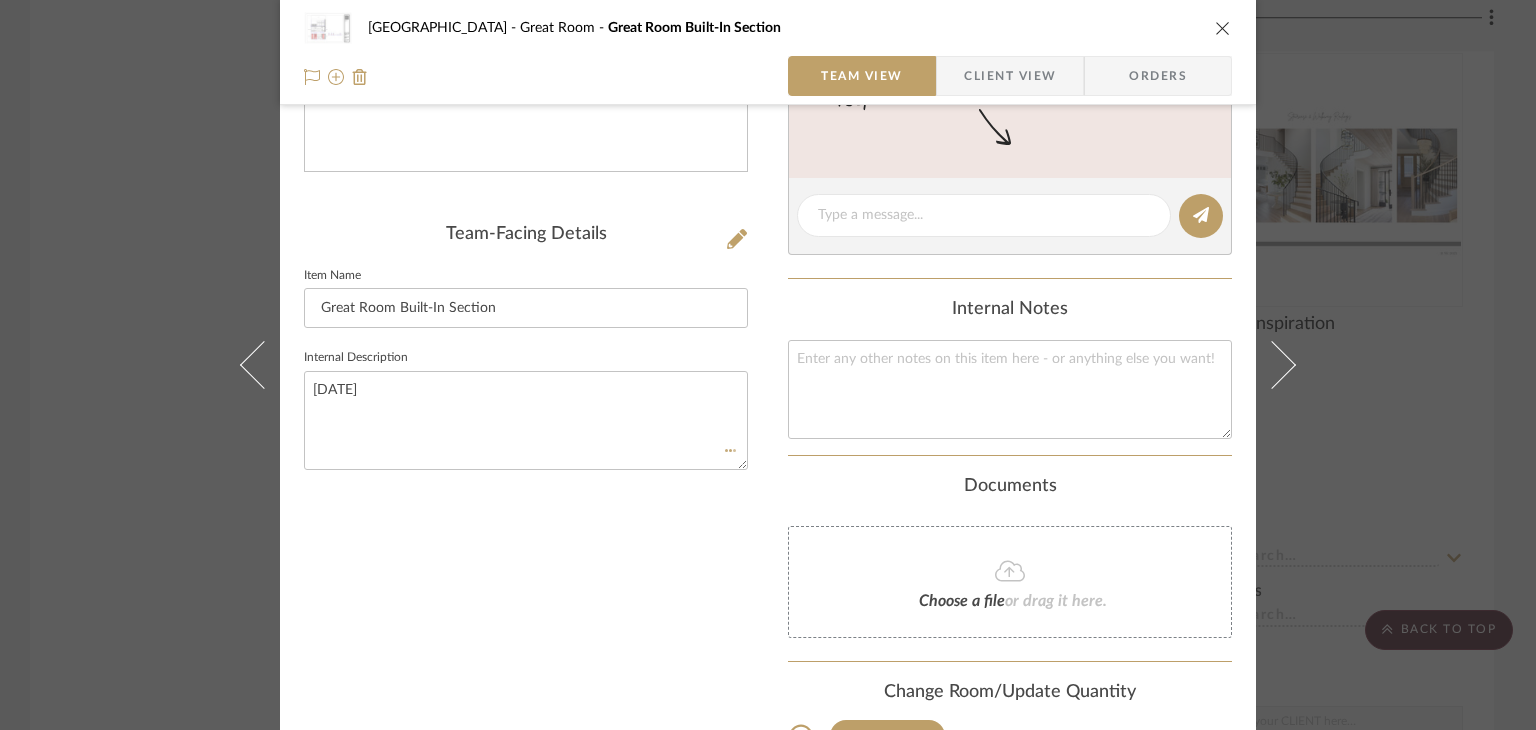 click at bounding box center [1223, 28] 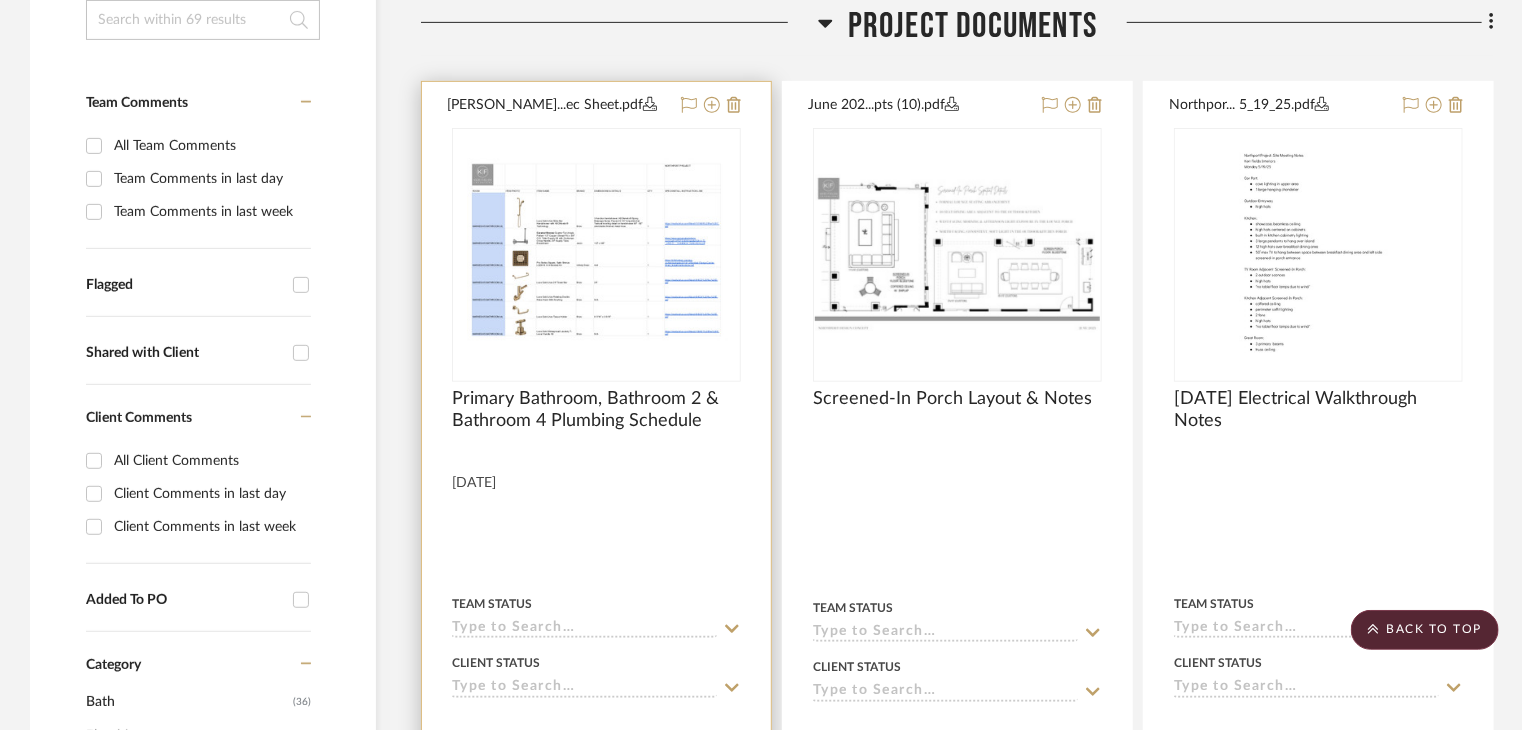 scroll, scrollTop: 455, scrollLeft: 0, axis: vertical 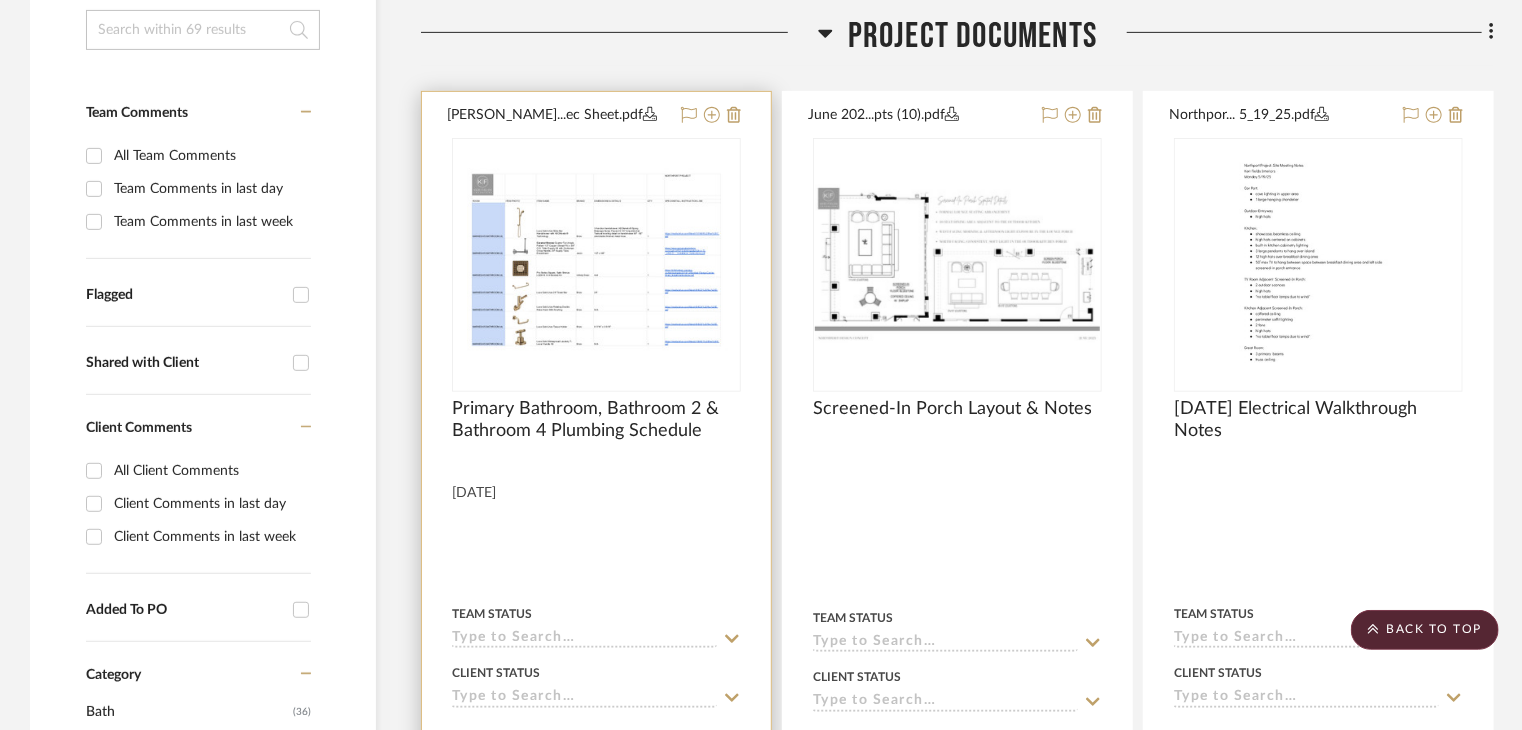 click at bounding box center [596, 531] 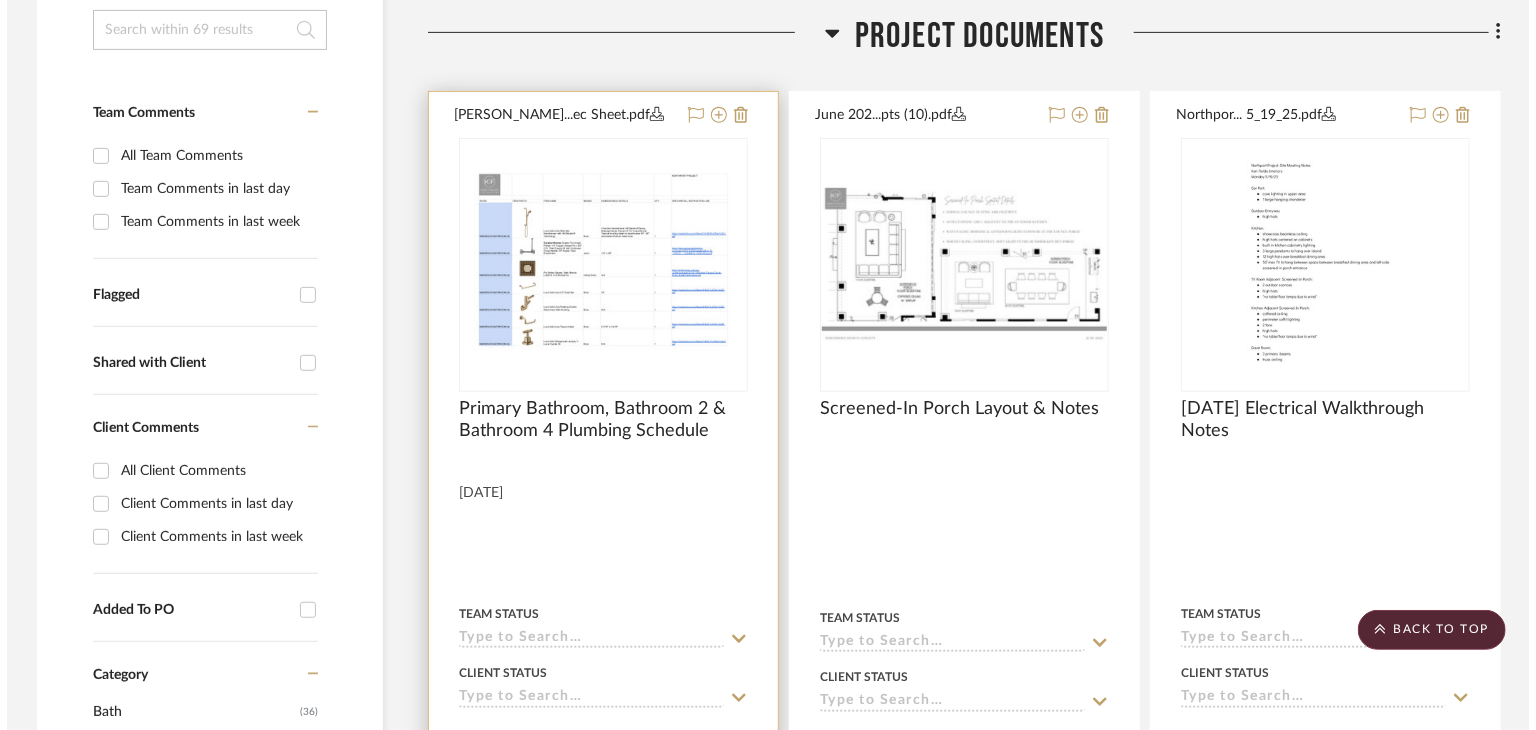 scroll, scrollTop: 0, scrollLeft: 0, axis: both 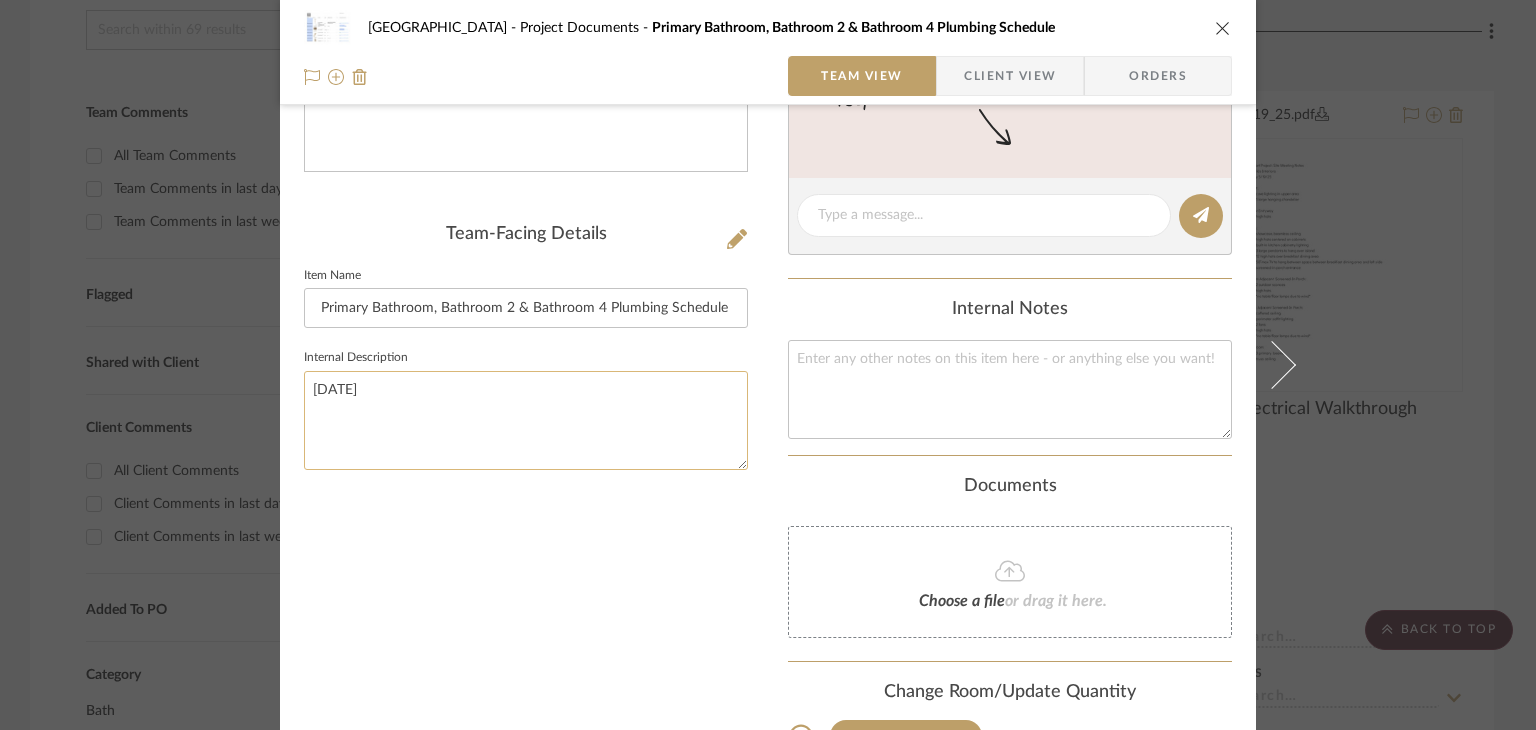 click on "[DATE]" 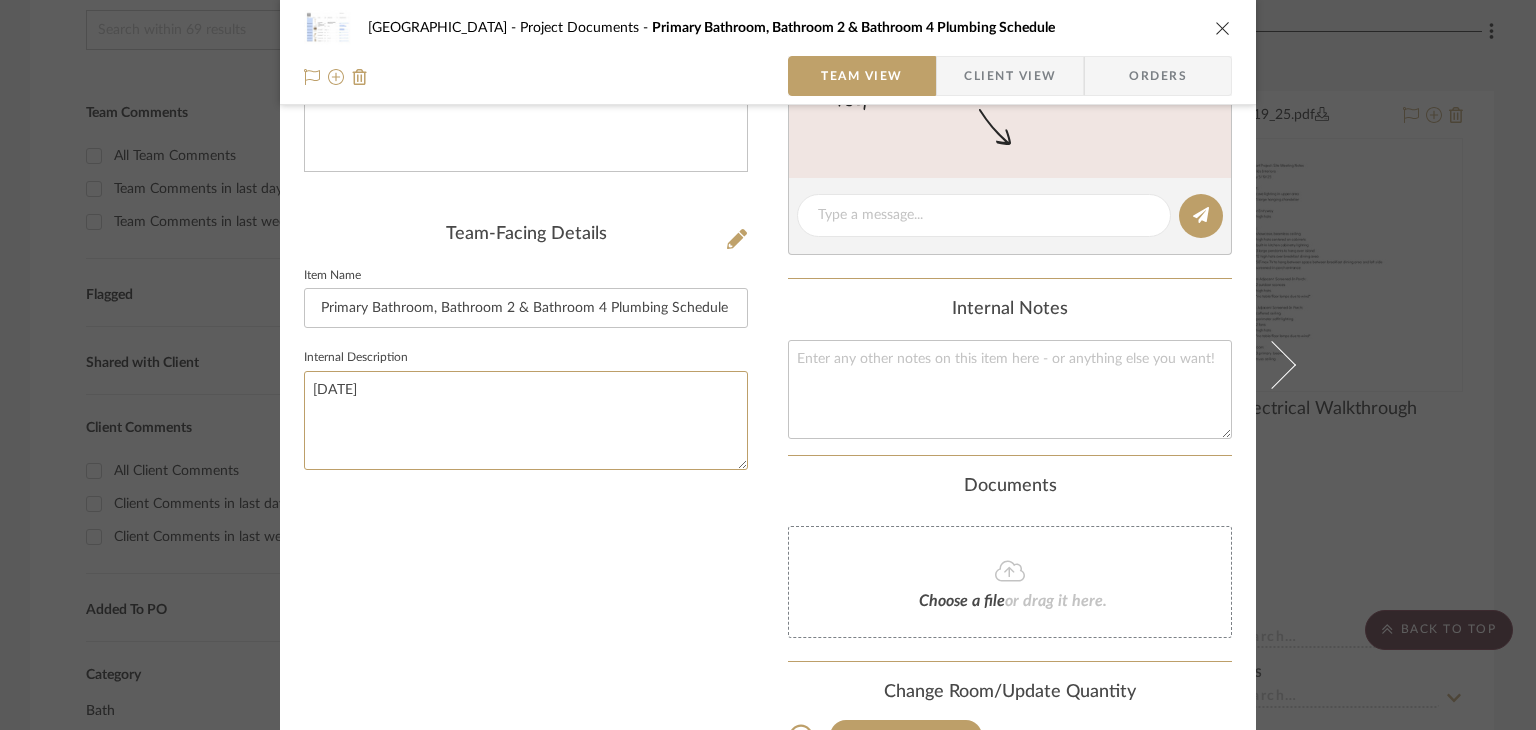 type on "[DATE]" 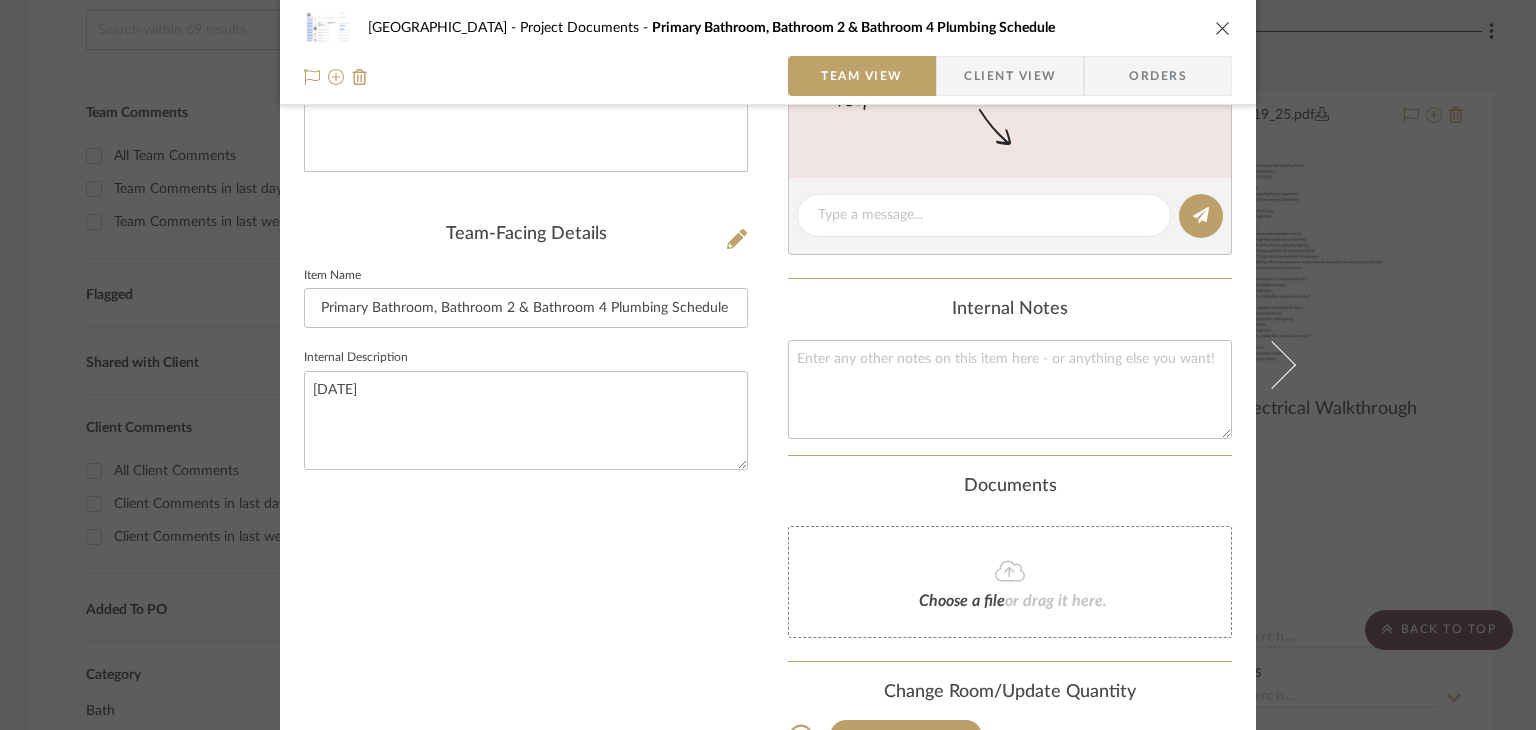 click at bounding box center (1223, 28) 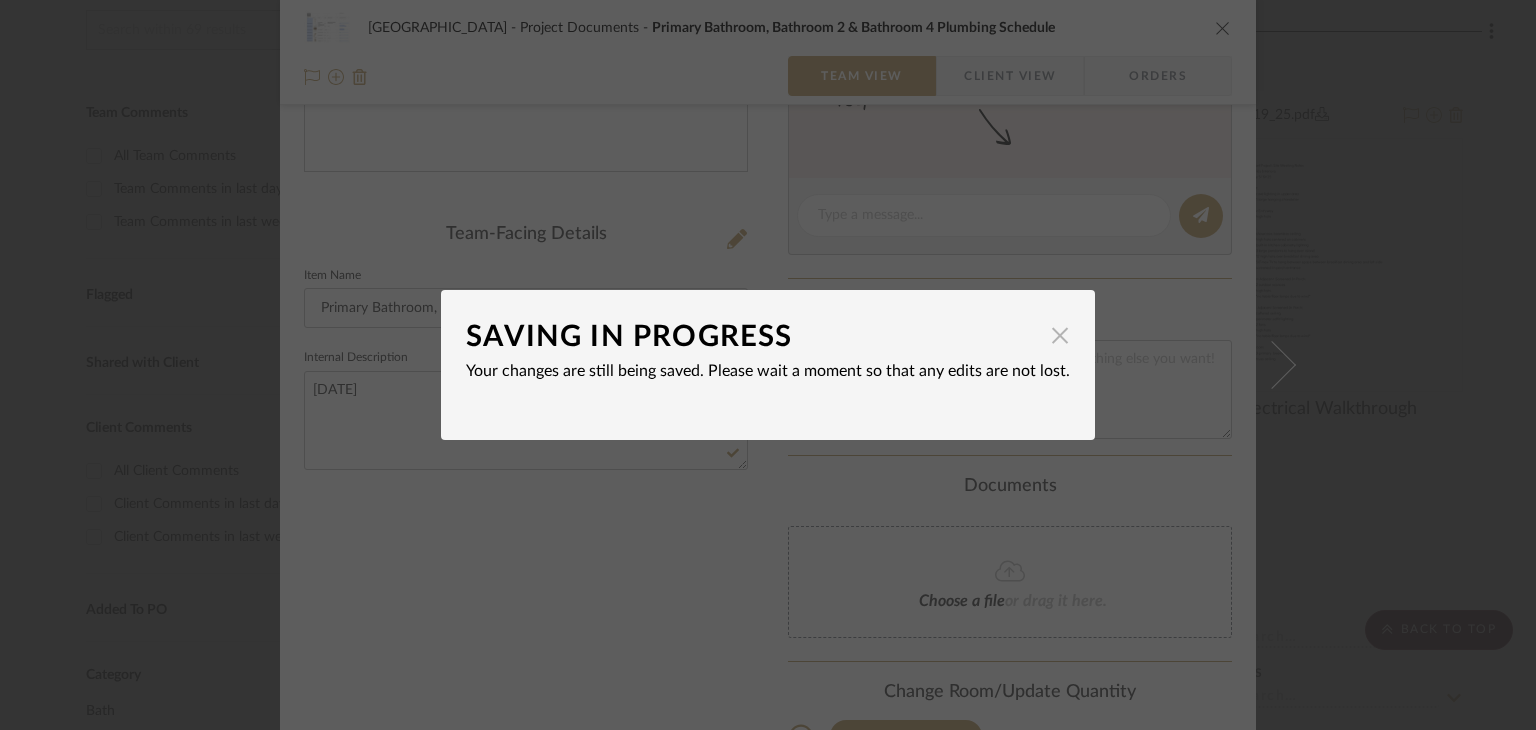 click at bounding box center (1060, 335) 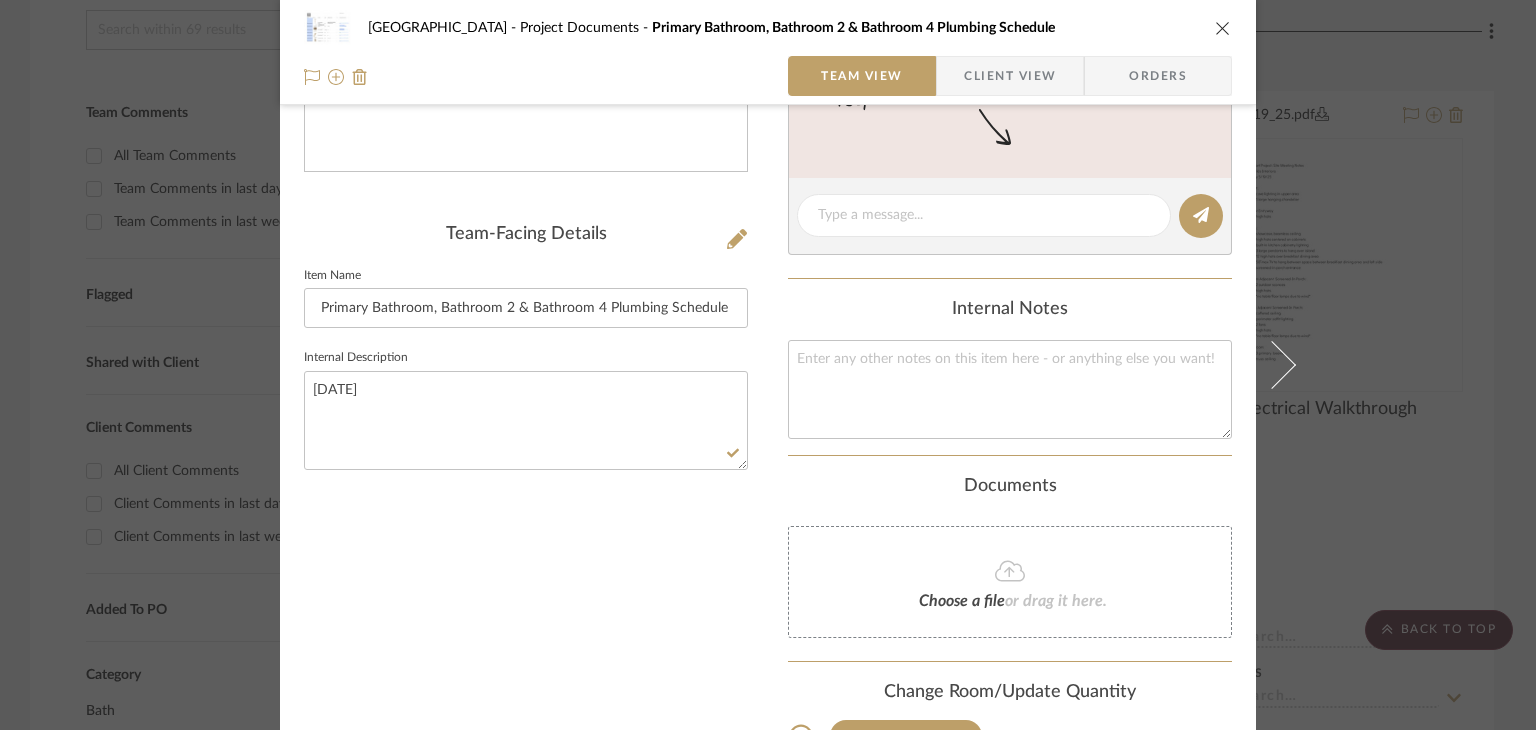 click on "Northport Project Documents Primary Bathroom, Bathroom 2 & Bathroom 4 Plumbing Schedule Team View Client View Orders  [PERSON_NAME]...rooms 4    Team-Facing Details   Item Name  Primary Bathroom, Bathroom 2 & Bathroom 4 Plumbing Schedule  Internal Description  [DATE] Content here copies to Client View - confirm visibility there.  Show in Client Dashboard  Team Status Tasks / To-Dos /  team Messaging  Leave yourself a note here or share next steps with your team. You will receive emails when they
respond!  Invite Collaborator Internal Notes  Documents  Choose a file  or drag it here. Change Room/Update Quantity  Project Documents  *To create a new room/section do that from main project page    [PERSON_NAME]" at bounding box center (768, 365) 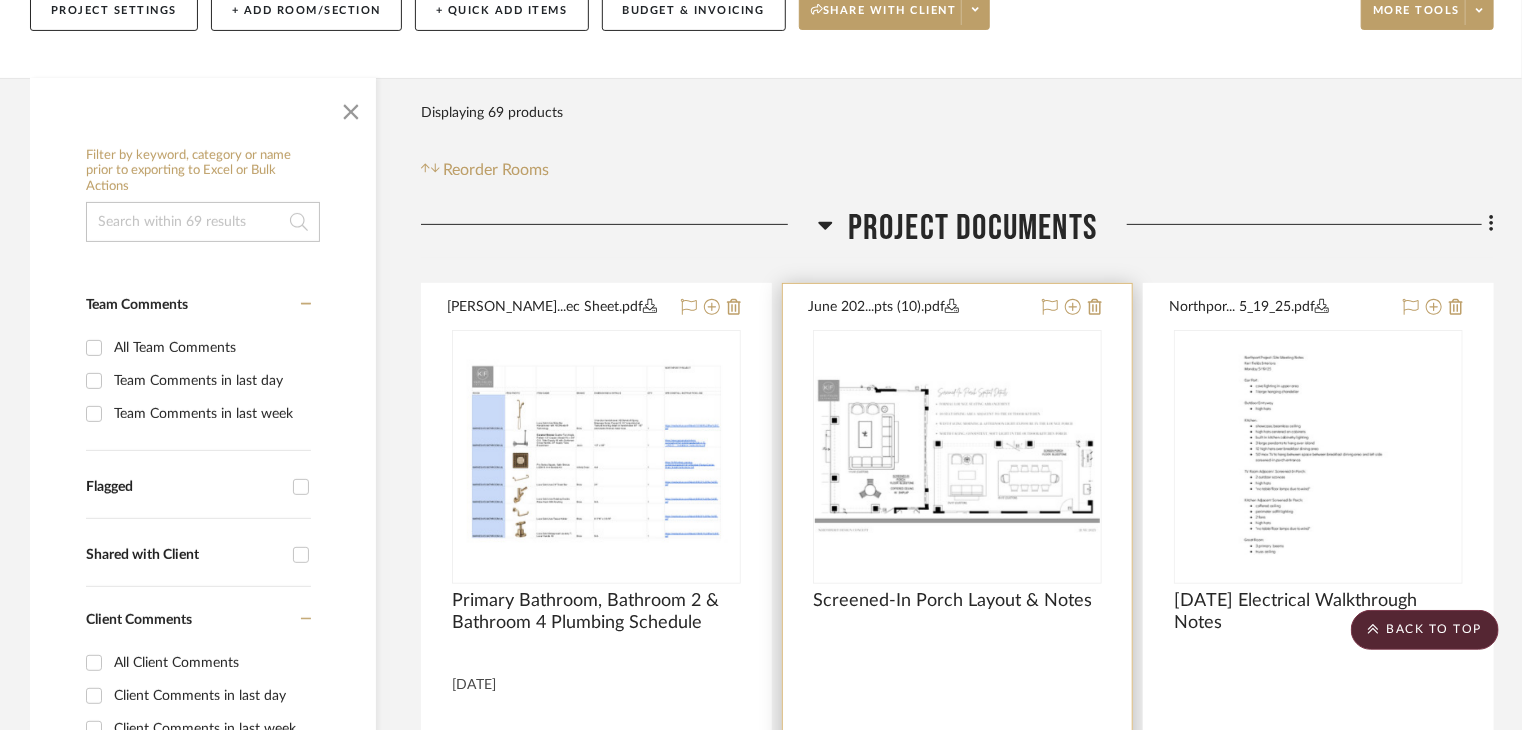 scroll, scrollTop: 255, scrollLeft: 0, axis: vertical 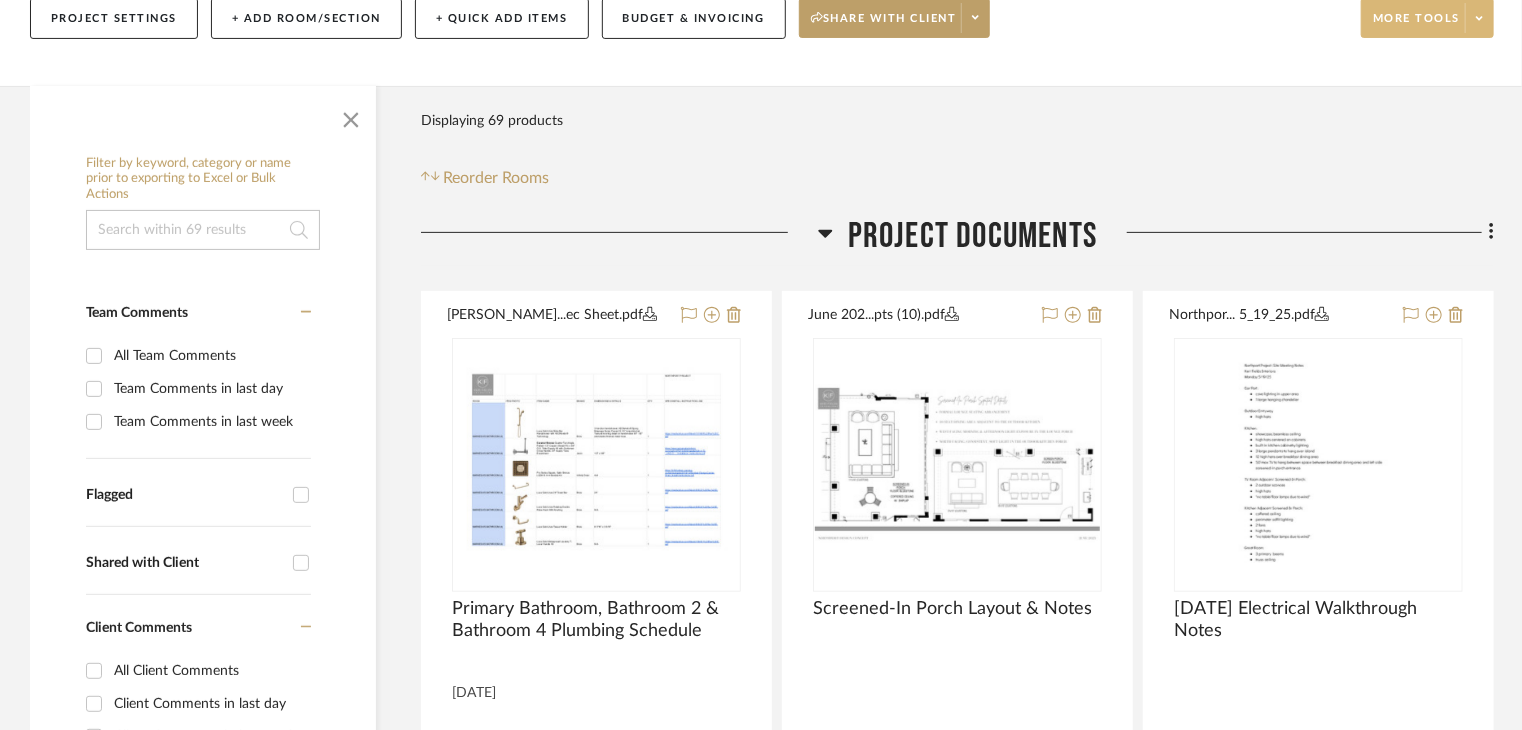 click 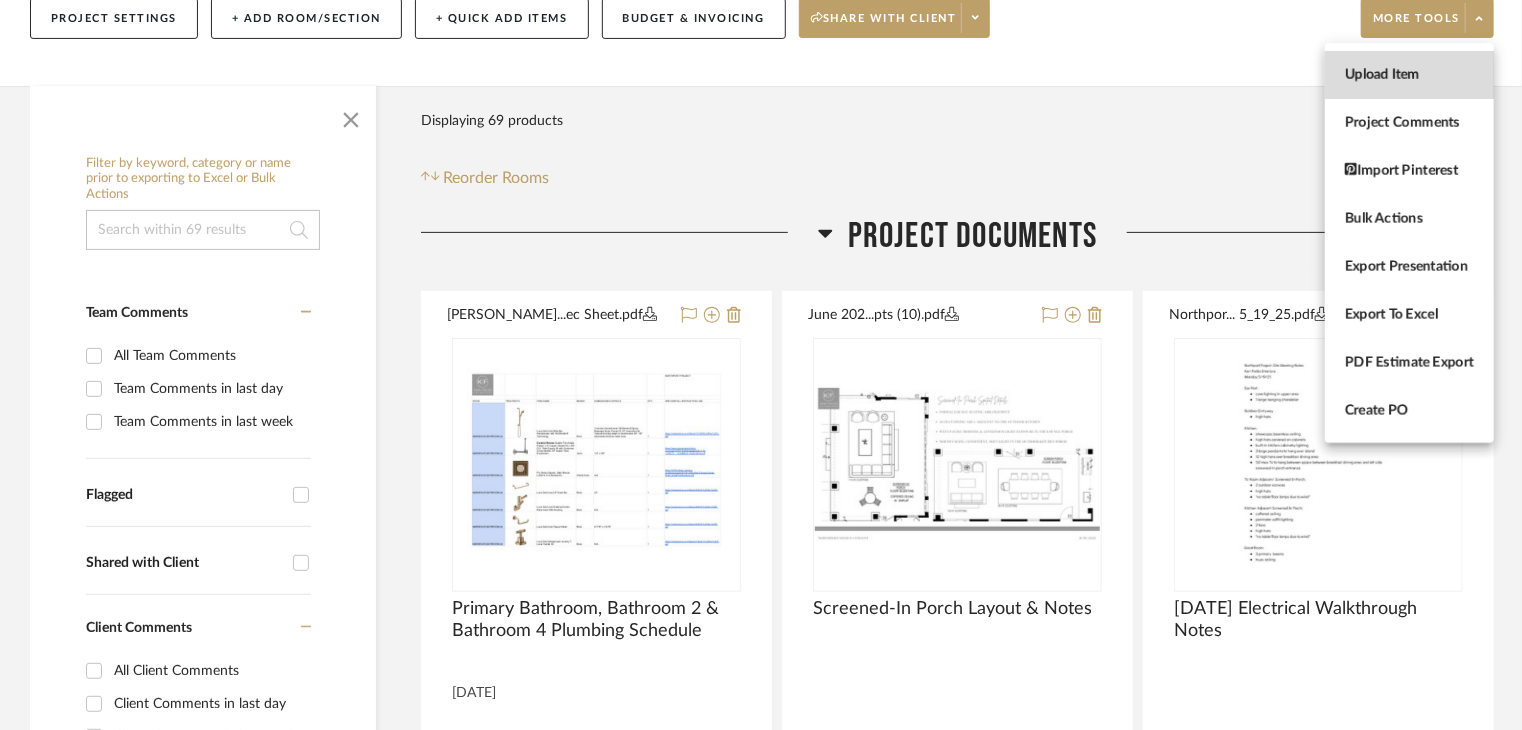 click on "Upload Item" at bounding box center [1409, 75] 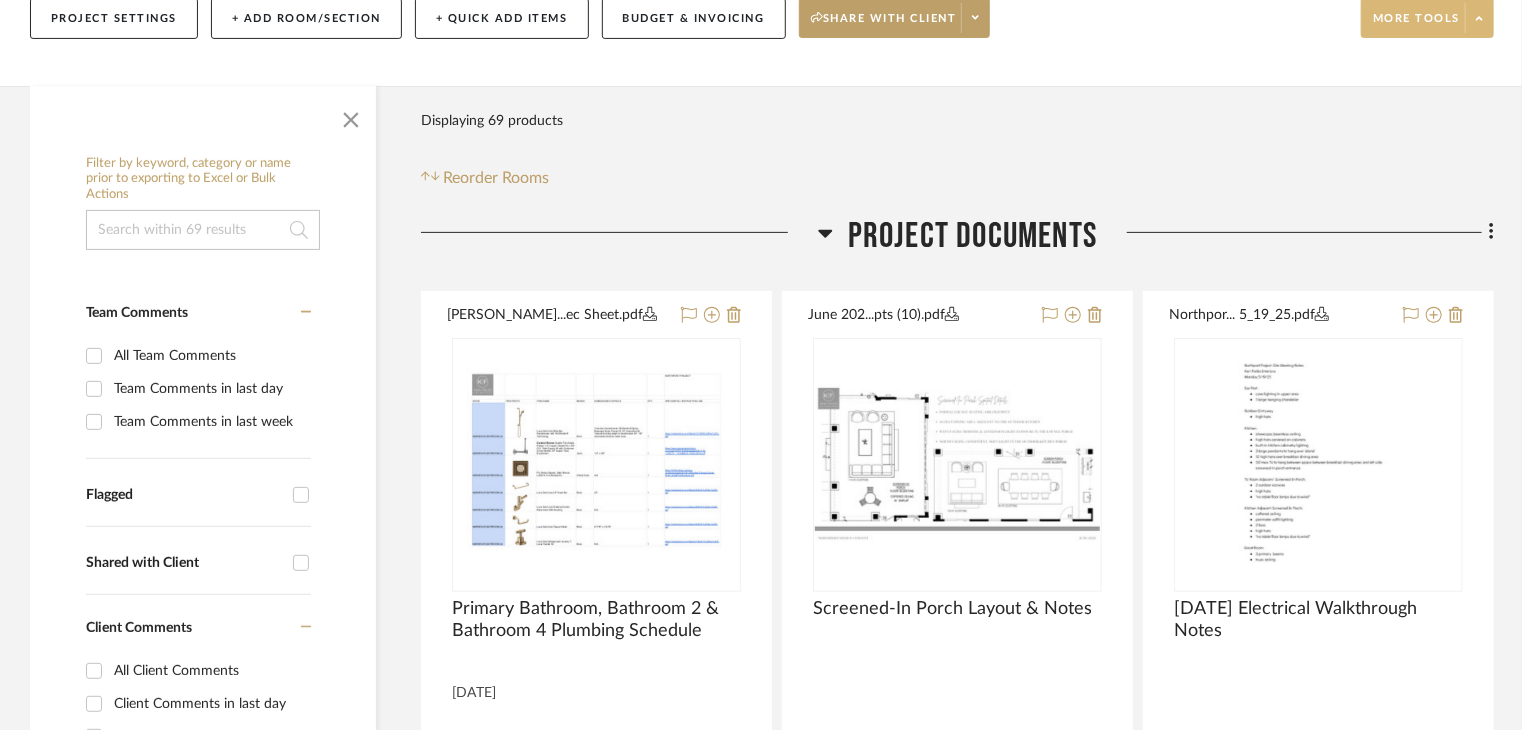 scroll, scrollTop: 253, scrollLeft: 0, axis: vertical 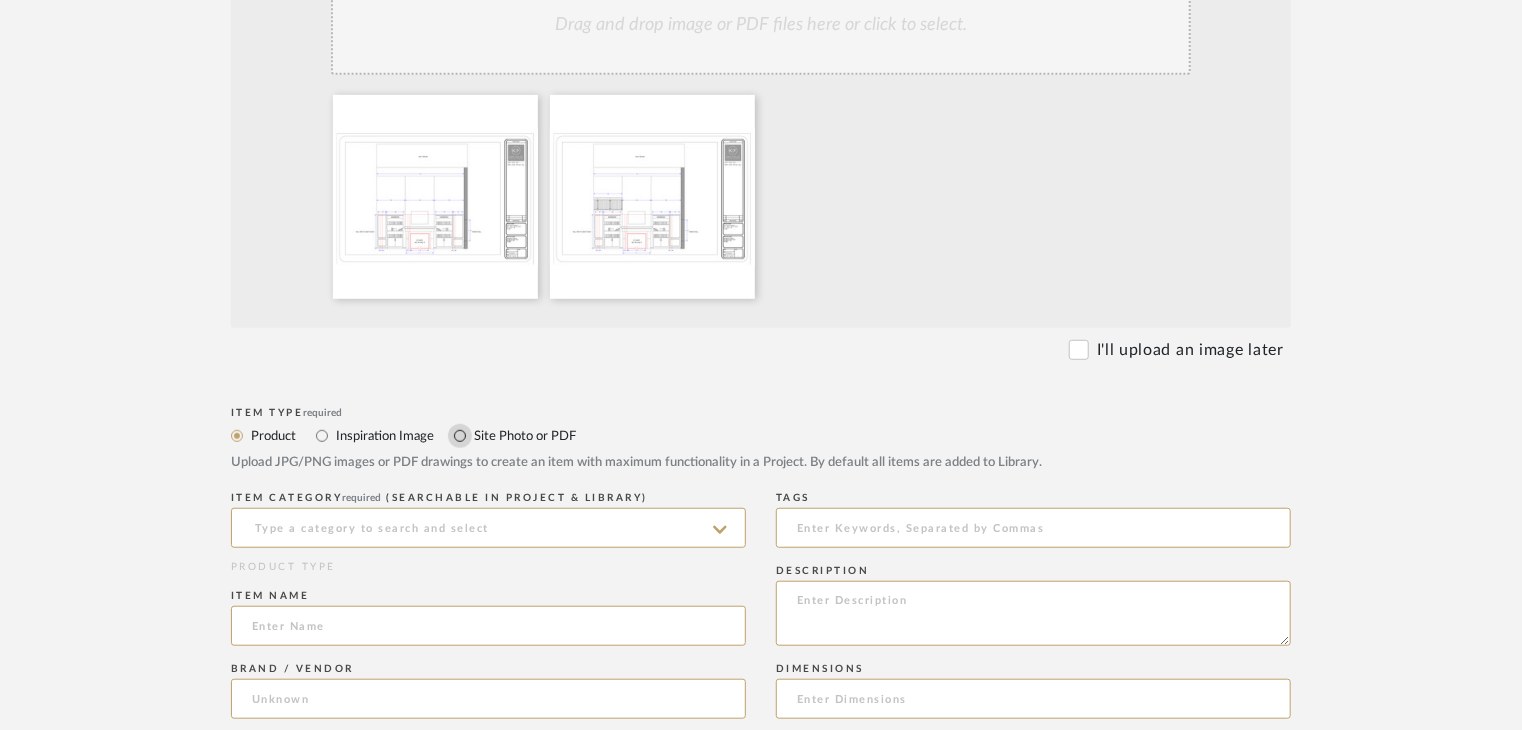 click on "Site Photo or PDF" at bounding box center [460, 436] 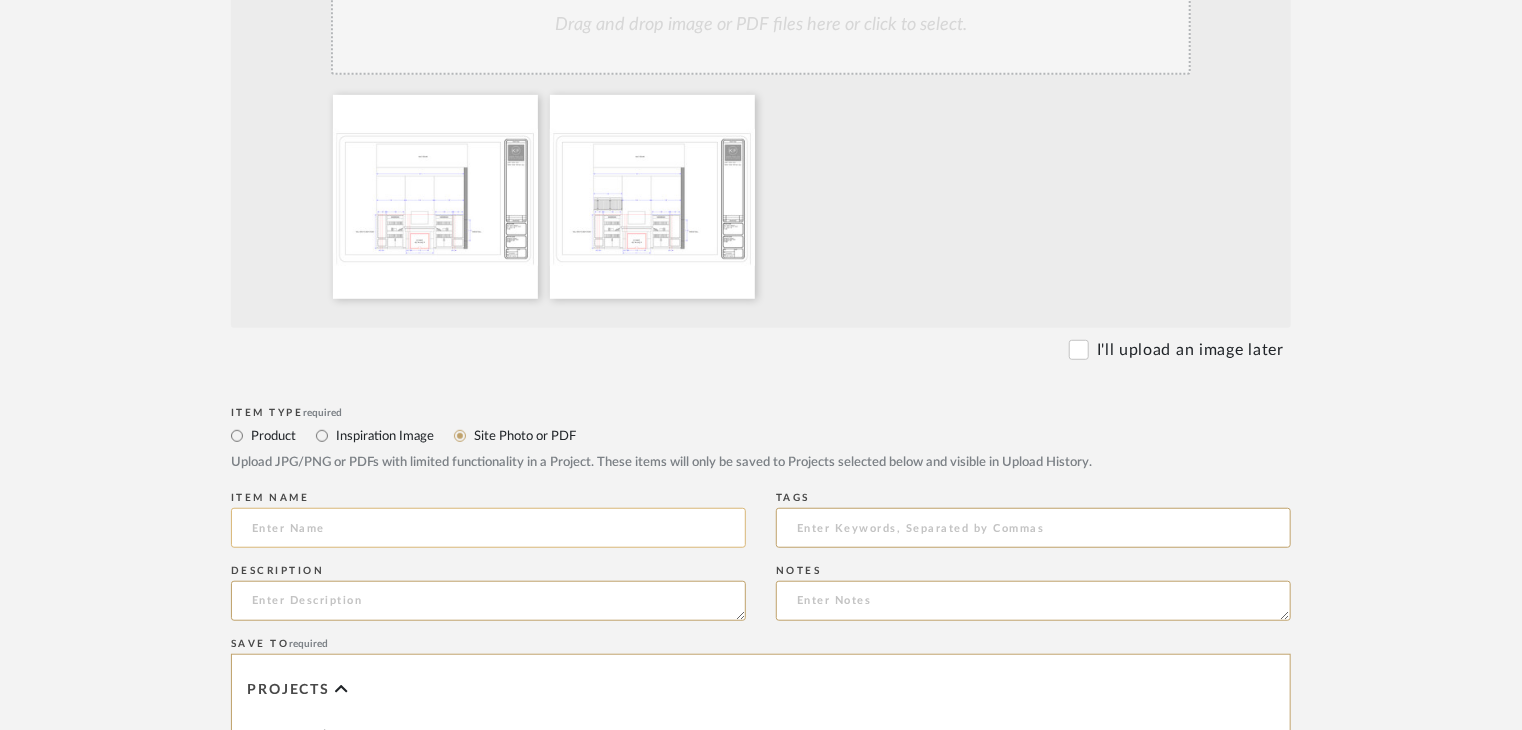 drag, startPoint x: 525, startPoint y: 533, endPoint x: 534, endPoint y: 528, distance: 10.29563 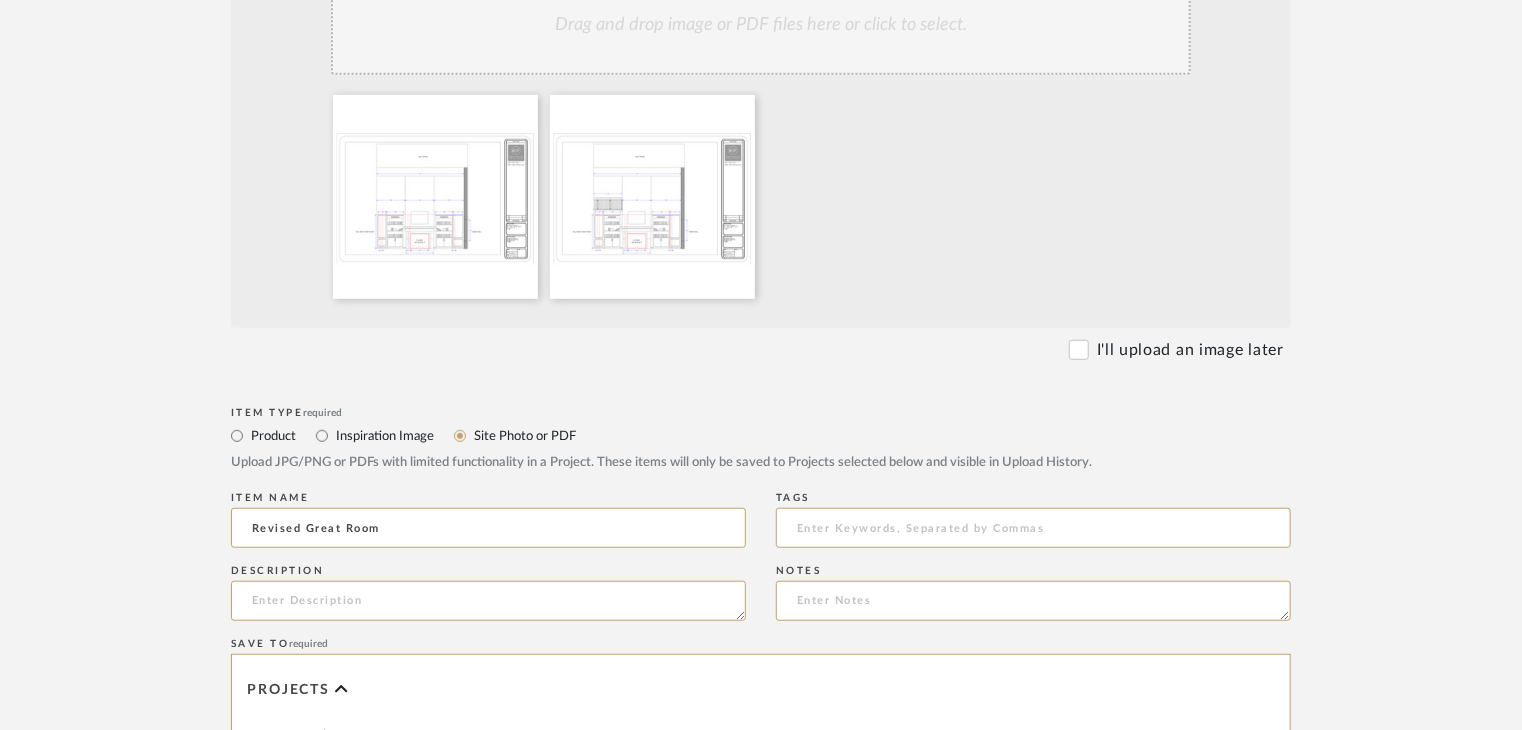 type on "Revised Great Room" 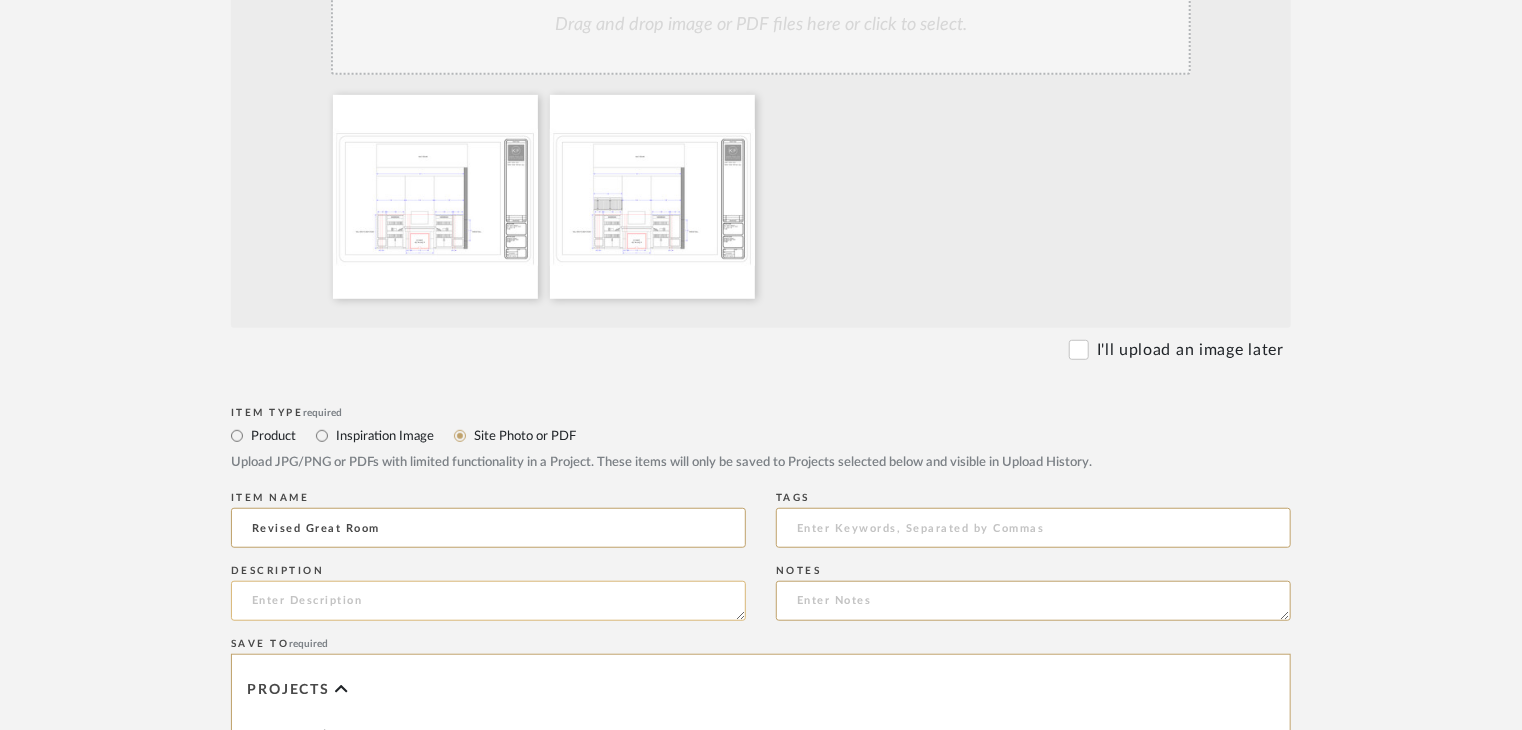 click on "Description" 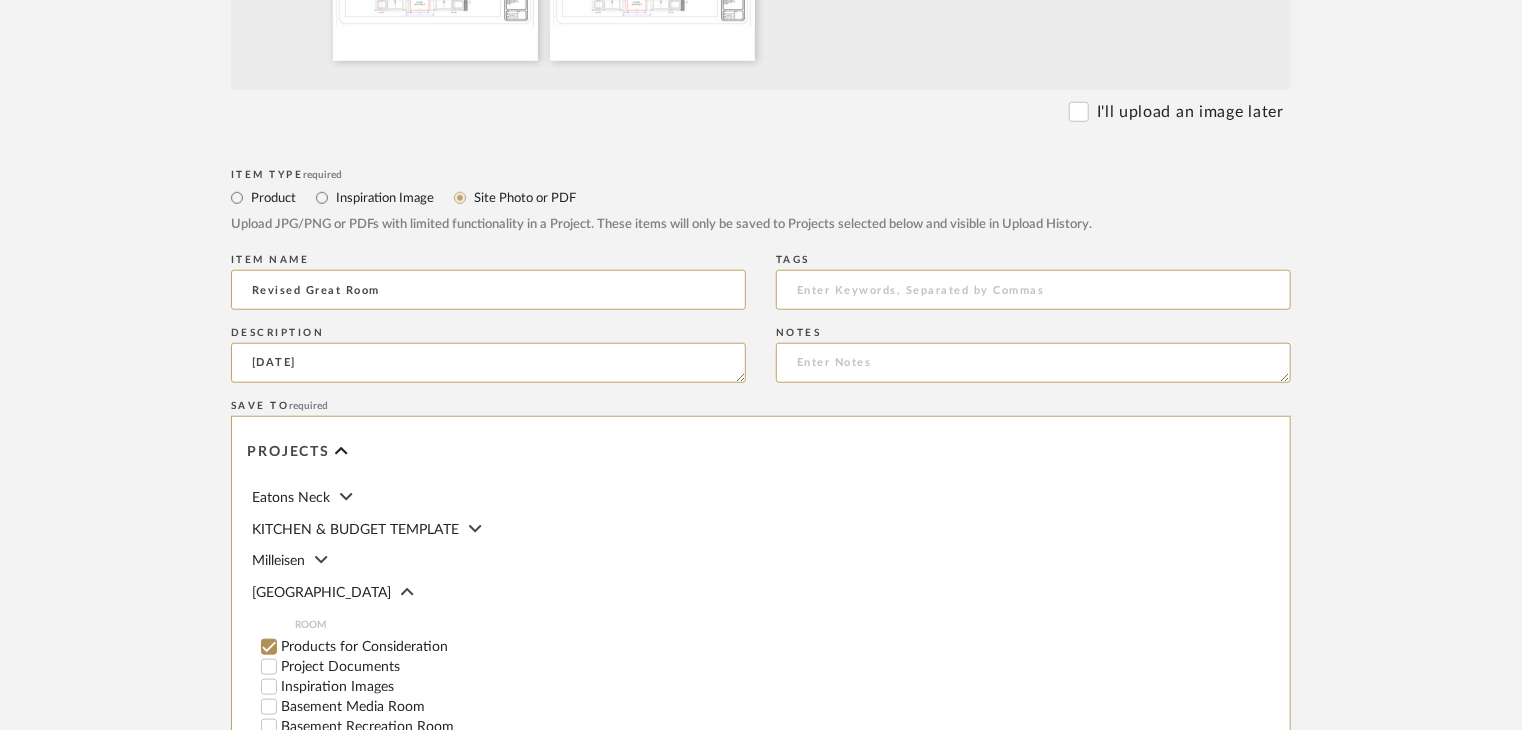scroll, scrollTop: 900, scrollLeft: 0, axis: vertical 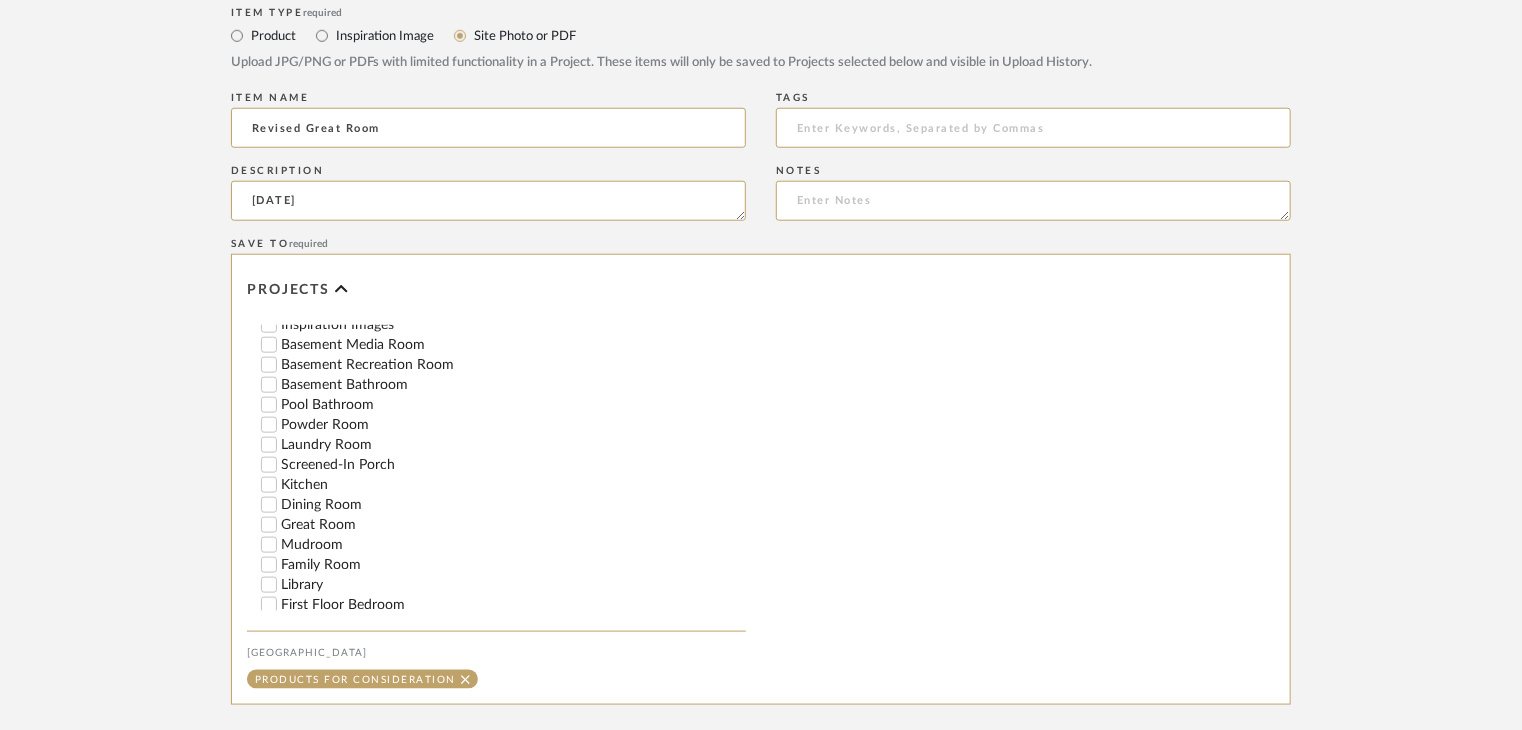 type on "[DATE]" 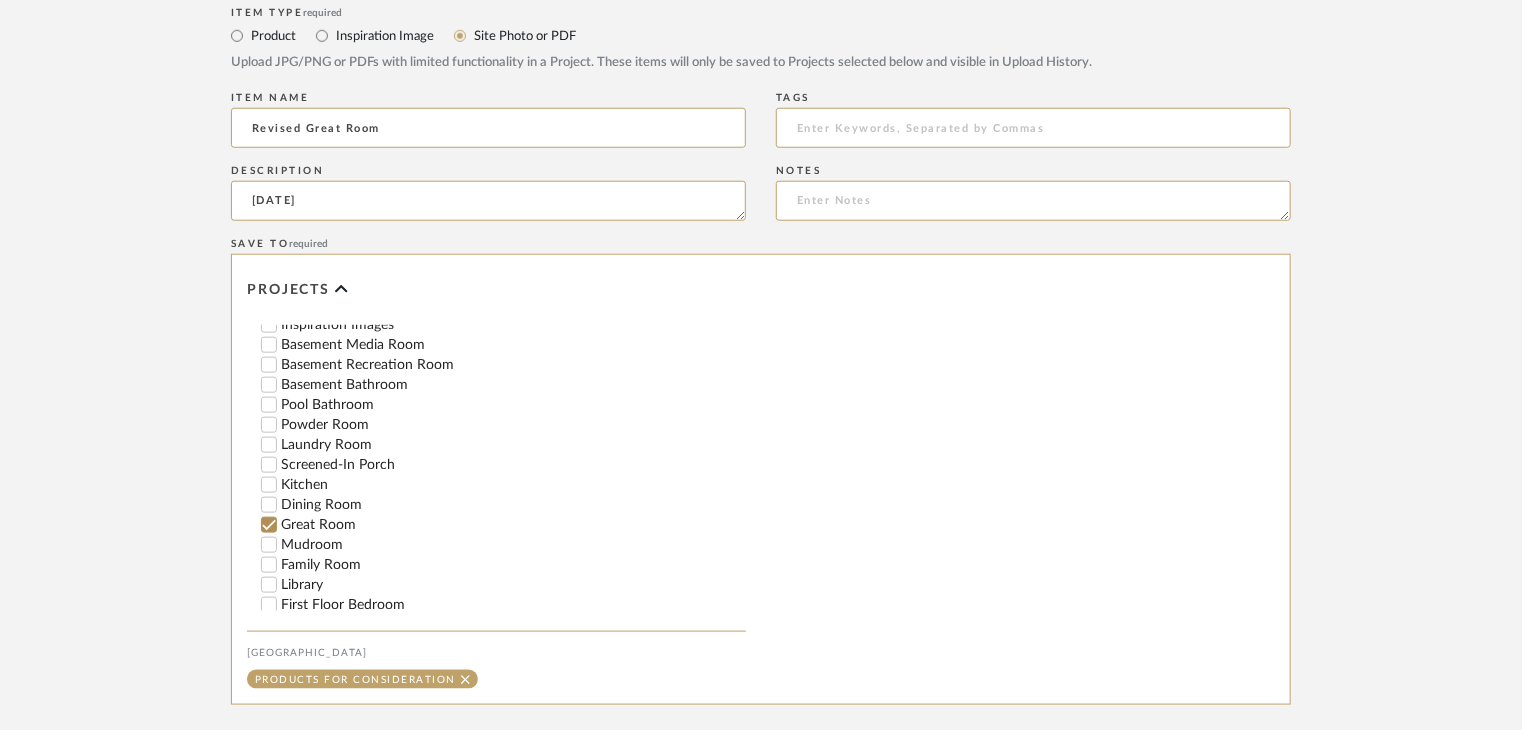 checkbox on "false" 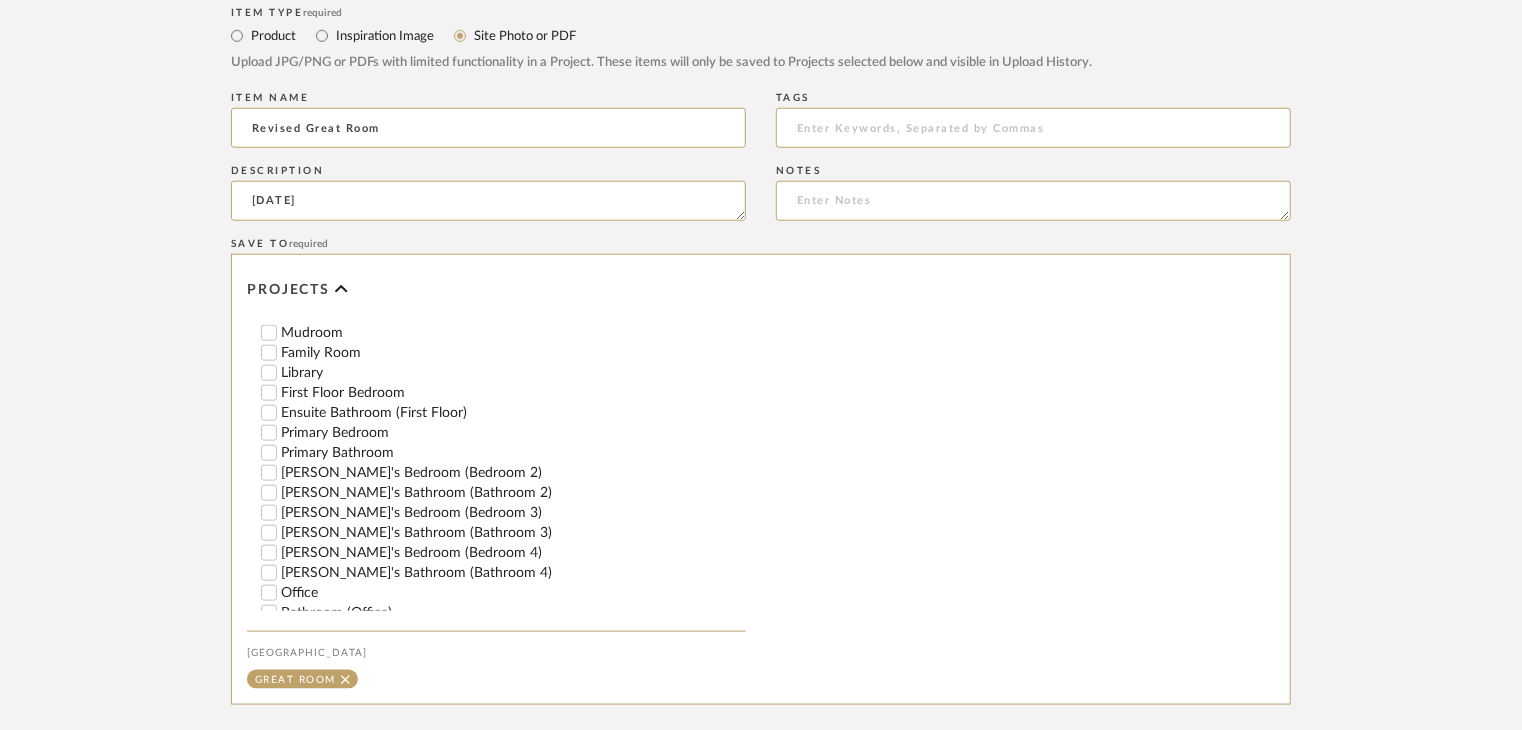 scroll, scrollTop: 500, scrollLeft: 0, axis: vertical 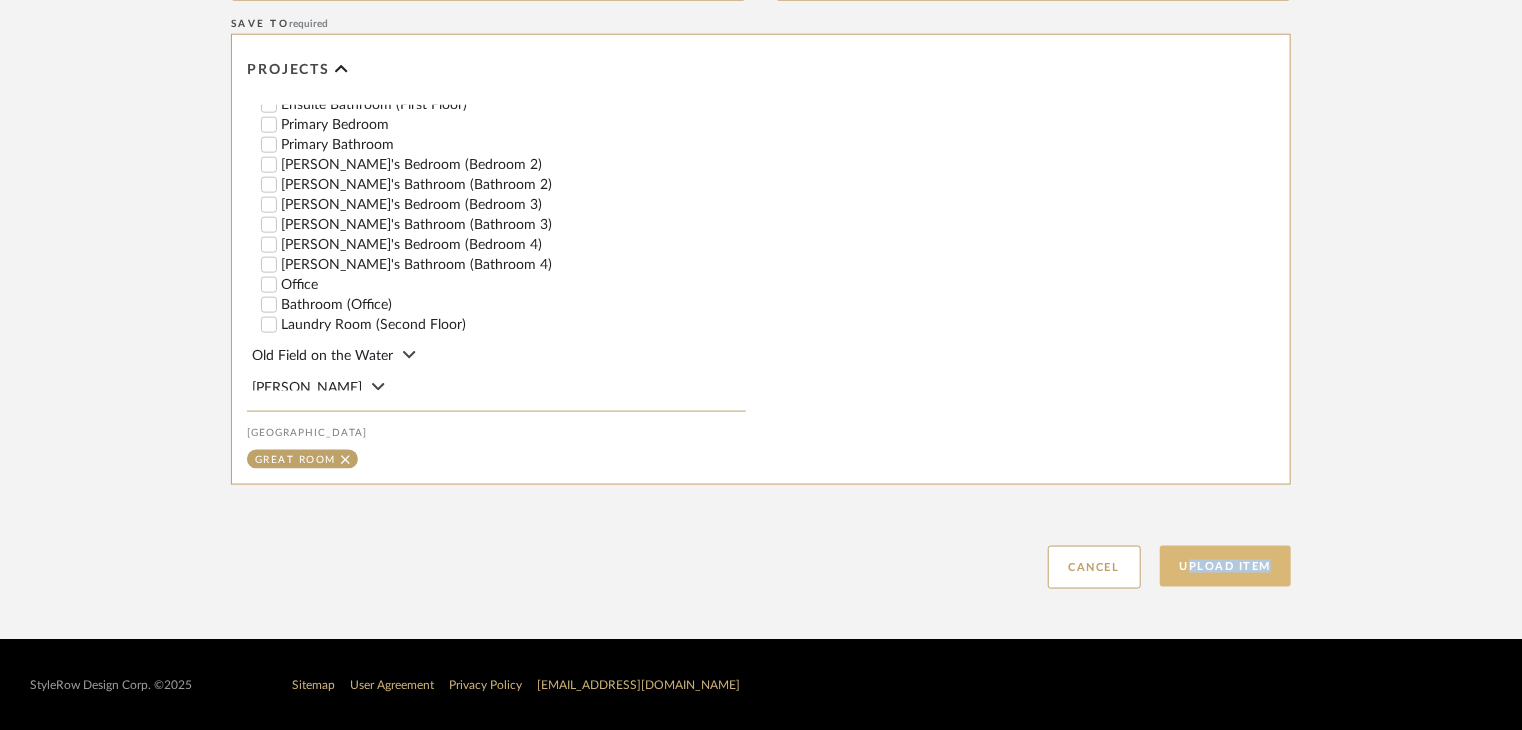 drag, startPoint x: 1257, startPoint y: 541, endPoint x: 1263, endPoint y: 564, distance: 23.769728 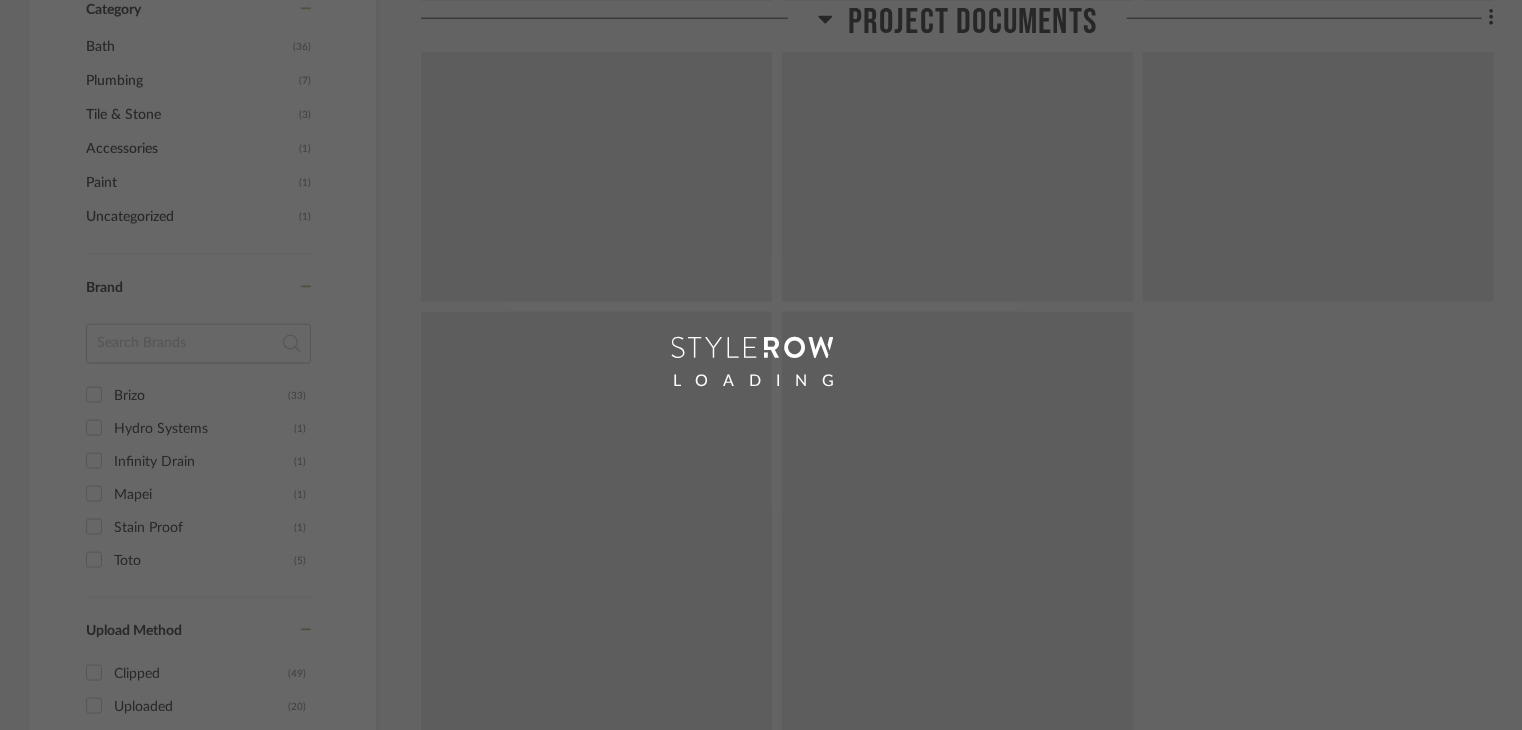 scroll, scrollTop: 0, scrollLeft: 0, axis: both 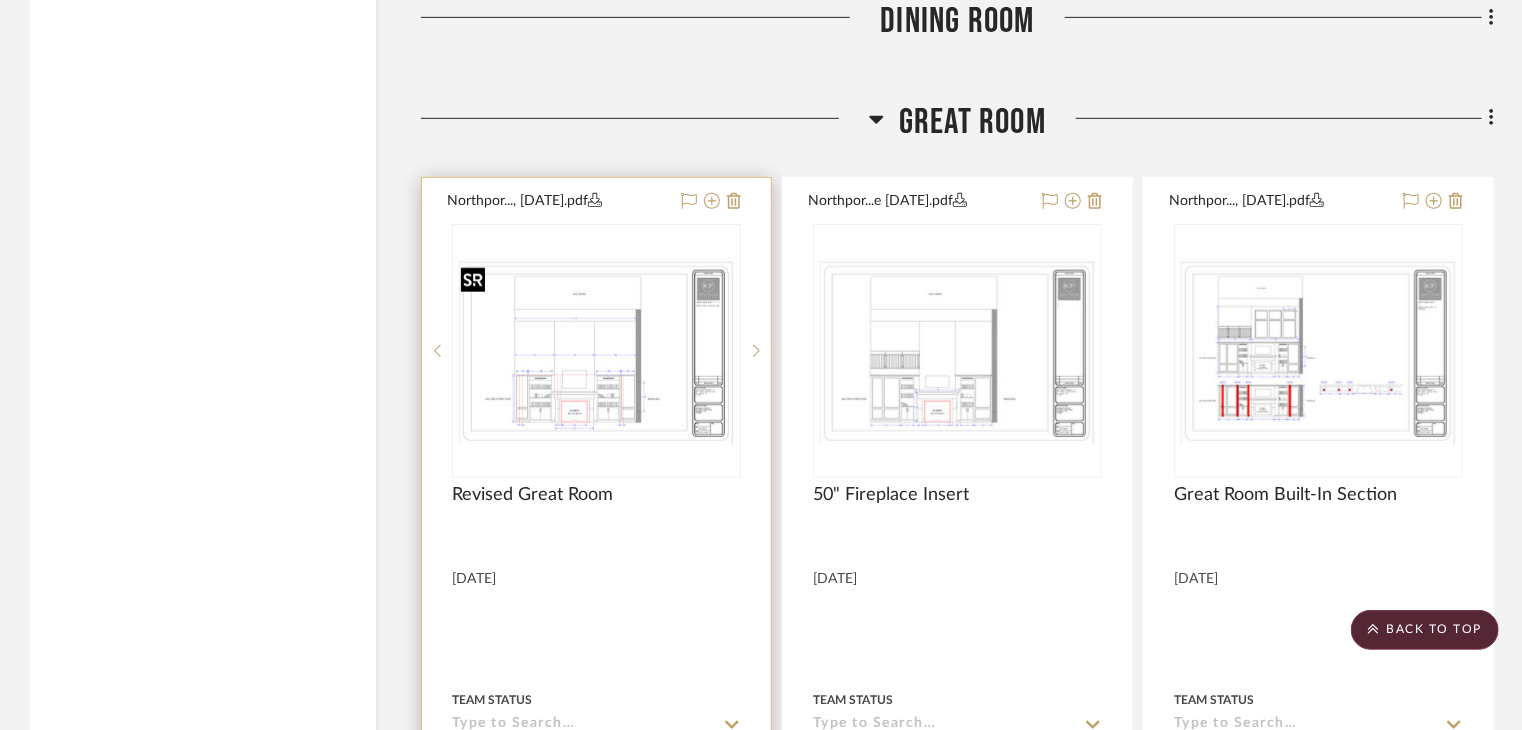 click at bounding box center (596, 351) 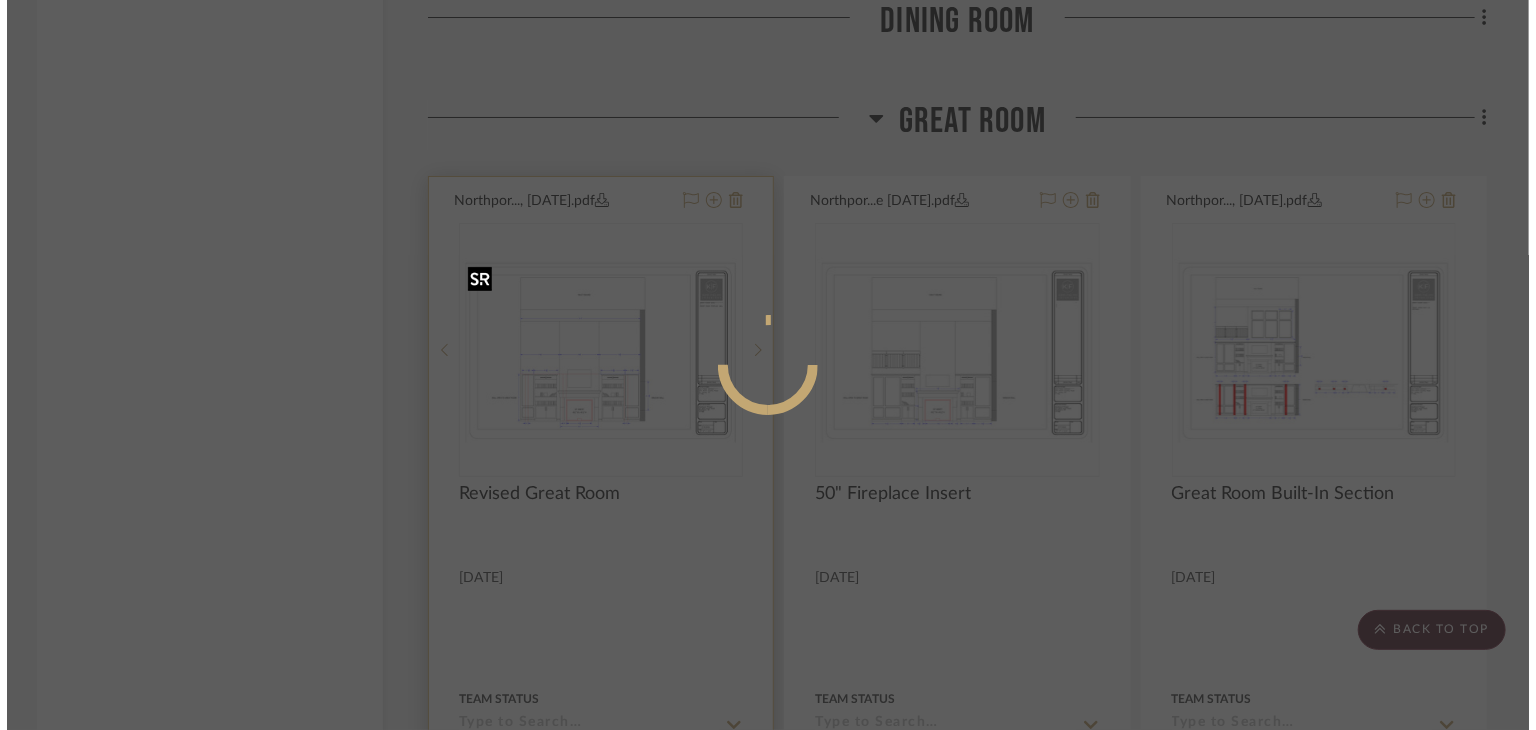 scroll, scrollTop: 0, scrollLeft: 0, axis: both 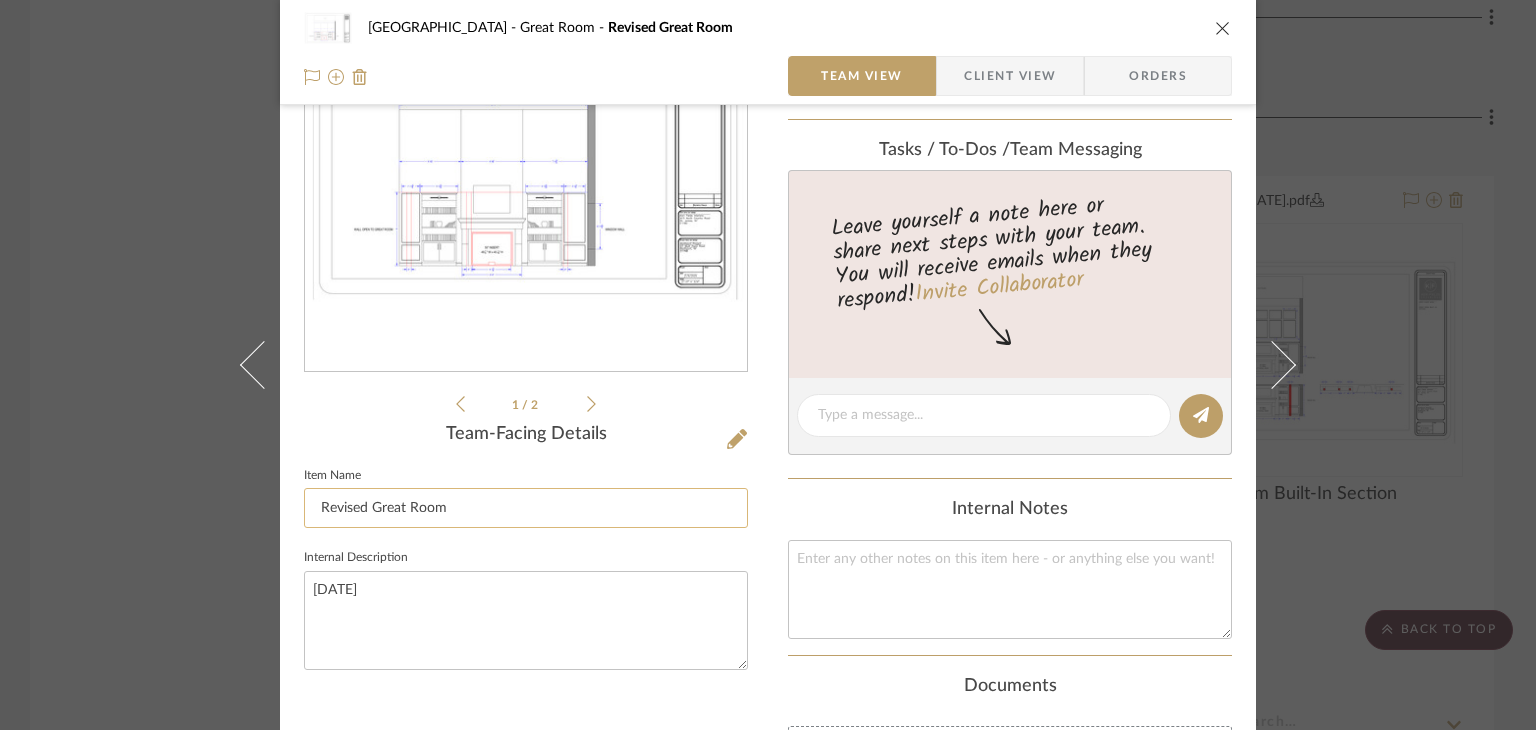 click on "Revised Great Room" 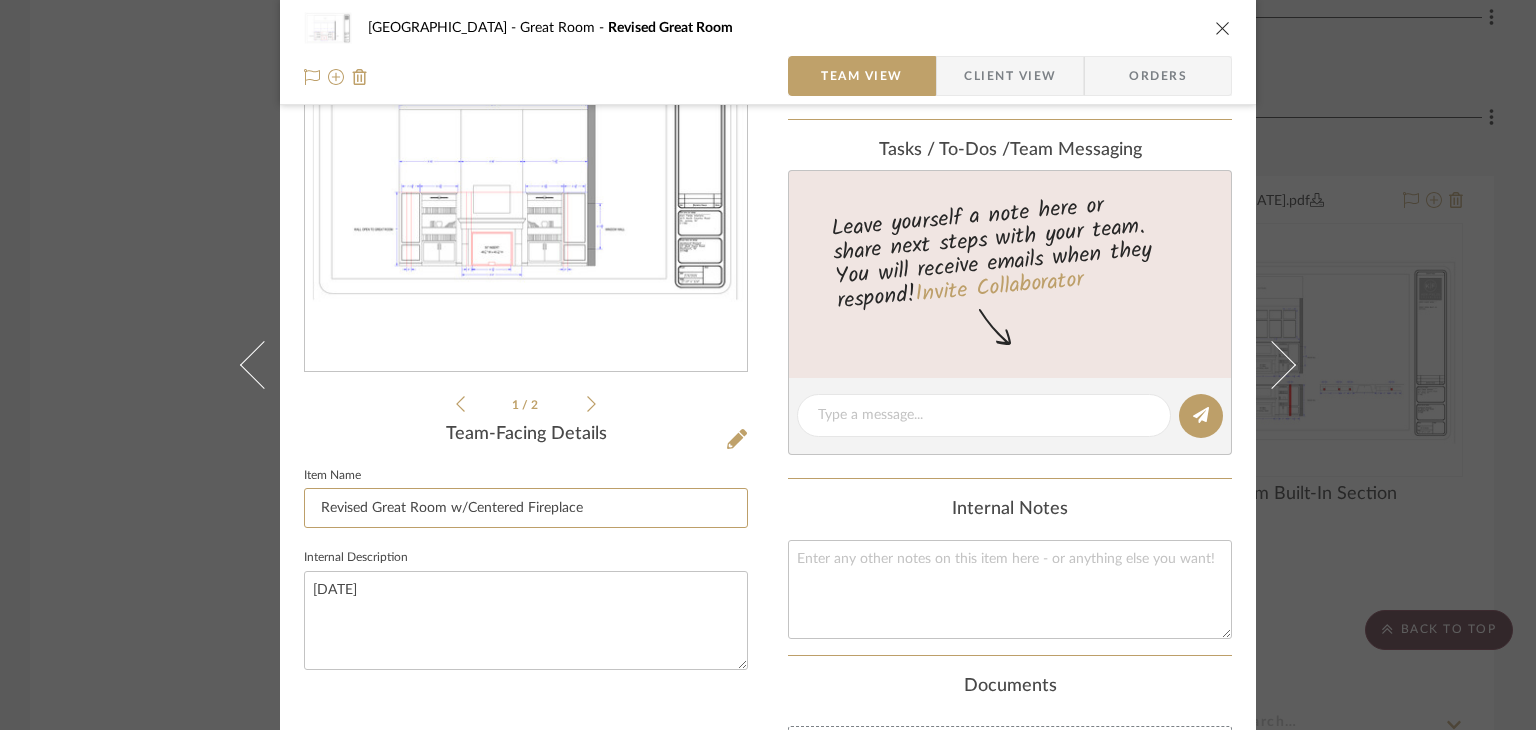 type on "Revised Great Room w/Centered Fireplace" 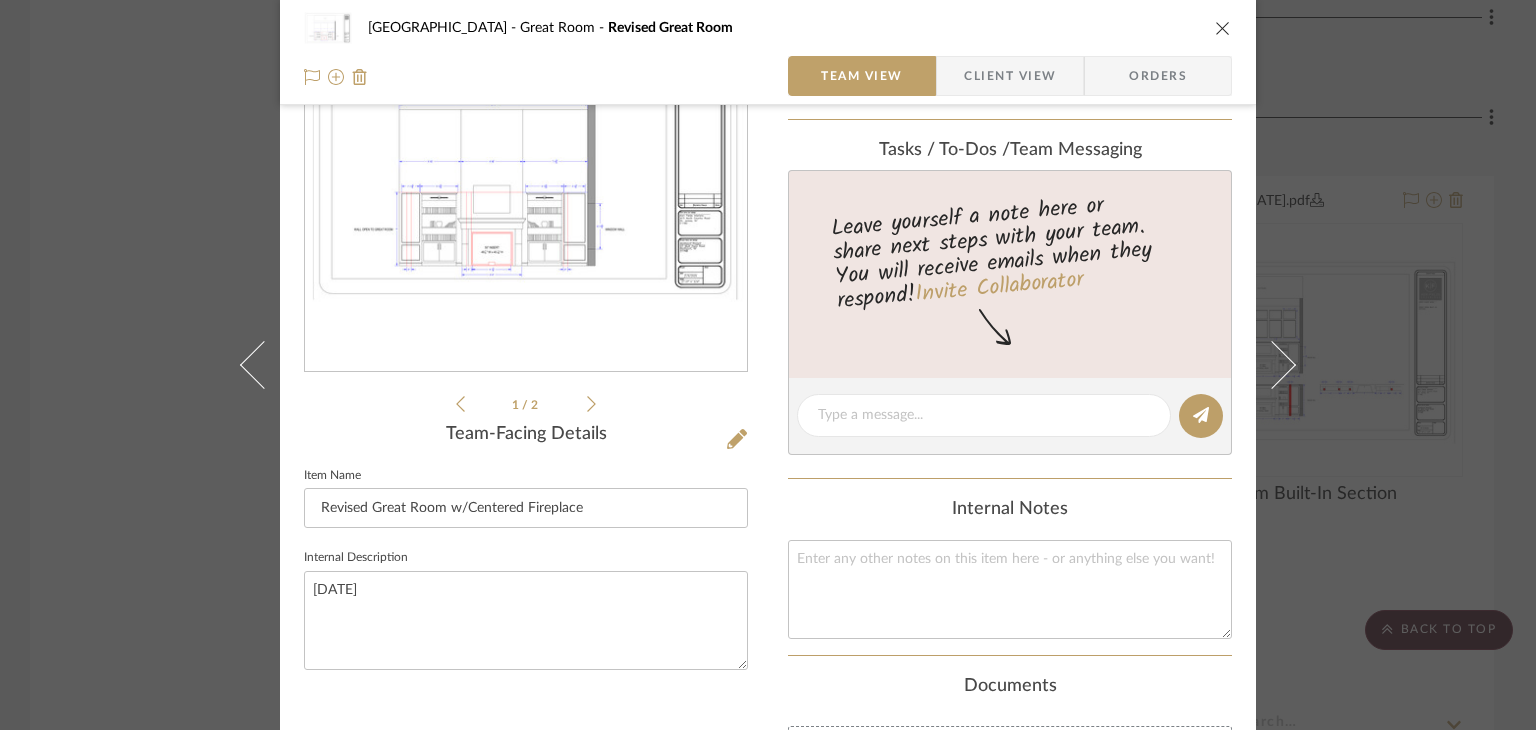 click at bounding box center [1223, 28] 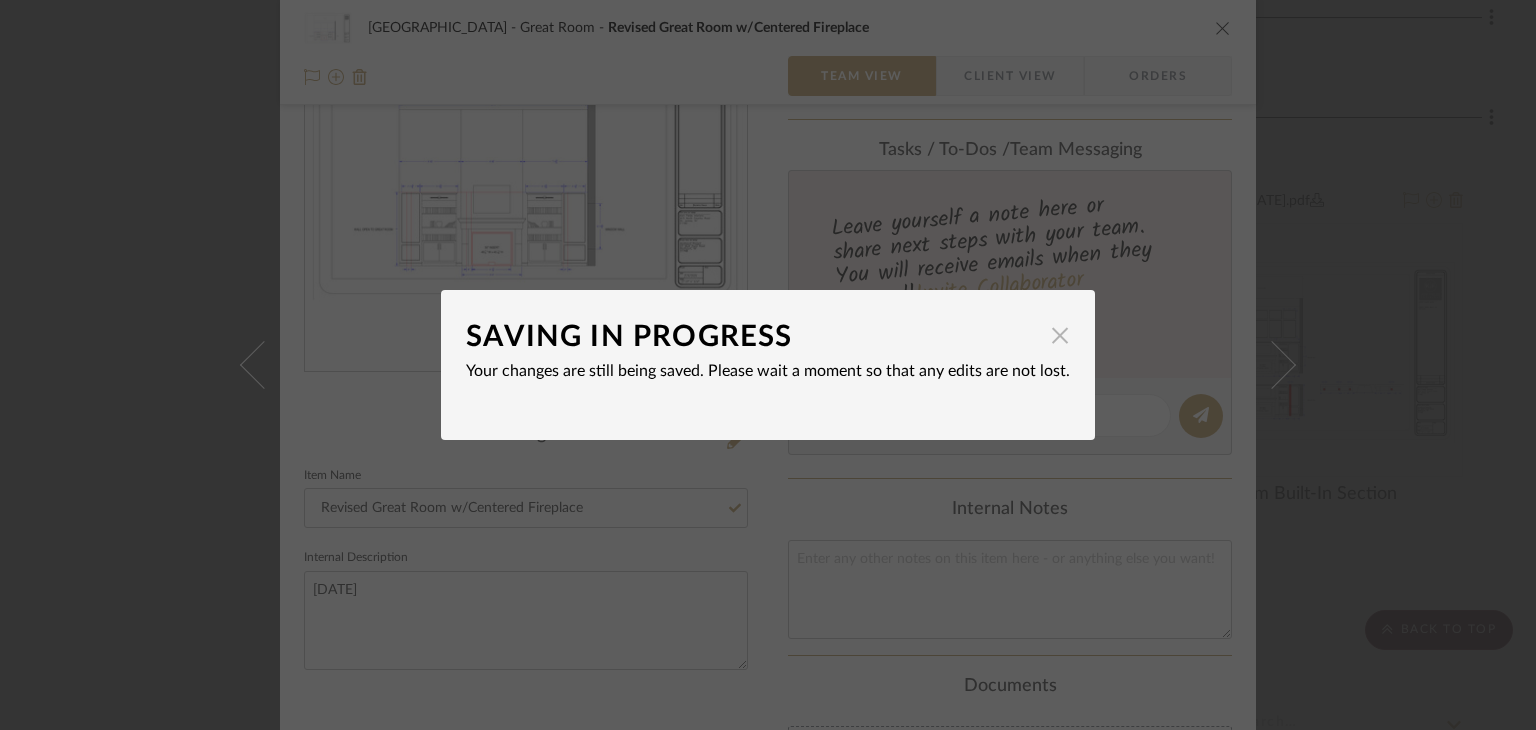 click at bounding box center (1060, 335) 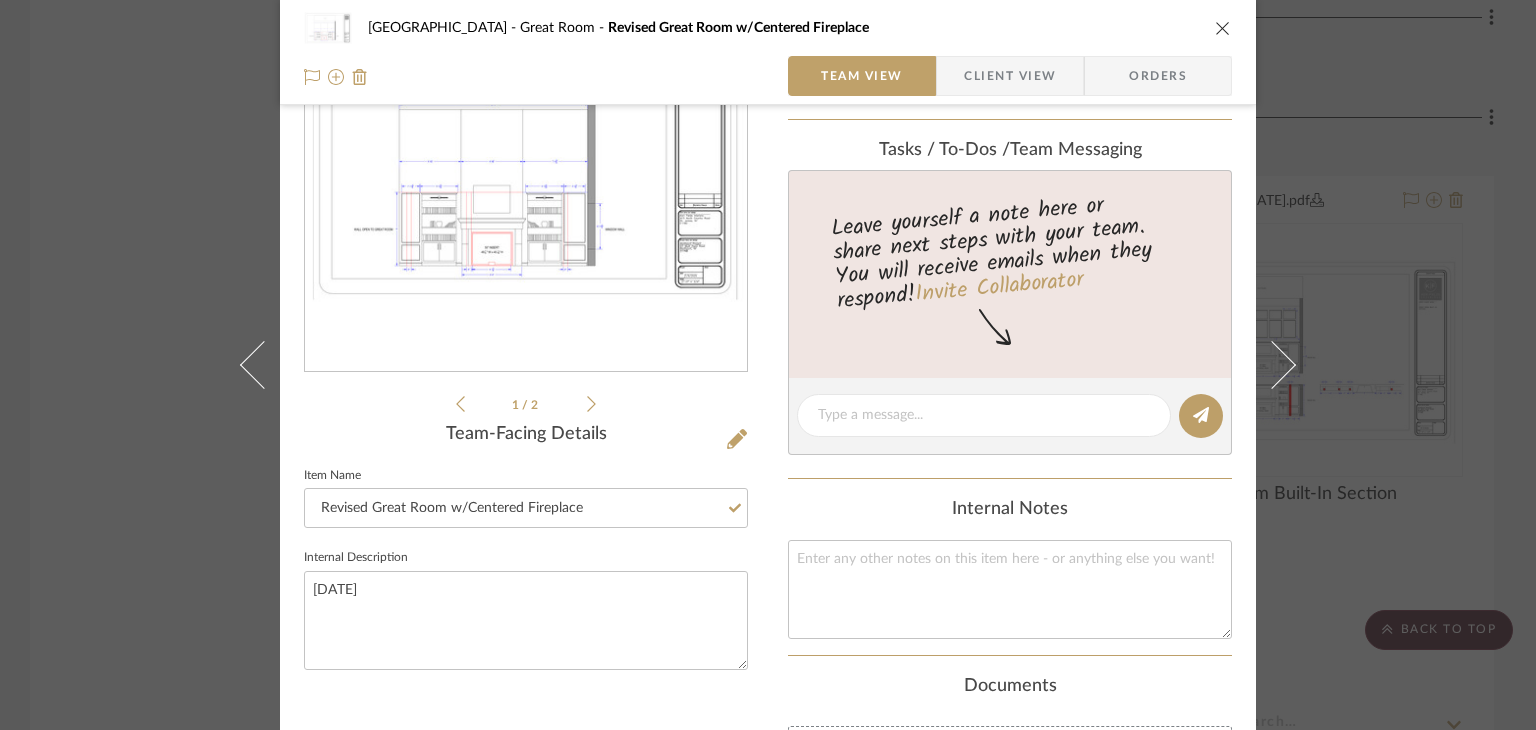 click at bounding box center [1223, 28] 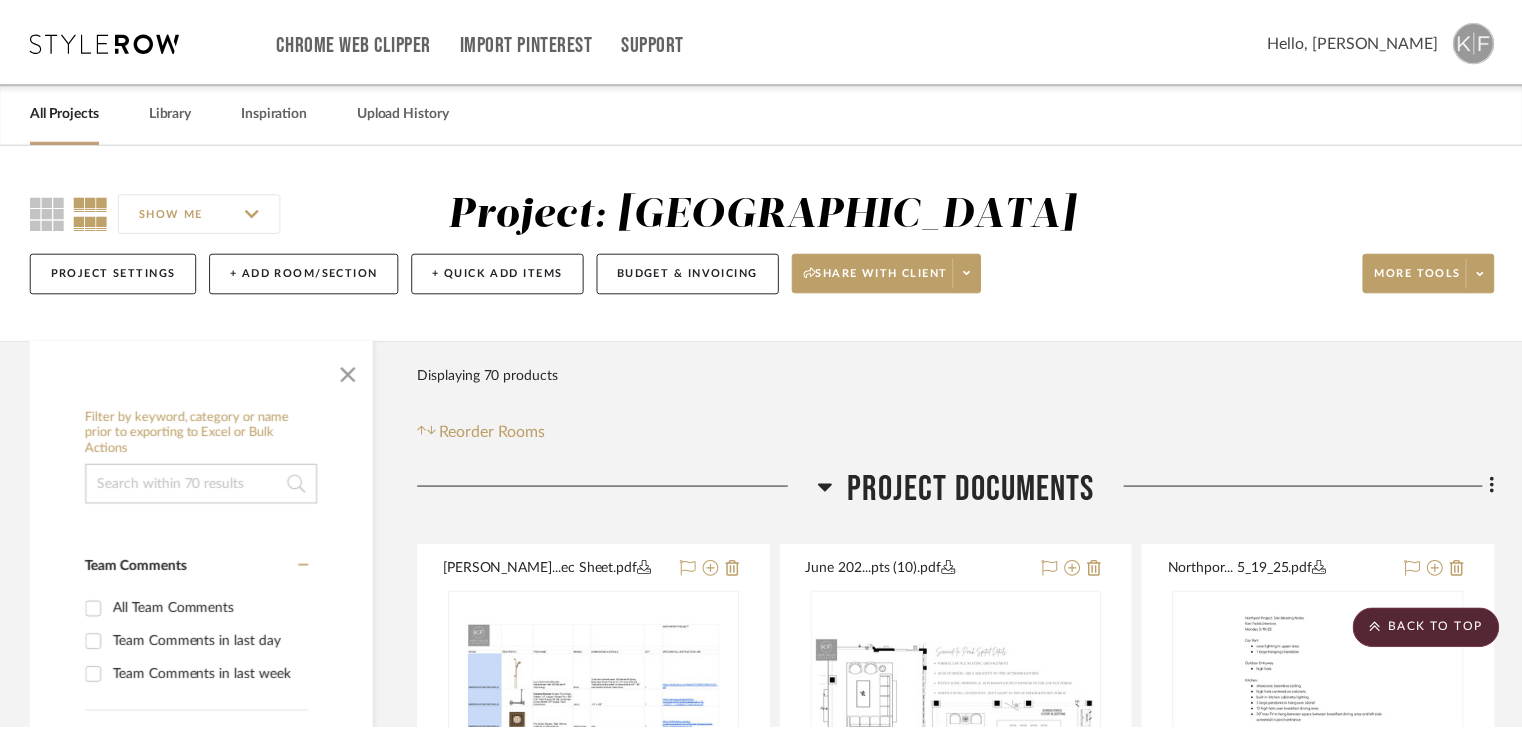 scroll, scrollTop: 8146, scrollLeft: 0, axis: vertical 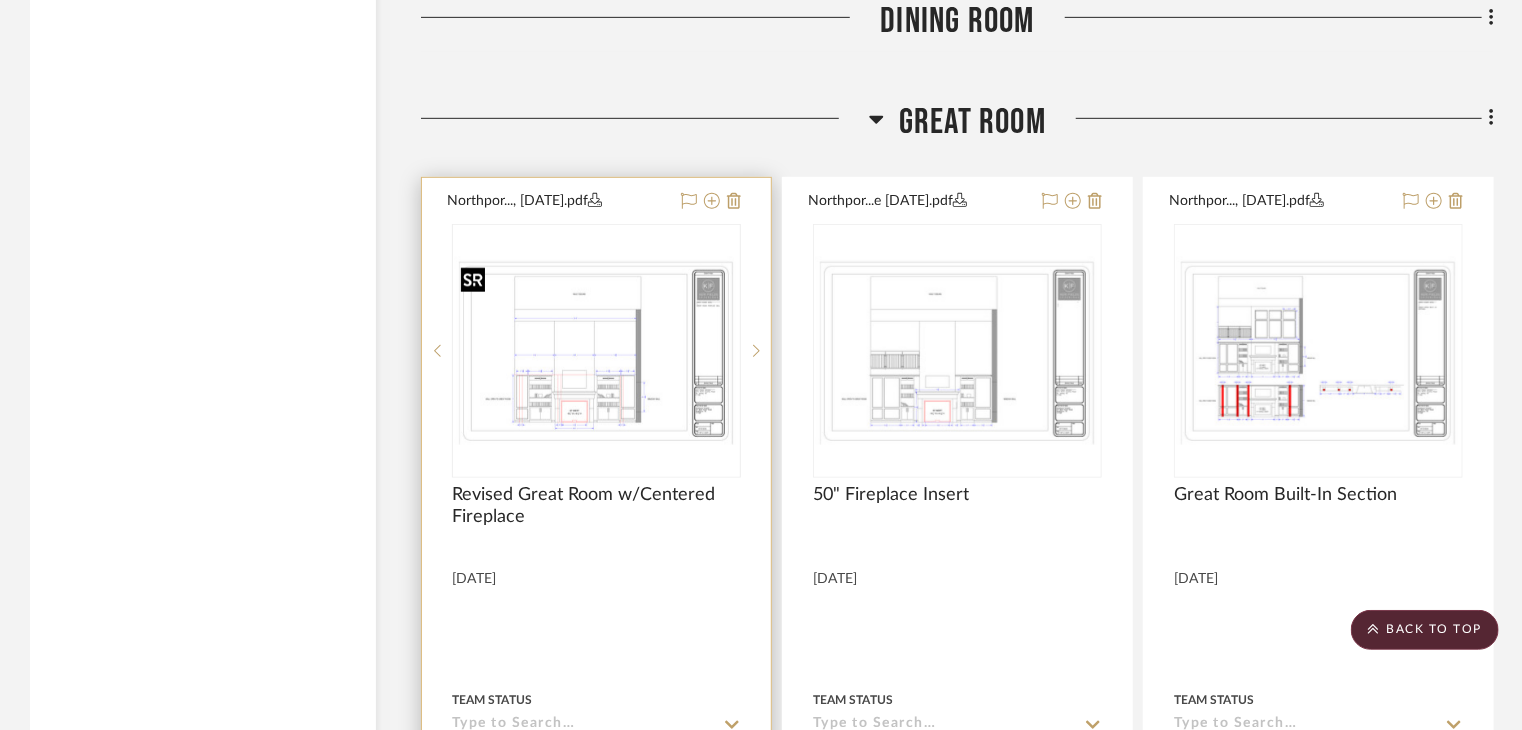 click at bounding box center [596, 351] 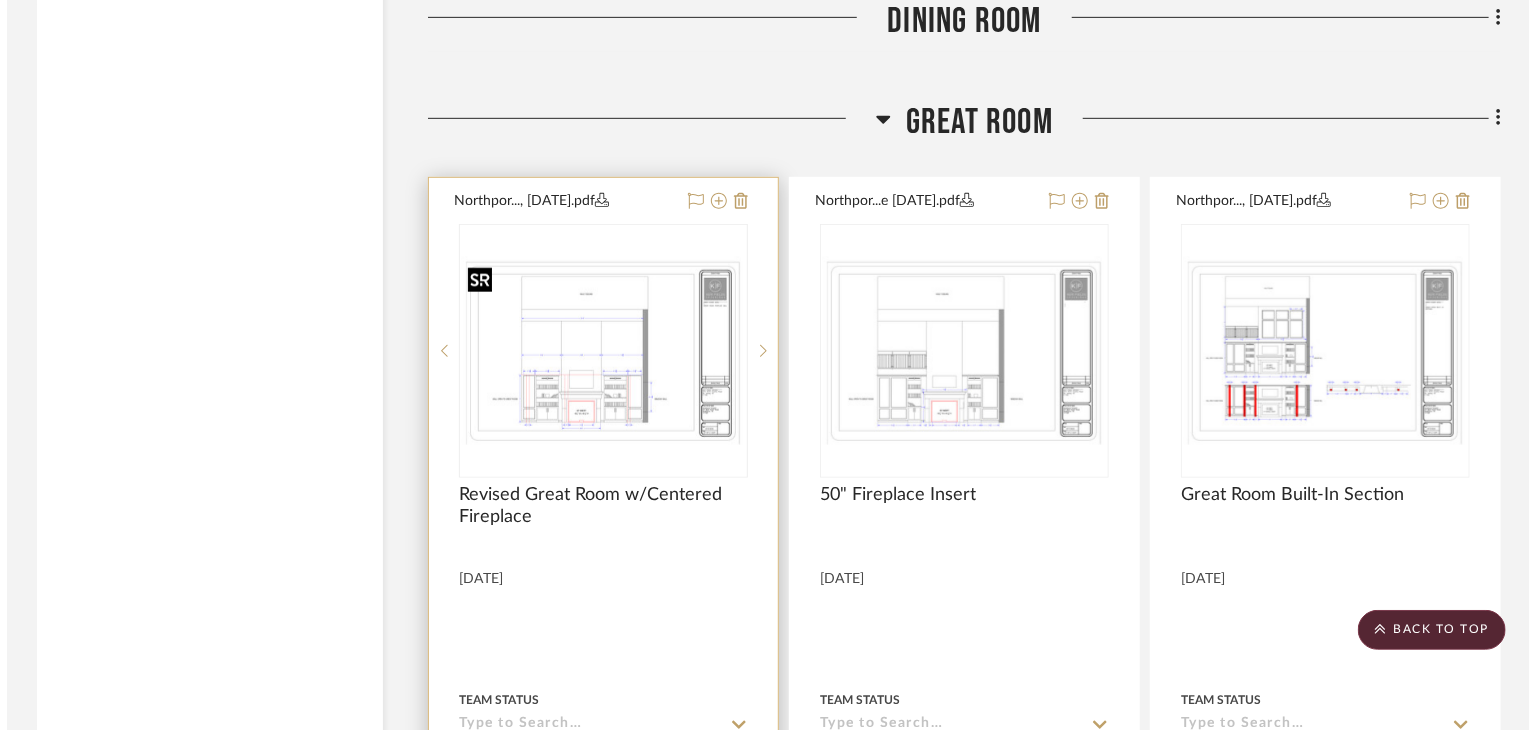 scroll, scrollTop: 0, scrollLeft: 0, axis: both 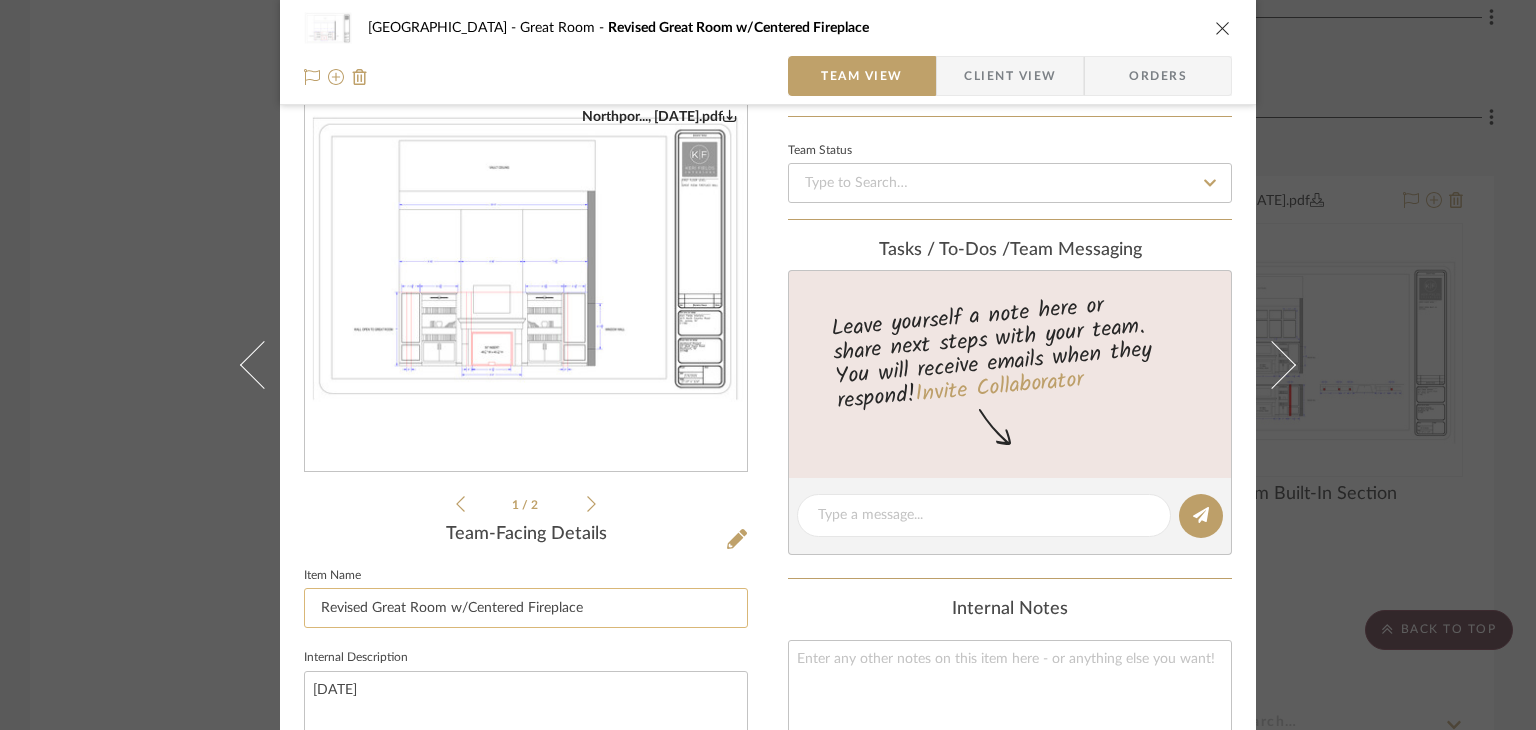 drag, startPoint x: 462, startPoint y: 609, endPoint x: 438, endPoint y: 617, distance: 25.298222 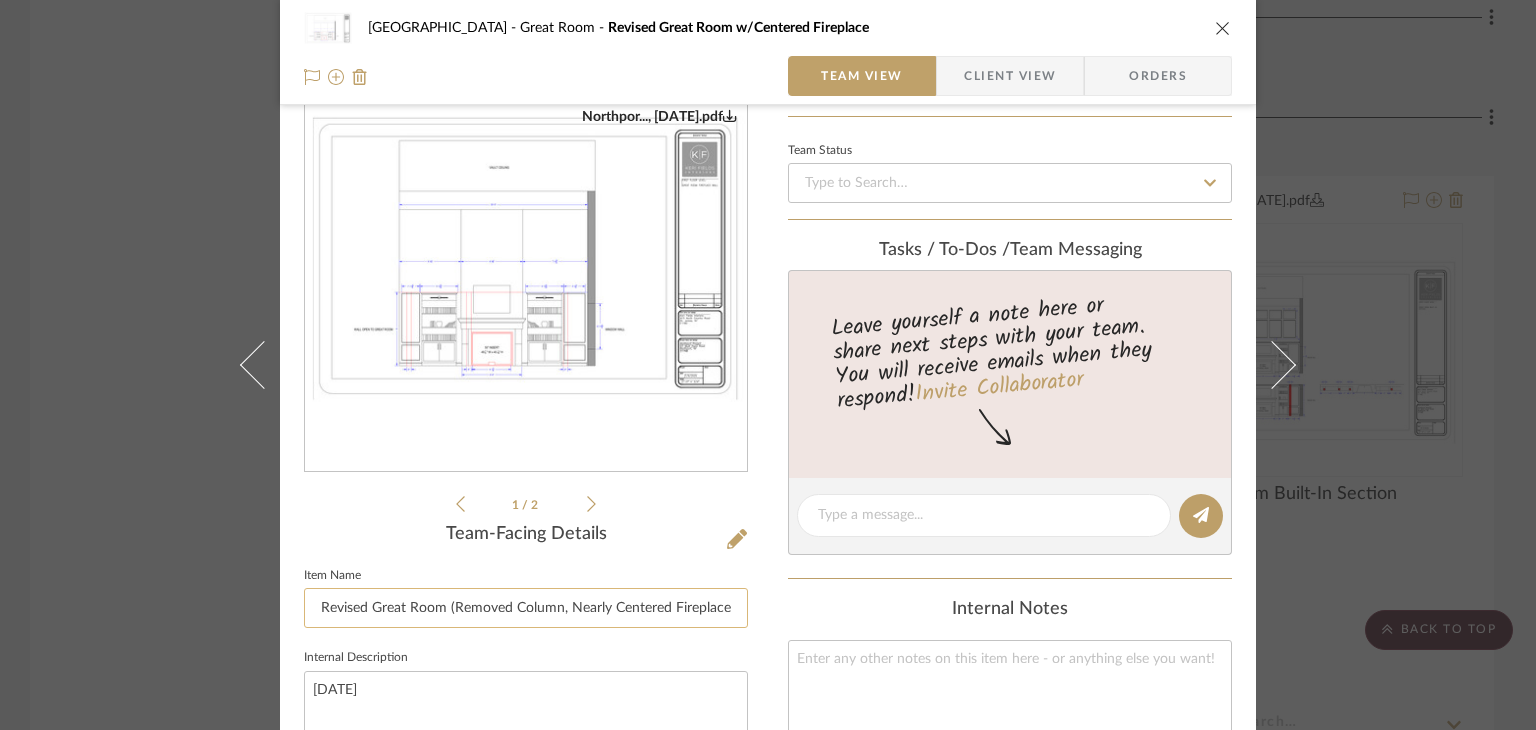 click on "Revised Great Room (Removed Column, Nearly Centered Fireplace" 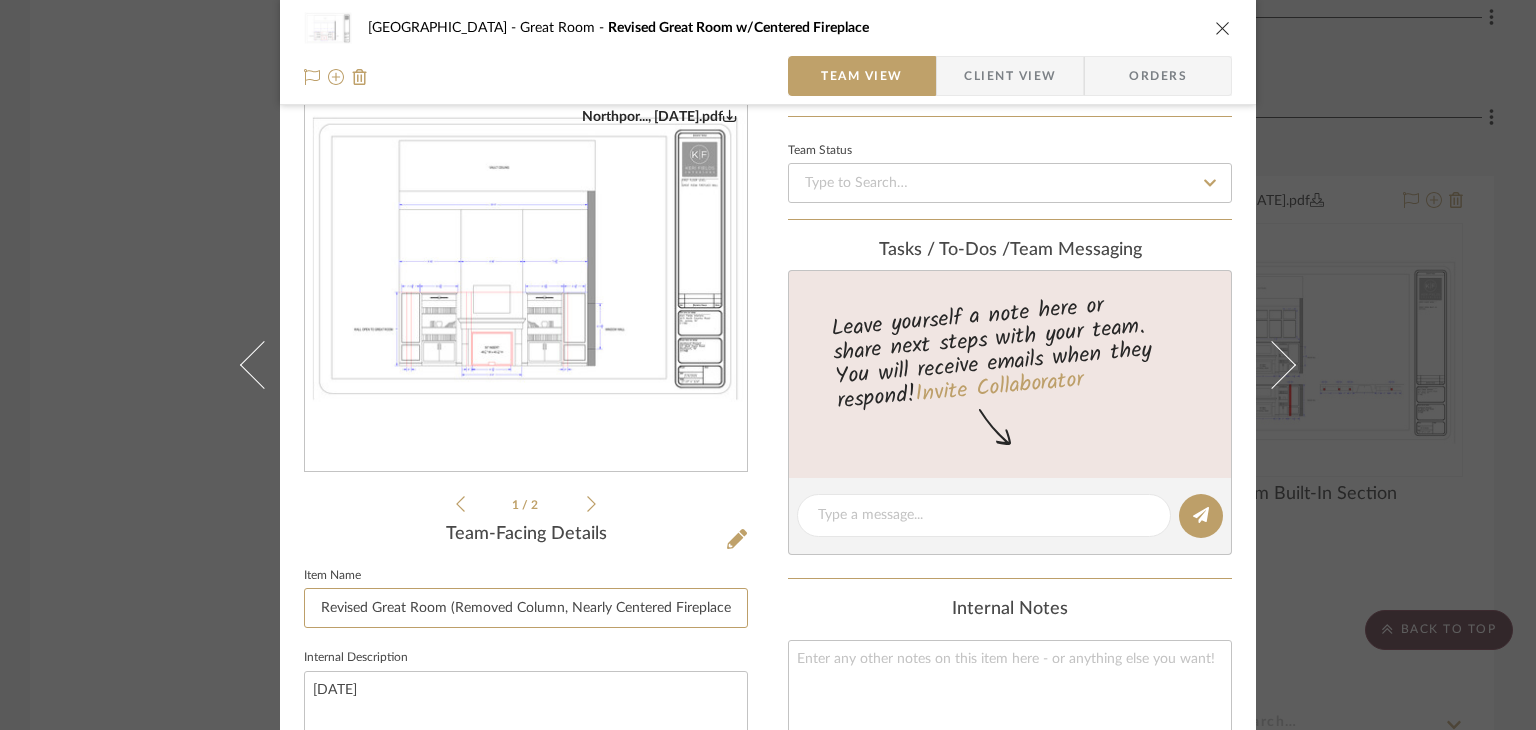 type on "Revised Great Room (Removed Column, Nearly Centered Fireplace)" 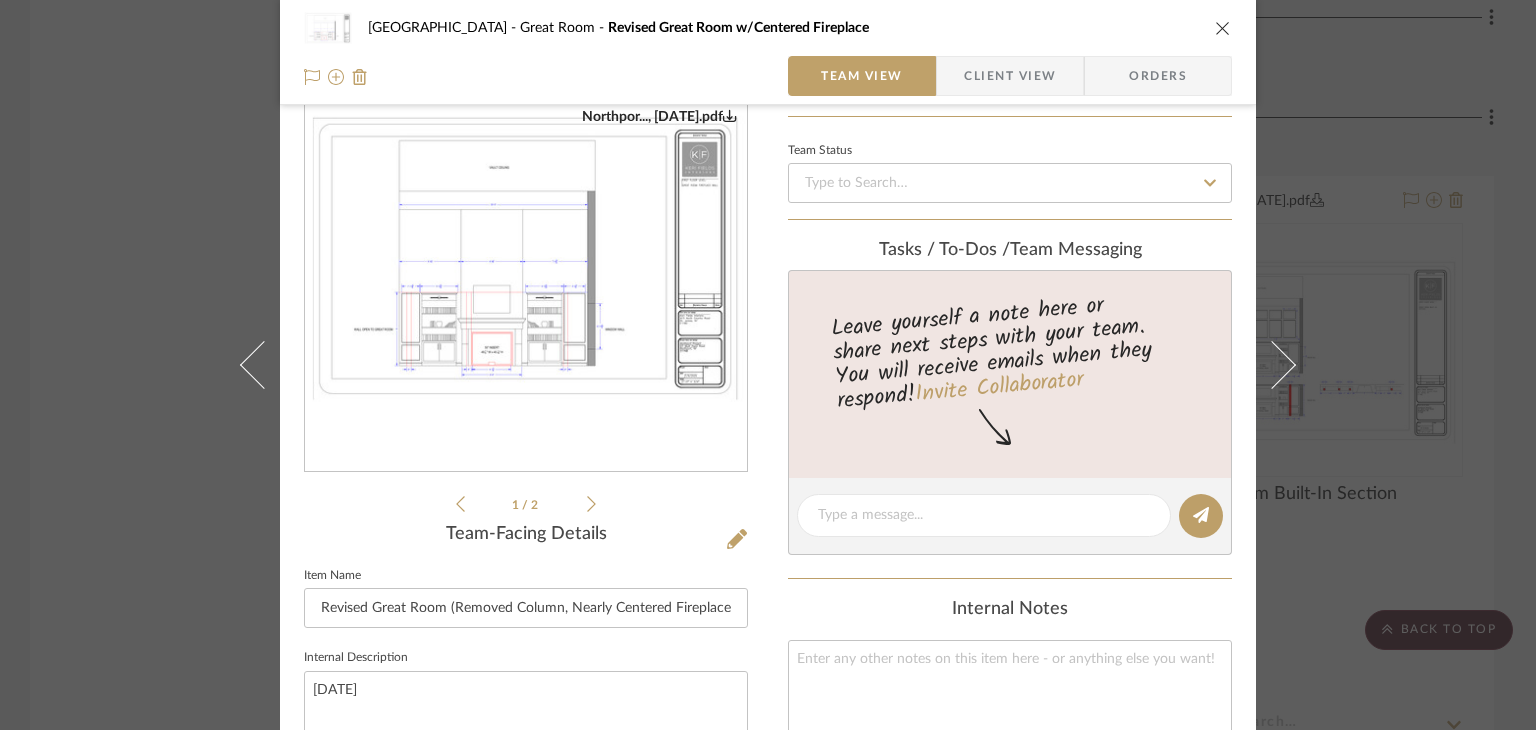 click at bounding box center (1223, 28) 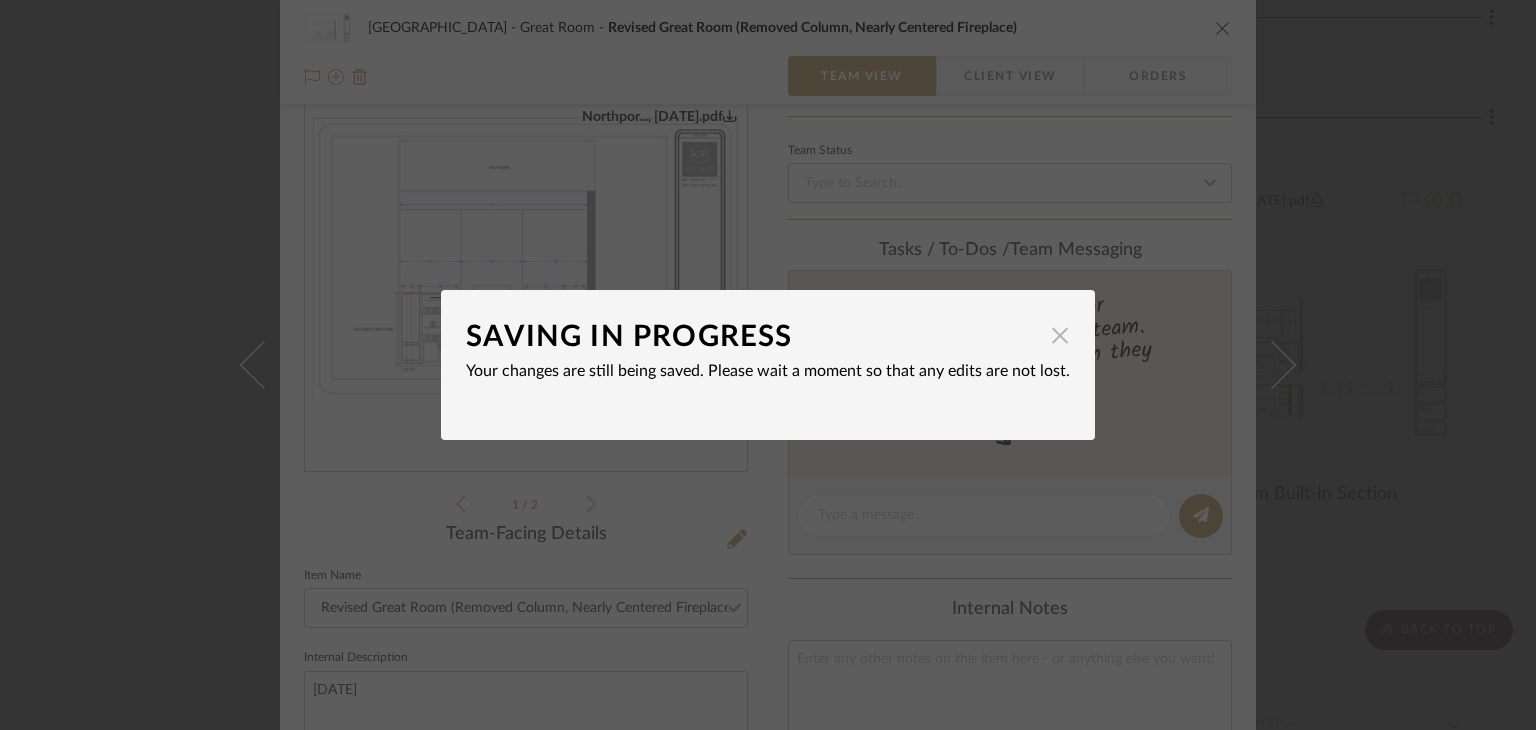 click at bounding box center [1060, 335] 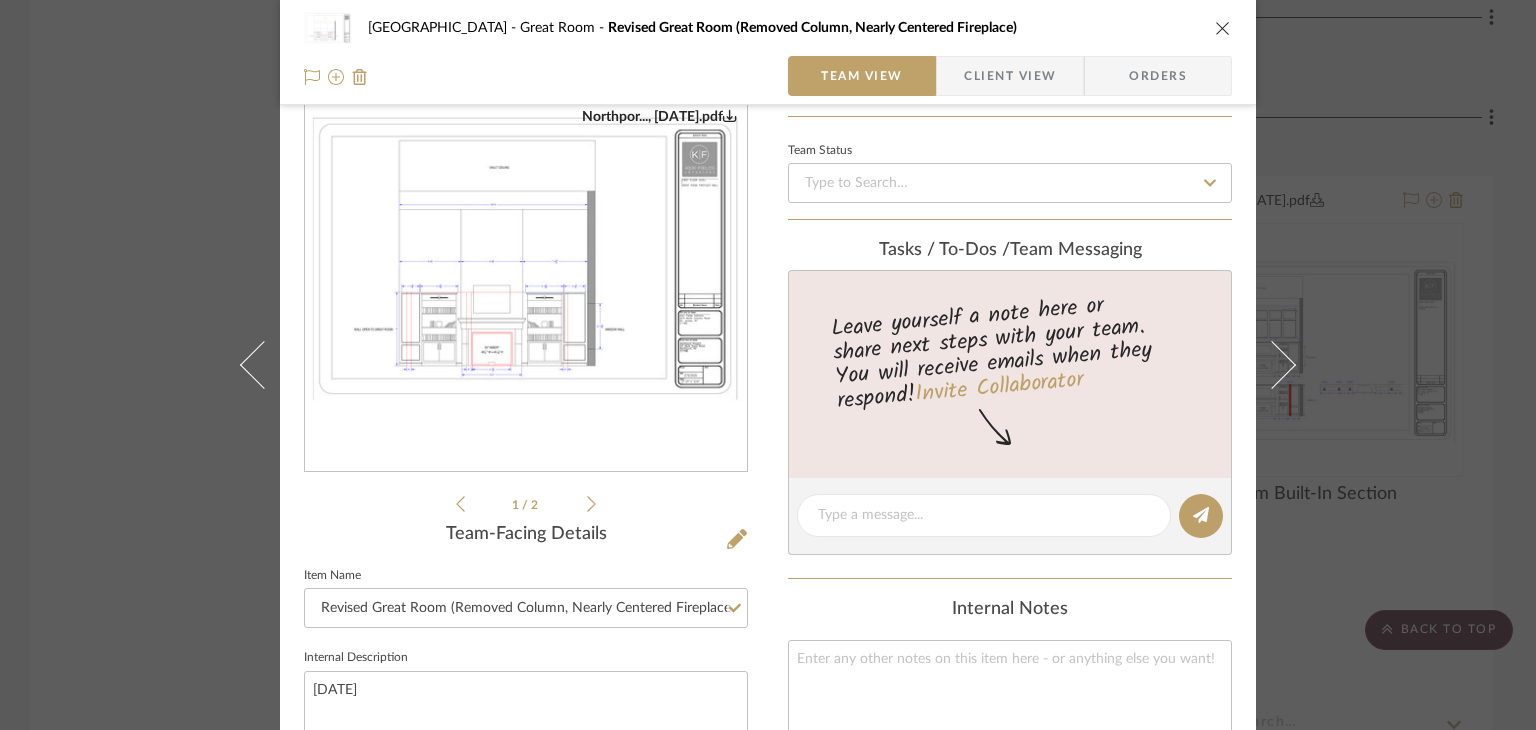 click at bounding box center [1223, 28] 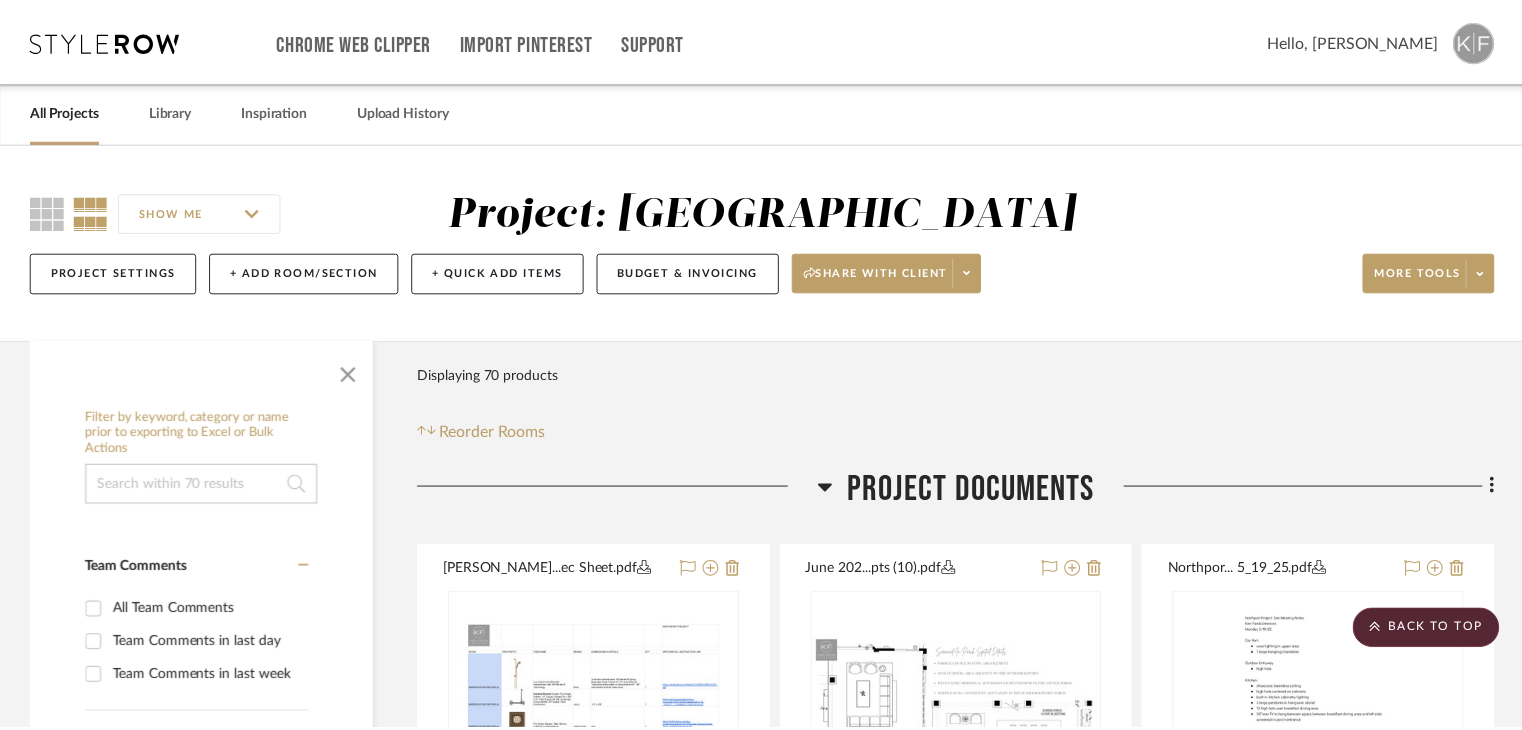 scroll, scrollTop: 8146, scrollLeft: 0, axis: vertical 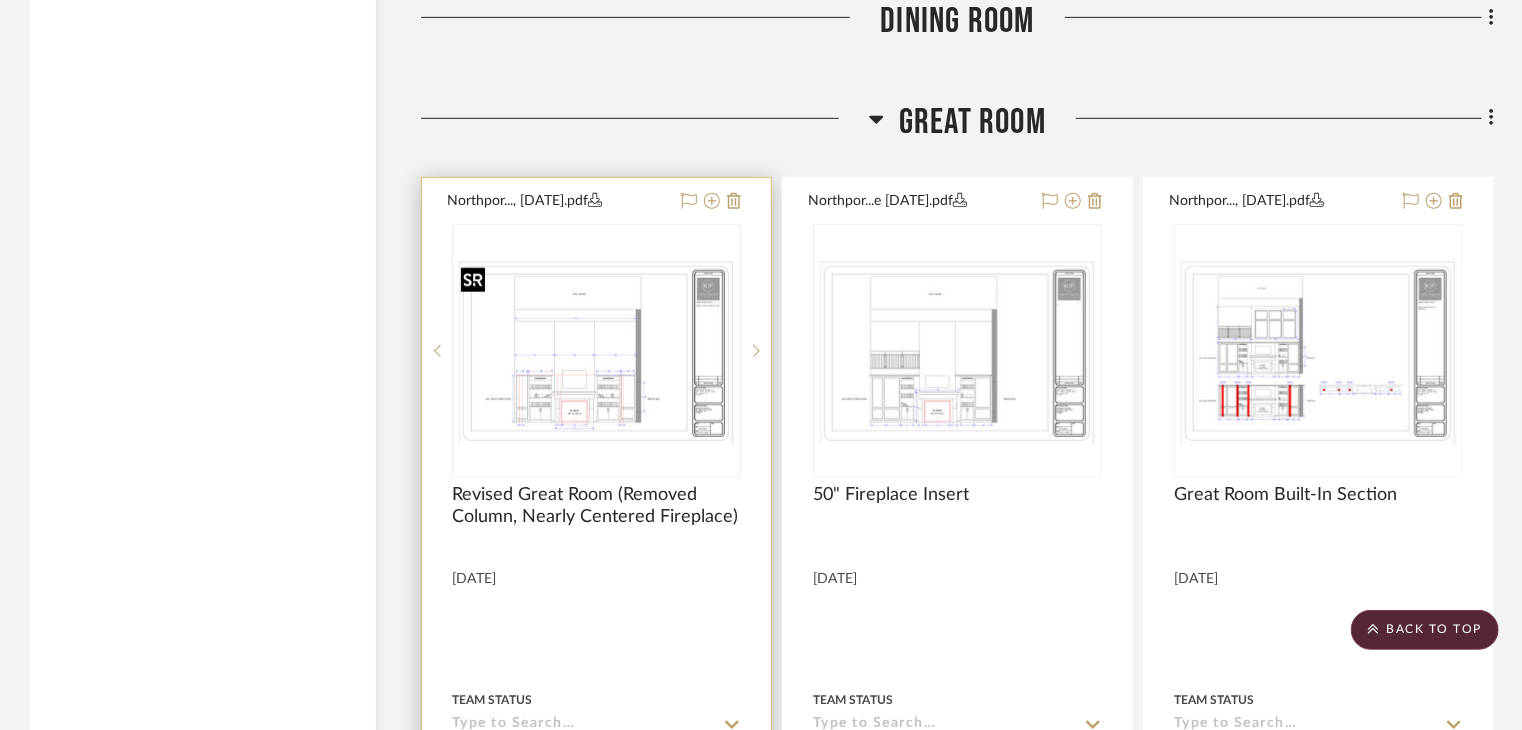 click at bounding box center [596, 351] 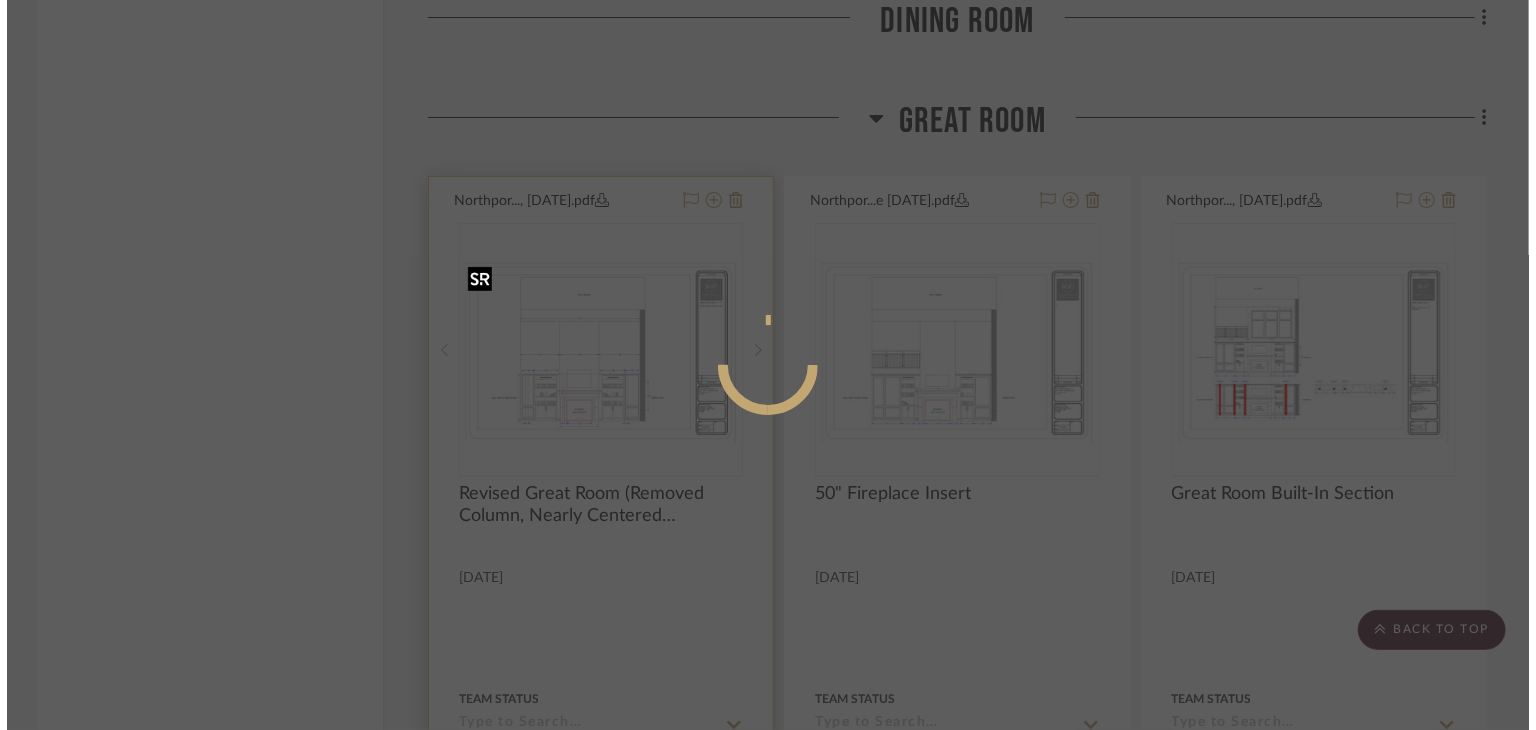 scroll, scrollTop: 0, scrollLeft: 0, axis: both 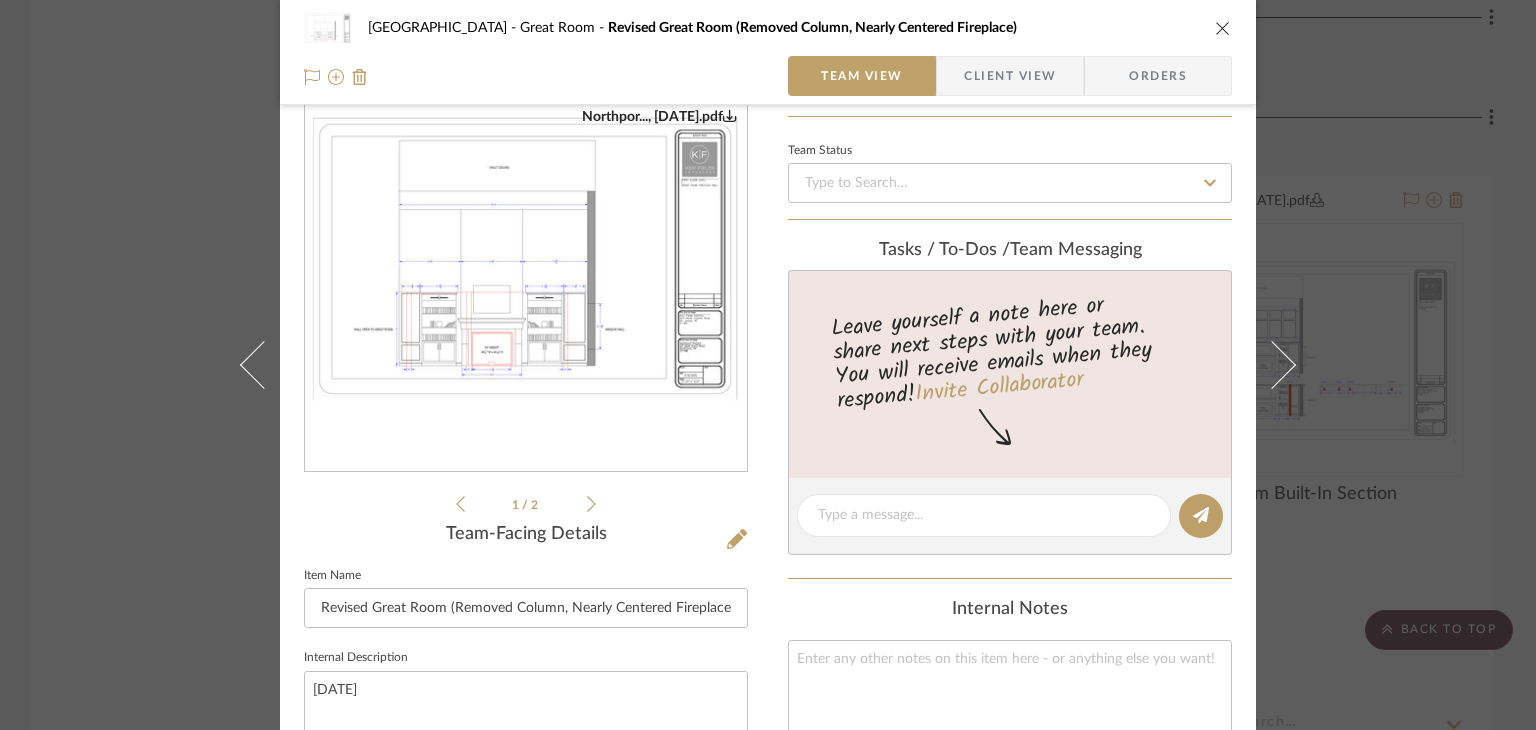 click on "[GEOGRAPHIC_DATA] Revised Great Room (Removed Column, Nearly Centered Fireplace) Team View Client View Orders  Northpor..., [DATE].pdf   Northpor..., [DATE].pdf   Northpor..., [DATE].pdf   Northpor..., [DATE].pdf  1 / 2  Team-Facing Details   Item Name  Revised Great Room (Removed Column, Nearly Centered Fireplace)  Internal Description  [DATE] Content here copies to Client View - confirm visibility there.  Show in Client Dashboard  Team Status Tasks / To-Dos /  team Messaging  Leave yourself a note here or share next steps with your team. You will receive emails when they
respond!  Invite Collaborator Internal Notes  Documents  Choose a file  or drag it here. Change Room/Update Quantity  Great Room  *To create a new room/section do that from main project page    [PERSON_NAME]" at bounding box center (768, 365) 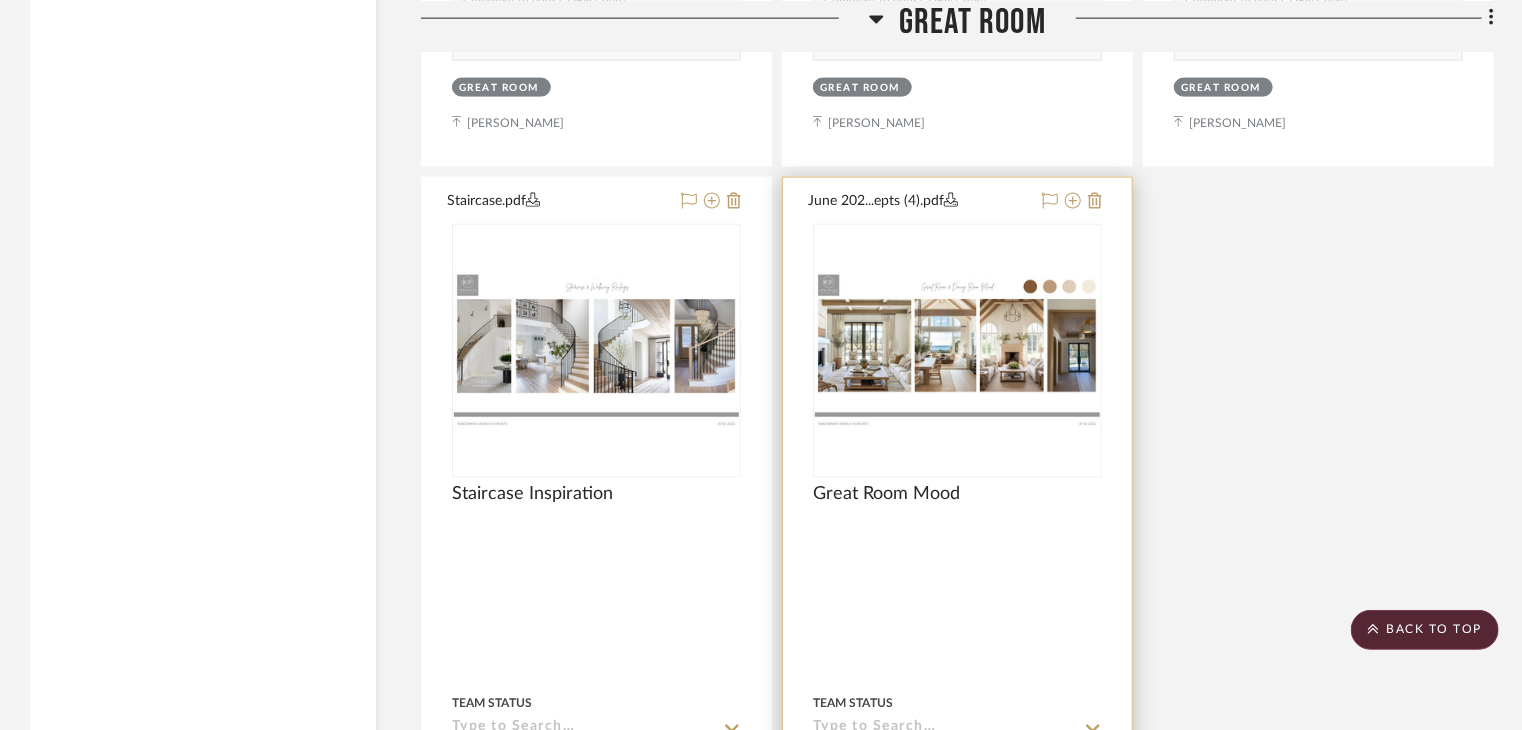 scroll, scrollTop: 9046, scrollLeft: 0, axis: vertical 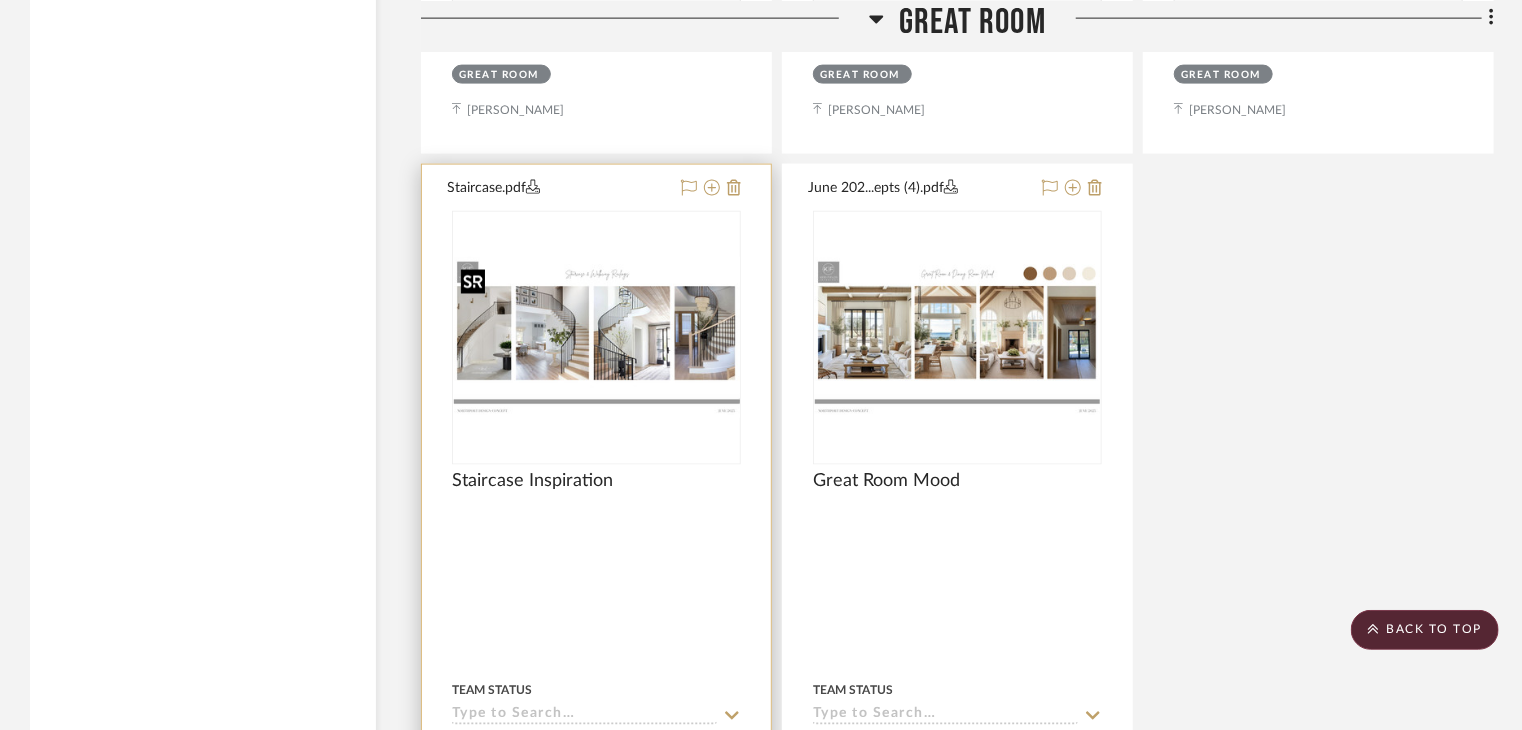 click at bounding box center (597, 337) 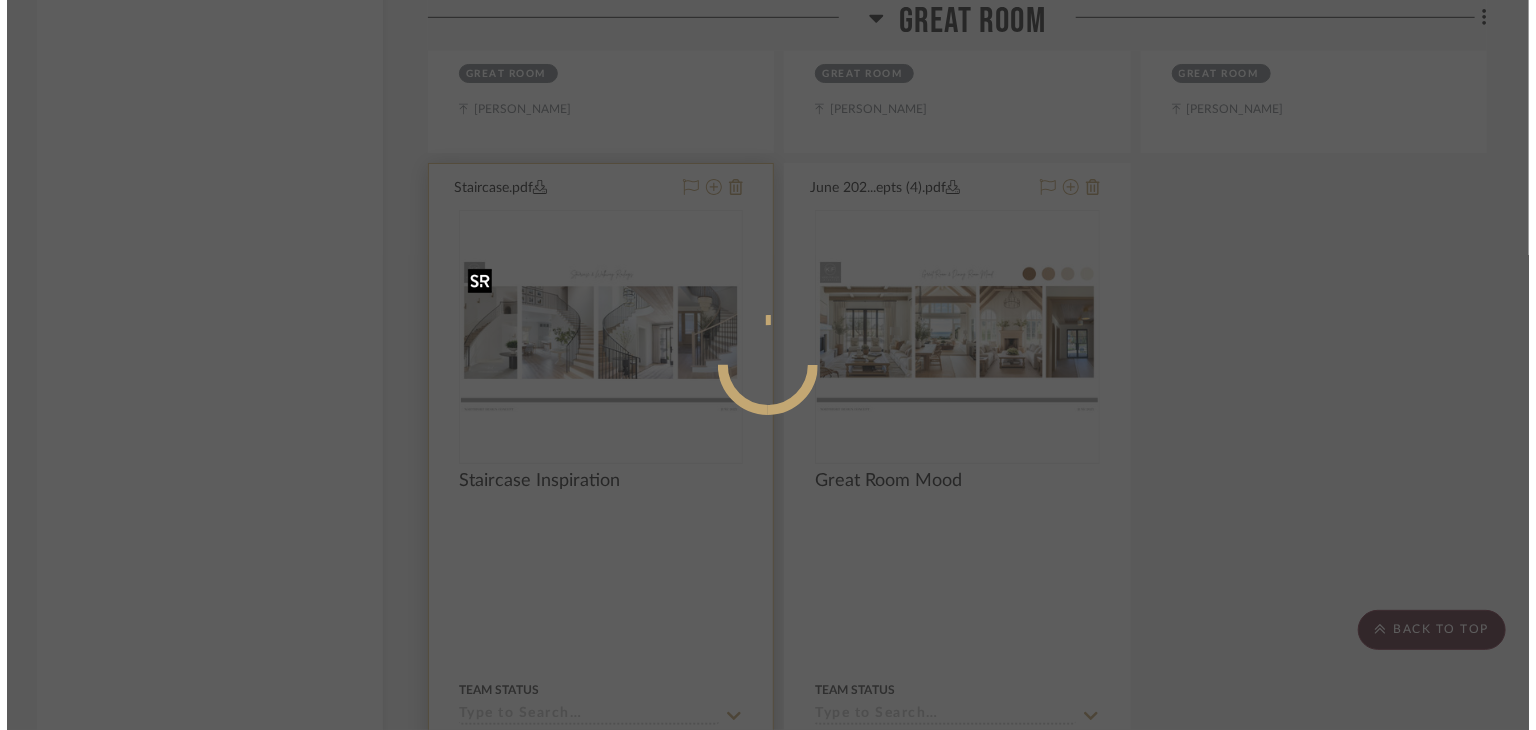 scroll, scrollTop: 0, scrollLeft: 0, axis: both 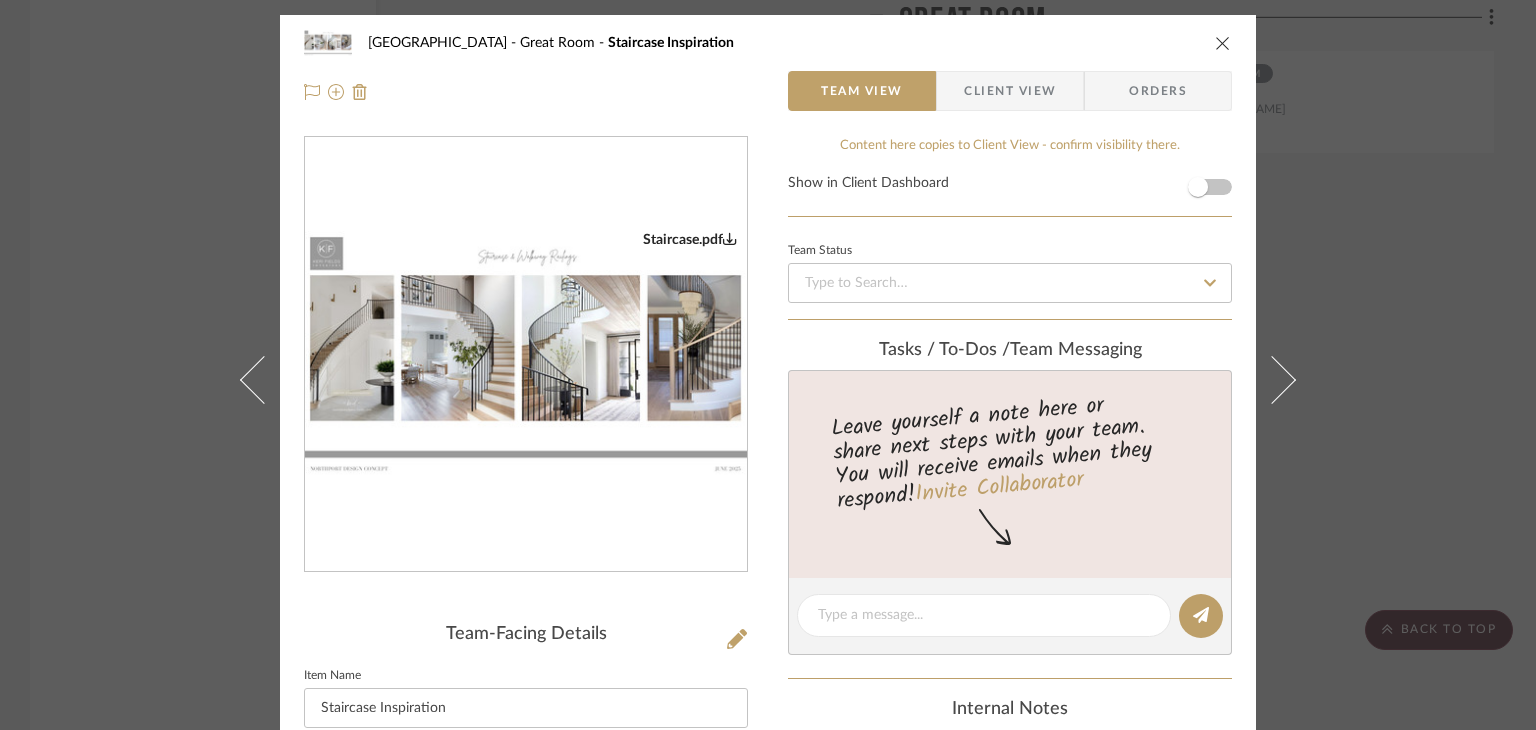 click on "Northport Great Room Staircase Inspiration Team View Client View Orders  Staircase.pdf   Team-Facing Details   Item Name  Staircase Inspiration  Internal Description  Content here copies to Client View - confirm visibility there.  Show in Client Dashboard  Team Status Tasks / To-Dos /  team Messaging  Leave yourself a note here or share next steps with your team. You will receive emails when they
respond!  Invite Collaborator Internal Notes  Documents  Choose a file  or drag it here. Change Room/Update Quantity  Great Room  *To create a new room/section do that from main project page    [PERSON_NAME]" at bounding box center (768, 365) 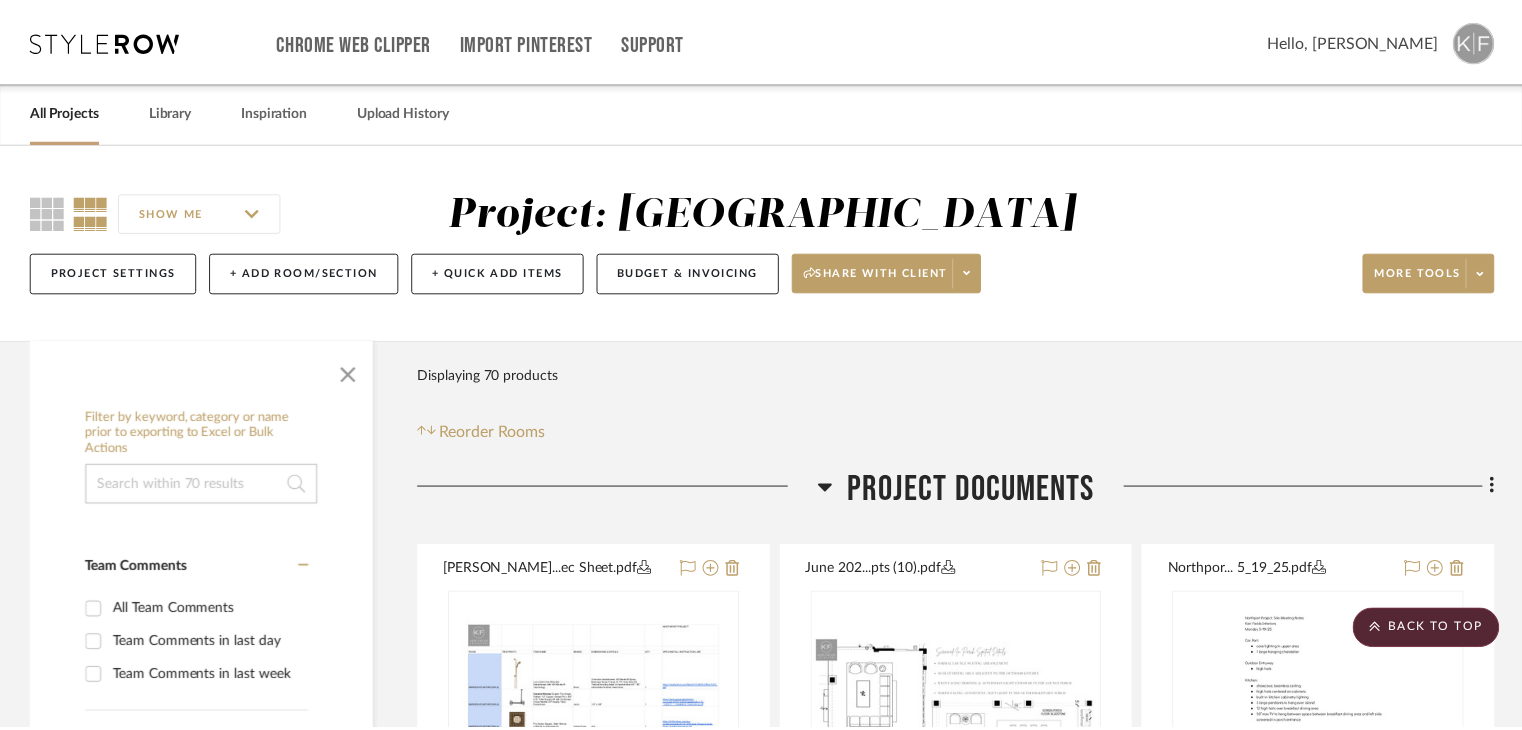 scroll, scrollTop: 9046, scrollLeft: 0, axis: vertical 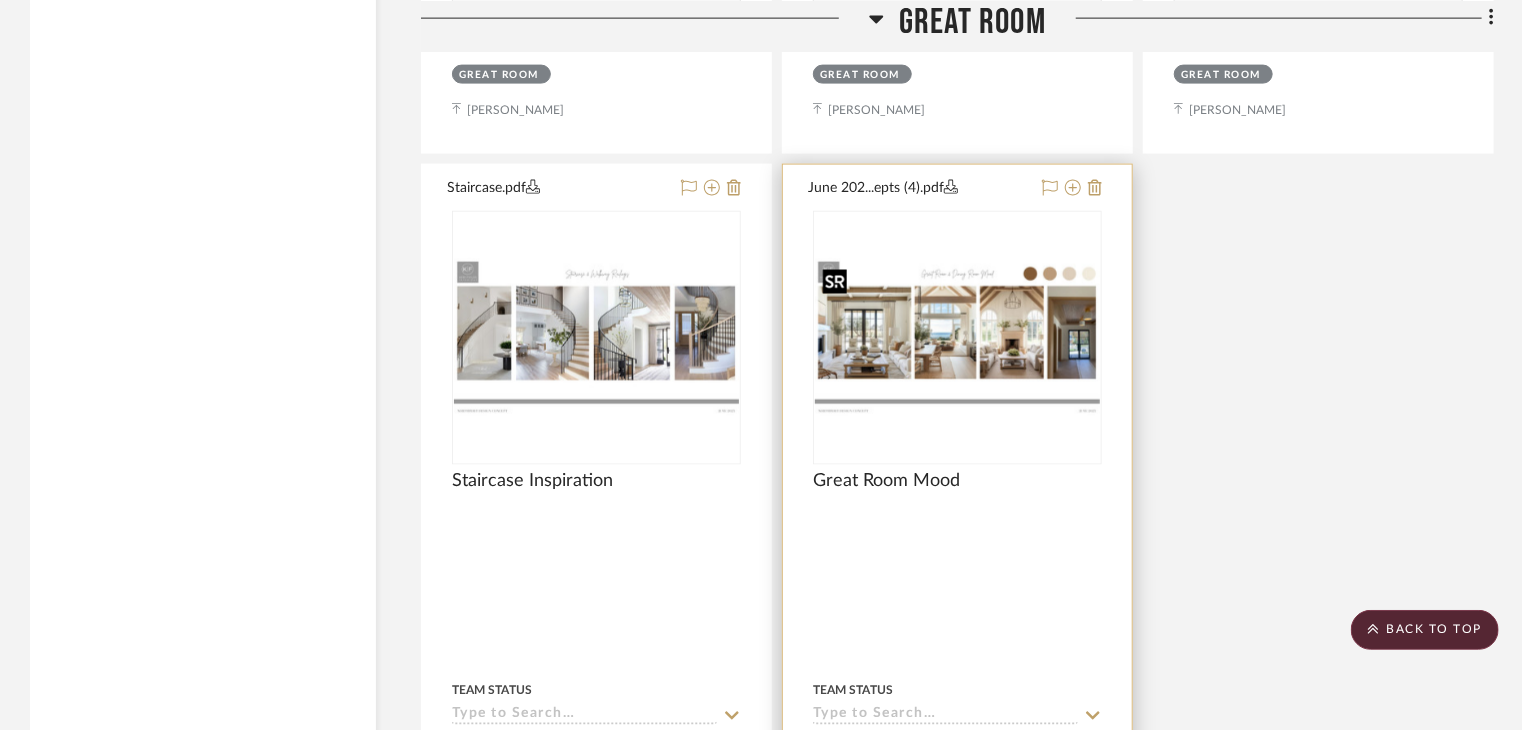click at bounding box center [0, 0] 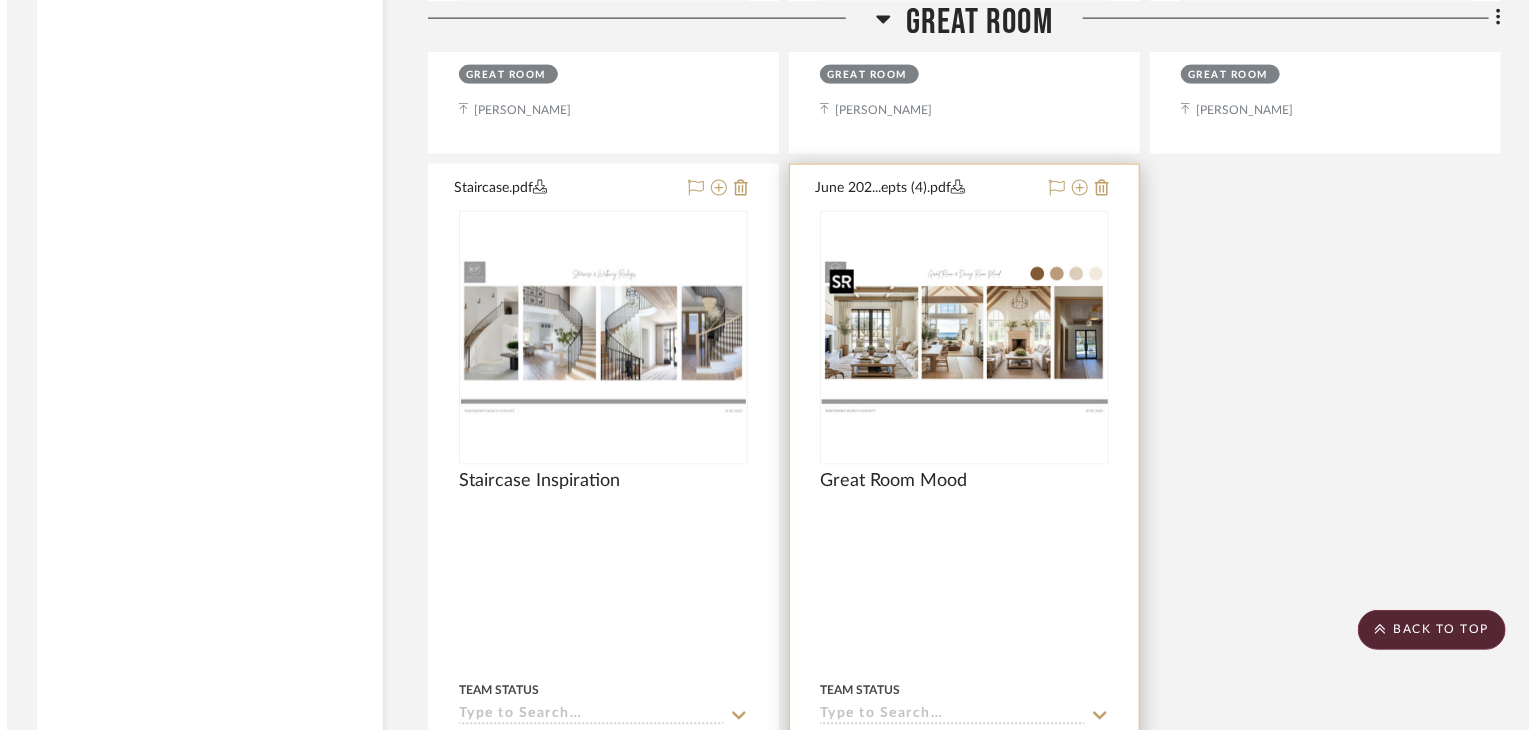 scroll, scrollTop: 0, scrollLeft: 0, axis: both 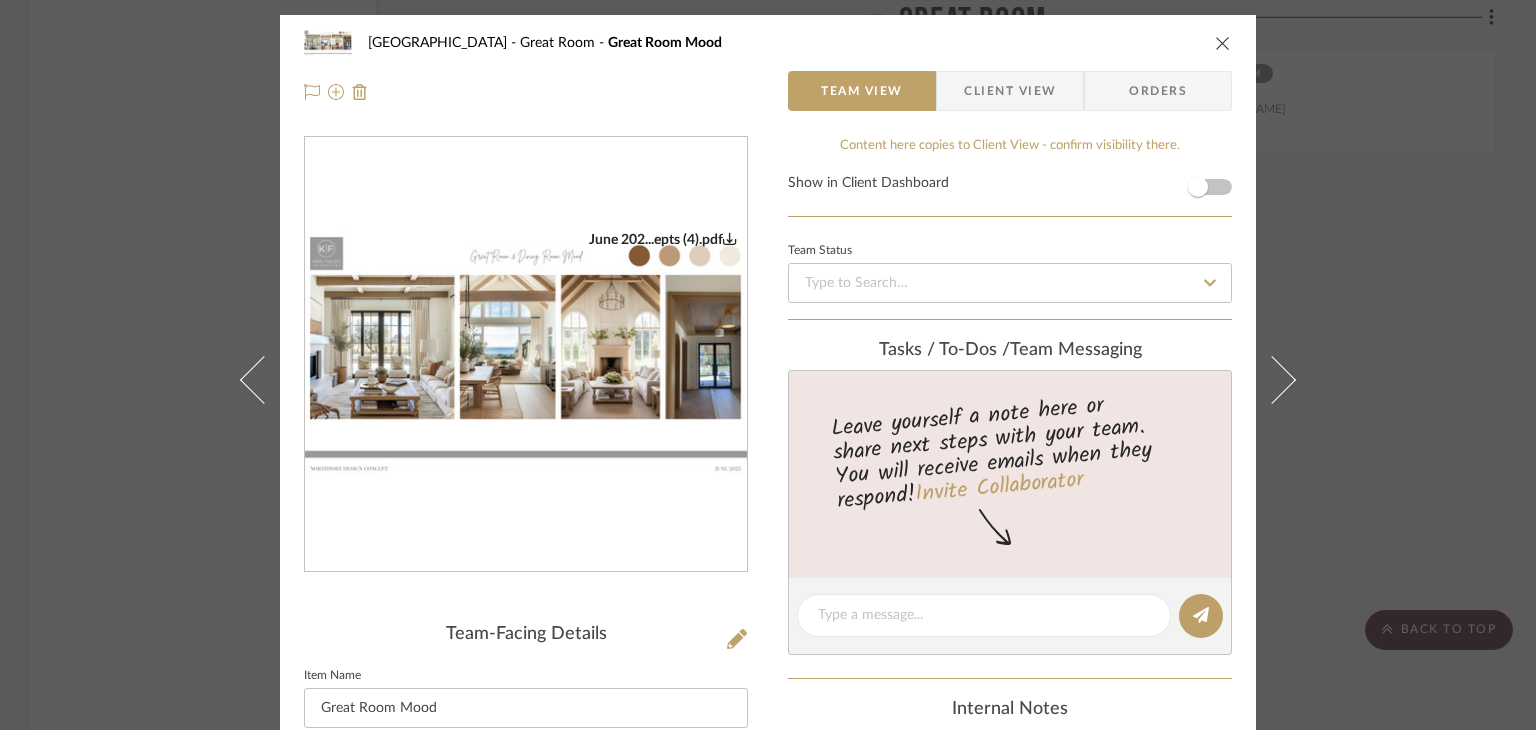 click on "[GEOGRAPHIC_DATA] Great Room Mood Team View Client View Orders  June 202...epts (4).pdf   Team-Facing Details   Item Name  Great Room Mood  Internal Description  Content here copies to Client View - confirm visibility there.  Show in Client Dashboard  Team Status Tasks / To-Dos /  team Messaging  Leave yourself a note here or share next steps with your team. You will receive emails when they
respond!  Invite Collaborator Internal Notes  Documents  Choose a file  or drag it here. Change Room/Update Quantity  Great Room  *To create a new room/section do that from main project page    [PERSON_NAME]" at bounding box center [768, 365] 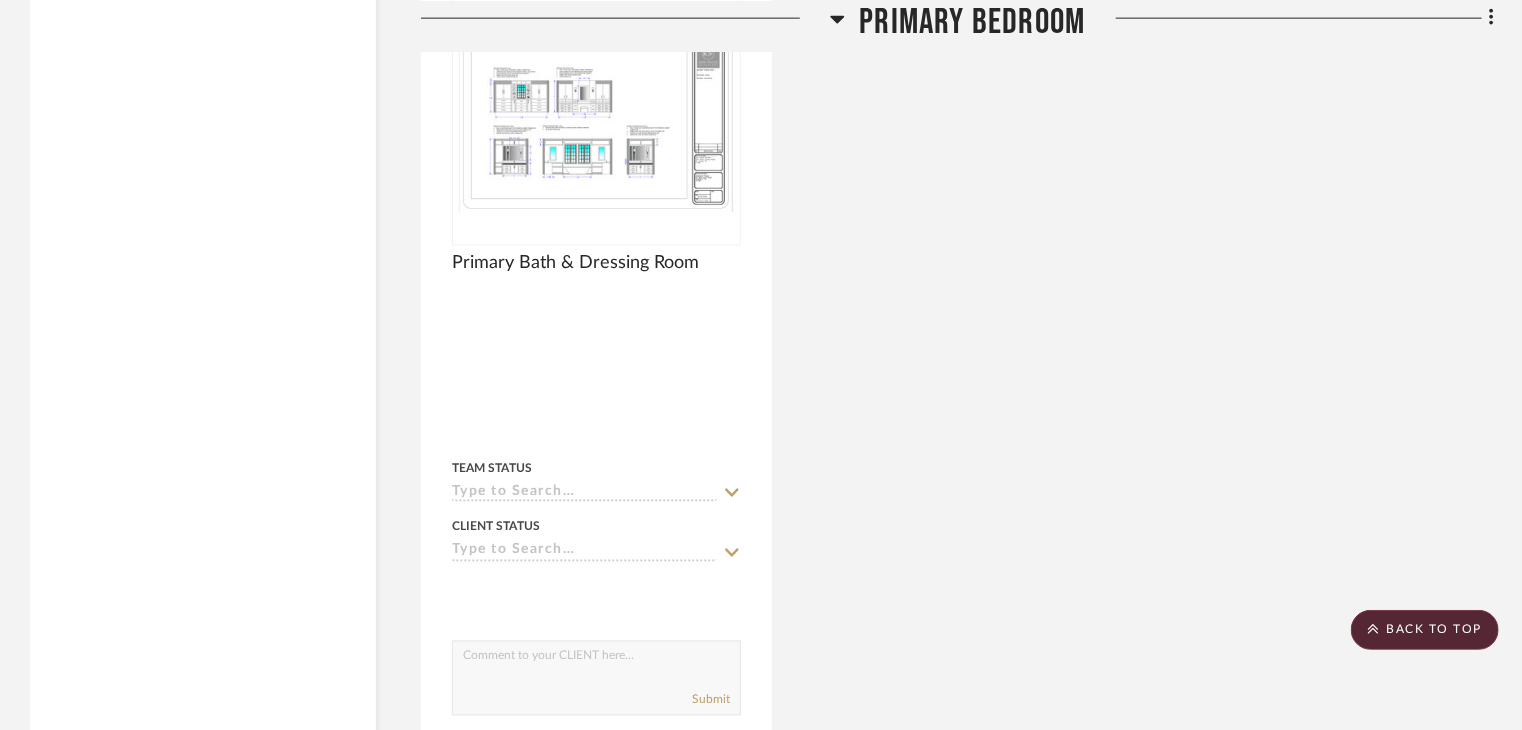 scroll, scrollTop: 12646, scrollLeft: 0, axis: vertical 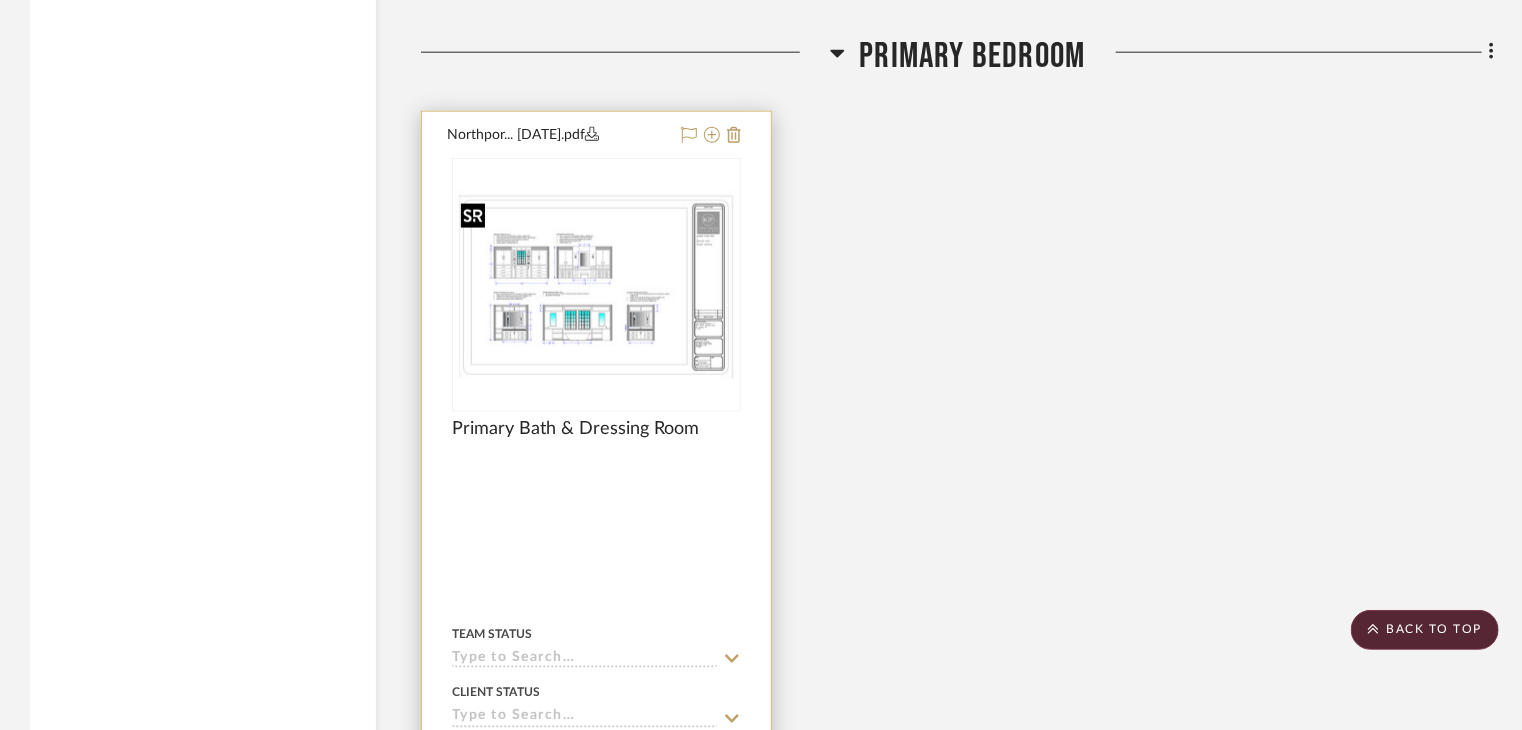 click at bounding box center (0, 0) 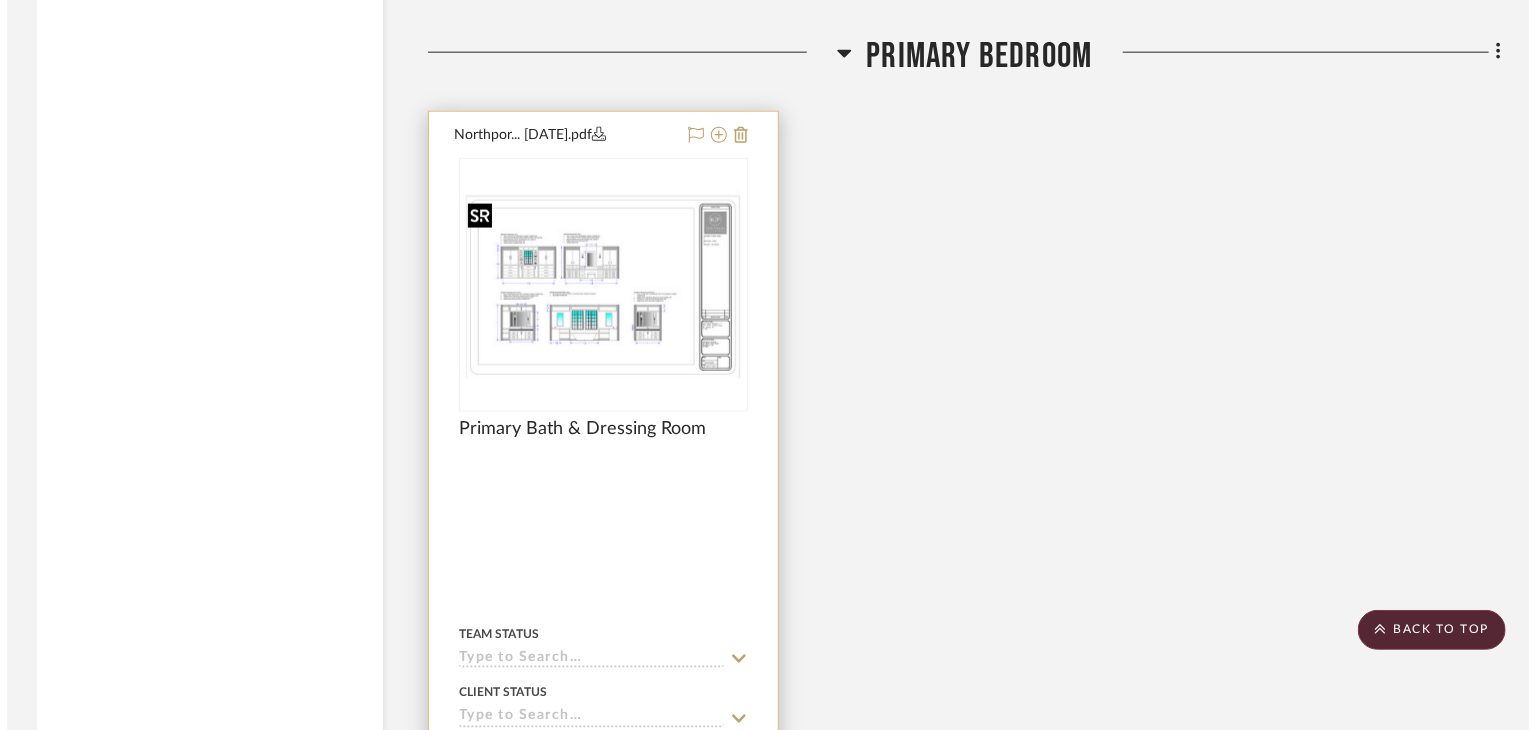 scroll, scrollTop: 0, scrollLeft: 0, axis: both 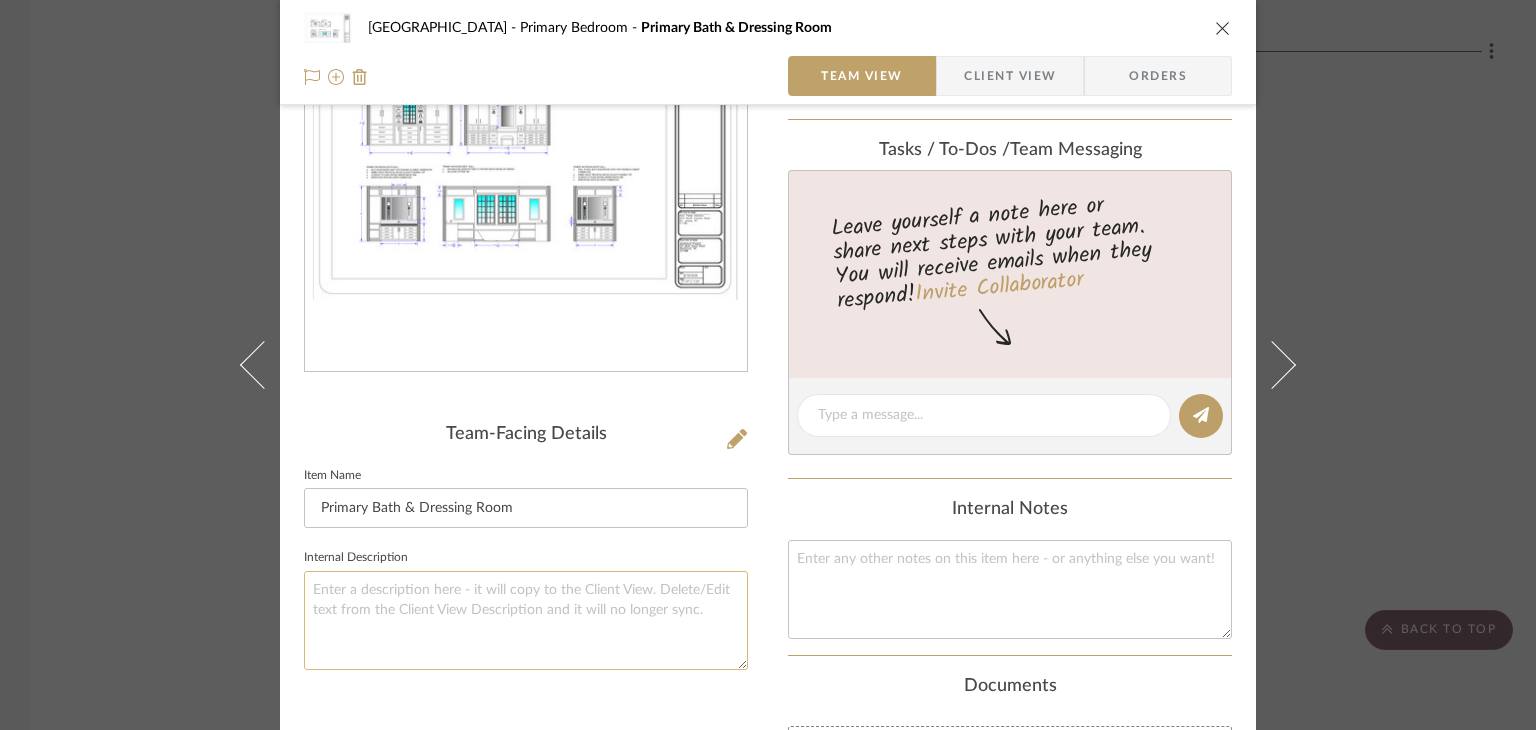 click 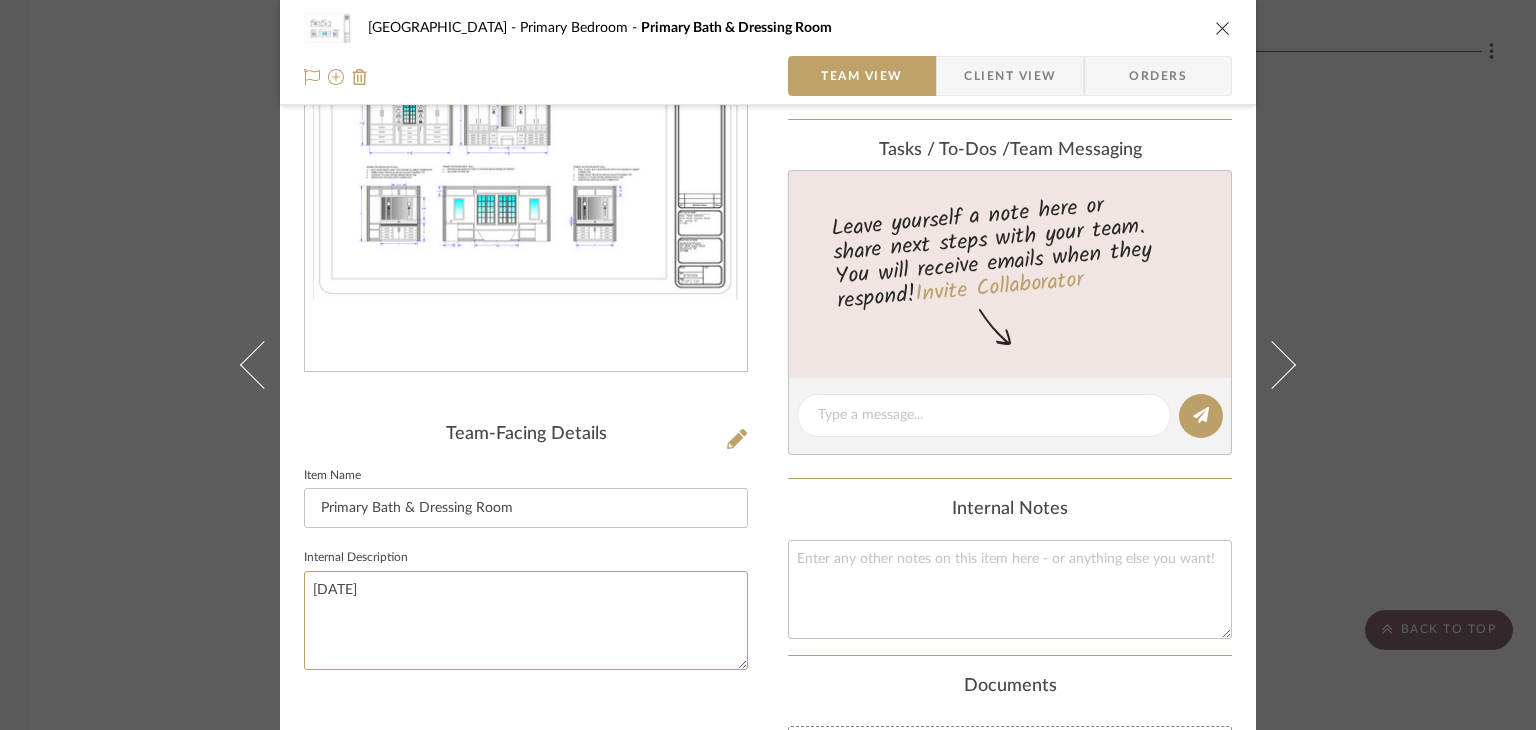 type on "[DATE]" 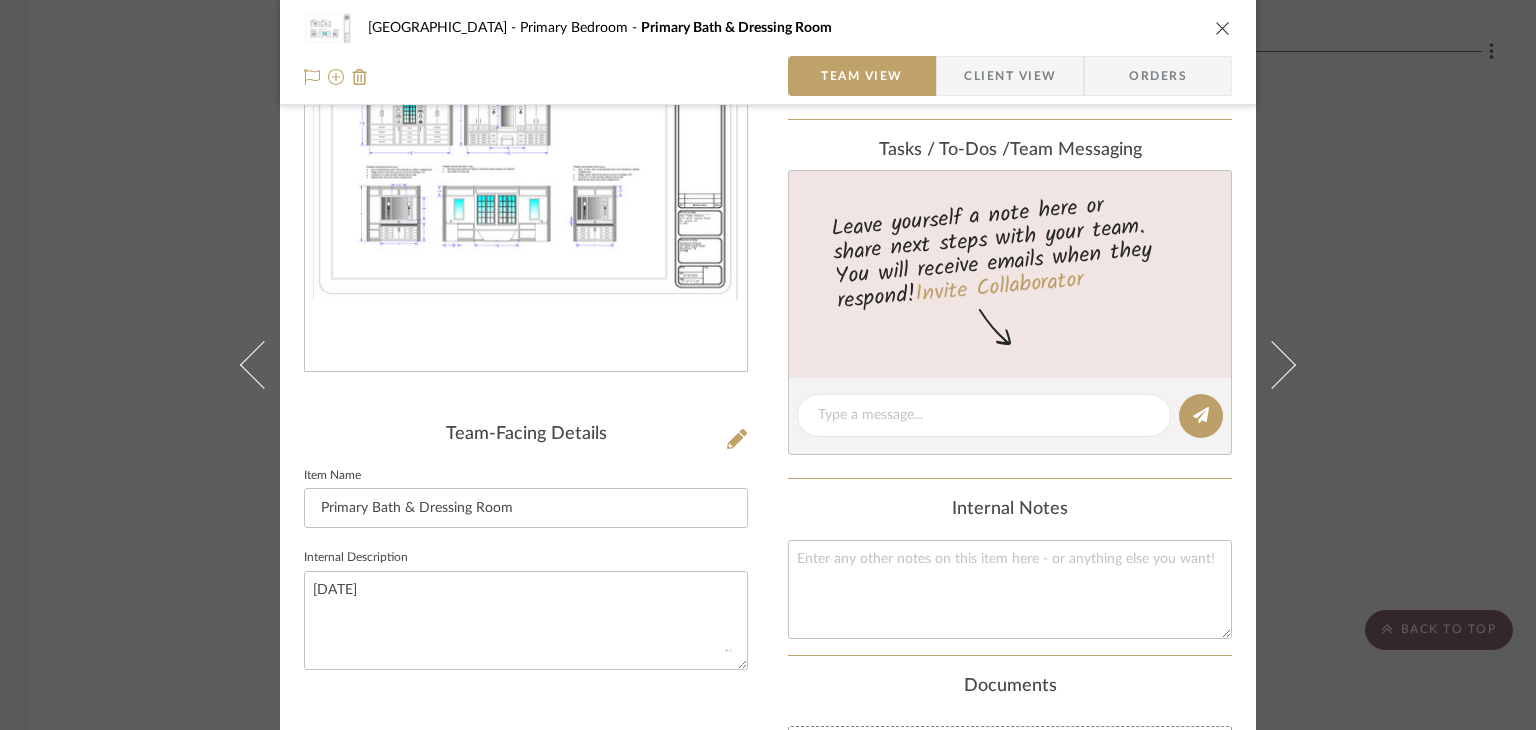 click at bounding box center [1223, 28] 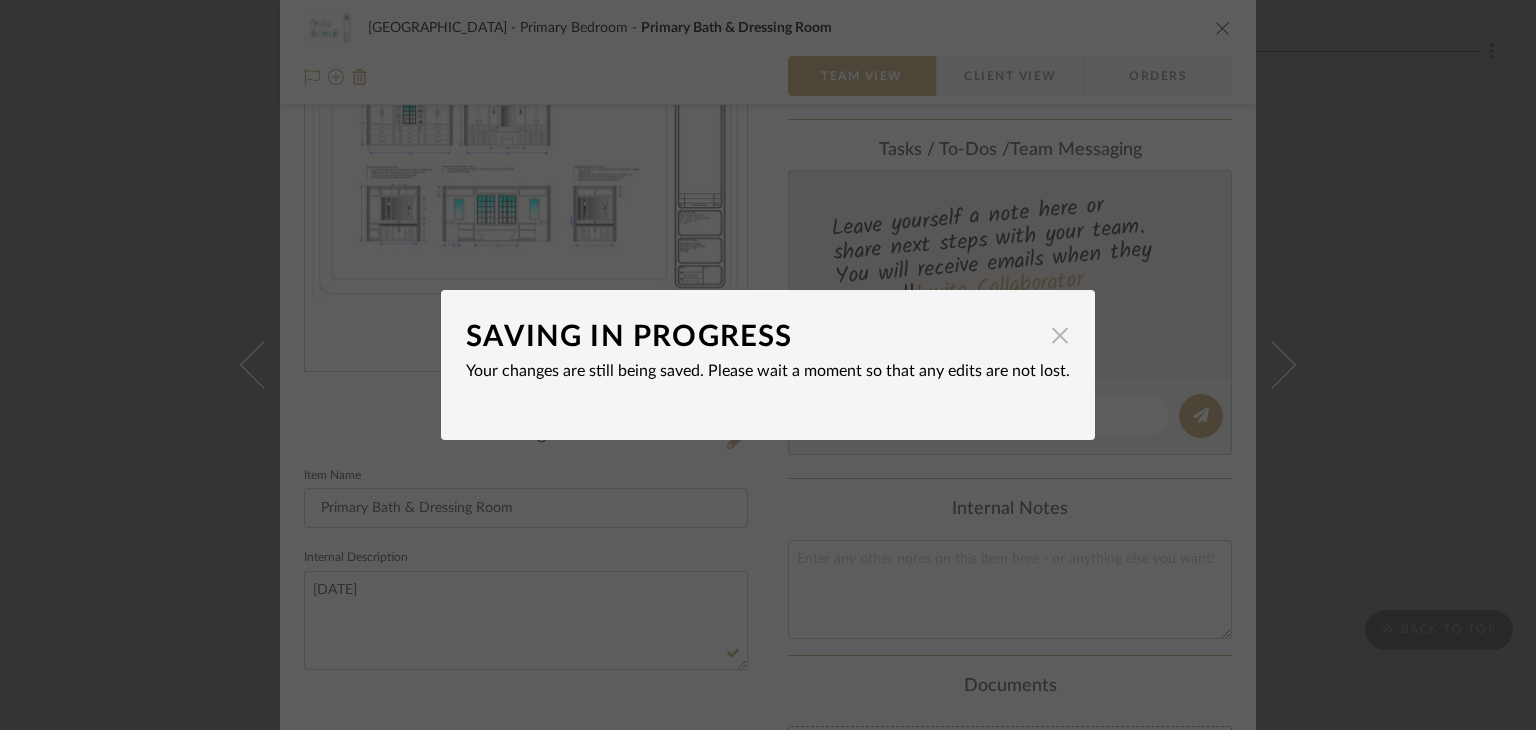 click at bounding box center (1060, 335) 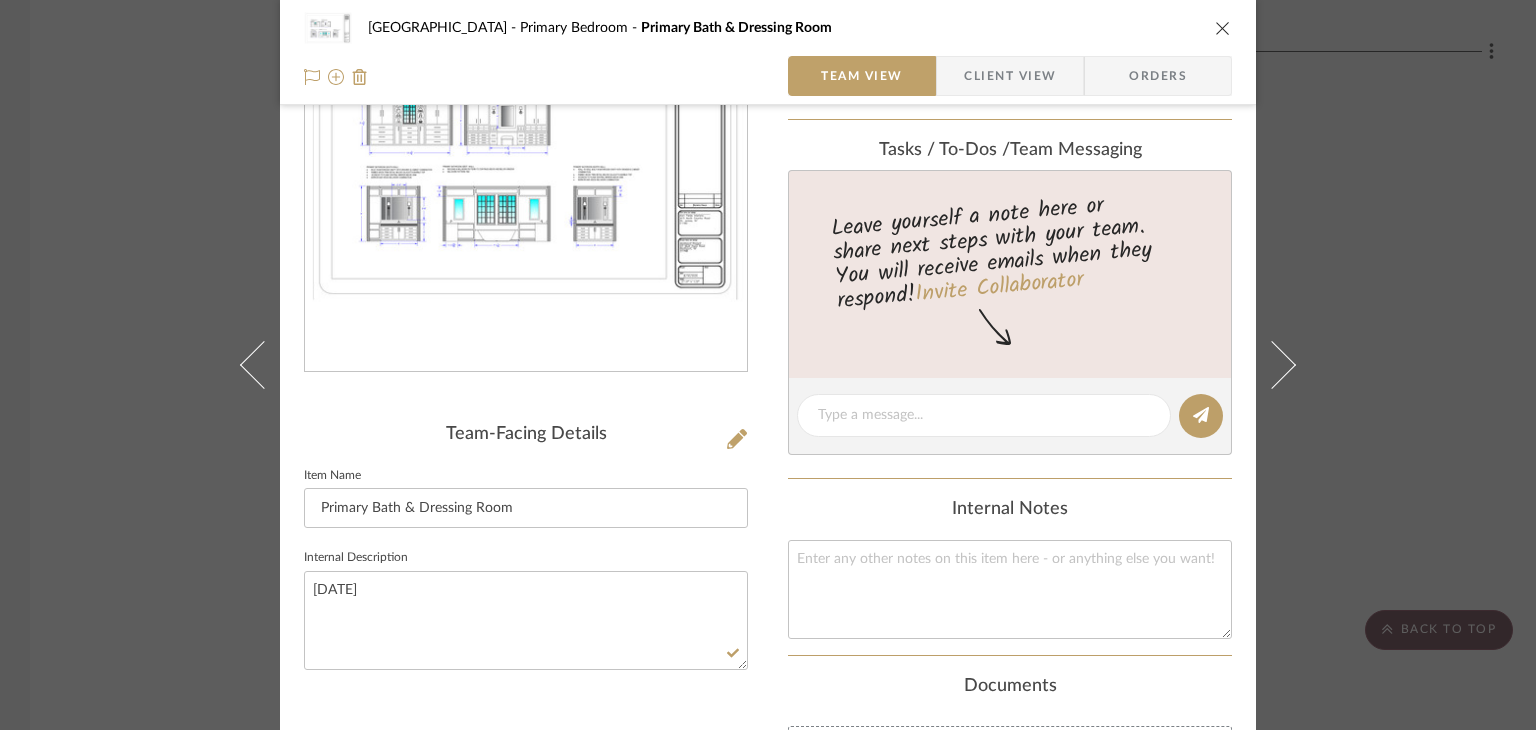 click on "[GEOGRAPHIC_DATA] Bedroom Primary Bath & Dressing Room" at bounding box center (768, 28) 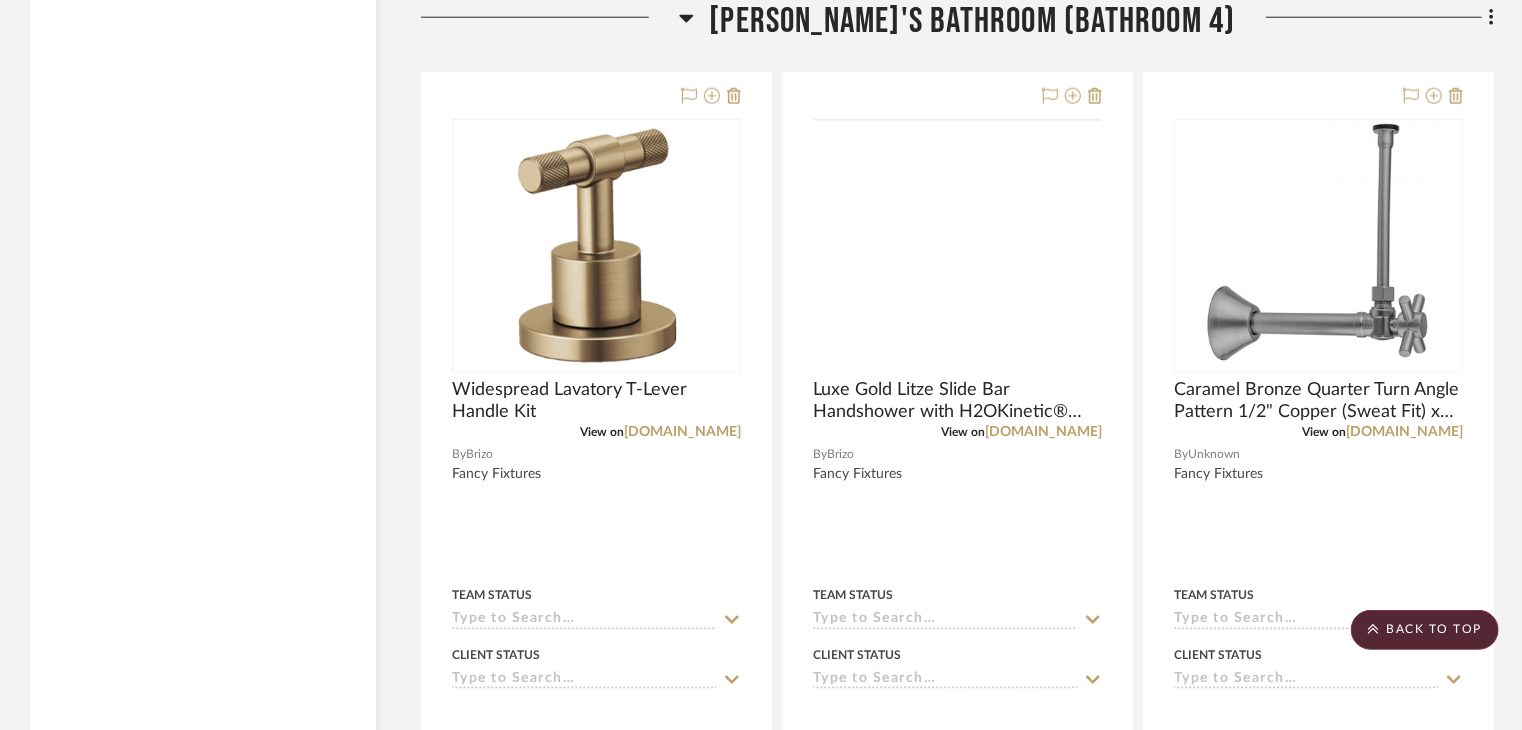 scroll, scrollTop: 19548, scrollLeft: 0, axis: vertical 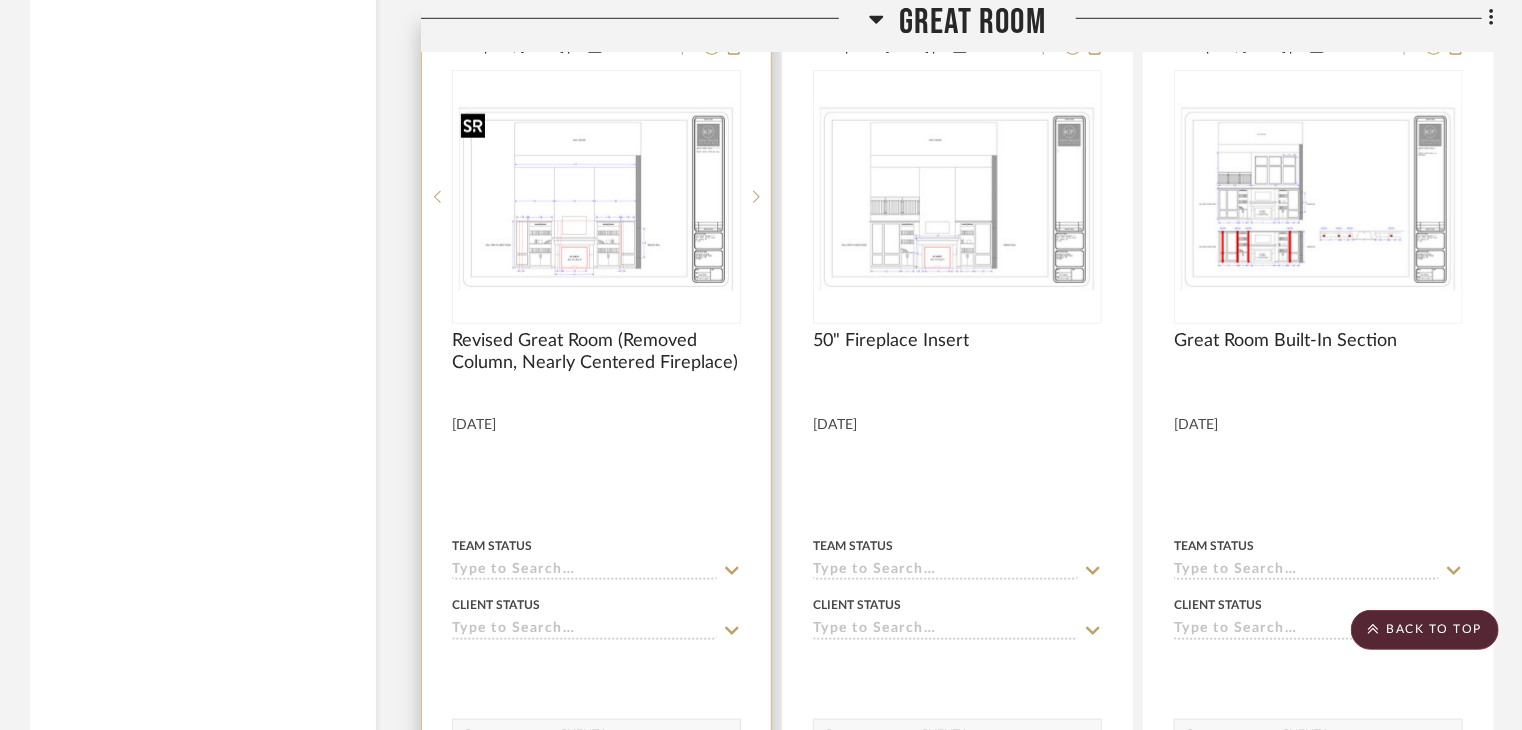 click at bounding box center [596, 197] 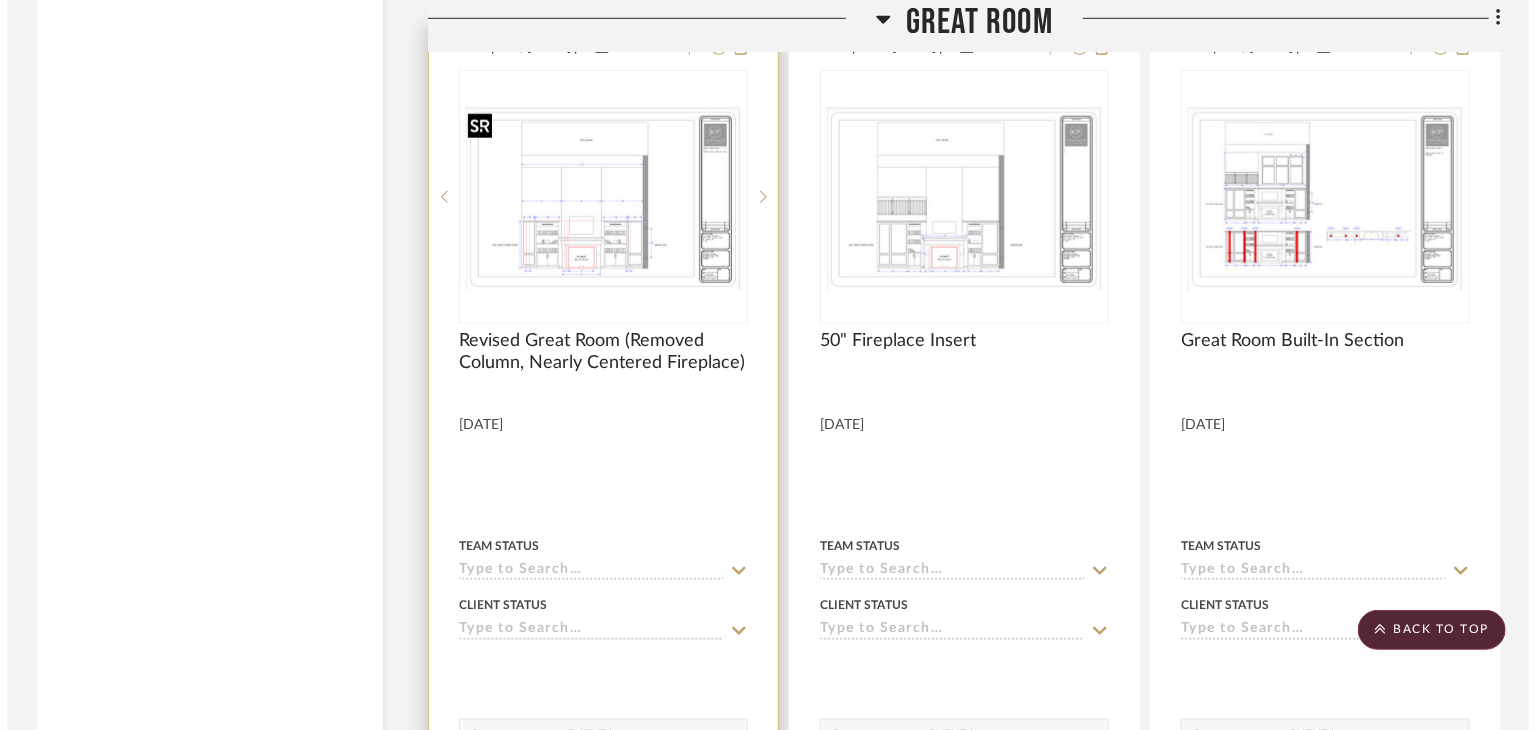 scroll, scrollTop: 0, scrollLeft: 0, axis: both 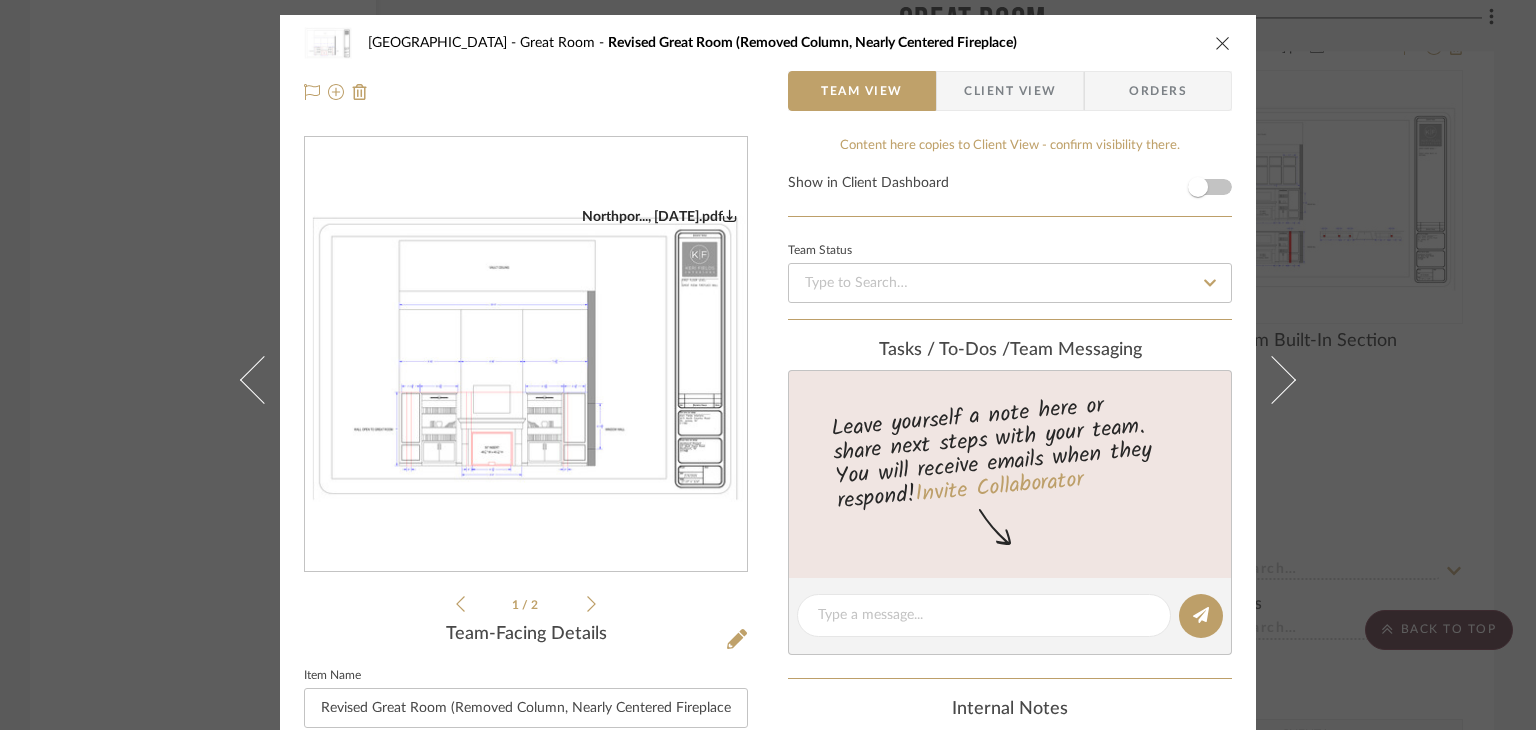click 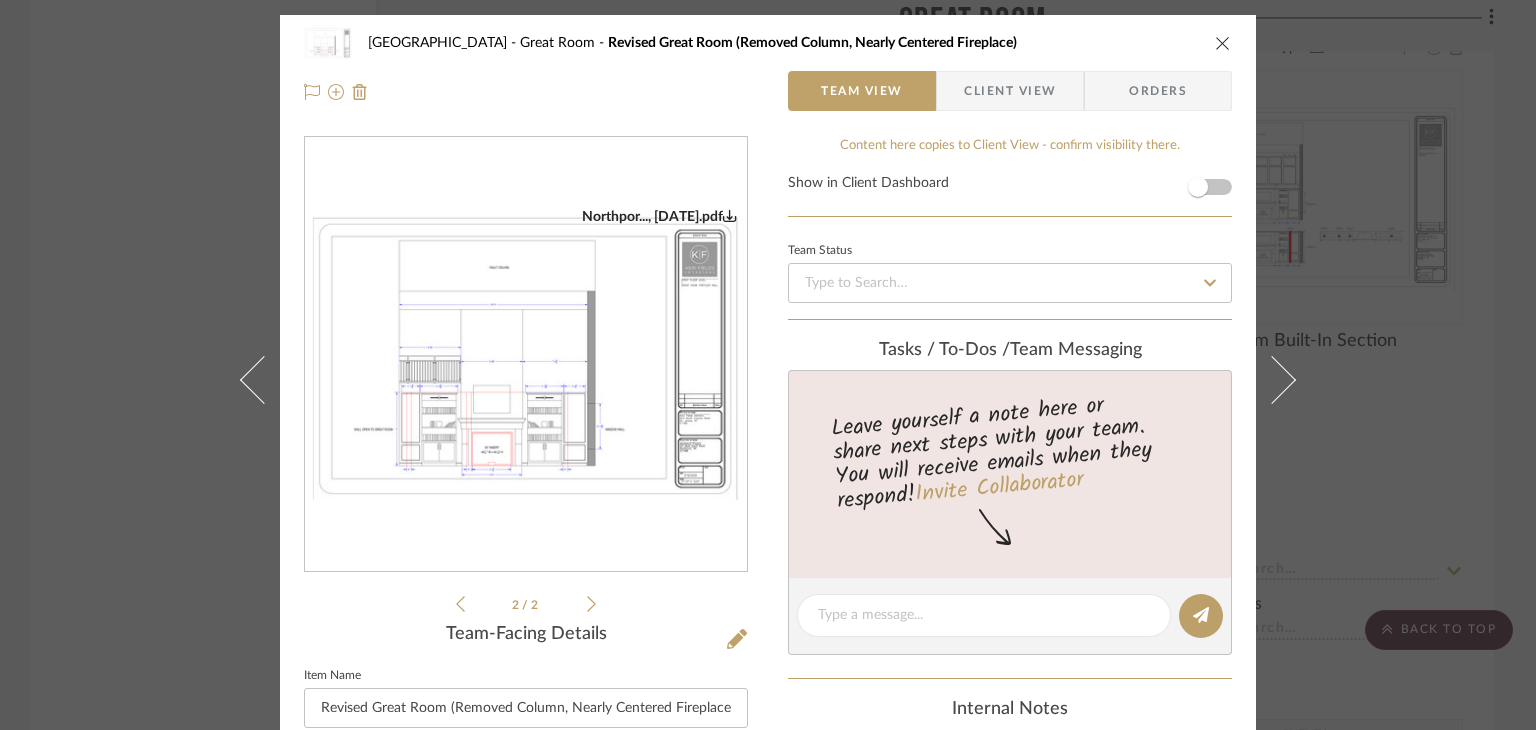 click 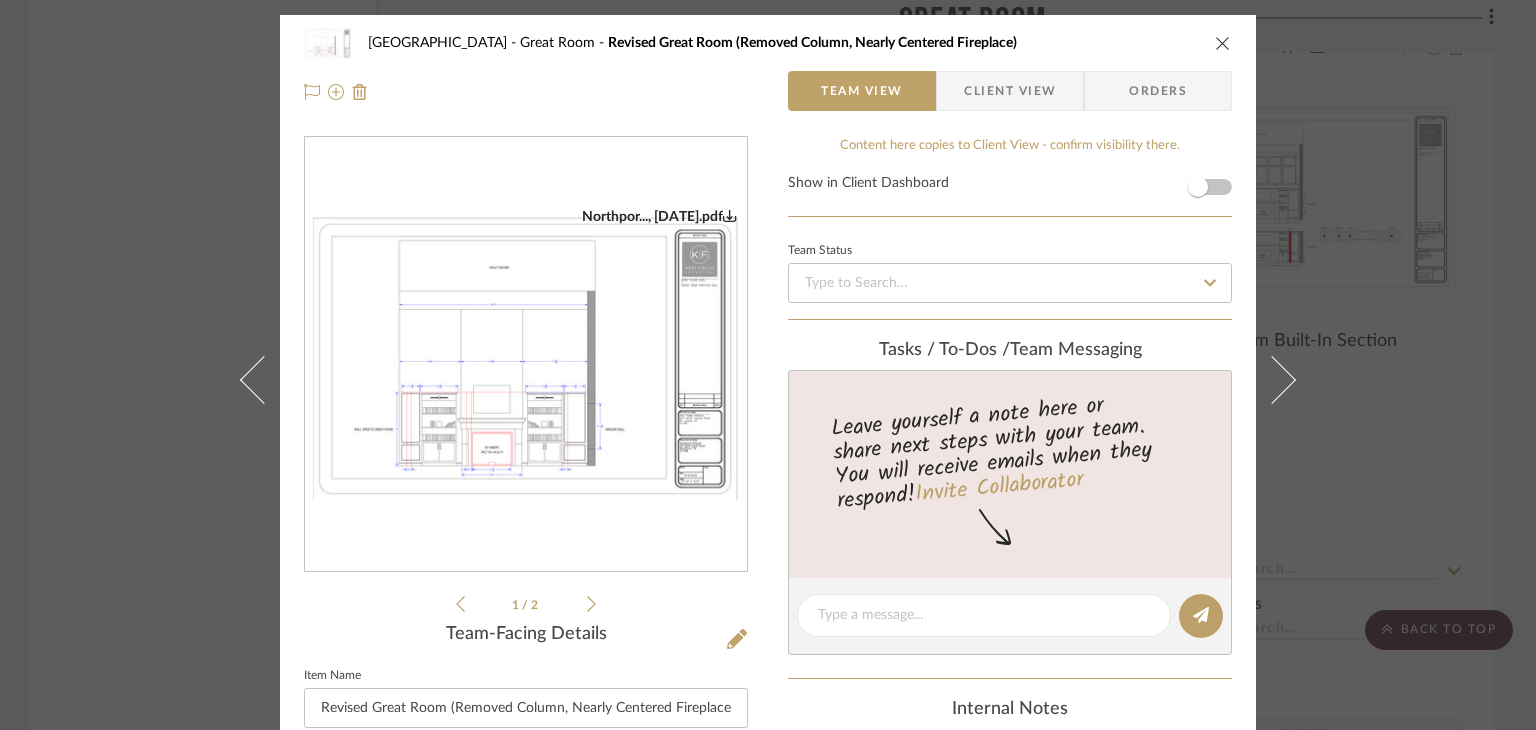 click on "[GEOGRAPHIC_DATA] Revised Great Room (Removed Column, Nearly Centered Fireplace) Team View Client View Orders  Northpor..., [DATE].pdf   Northpor..., [DATE].pdf   Northpor..., [DATE].pdf   Northpor..., [DATE].pdf  1 / 2  Team-Facing Details   Item Name  Revised Great Room (Removed Column, Nearly Centered Fireplace)  Internal Description  [DATE] Content here copies to Client View - confirm visibility there.  Show in Client Dashboard  Team Status Tasks / To-Dos /  team Messaging  Leave yourself a note here or share next steps with your team. You will receive emails when they
respond!  Invite Collaborator Internal Notes  Documents  Choose a file  or drag it here. Change Room/Update Quantity  Great Room  *To create a new room/section do that from main project page    [PERSON_NAME]" at bounding box center [768, 639] 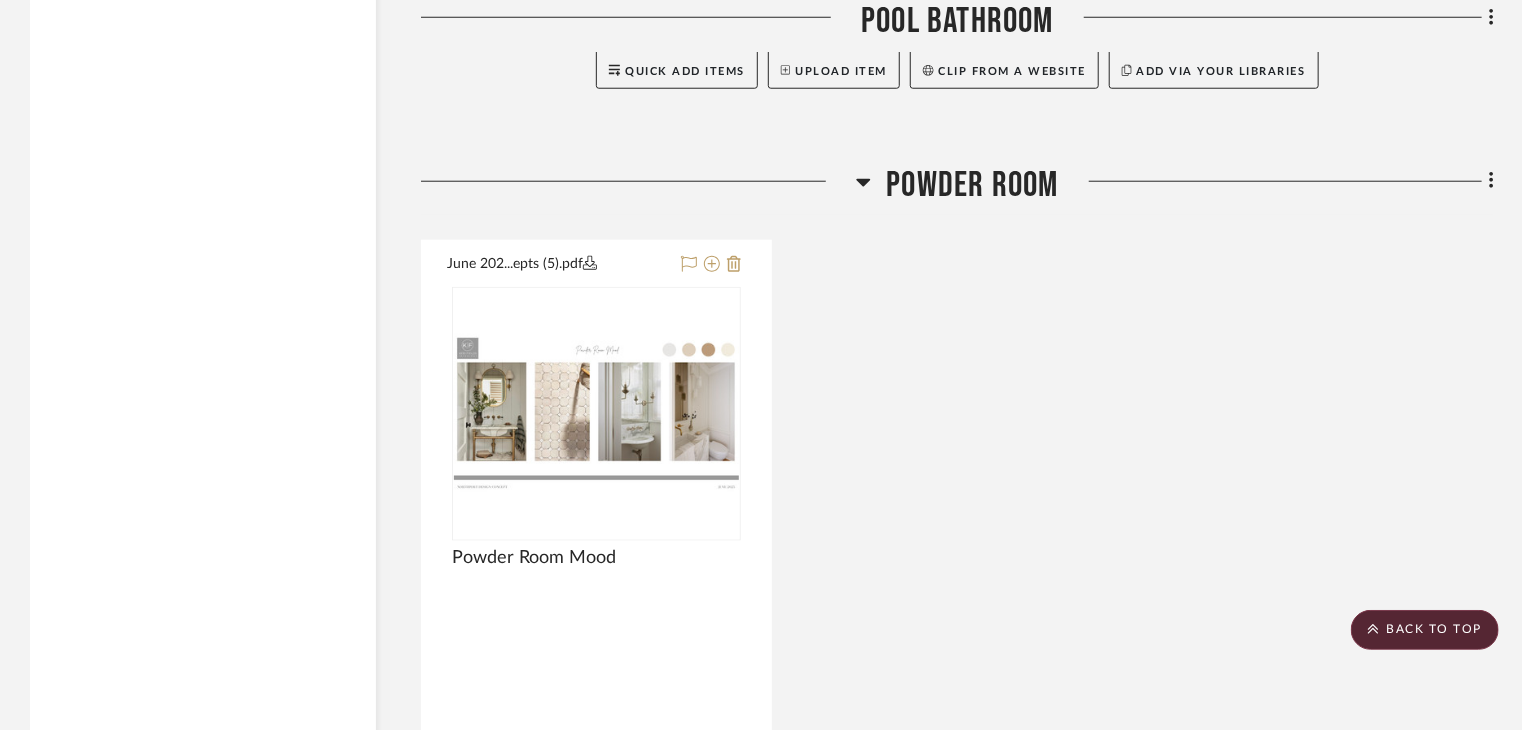 scroll, scrollTop: 4700, scrollLeft: 0, axis: vertical 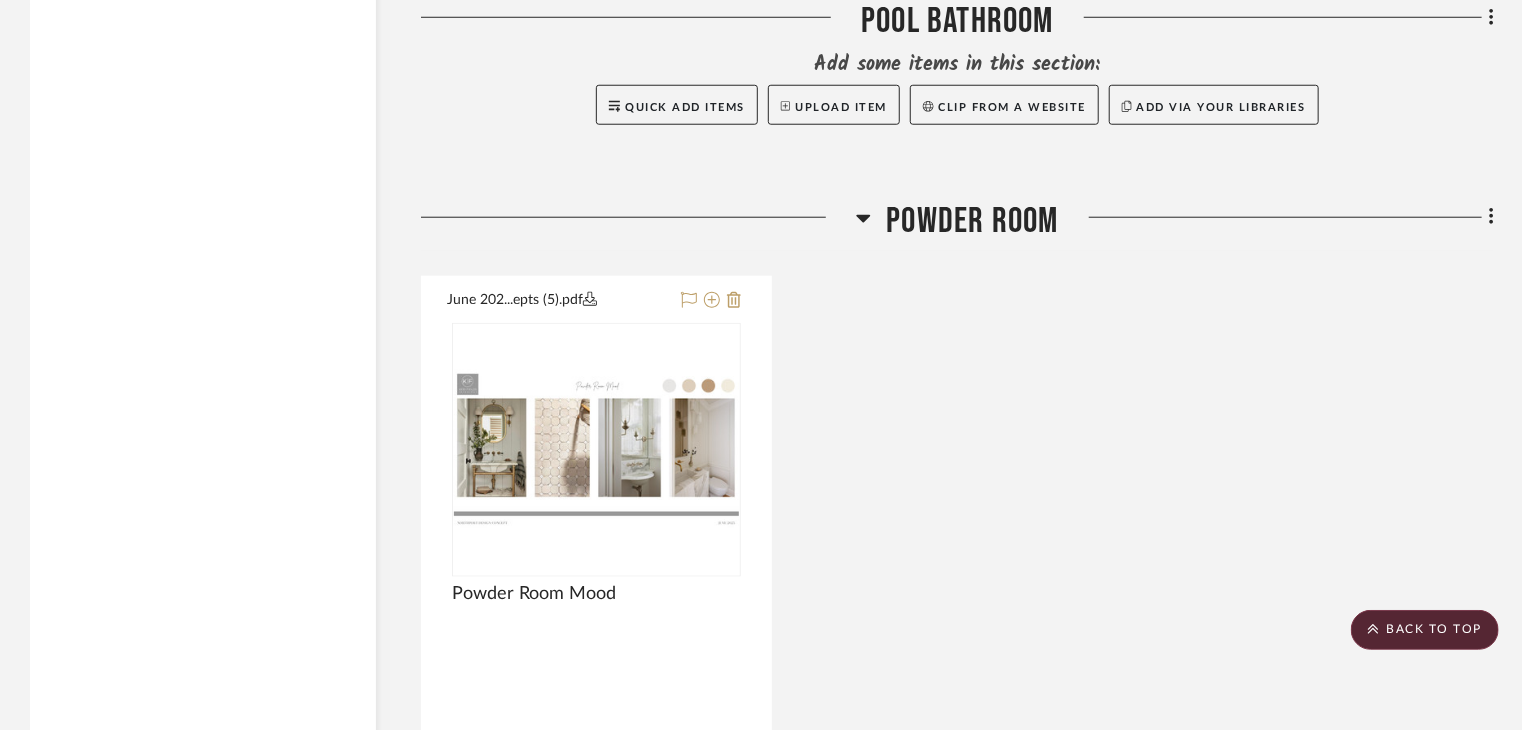 click on "June 202...epts (5).pdf   Powder Room Mood
Team Status Client Status client Comments:  Submit   Powder Room     [PERSON_NAME]" 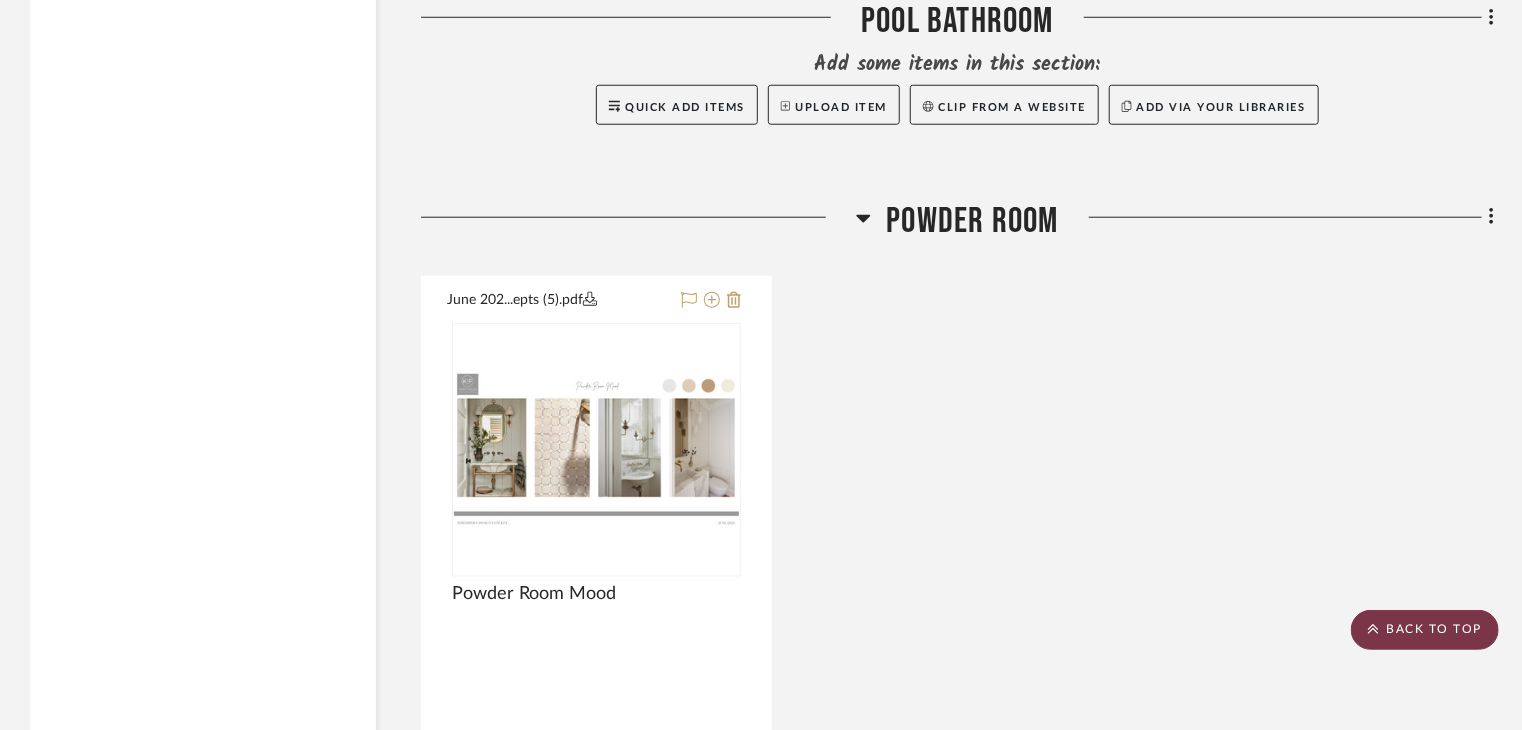 click on "BACK TO TOP" 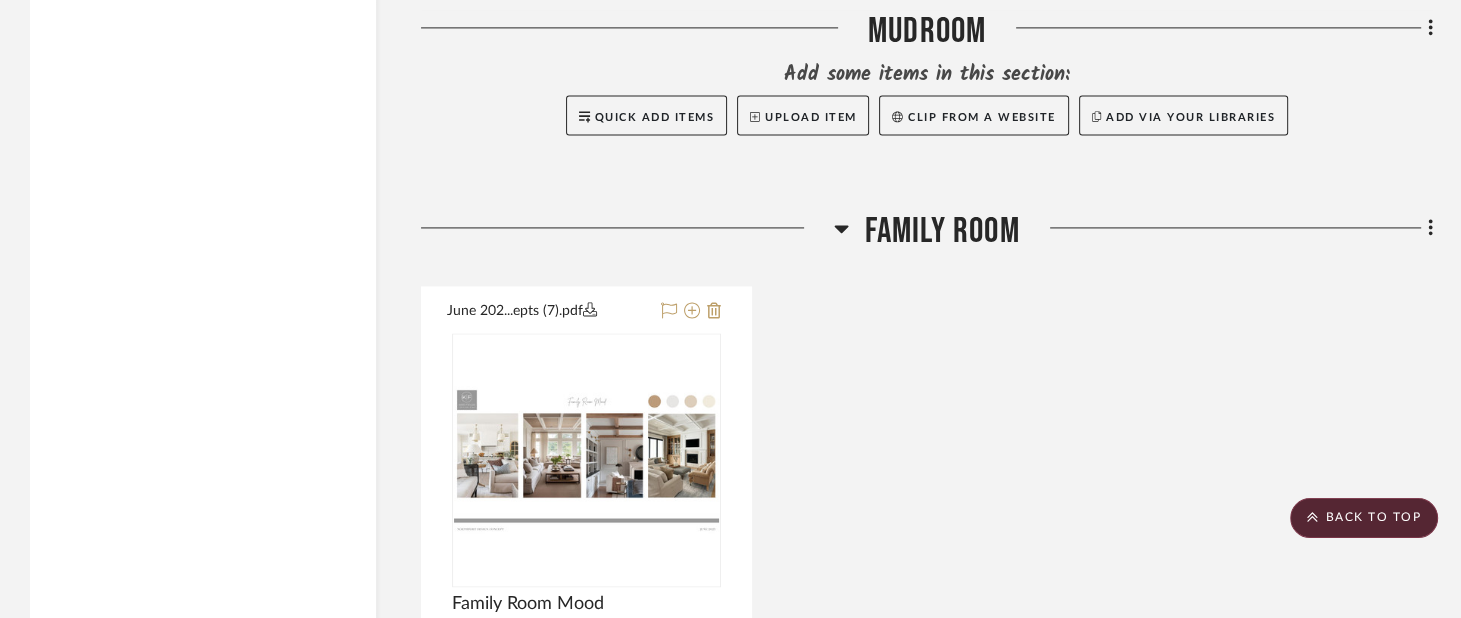 scroll, scrollTop: 10000, scrollLeft: 0, axis: vertical 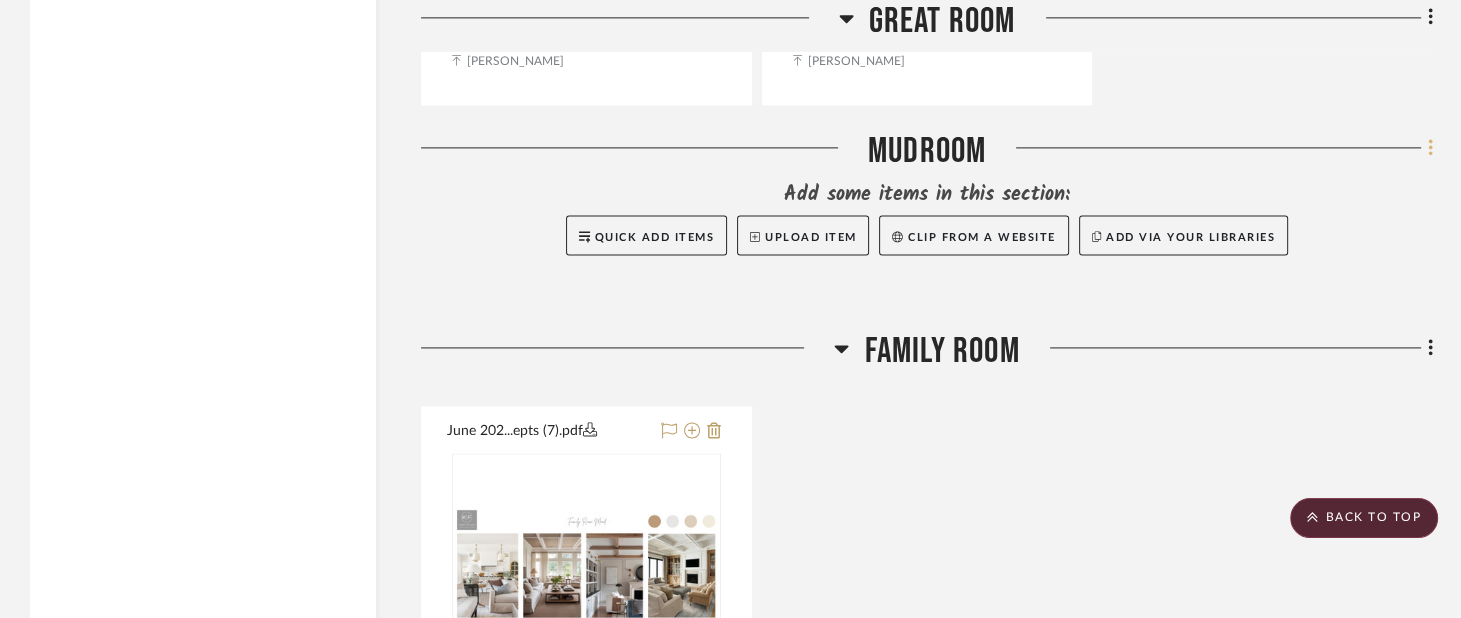 click 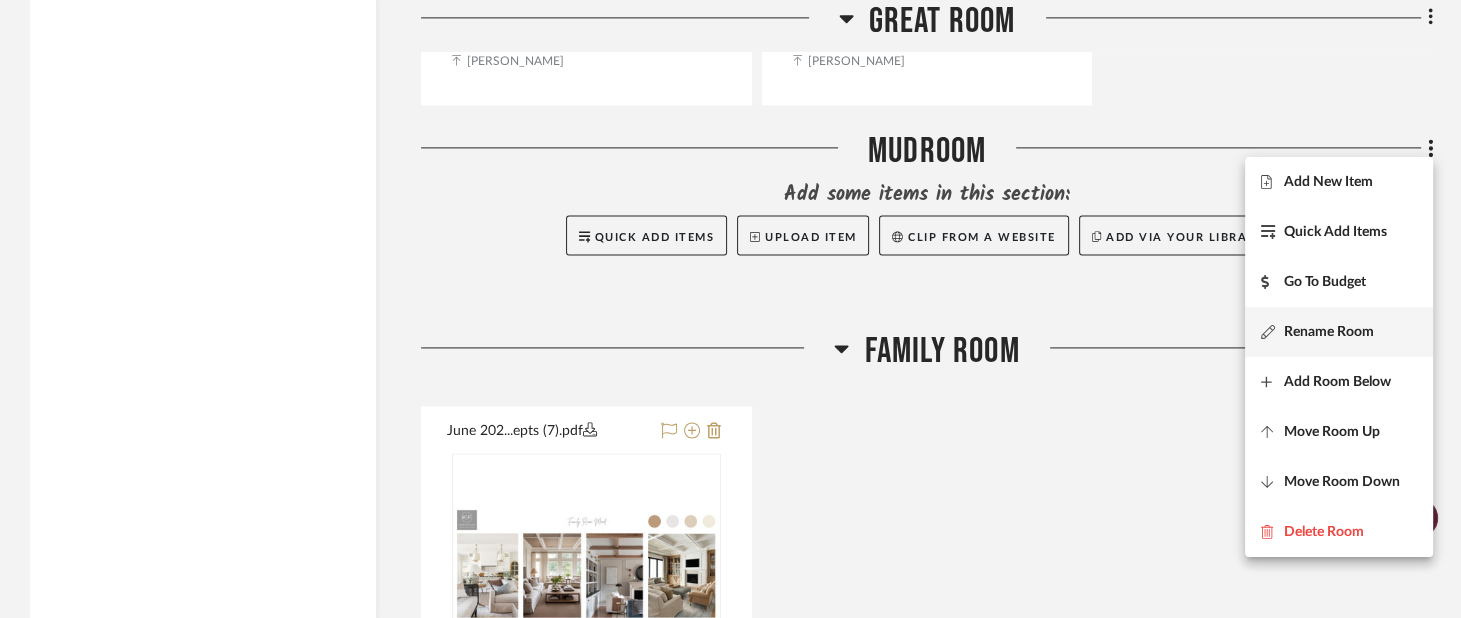 click on "Rename Room" at bounding box center (1329, 331) 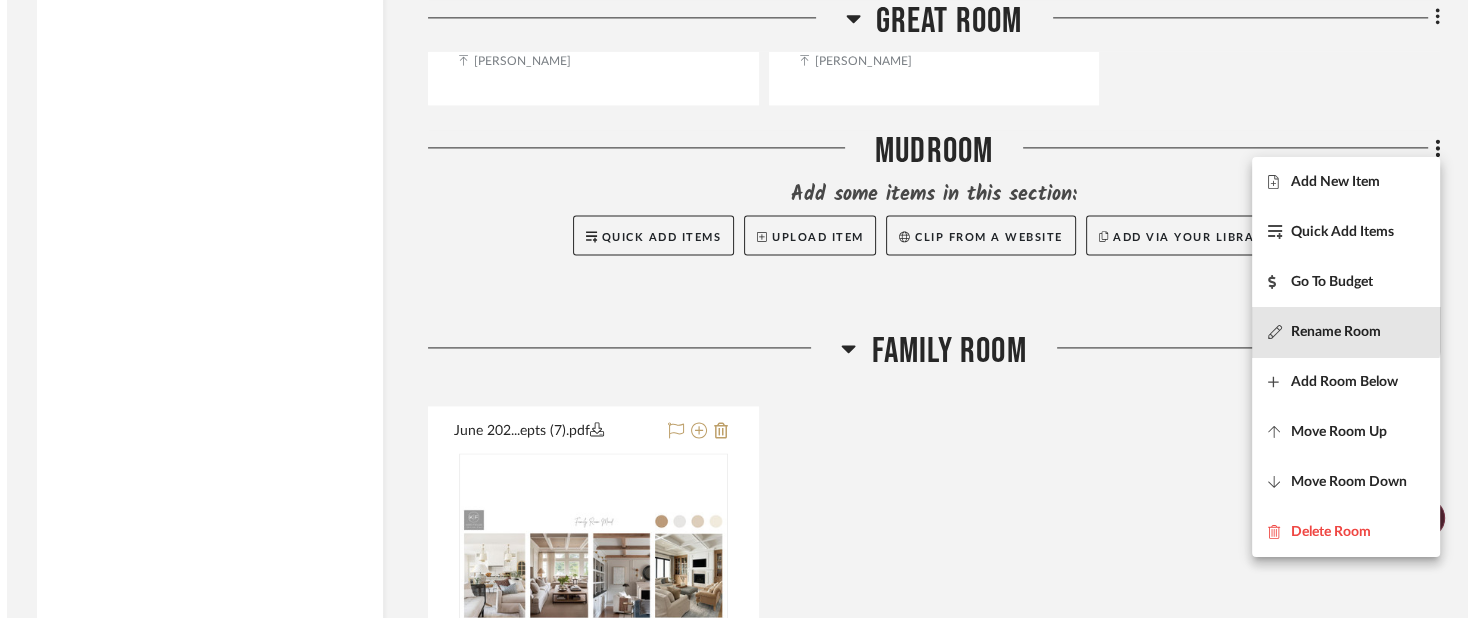 scroll, scrollTop: 0, scrollLeft: 0, axis: both 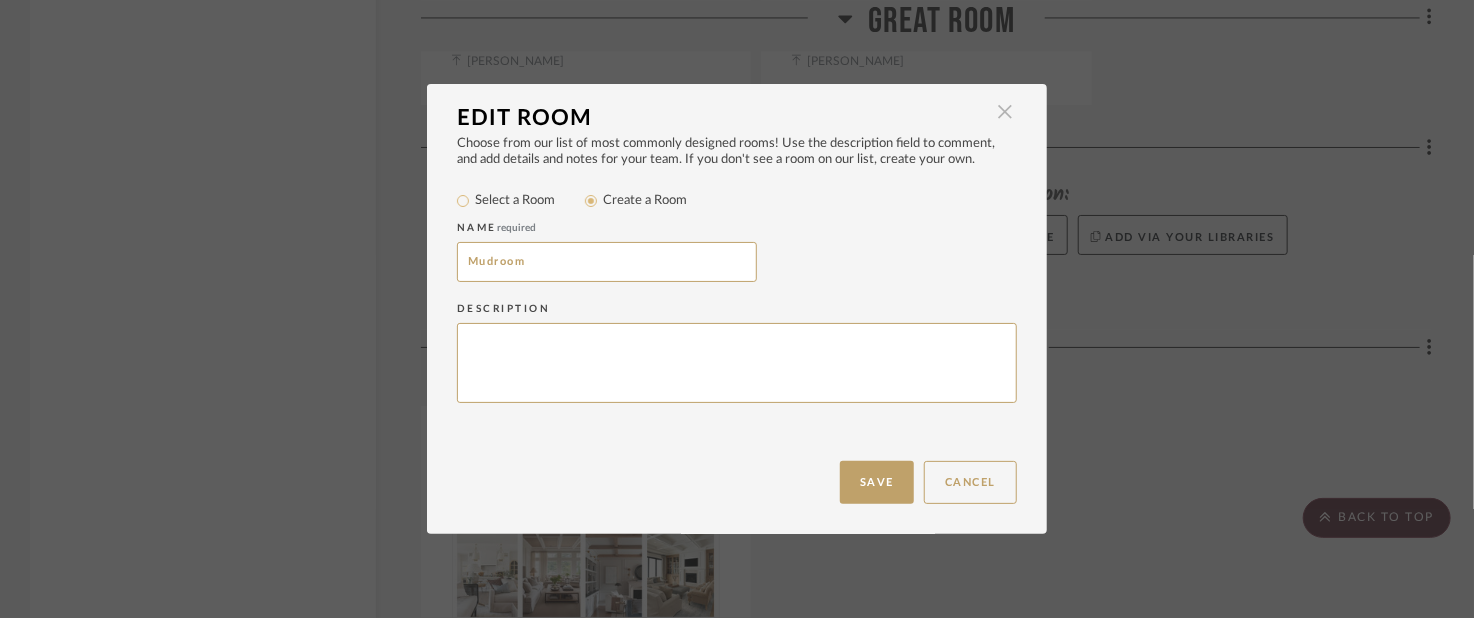 click at bounding box center (1005, 112) 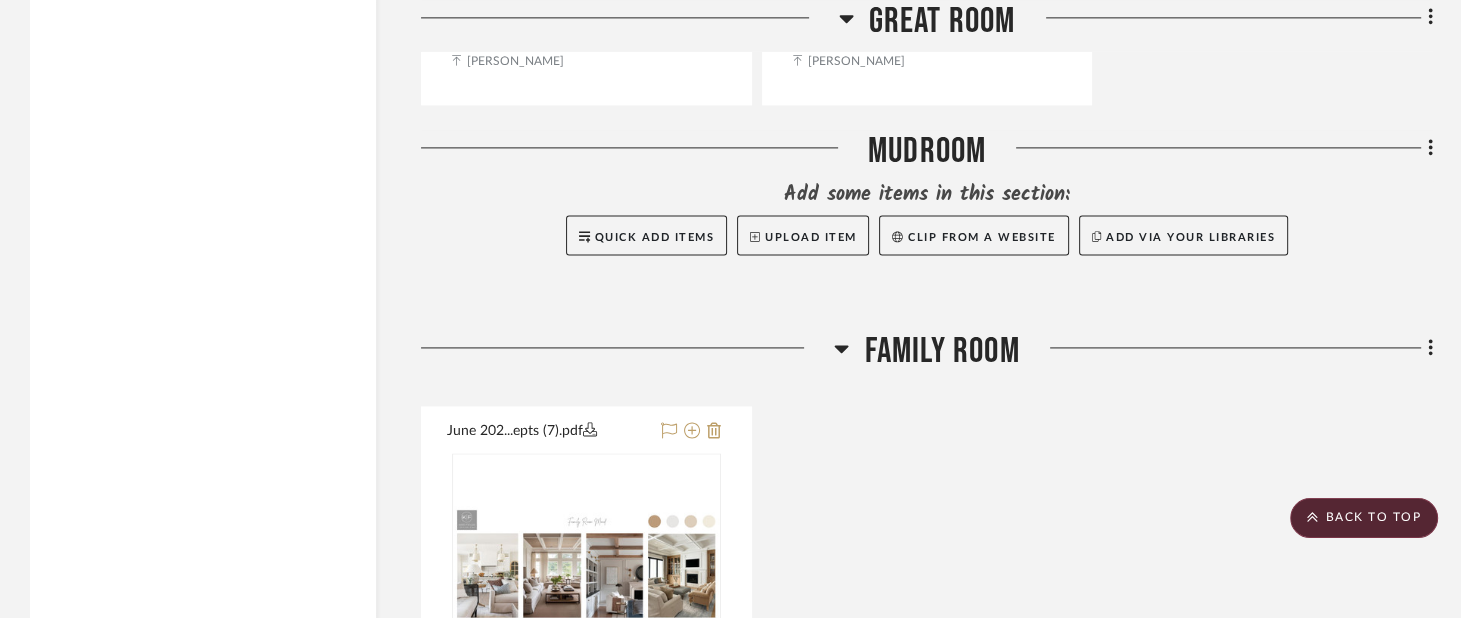 scroll, scrollTop: 10000, scrollLeft: 0, axis: vertical 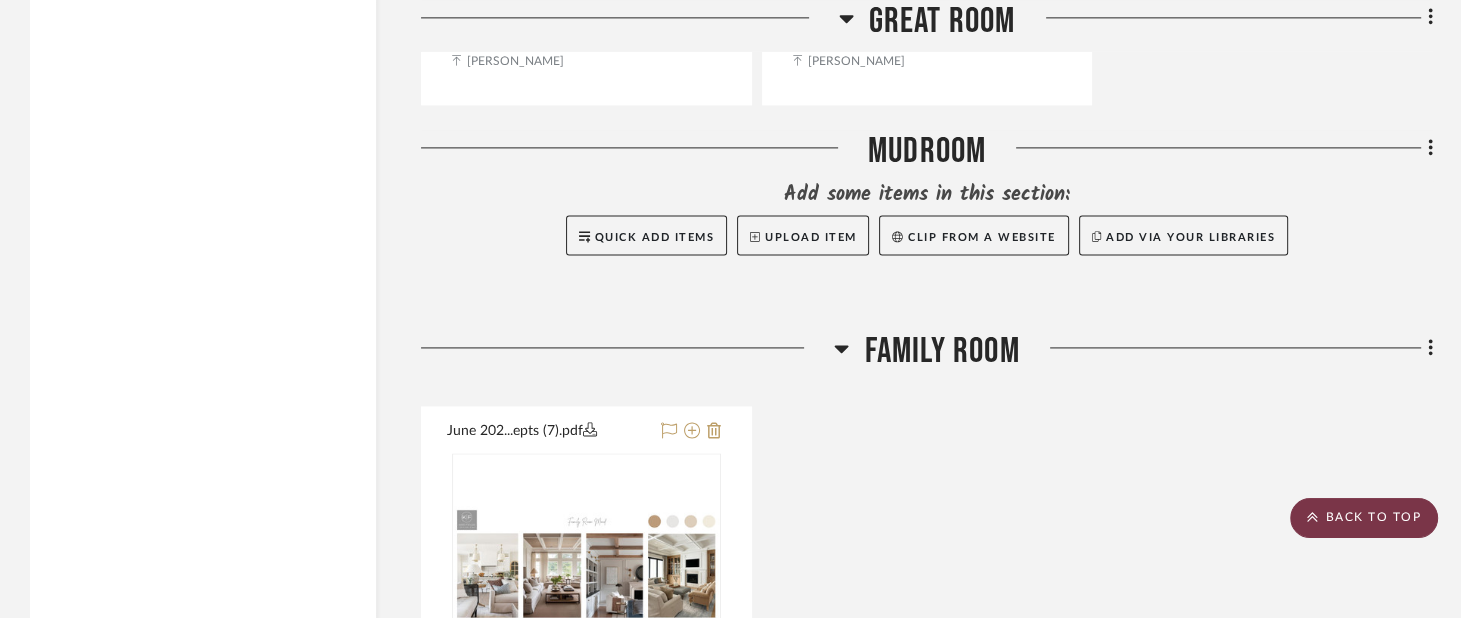 drag, startPoint x: 1417, startPoint y: 521, endPoint x: 1413, endPoint y: 509, distance: 12.649111 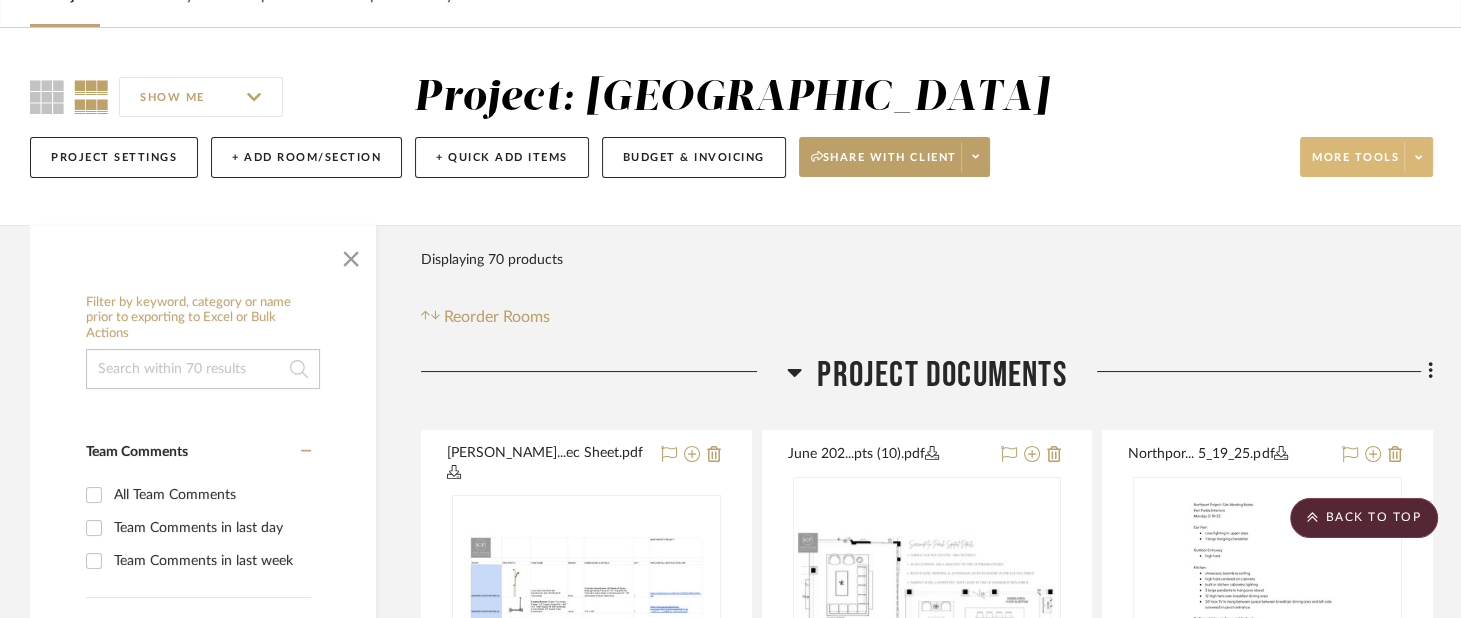 scroll, scrollTop: 0, scrollLeft: 0, axis: both 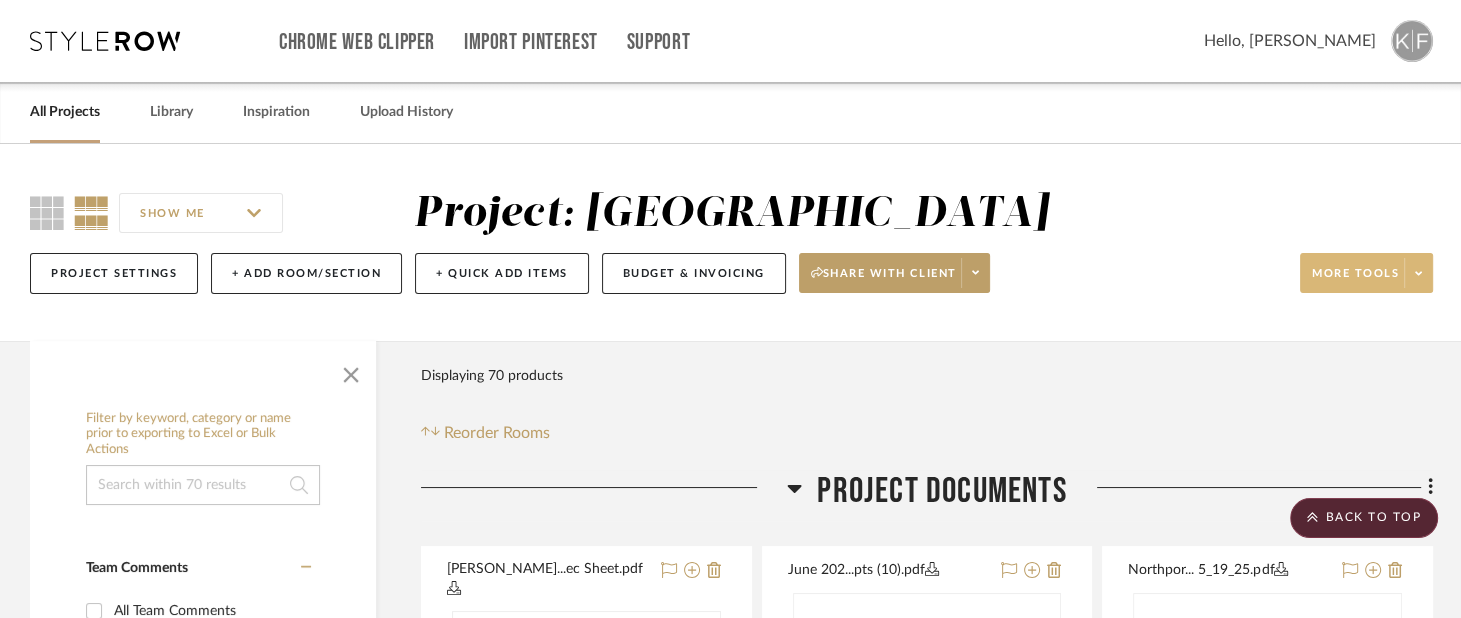 click 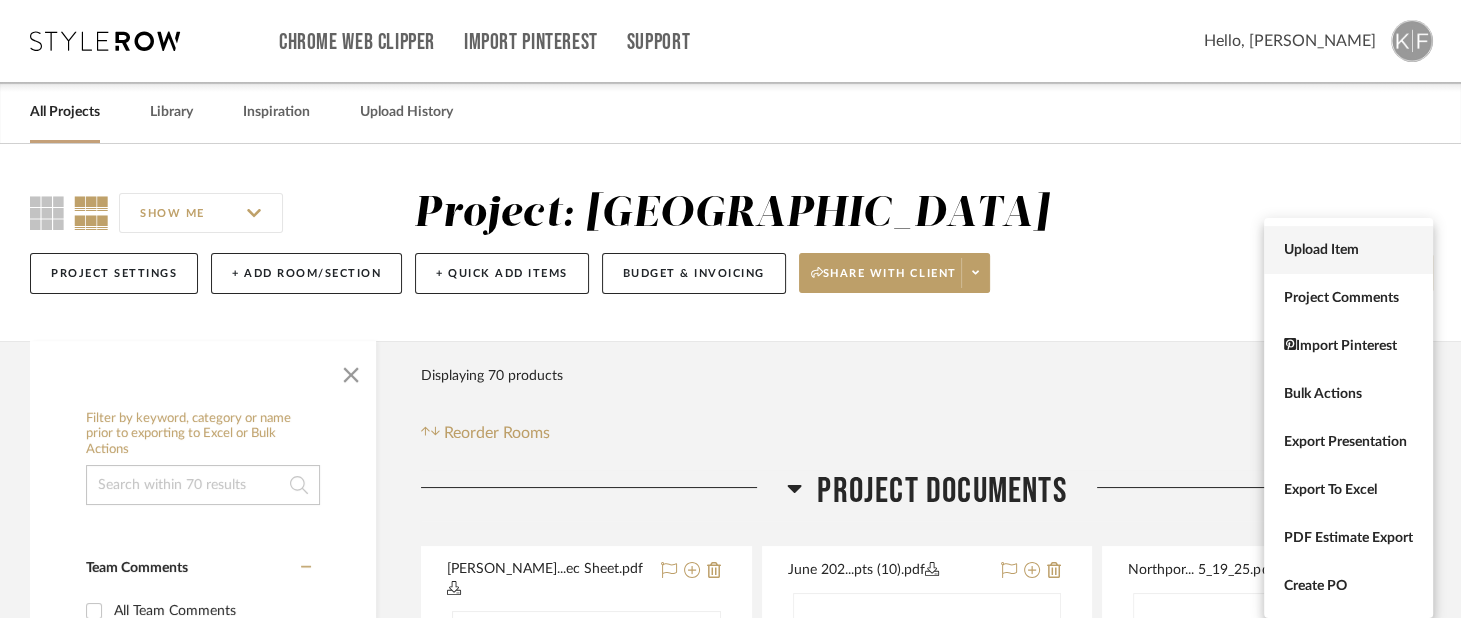 click on "Upload Item" at bounding box center (1348, 250) 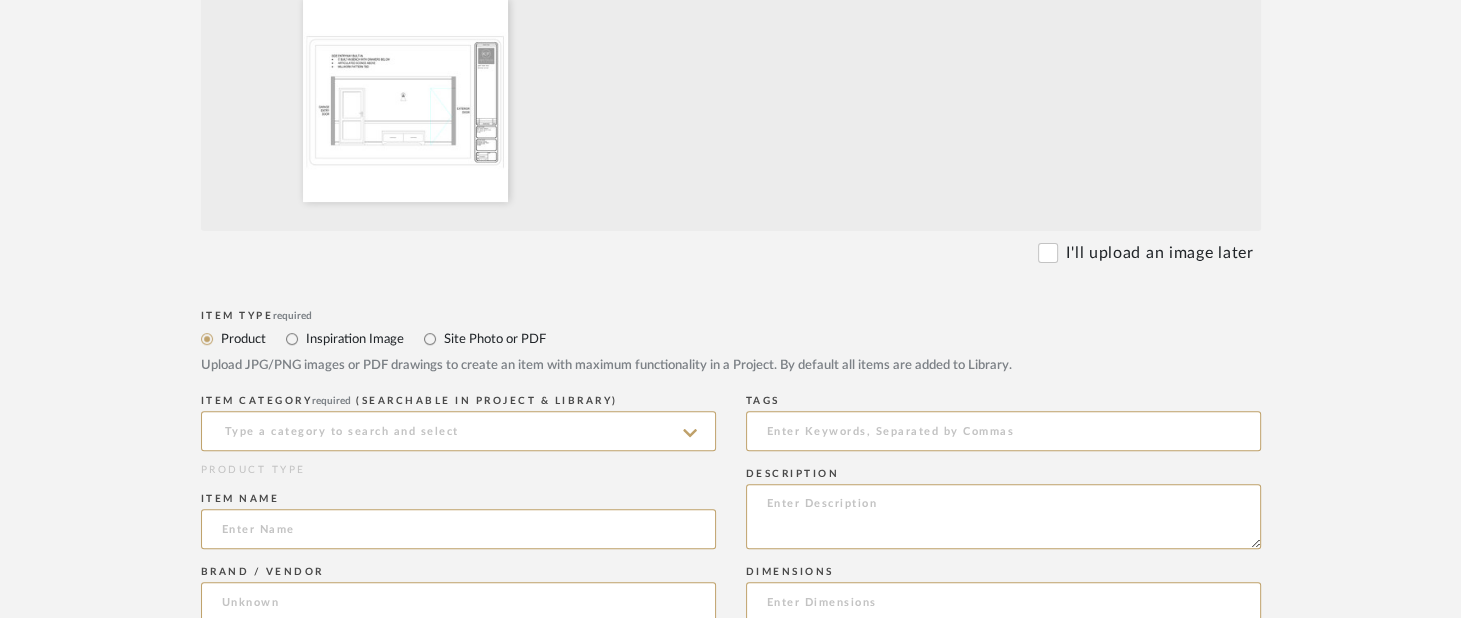 scroll, scrollTop: 600, scrollLeft: 0, axis: vertical 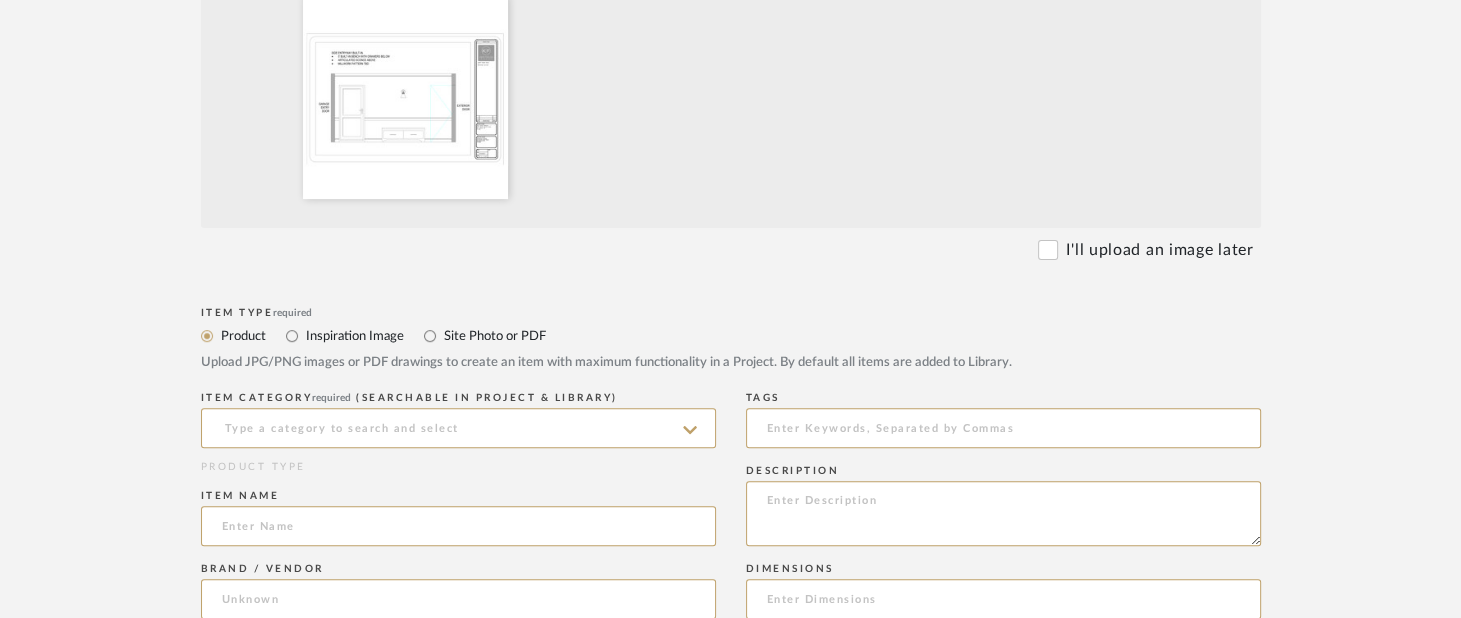 click on "Site Photo or PDF" at bounding box center (494, 336) 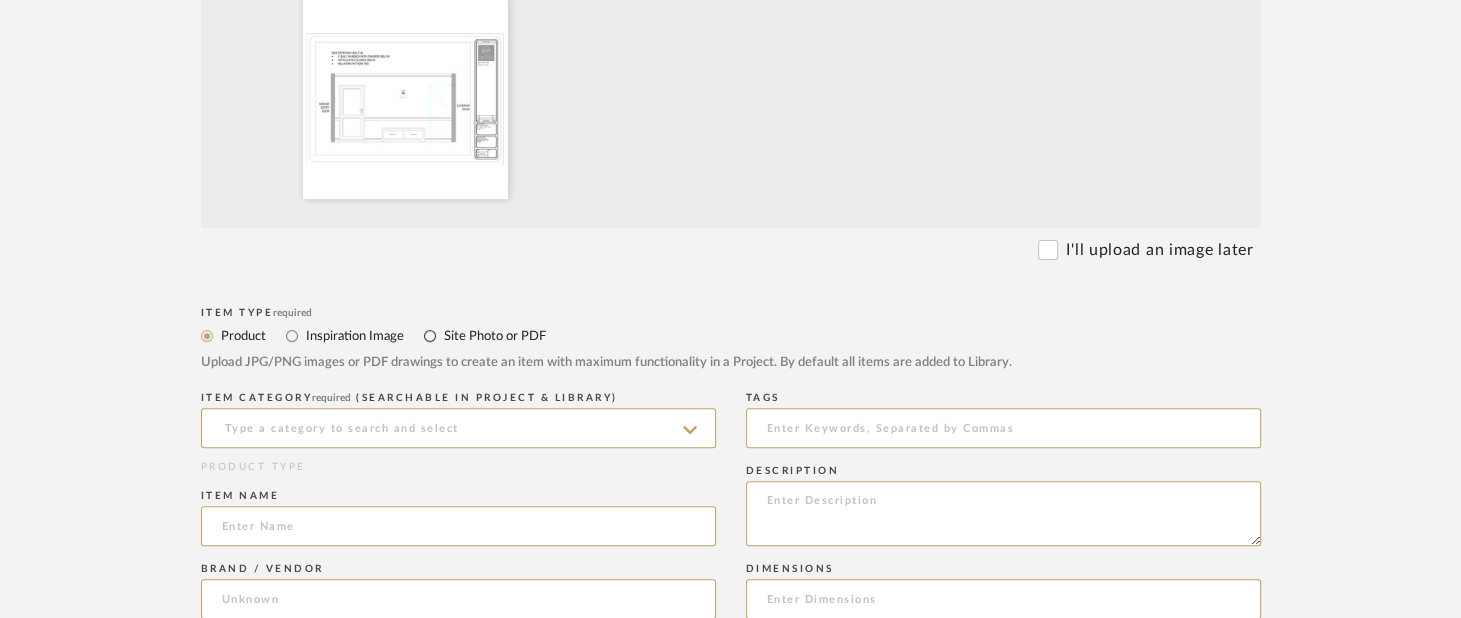 click on "Site Photo or PDF" at bounding box center (430, 336) 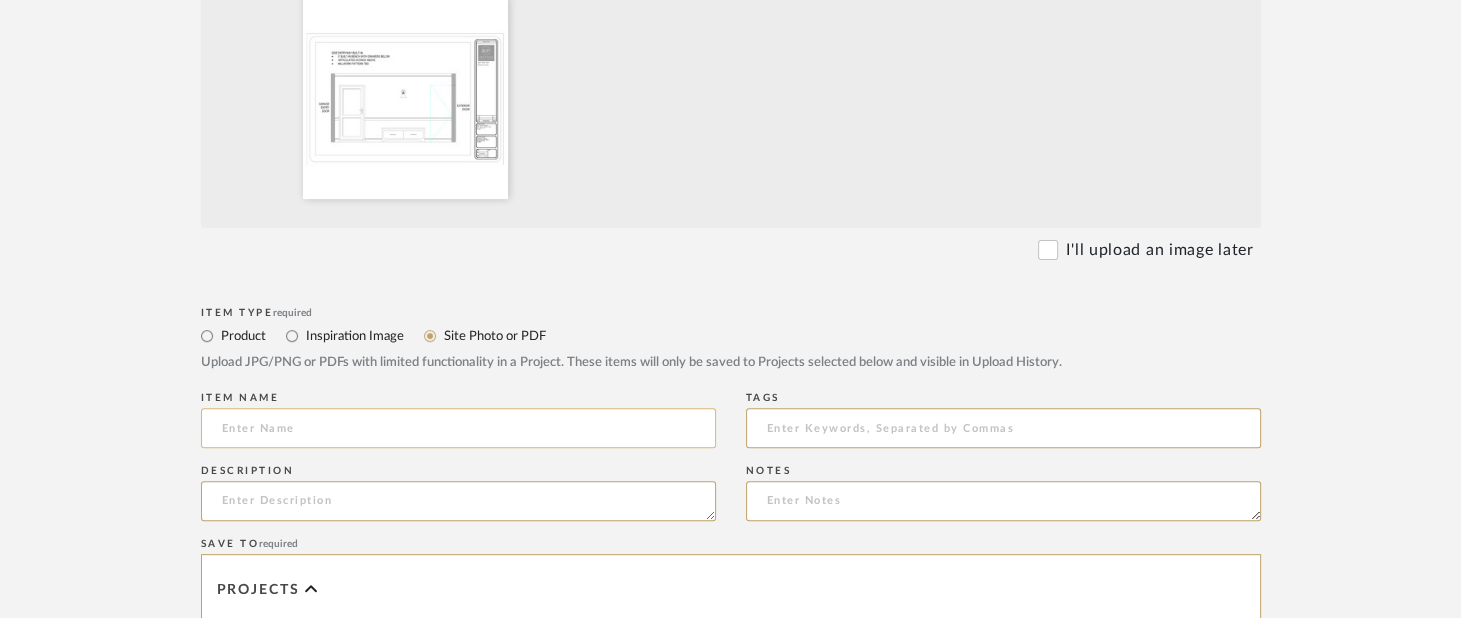 click 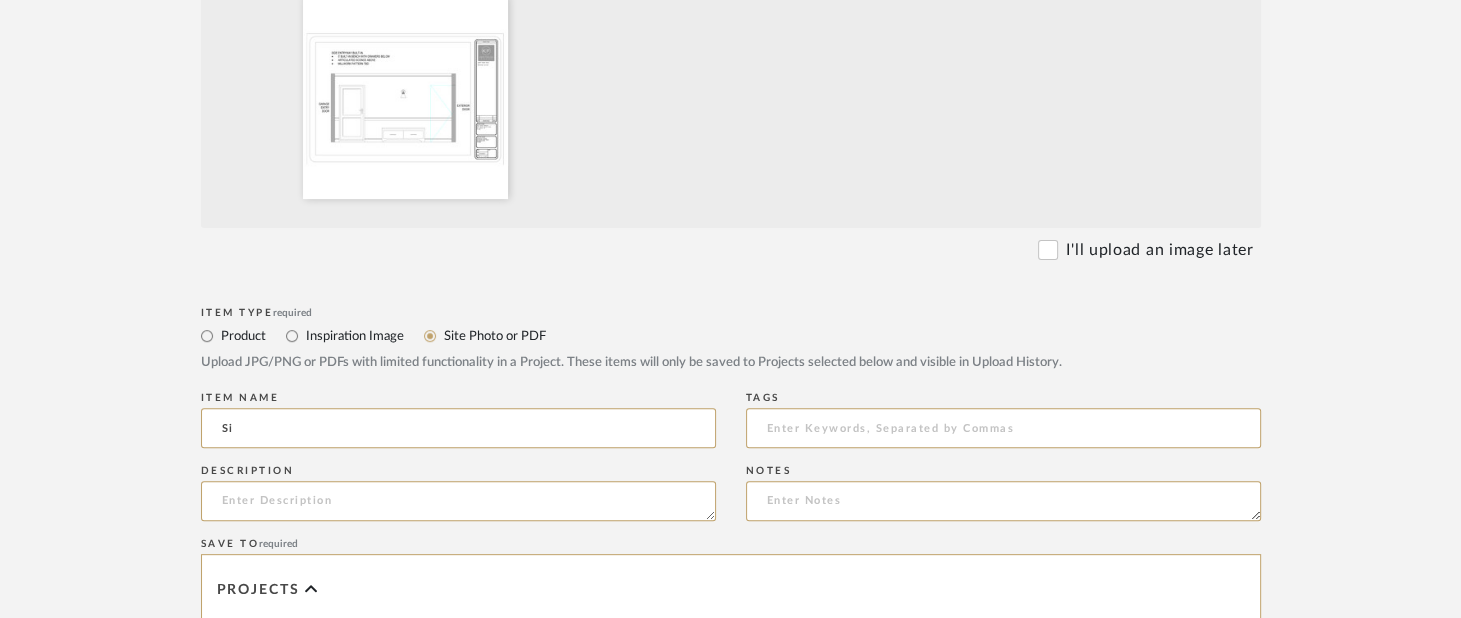 type on "S" 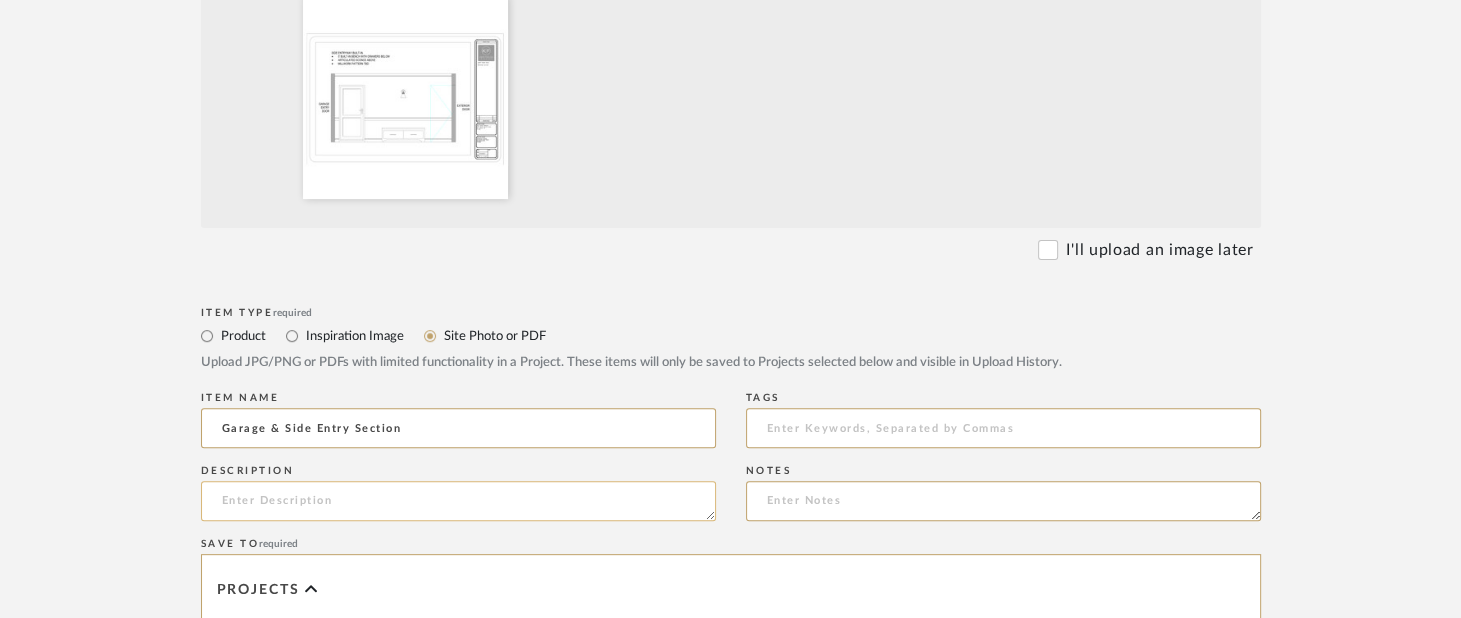 type on "Garage & Side Entry Section" 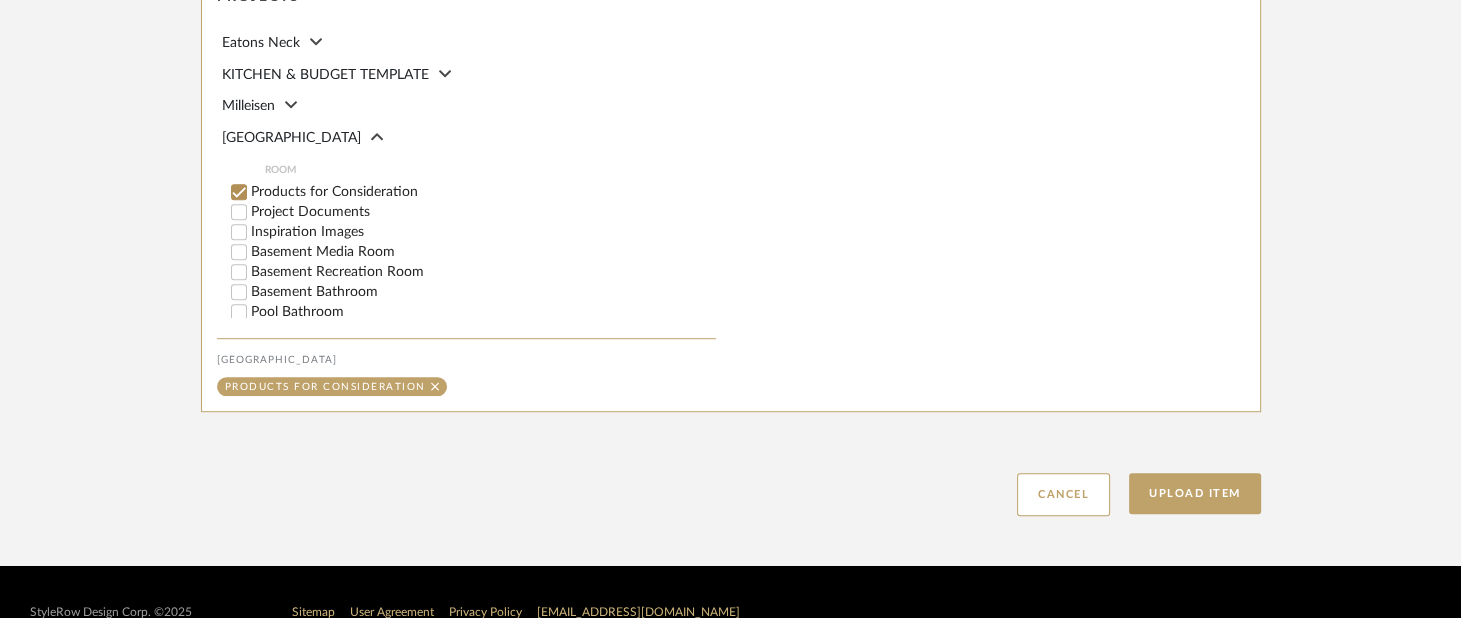 scroll, scrollTop: 1232, scrollLeft: 0, axis: vertical 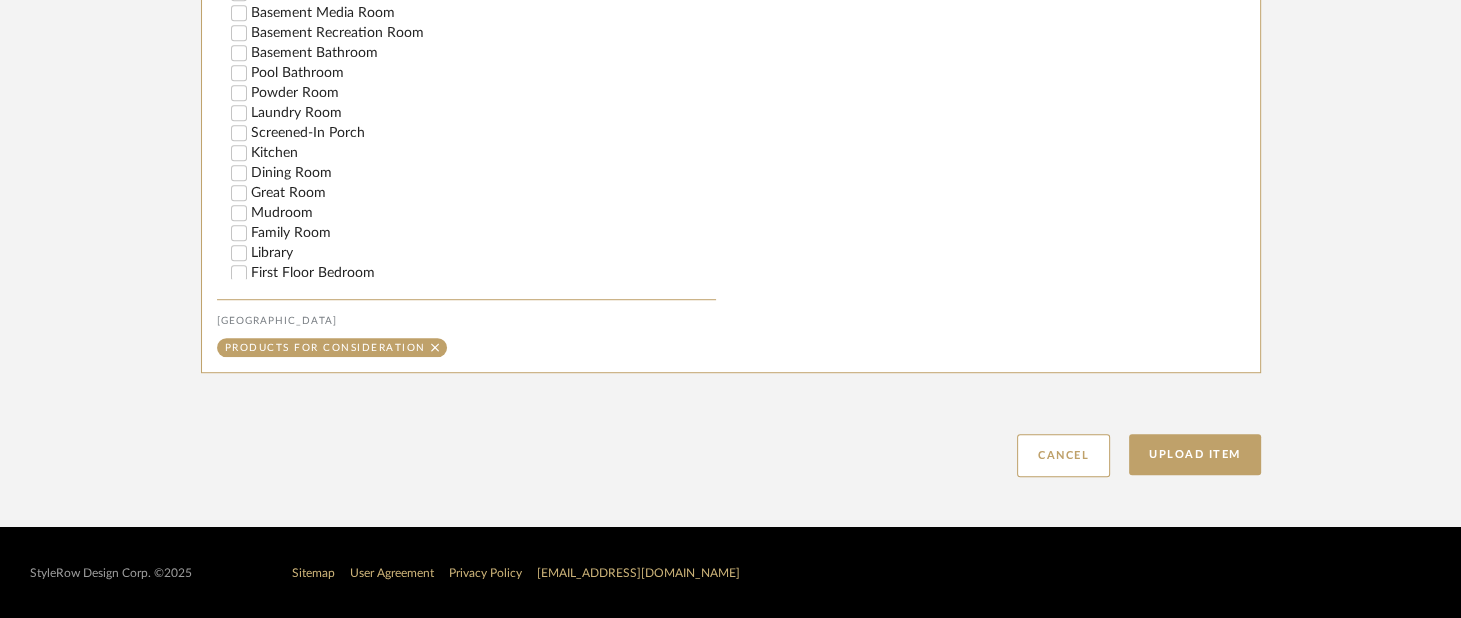 type on "[DATE]" 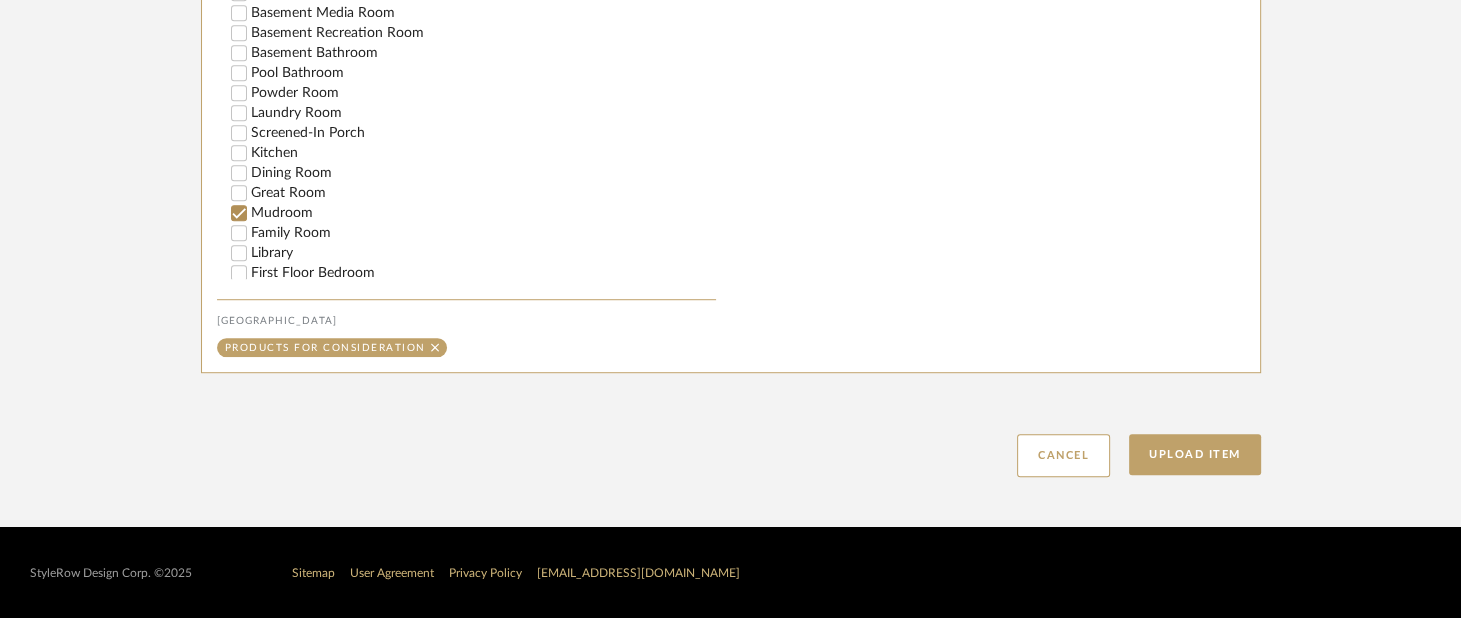checkbox on "false" 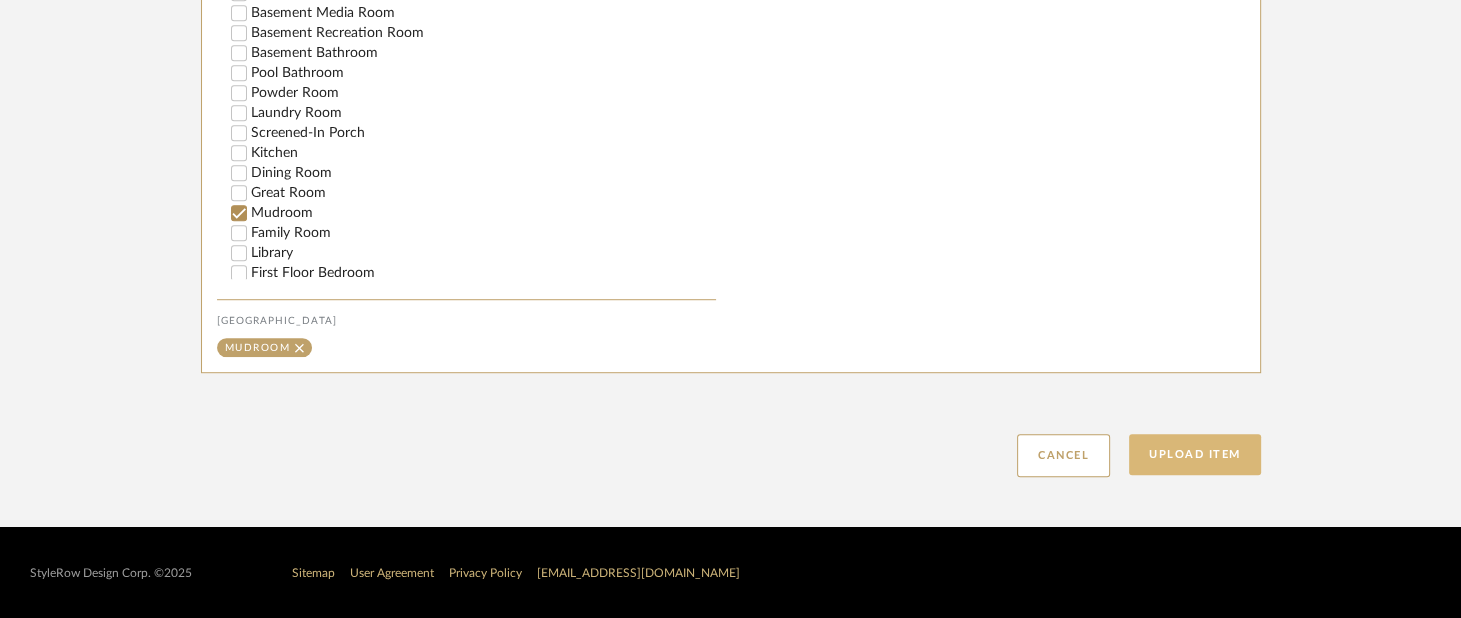 click on "Upload Item" 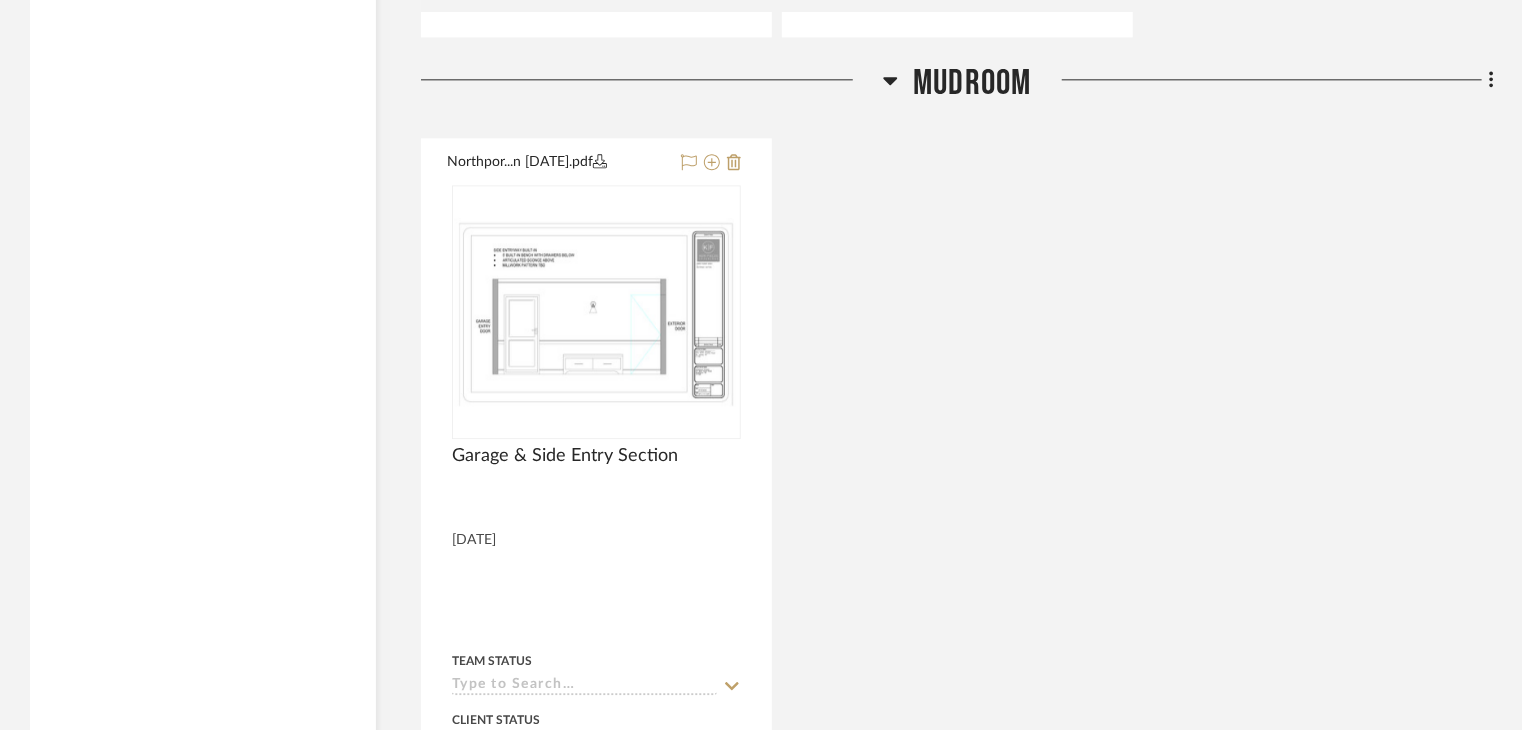 scroll, scrollTop: 10117, scrollLeft: 0, axis: vertical 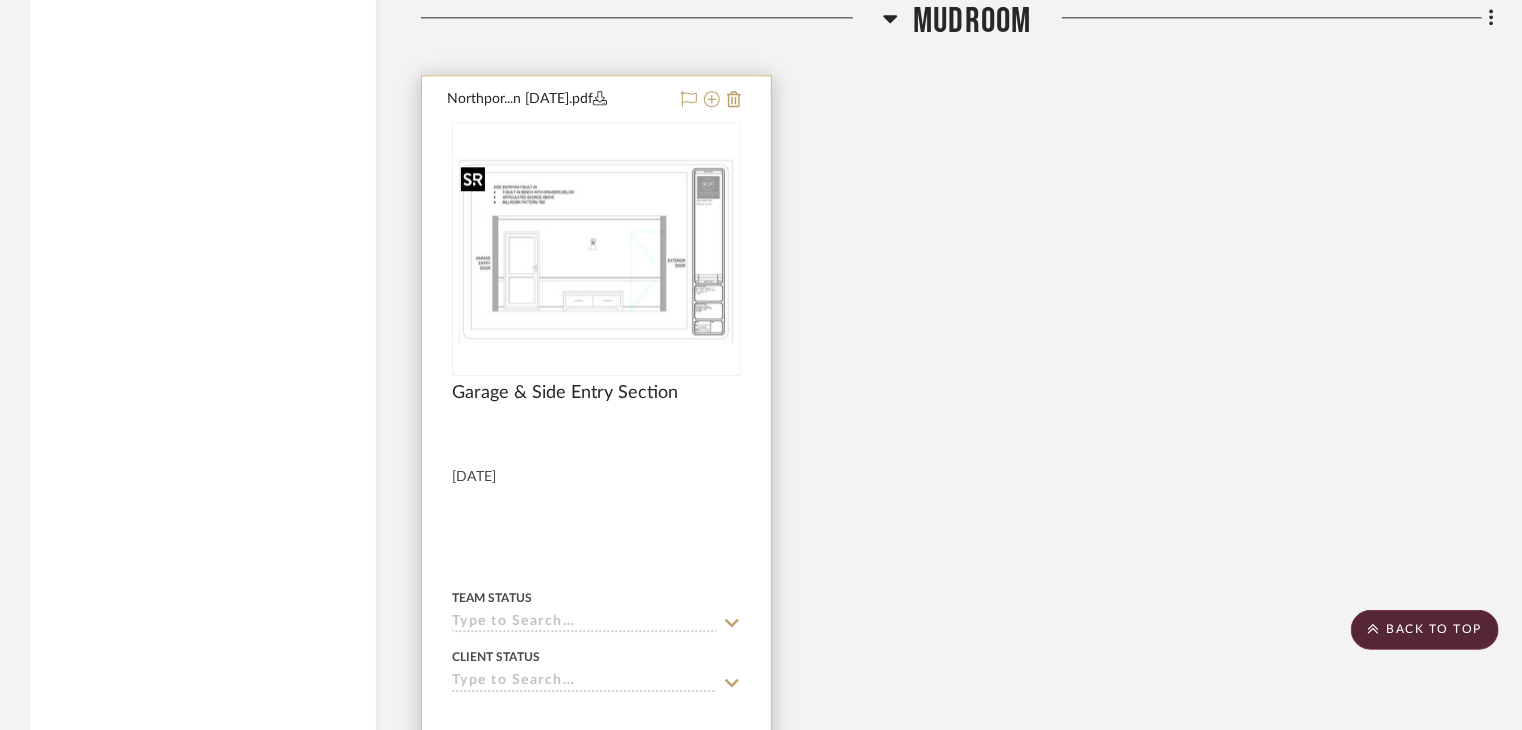 click at bounding box center [596, 249] 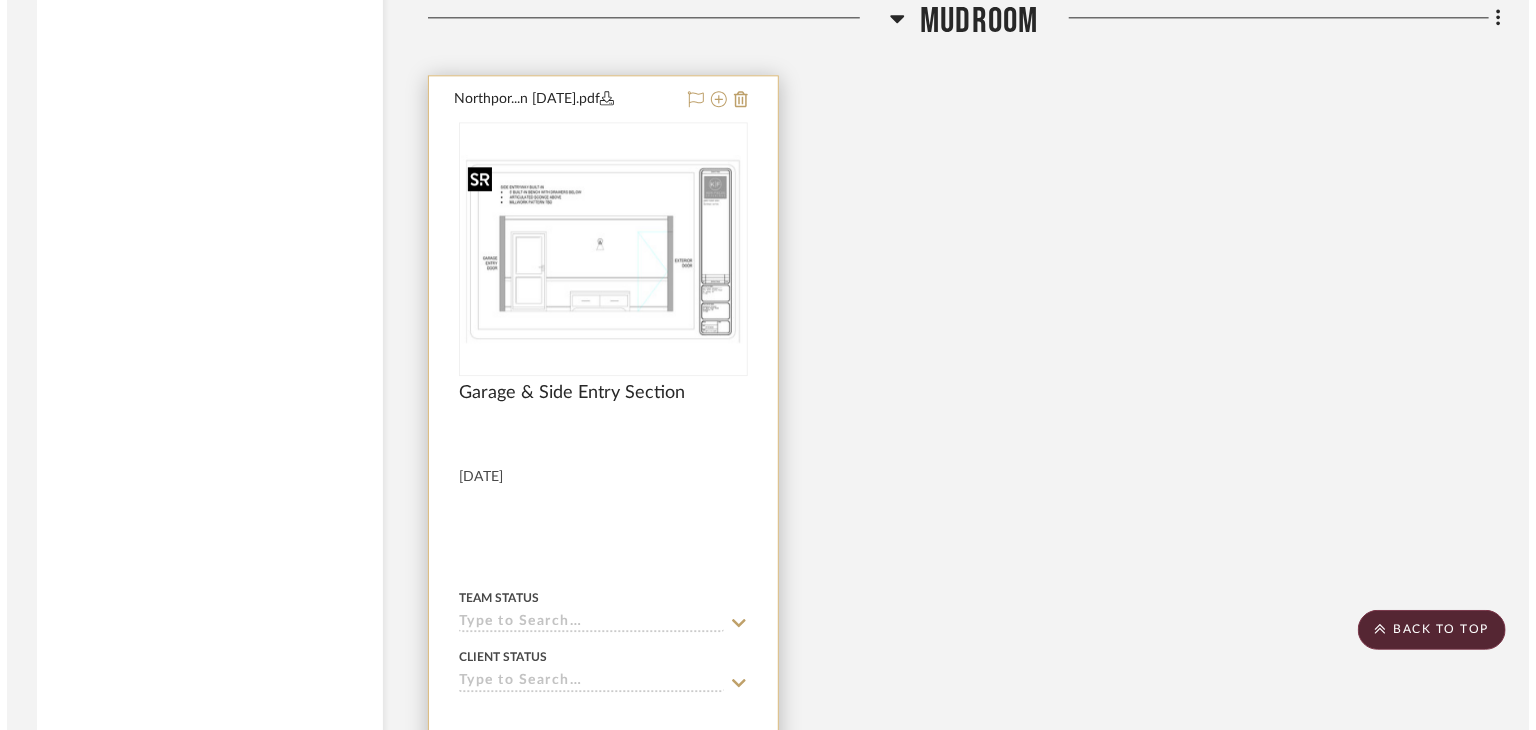 scroll, scrollTop: 0, scrollLeft: 0, axis: both 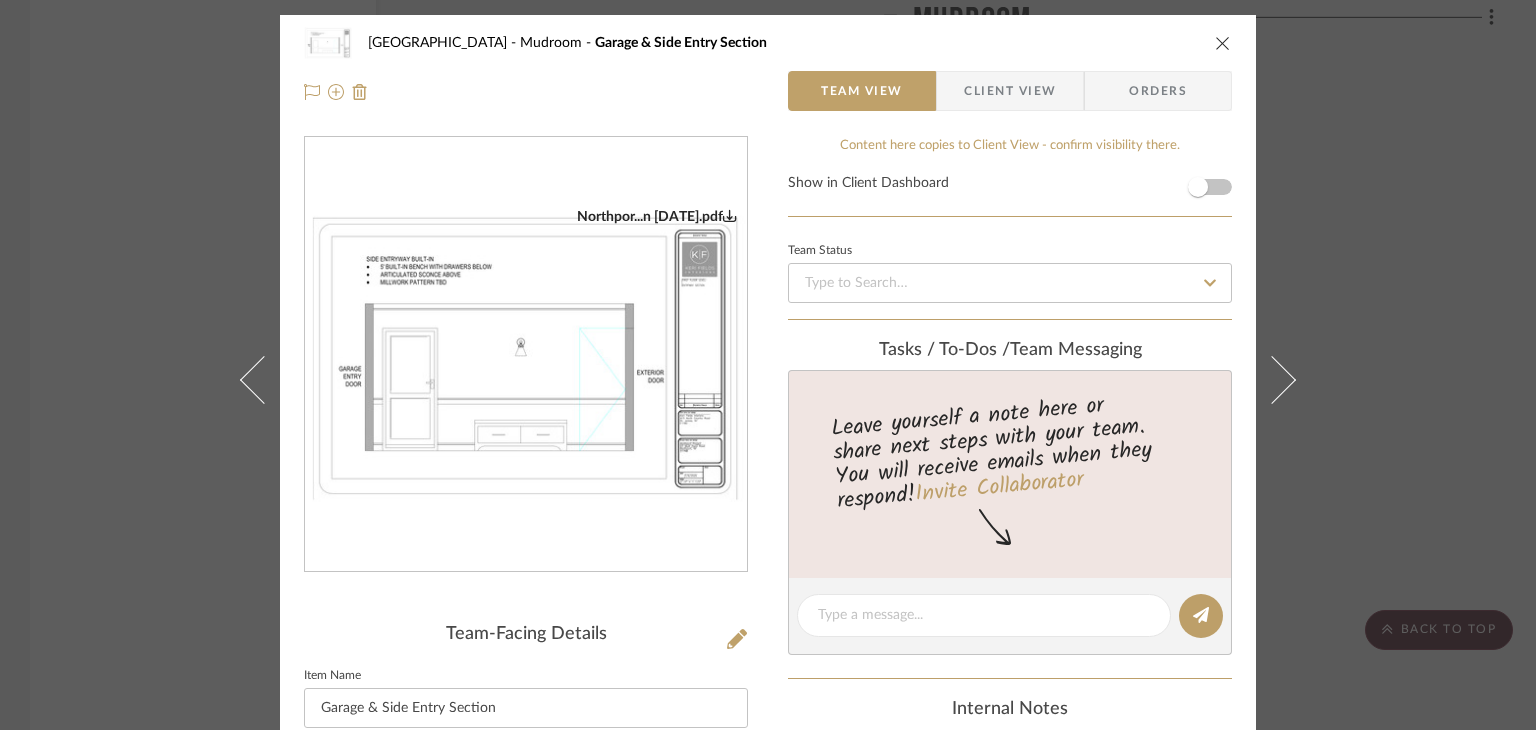 click on "Northport Mudroom Garage & Side Entry Section Team View Client View Orders  Northpor...n [DATE].pdf   Team-Facing Details   Item Name  Garage & Side Entry Section  Internal Description  [DATE] Content here copies to Client View - confirm visibility there.  Show in Client Dashboard  Team Status Tasks / To-Dos /  team Messaging  Leave yourself a note here or share next steps with your team. You will receive emails when they
respond!  Invite Collaborator Internal Notes  Documents  Choose a file  or drag it here. Change Room/Update Quantity  Mudroom  *To create a new room/section do that from main project page    [PERSON_NAME]" at bounding box center [768, 365] 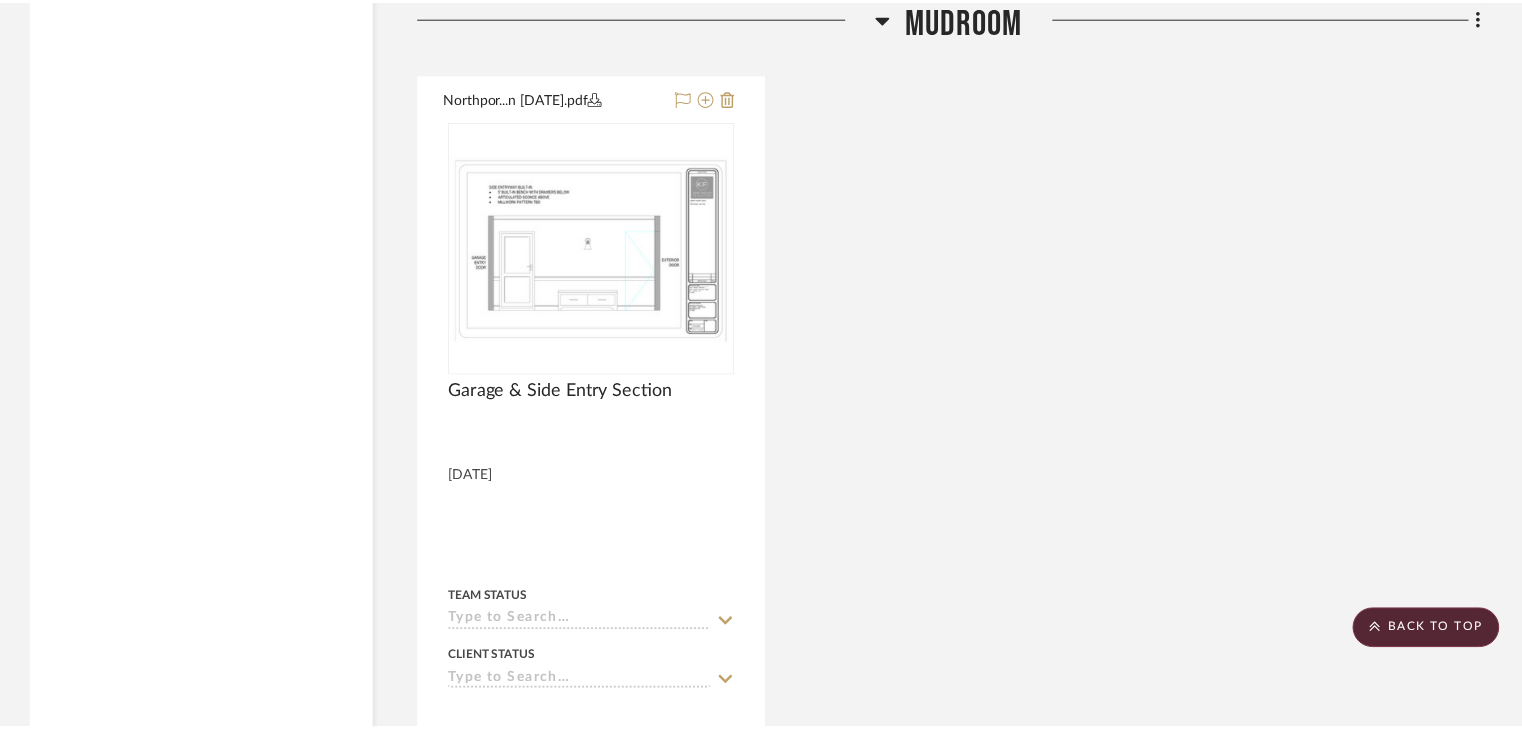 scroll, scrollTop: 10117, scrollLeft: 0, axis: vertical 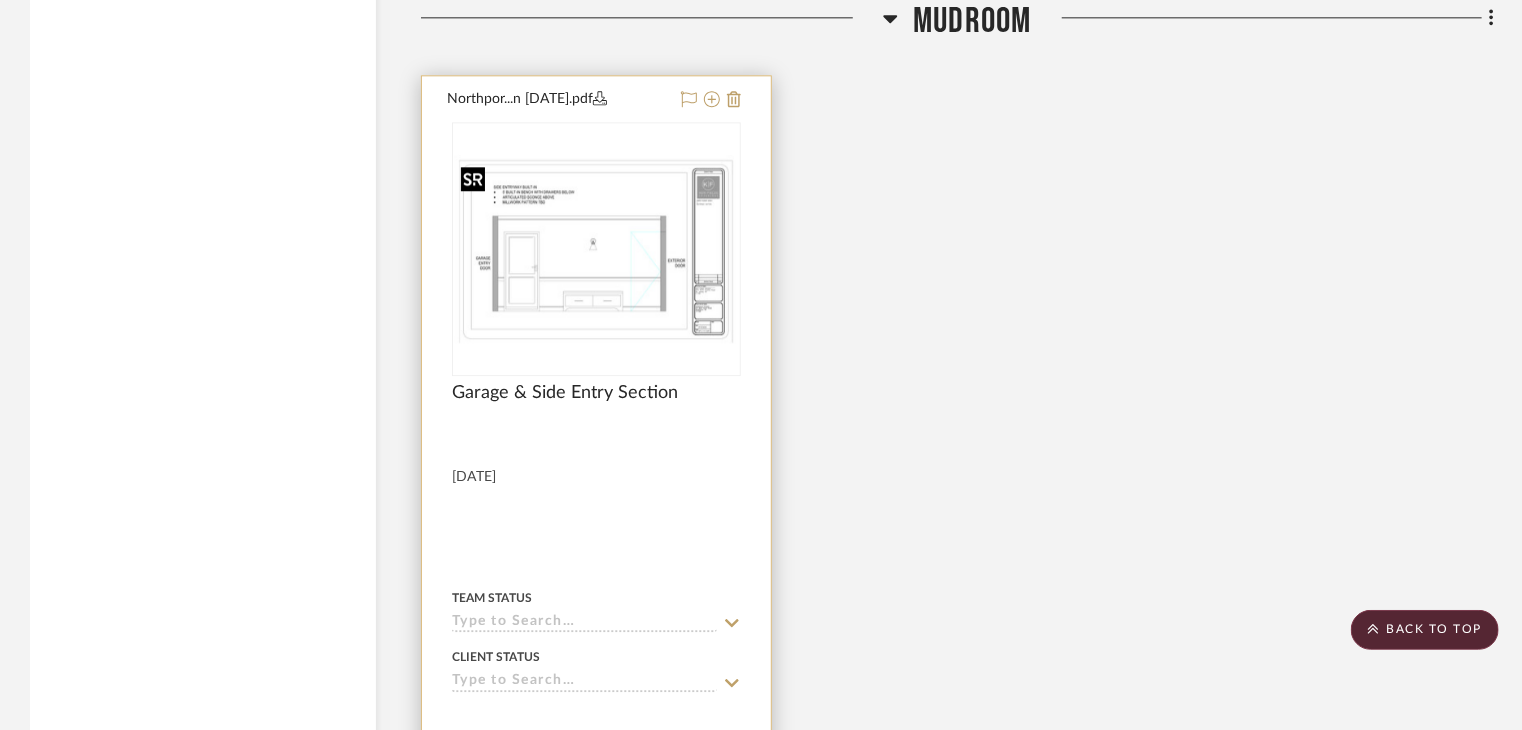 click at bounding box center (596, 249) 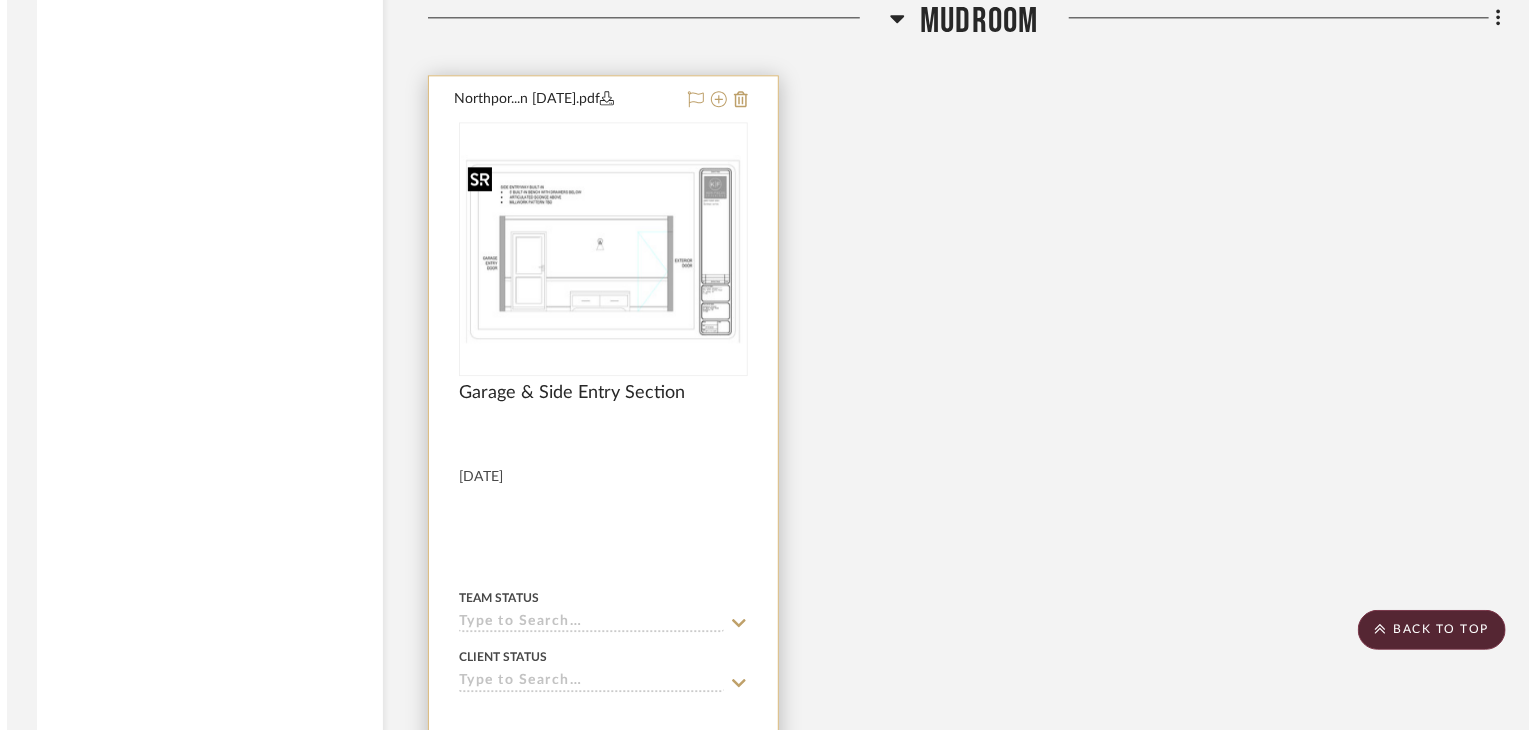 scroll, scrollTop: 0, scrollLeft: 0, axis: both 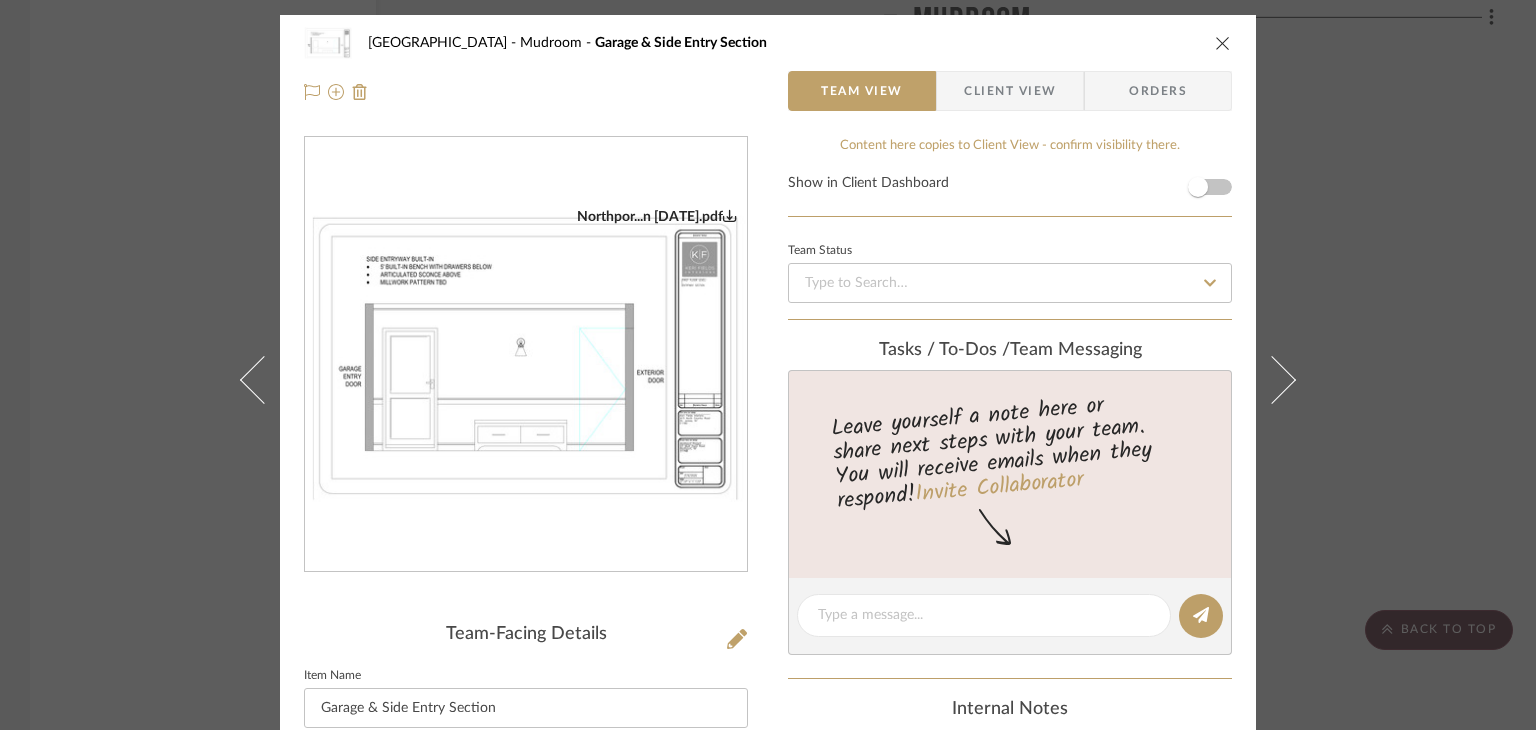 click on "Northport Mudroom Garage & Side Entry Section Team View Client View Orders  Northpor...n [DATE].pdf   Team-Facing Details   Item Name  Garage & Side Entry Section  Internal Description  [DATE] Content here copies to Client View - confirm visibility there.  Show in Client Dashboard  Team Status Tasks / To-Dos /  team Messaging  Leave yourself a note here or share next steps with your team. You will receive emails when they
respond!  Invite Collaborator Internal Notes  Documents  Choose a file  or drag it here. Change Room/Update Quantity  Mudroom  *To create a new room/section do that from main project page    [PERSON_NAME]" at bounding box center (768, 365) 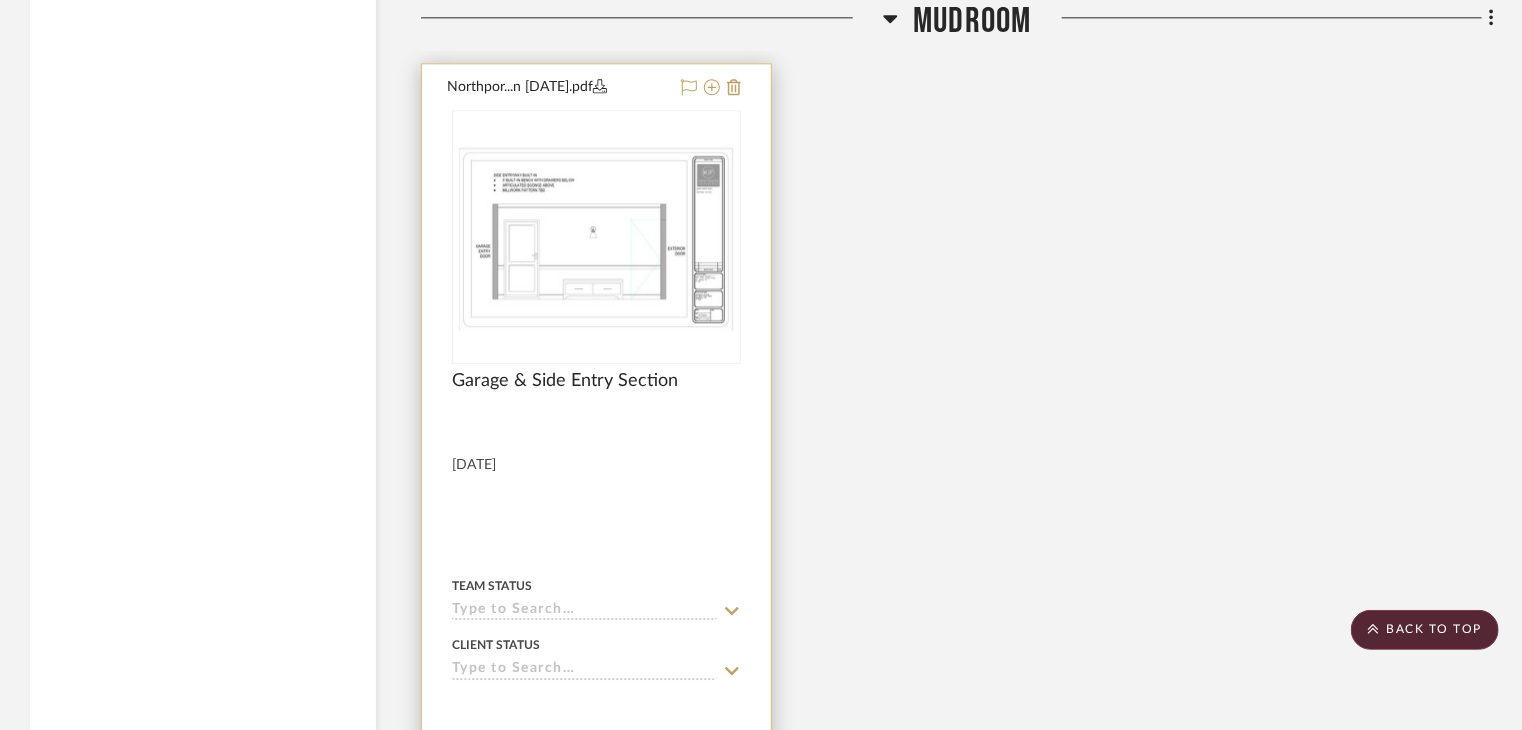 scroll, scrollTop: 10117, scrollLeft: 0, axis: vertical 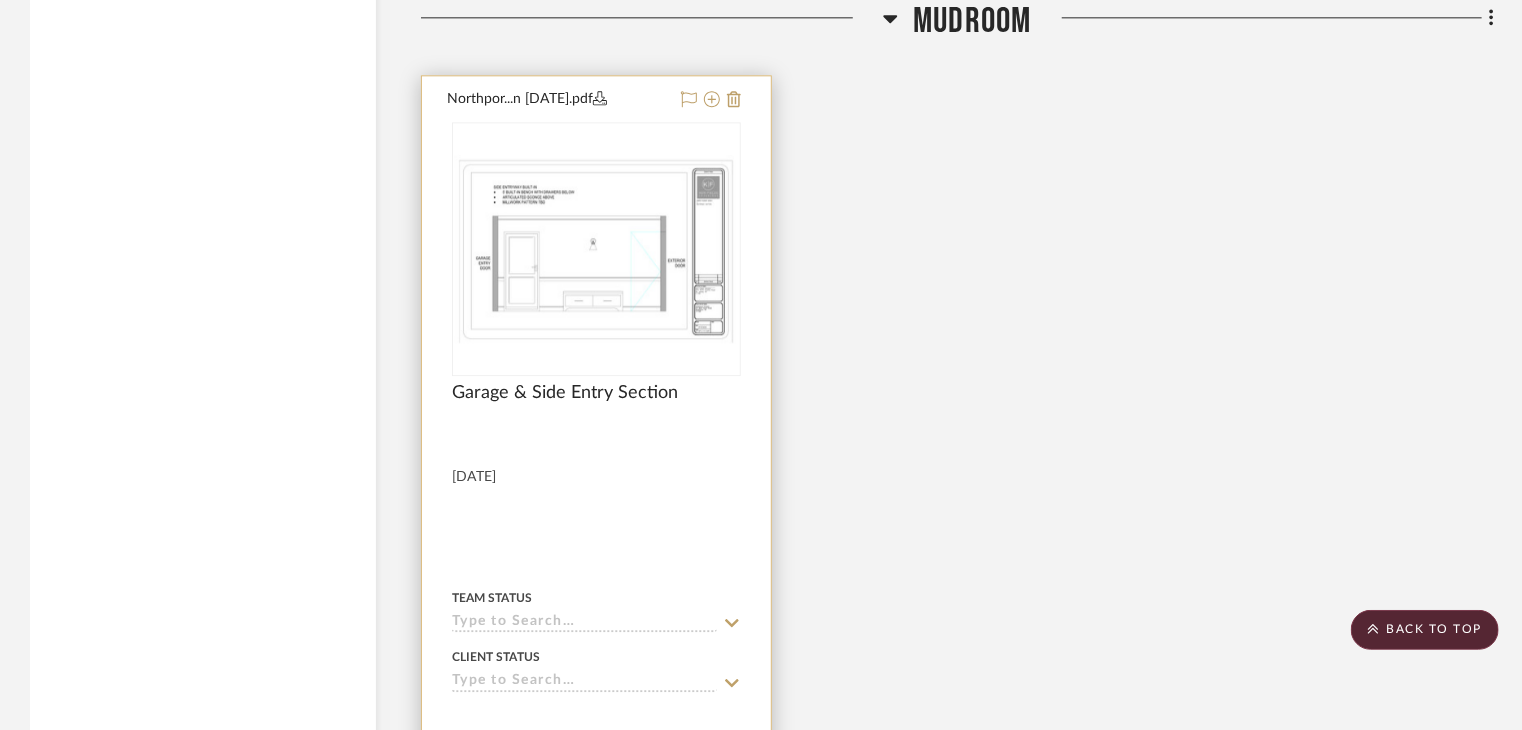 click at bounding box center (596, 513) 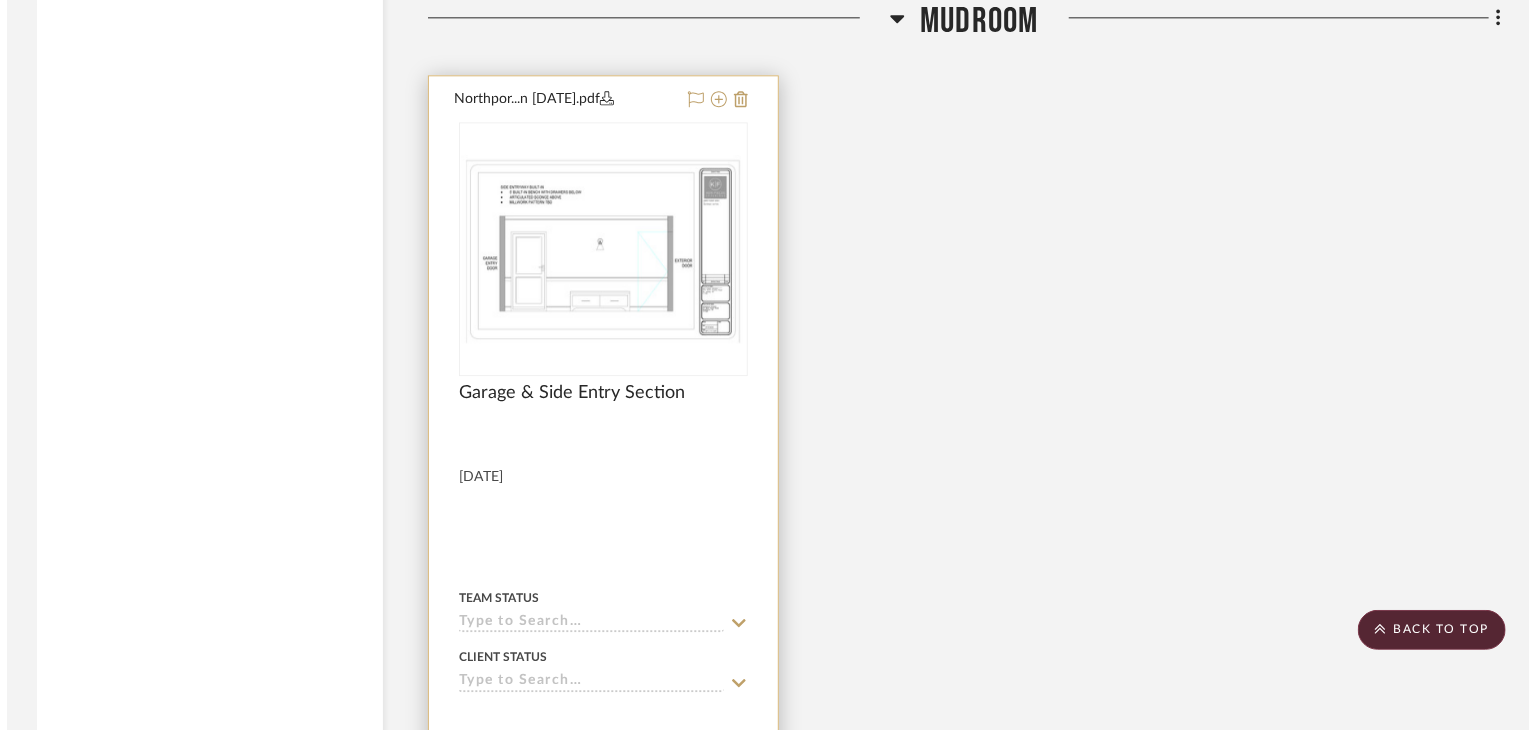 scroll, scrollTop: 0, scrollLeft: 0, axis: both 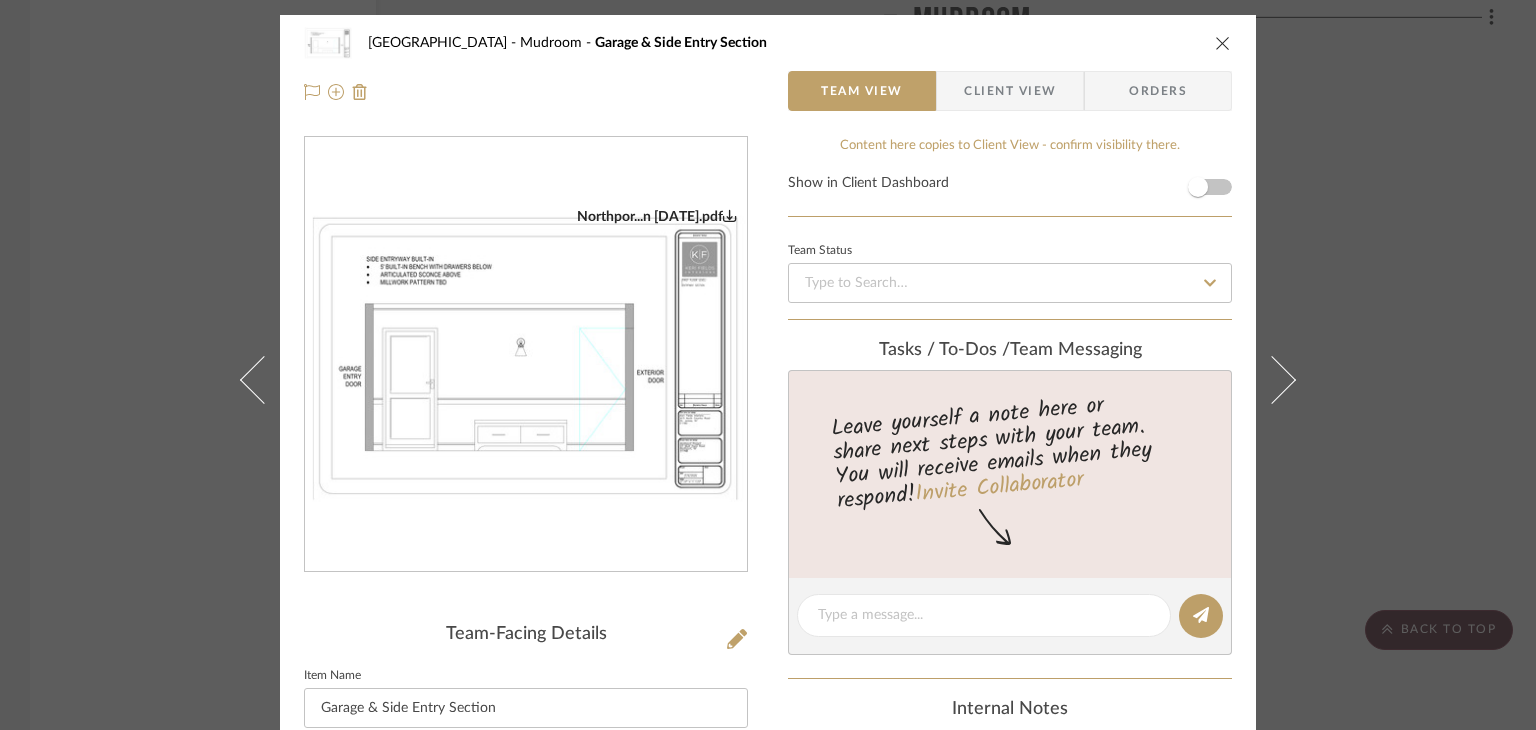 drag, startPoint x: 1402, startPoint y: 119, endPoint x: 1344, endPoint y: 148, distance: 64.84597 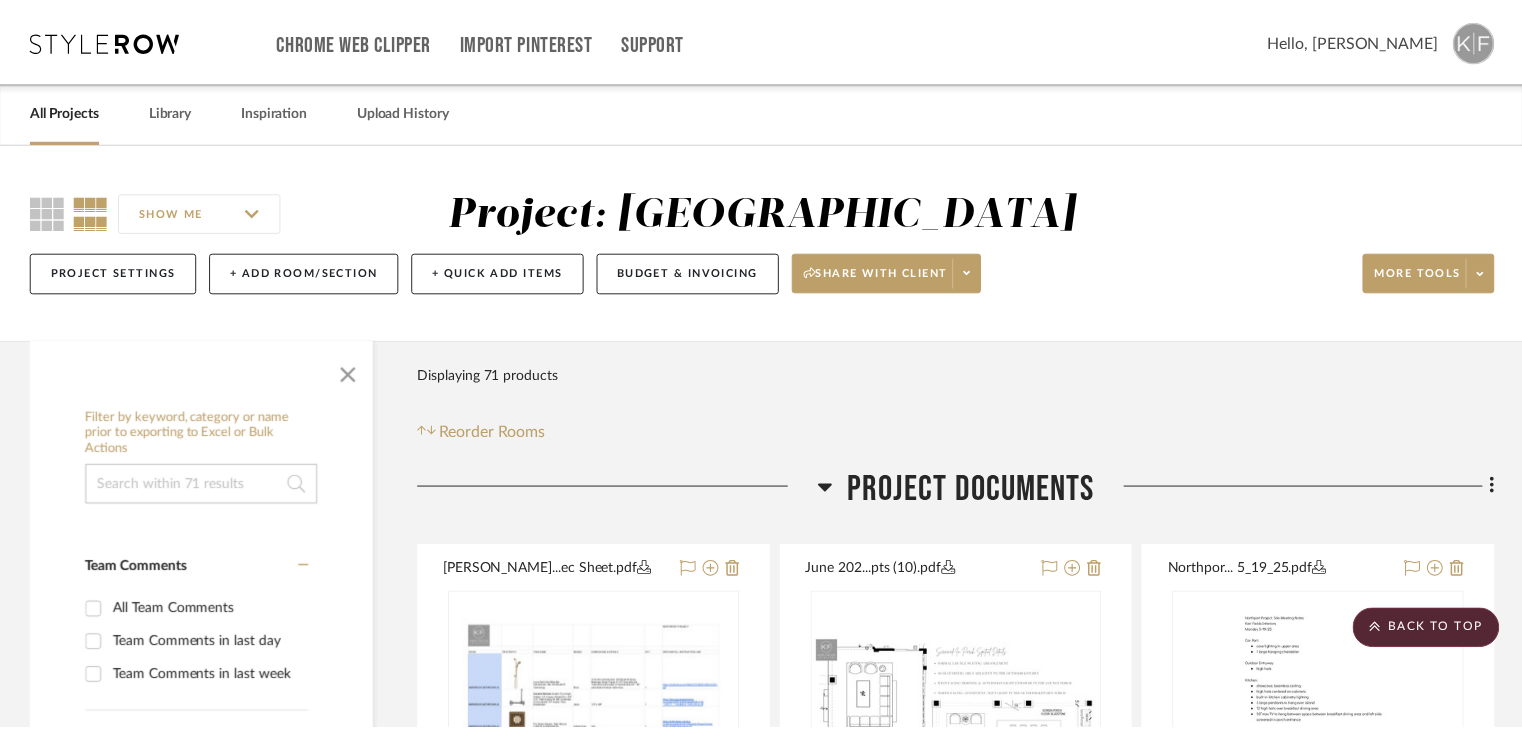 scroll, scrollTop: 10117, scrollLeft: 0, axis: vertical 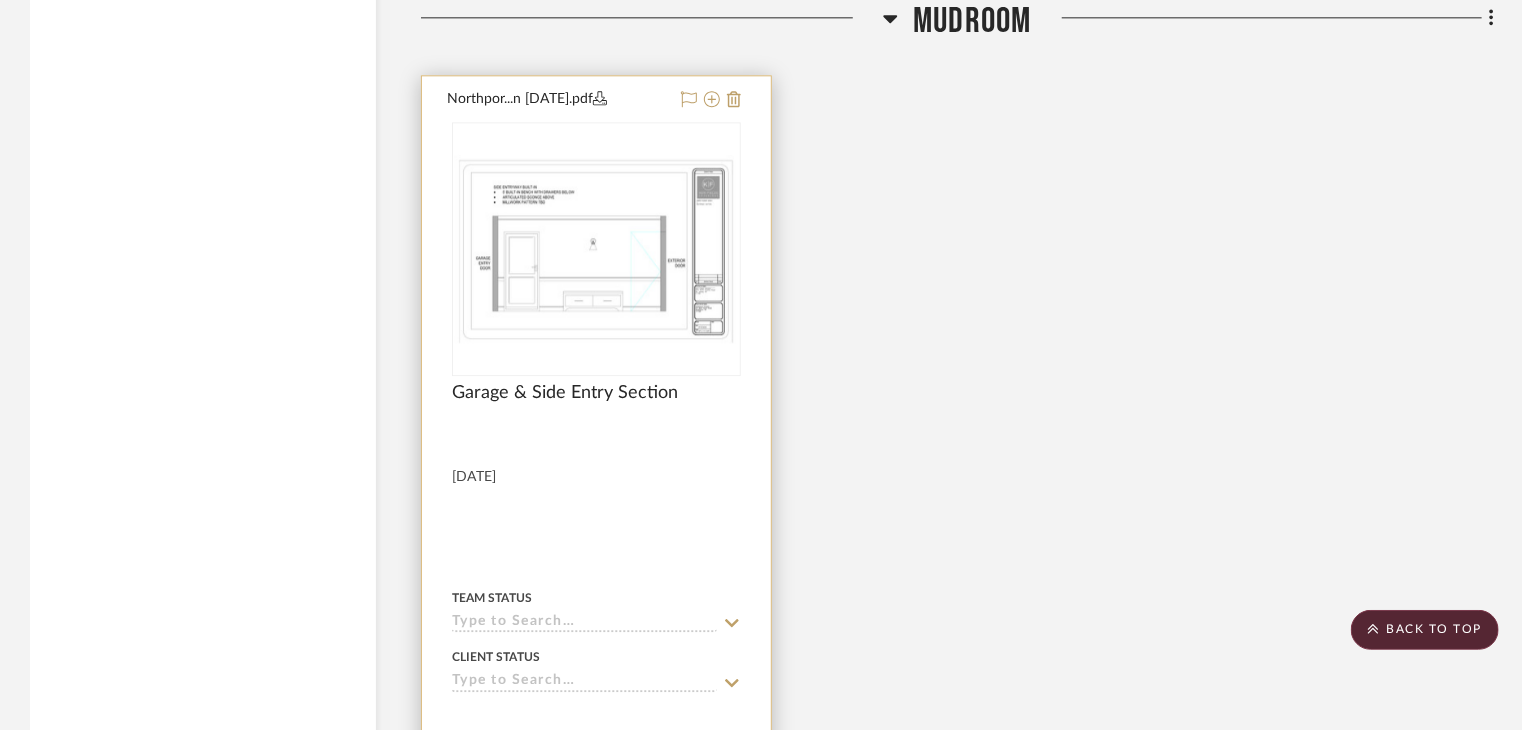 click at bounding box center (596, 513) 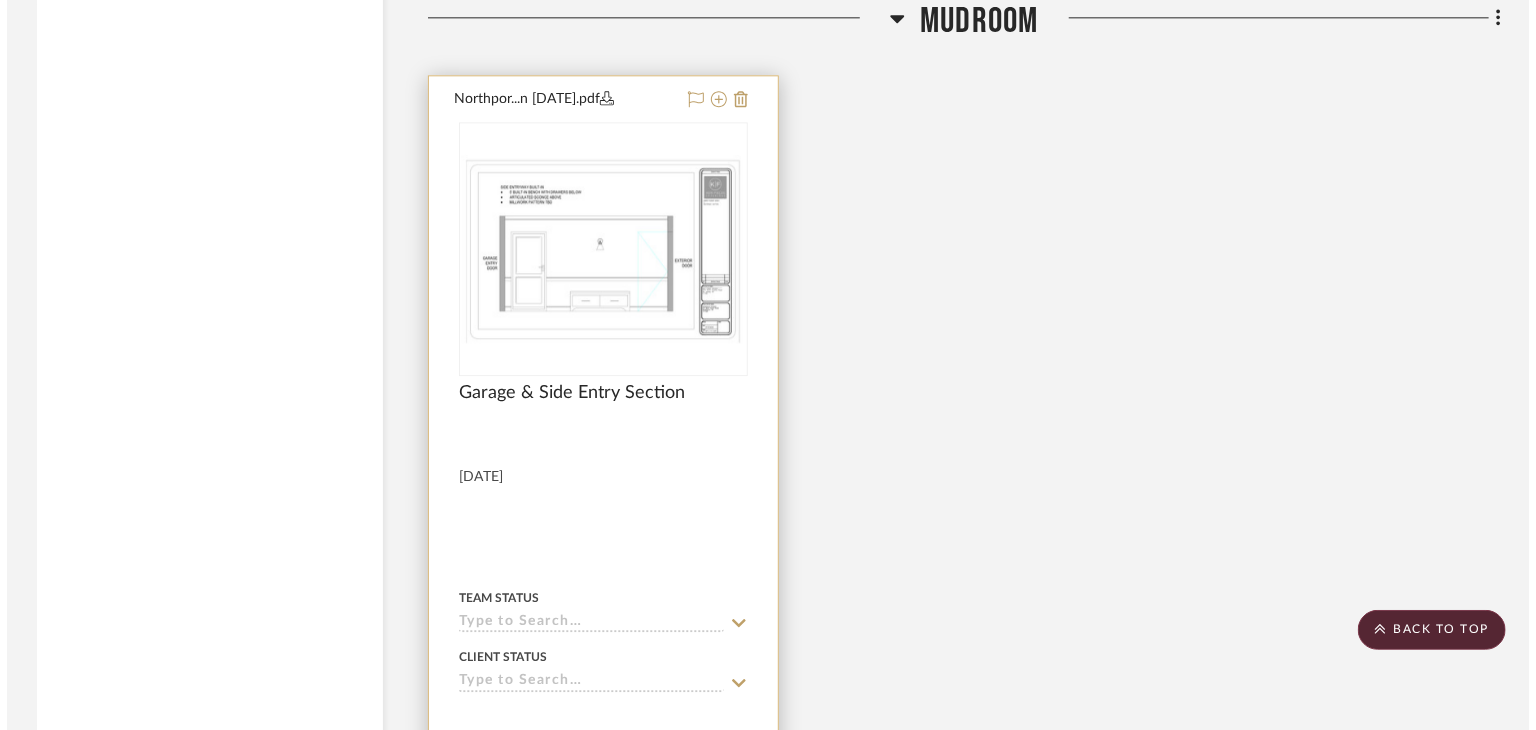 scroll, scrollTop: 0, scrollLeft: 0, axis: both 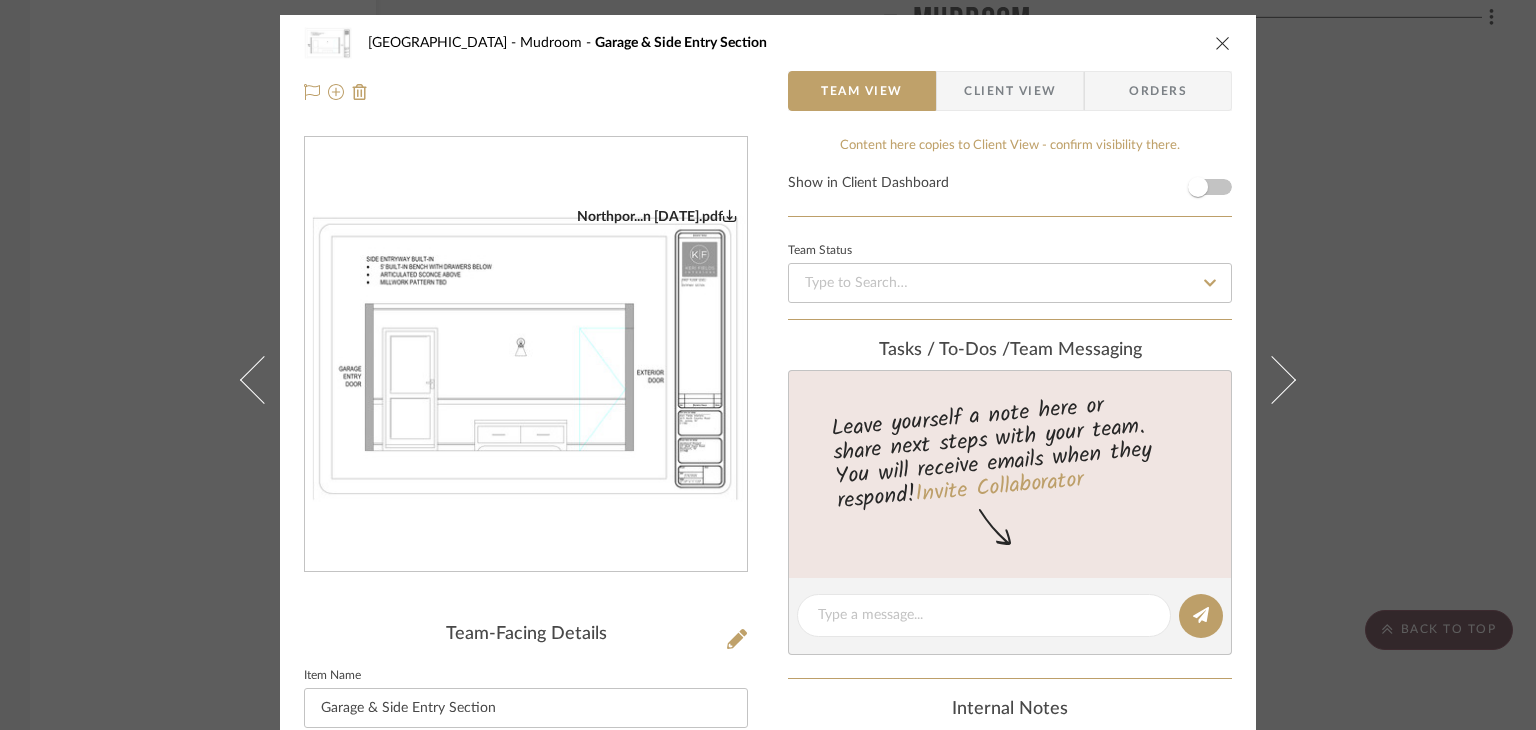 click on "Northport Mudroom Garage & Side Entry Section Team View Client View Orders  Northpor...n [DATE].pdf   Team-Facing Details   Item Name  Garage & Side Entry Section  Internal Description  [DATE] Content here copies to Client View - confirm visibility there.  Show in Client Dashboard  Team Status Tasks / To-Dos /  team Messaging  Leave yourself a note here or share next steps with your team. You will receive emails when they
respond!  Invite Collaborator Internal Notes  Documents  Choose a file  or drag it here. Change Room/Update Quantity  Mudroom  *To create a new room/section do that from main project page    [PERSON_NAME]" at bounding box center [768, 365] 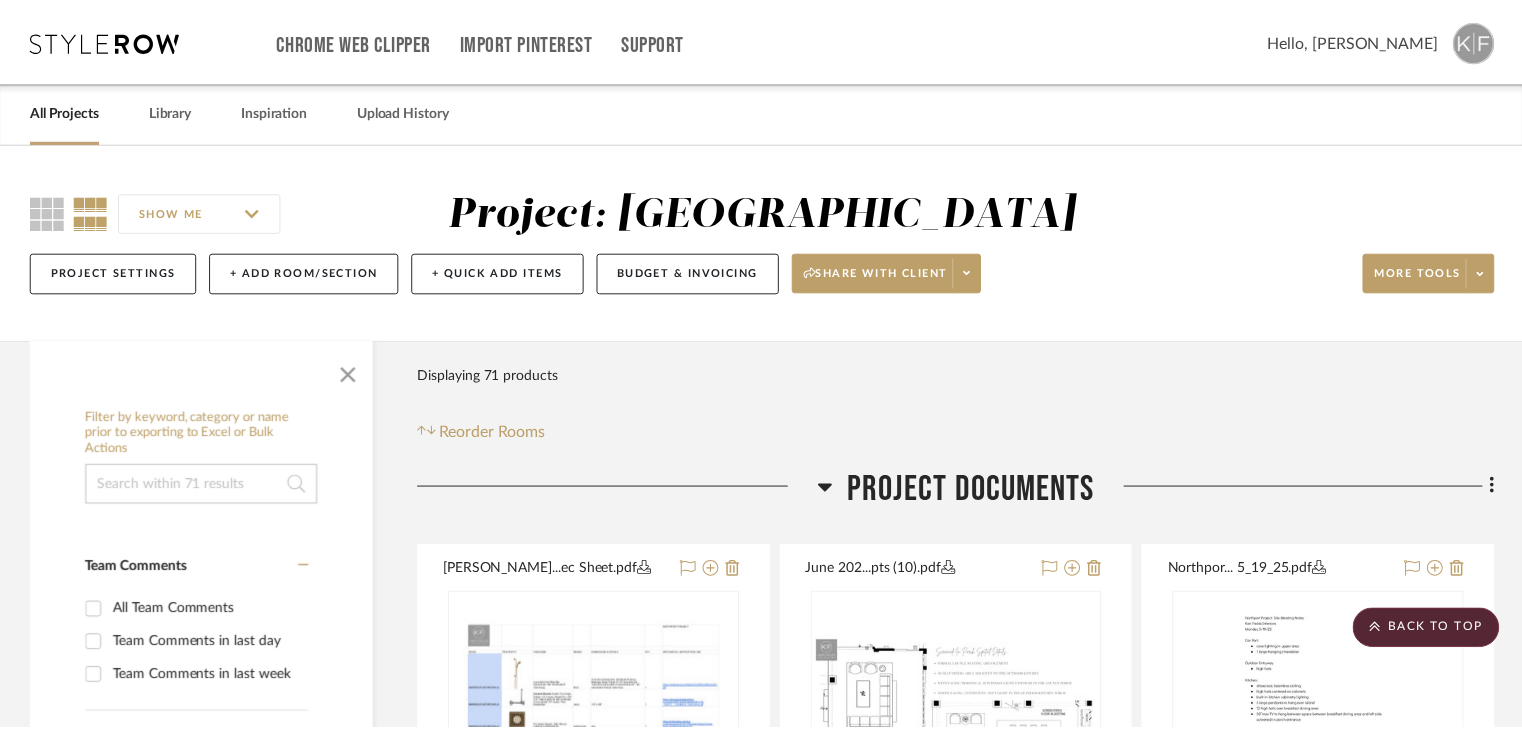 scroll, scrollTop: 10117, scrollLeft: 0, axis: vertical 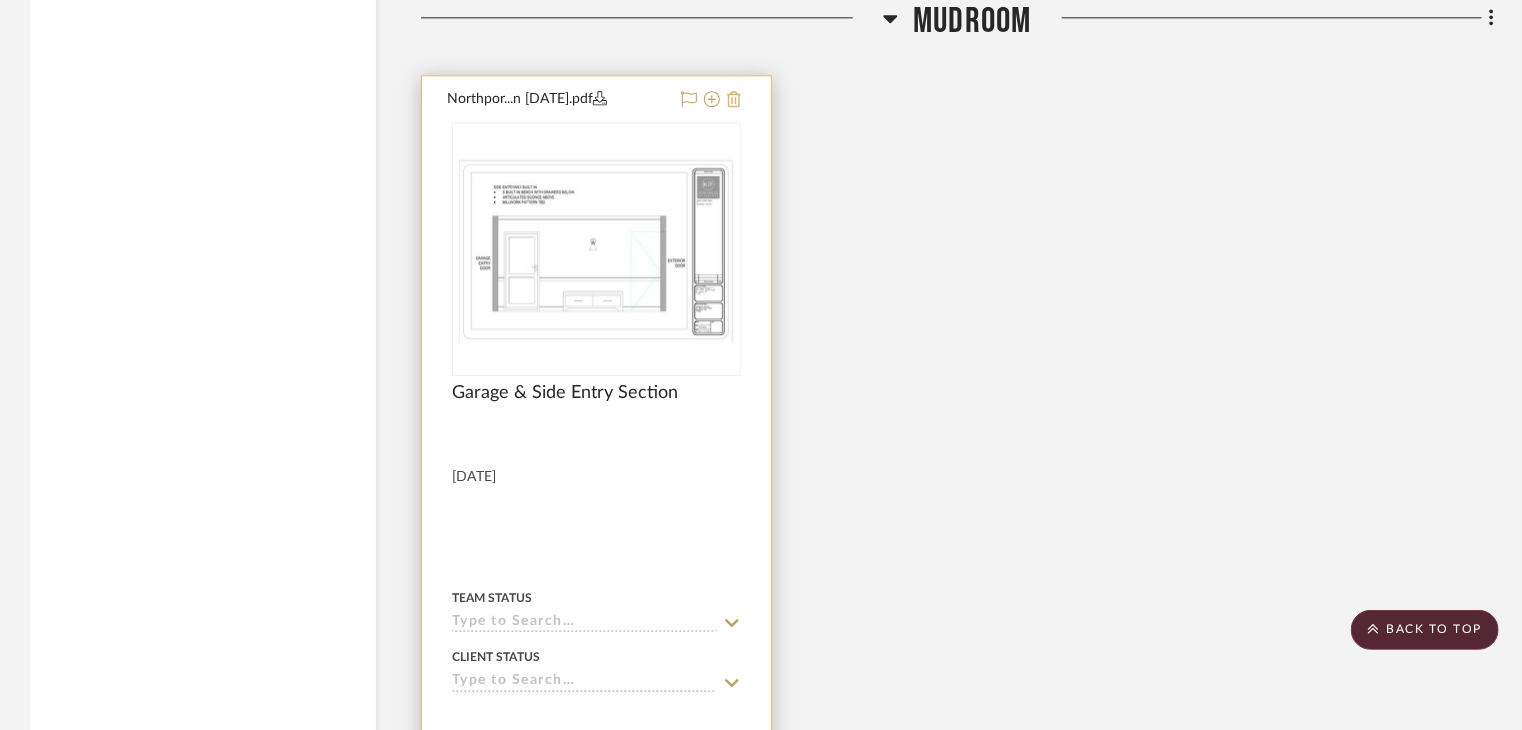 click 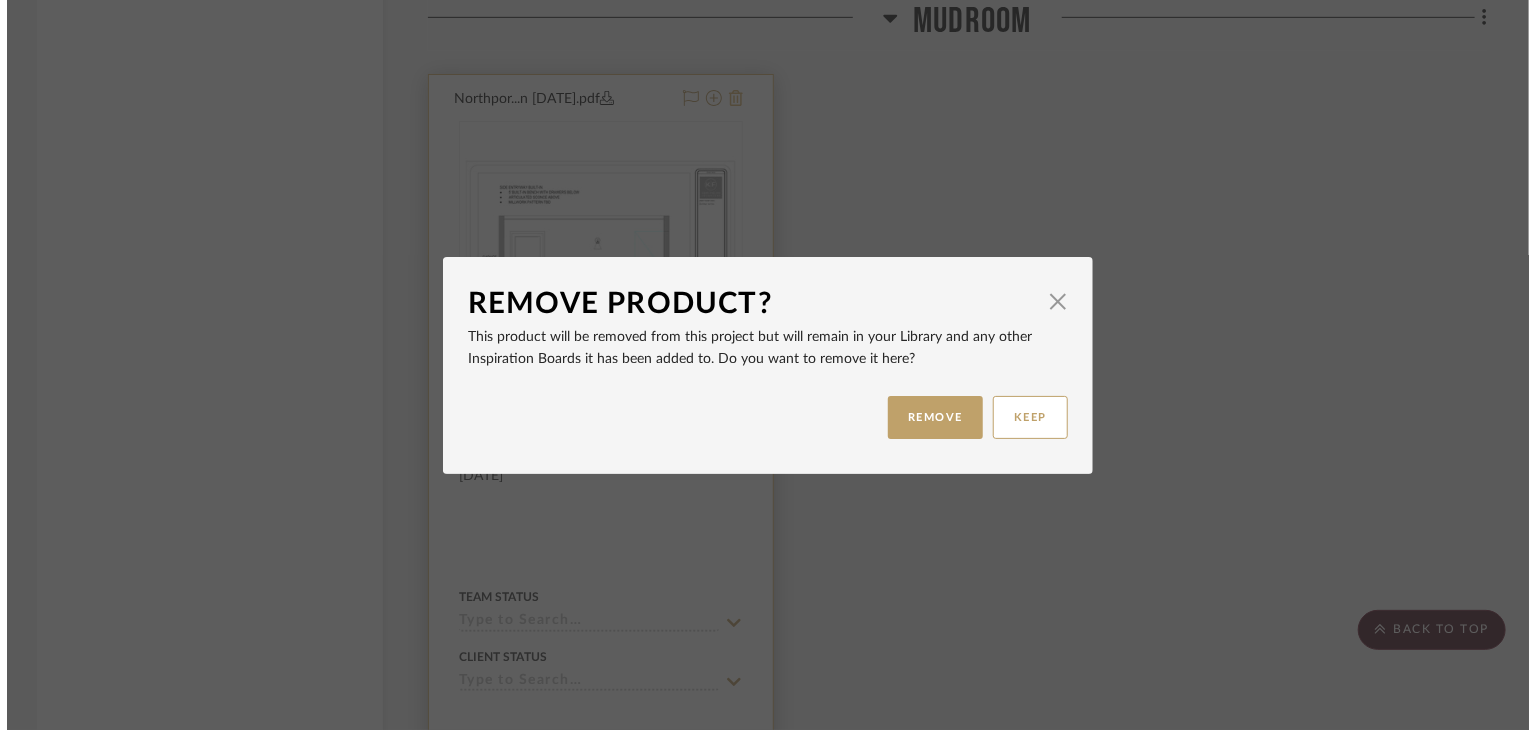 scroll, scrollTop: 0, scrollLeft: 0, axis: both 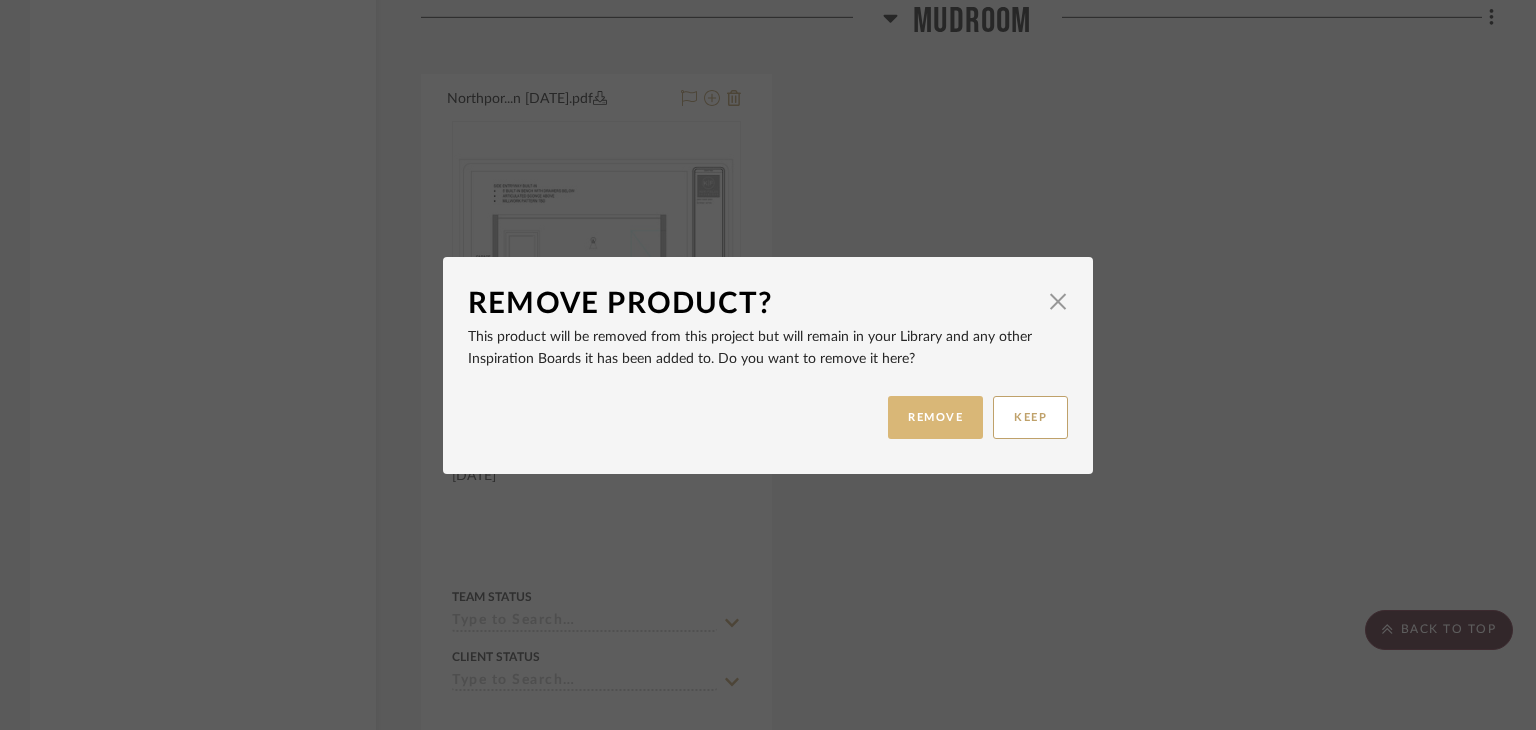 click on "REMOVE" at bounding box center [935, 417] 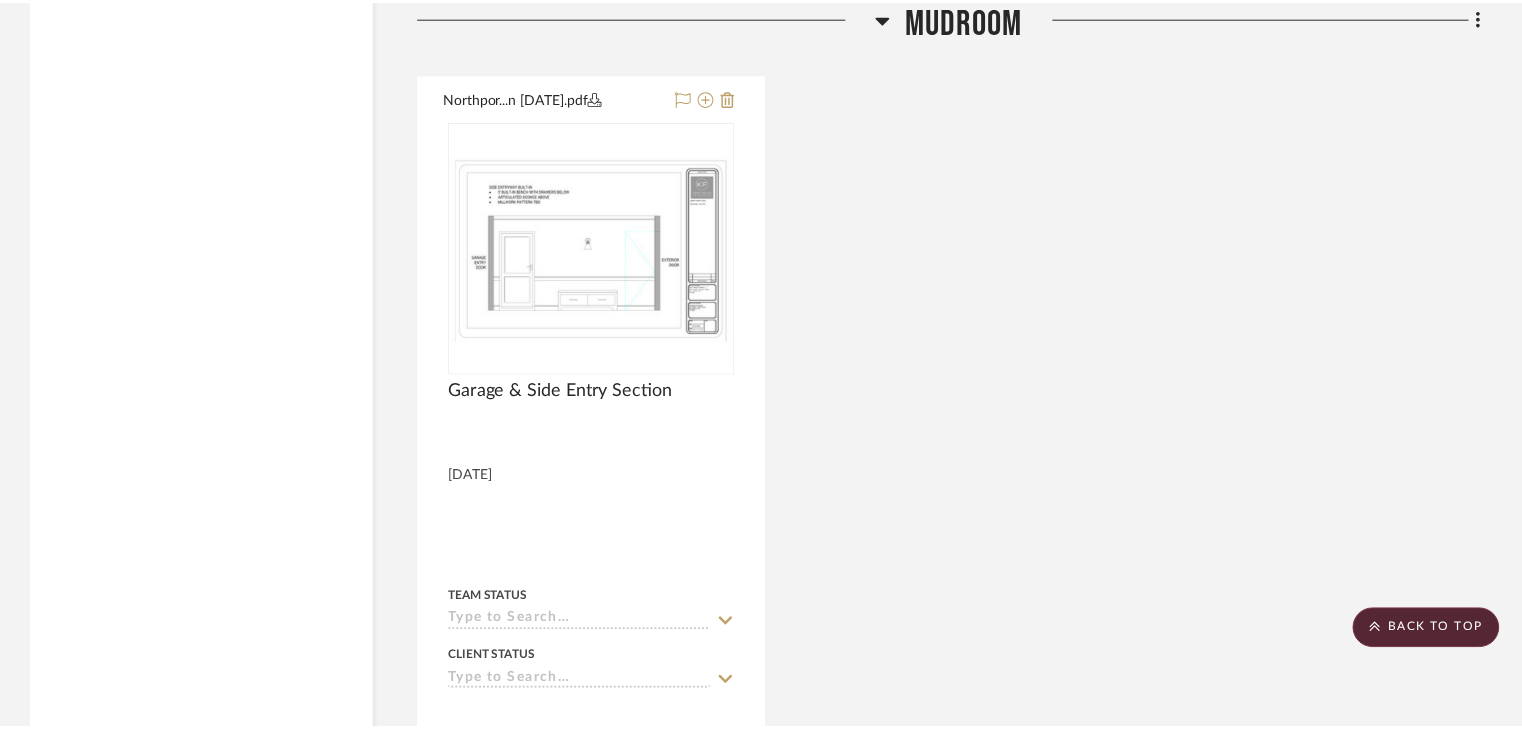 scroll, scrollTop: 10117, scrollLeft: 0, axis: vertical 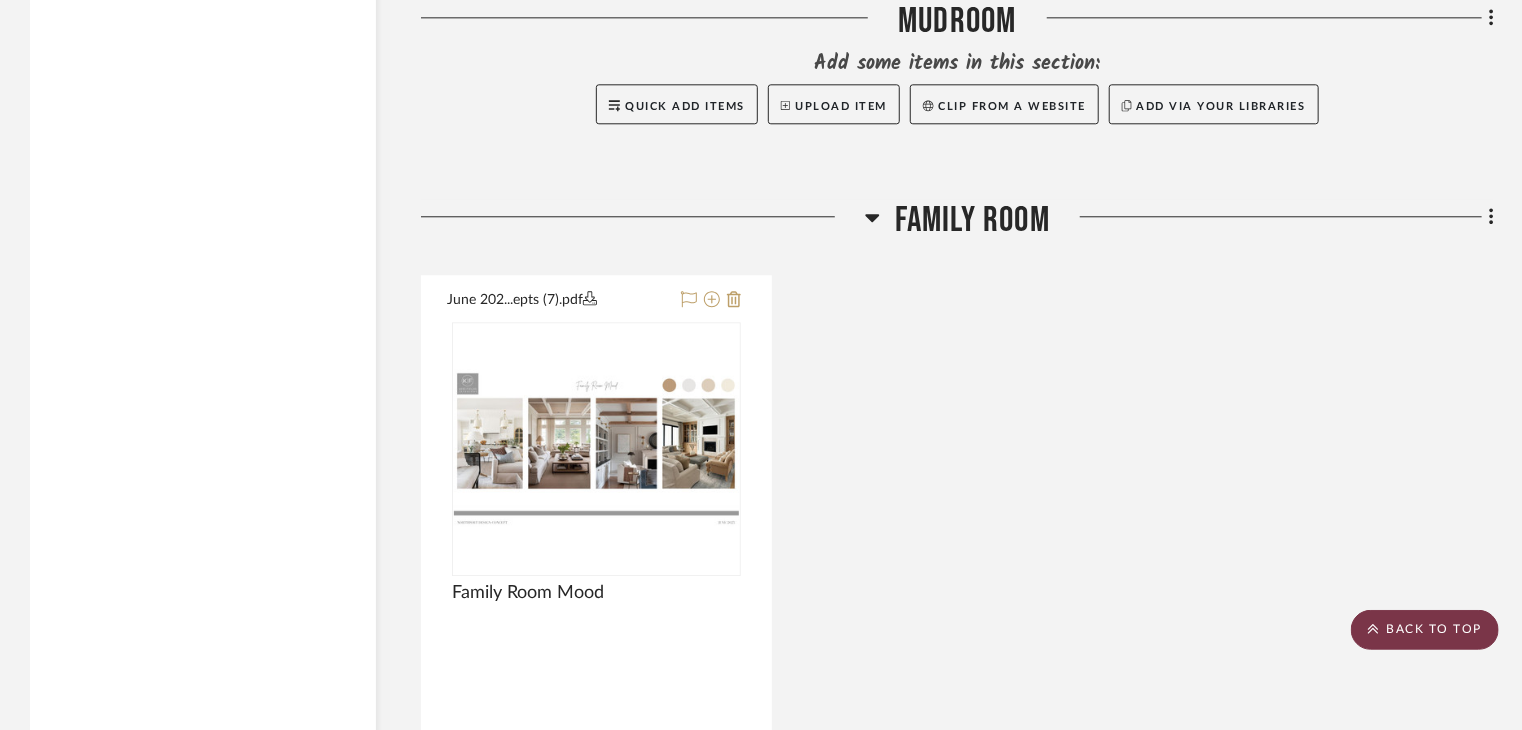 click on "BACK TO TOP" 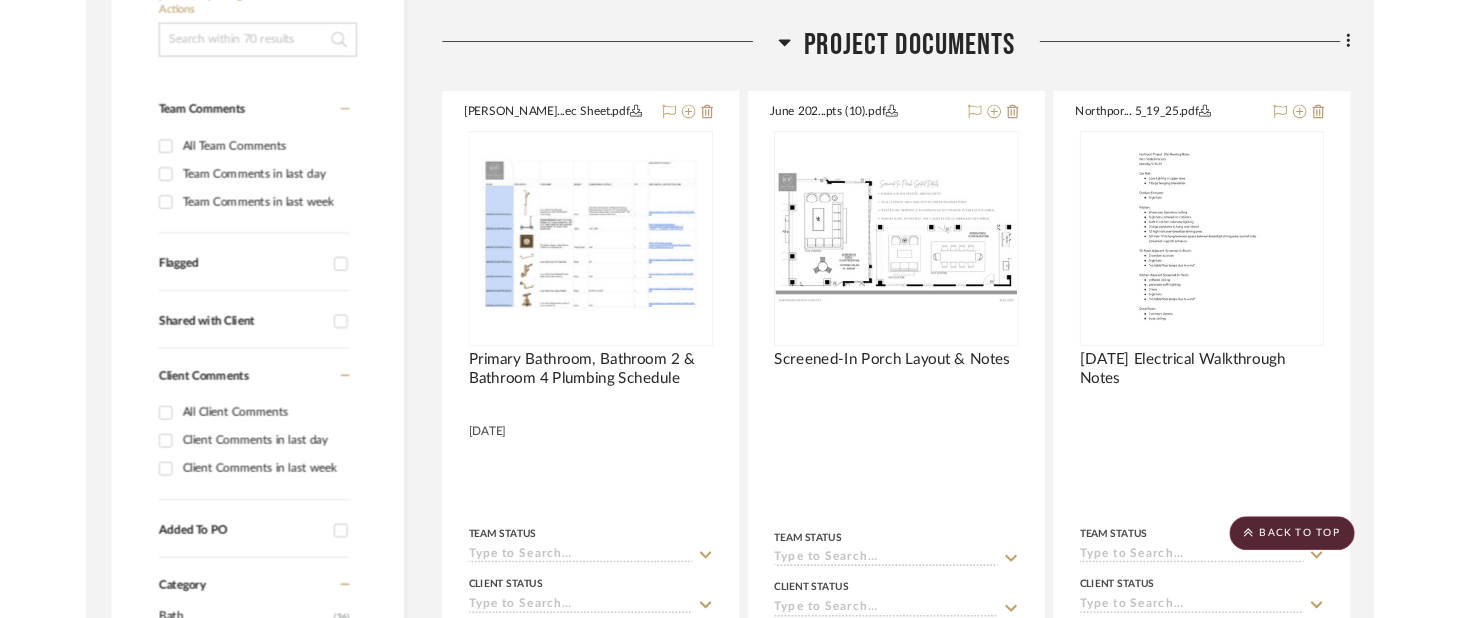 scroll, scrollTop: 0, scrollLeft: 0, axis: both 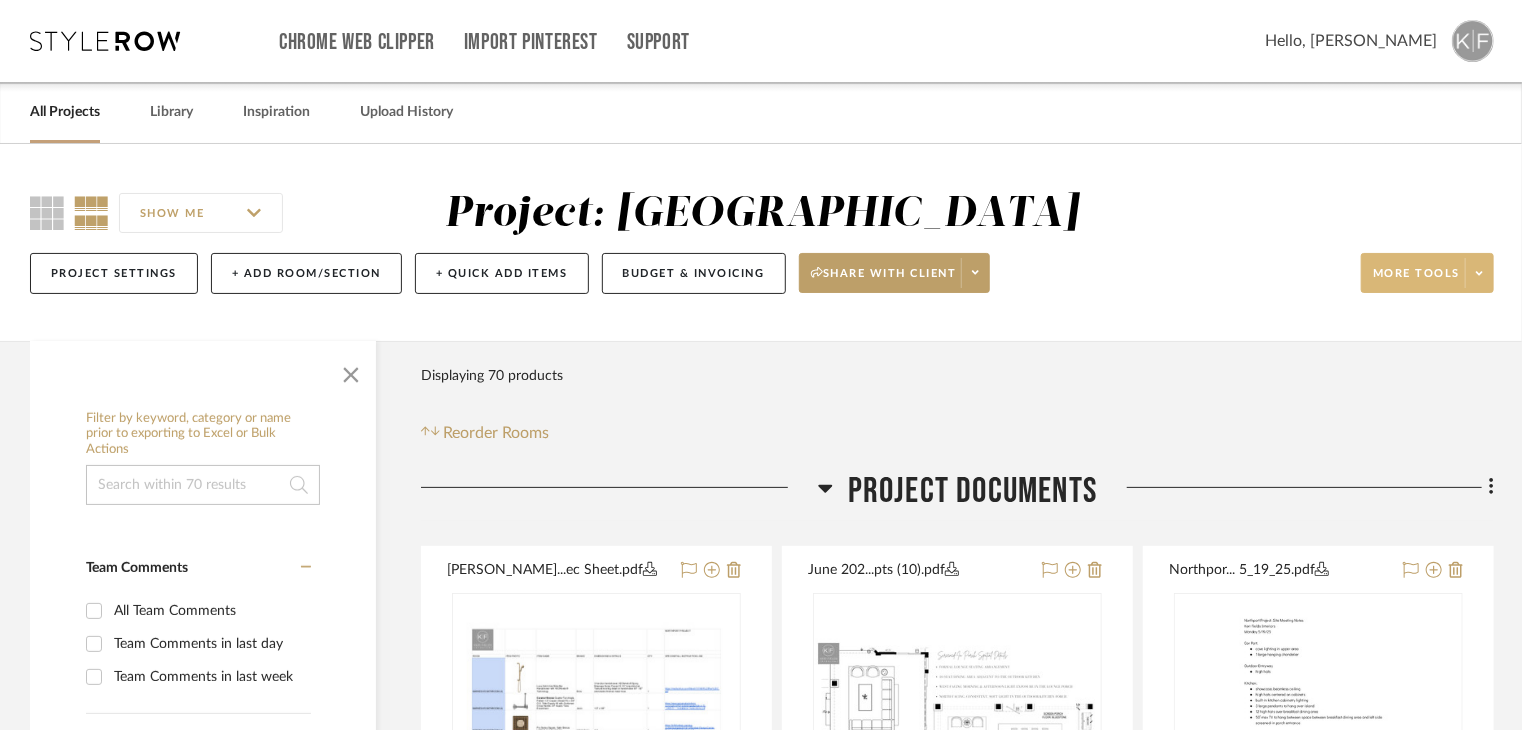 click 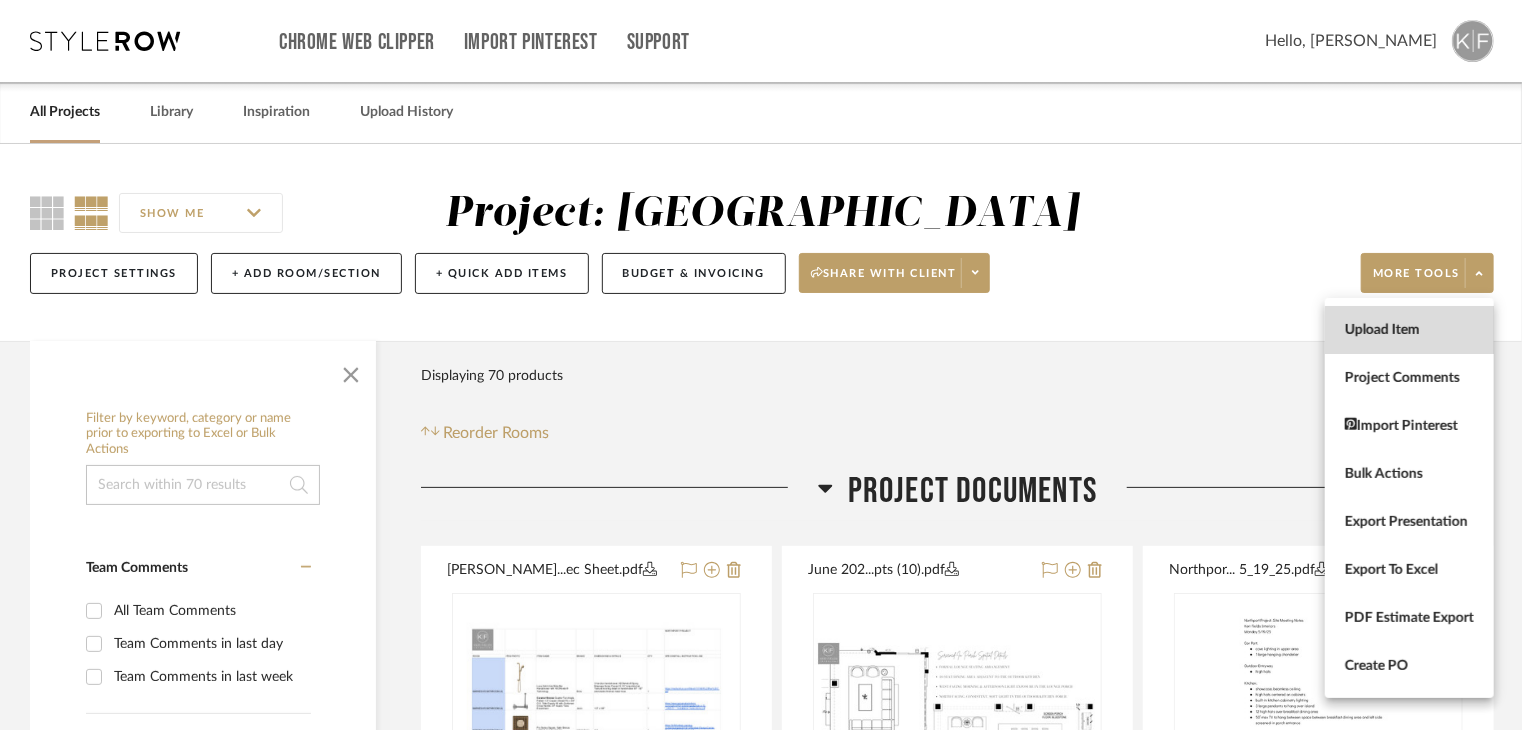 click on "Upload Item" at bounding box center [1409, 330] 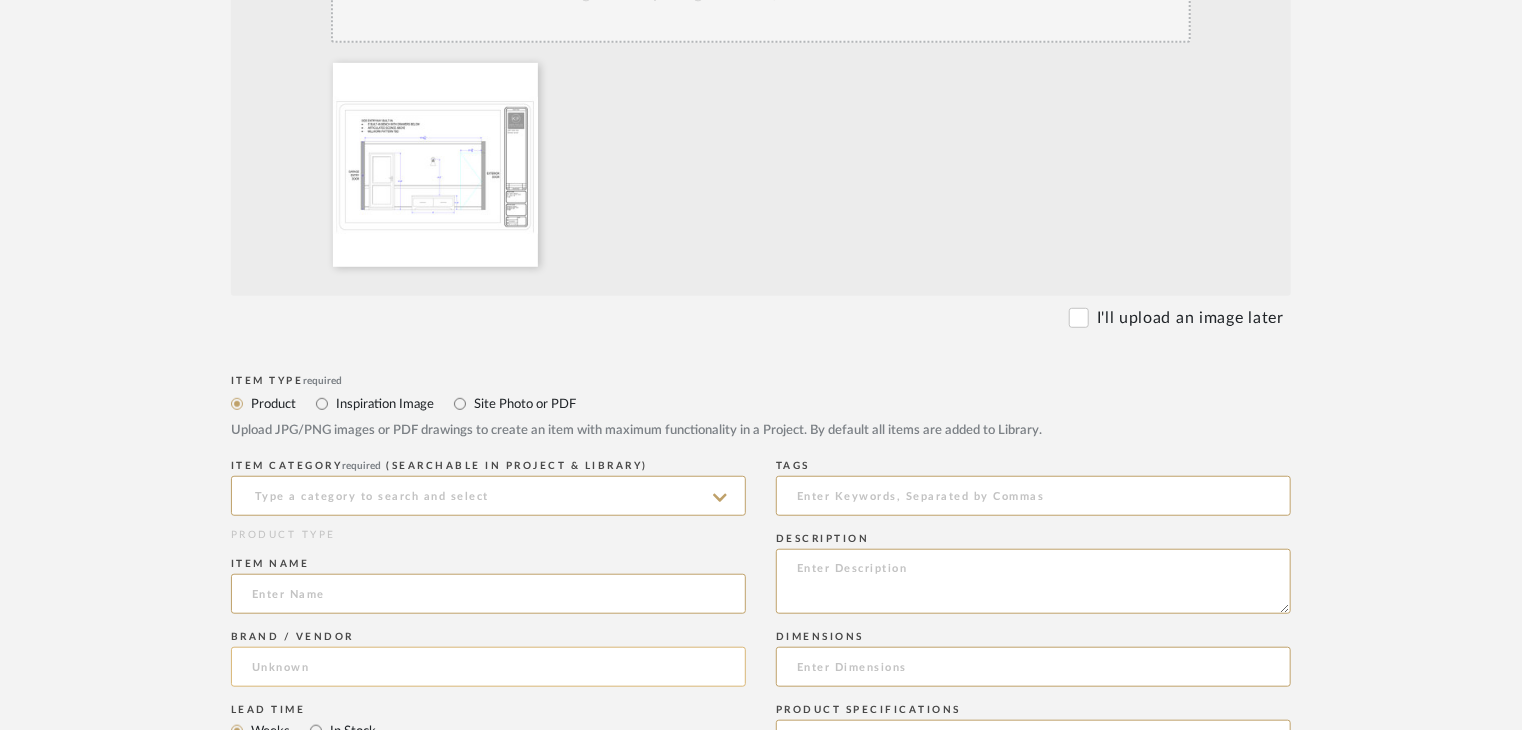 scroll, scrollTop: 600, scrollLeft: 0, axis: vertical 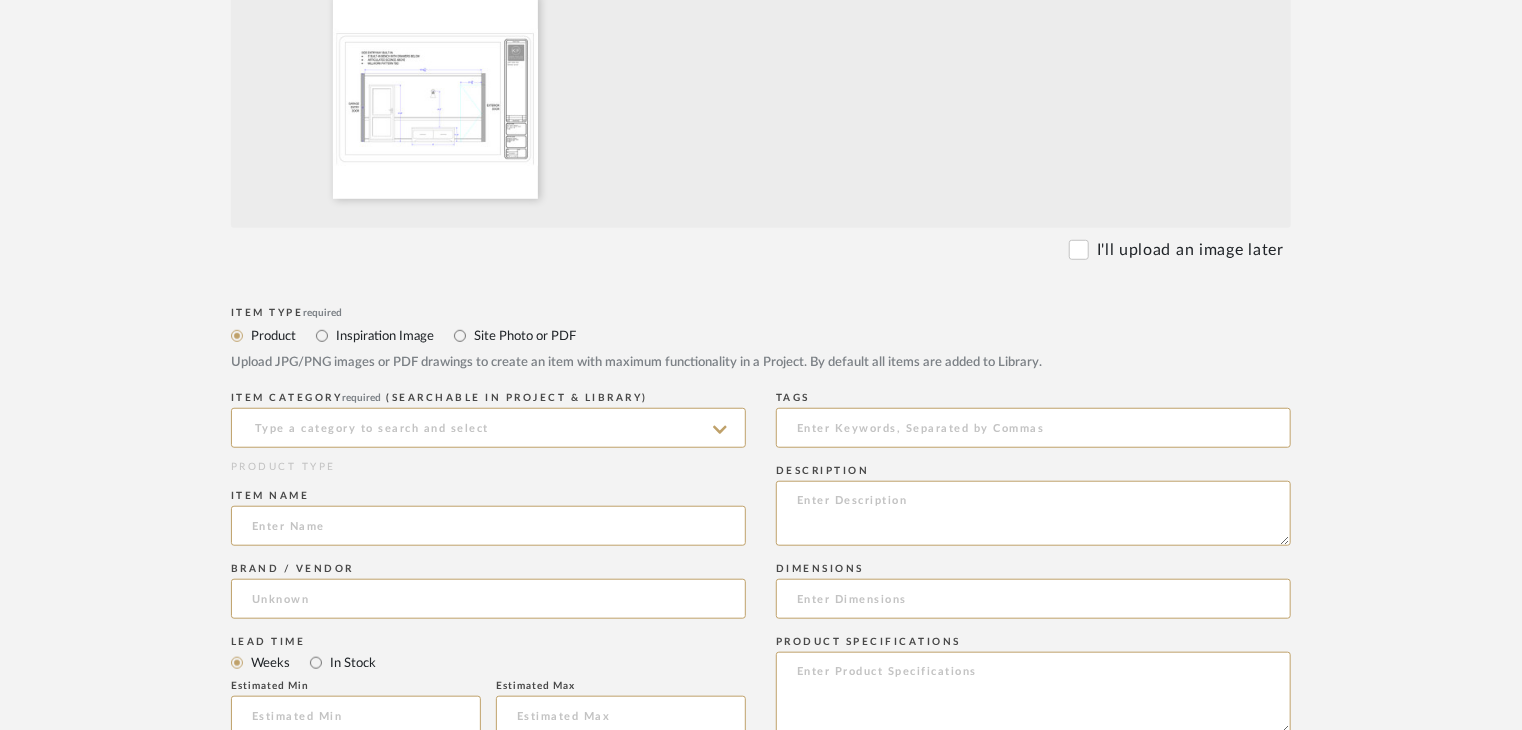 click on "Site Photo or PDF" at bounding box center (524, 336) 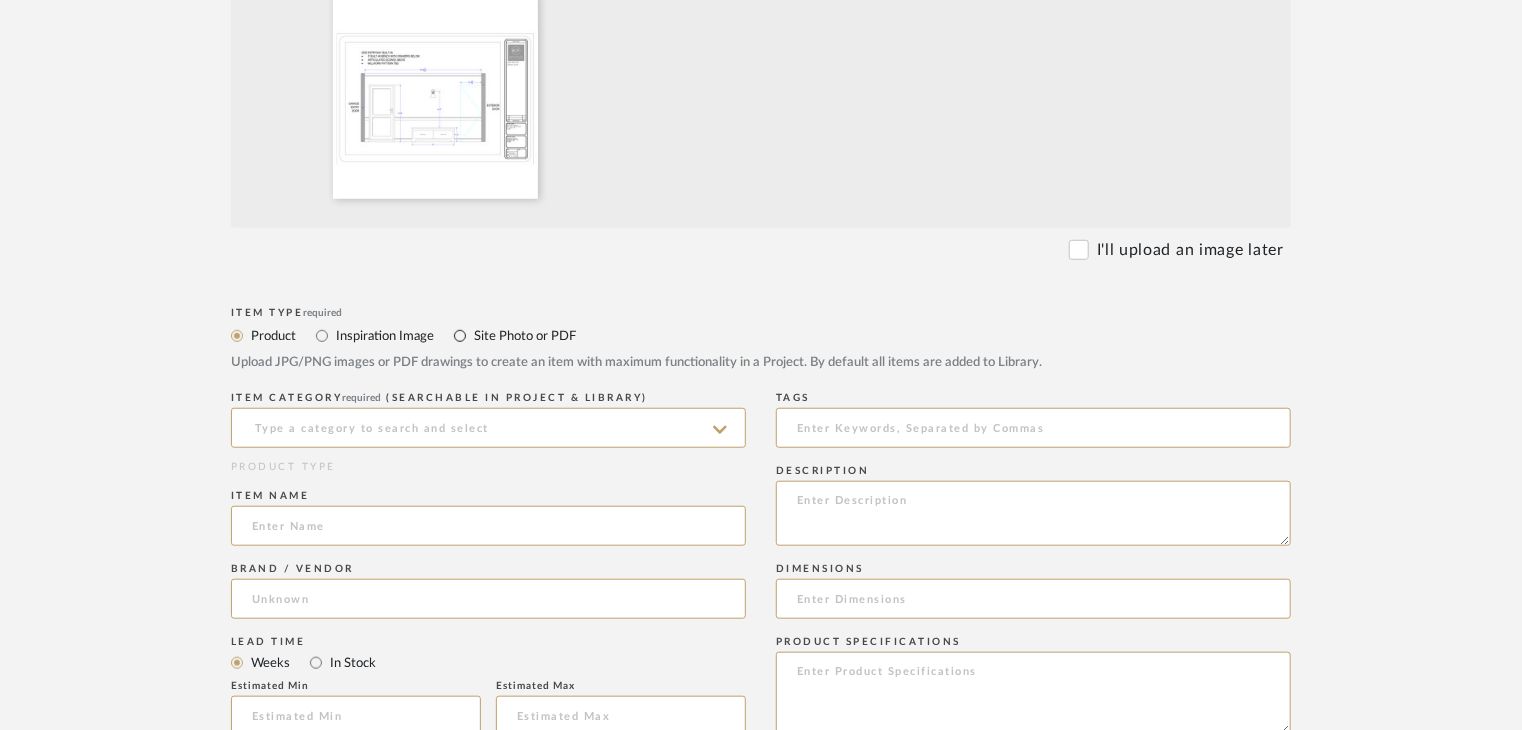click on "Site Photo or PDF" at bounding box center (460, 336) 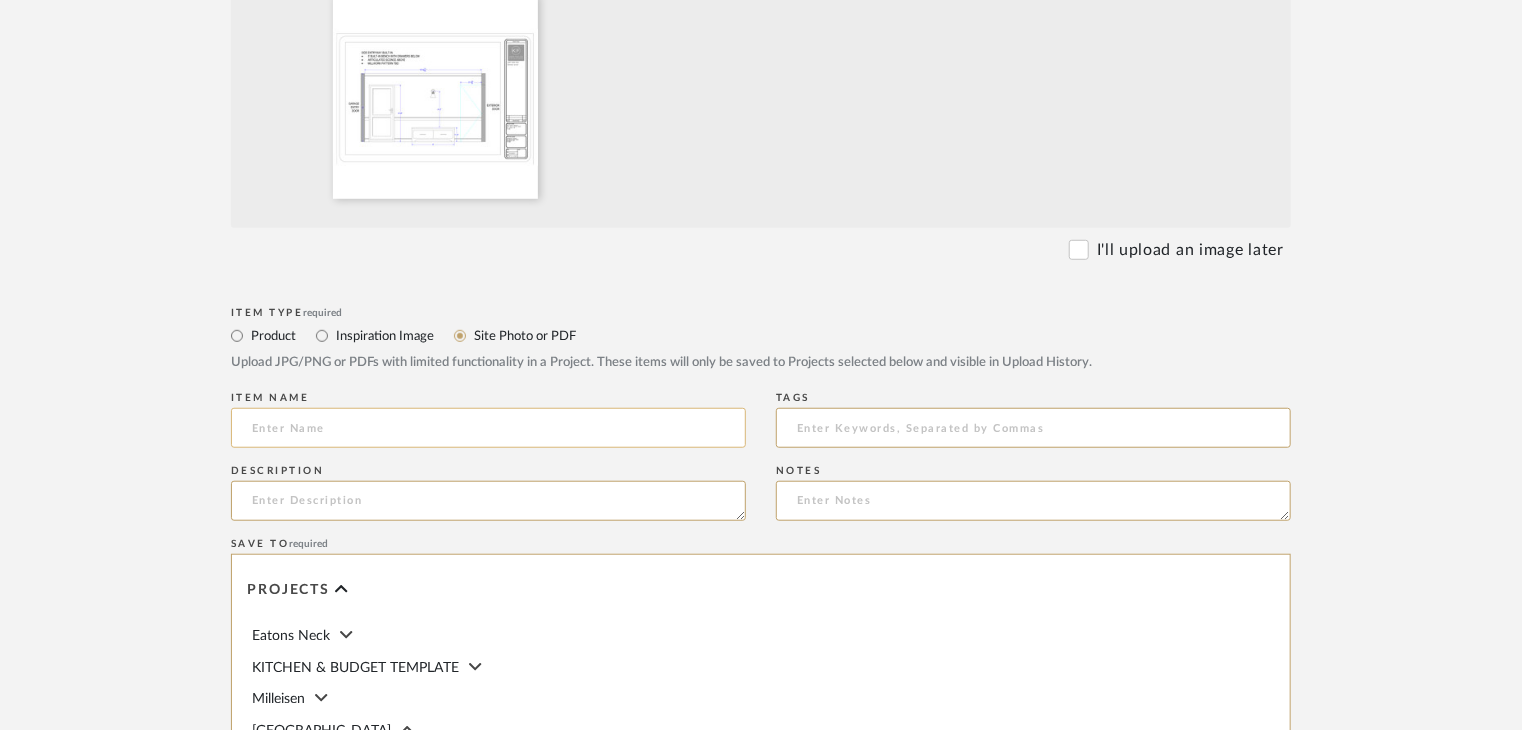 click 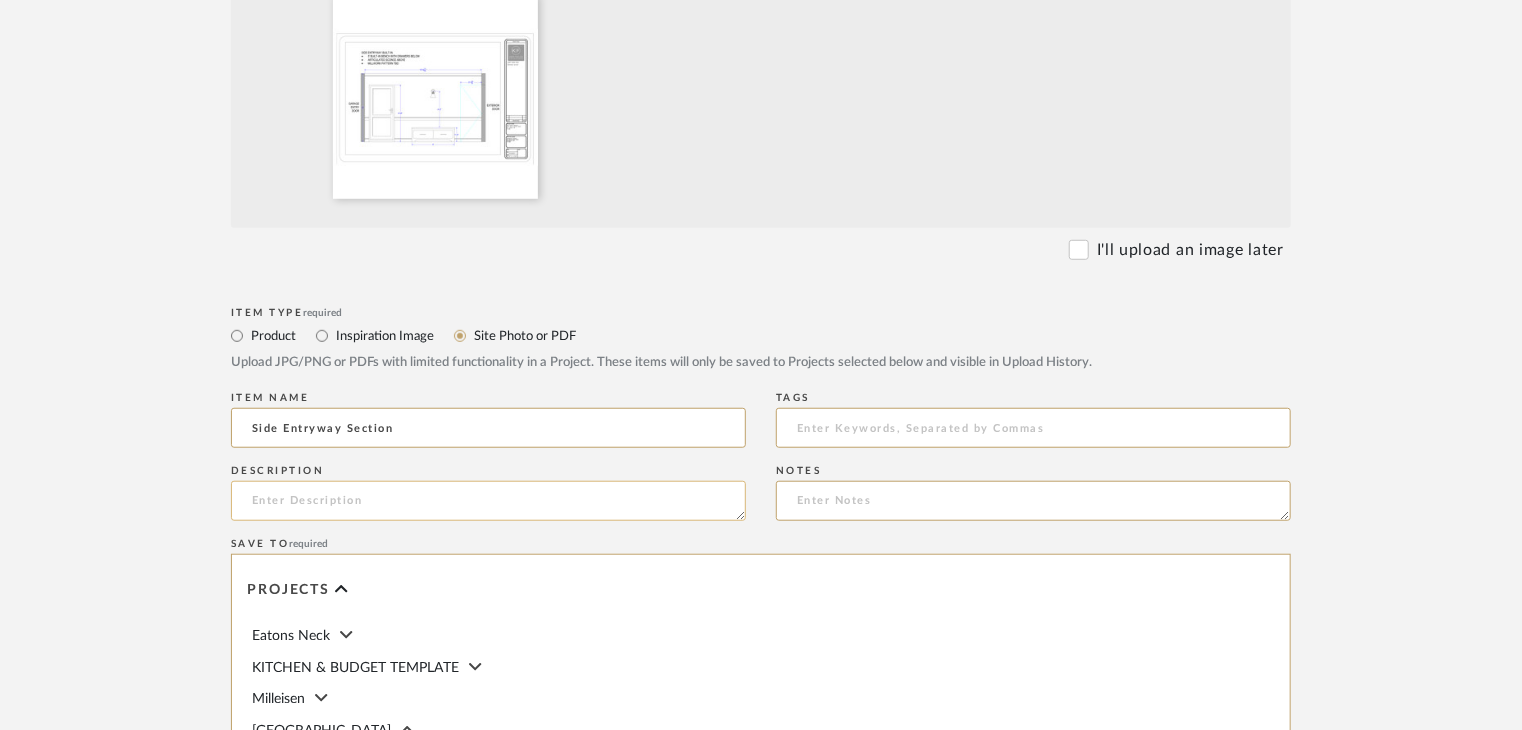type on "Side Entryway Section" 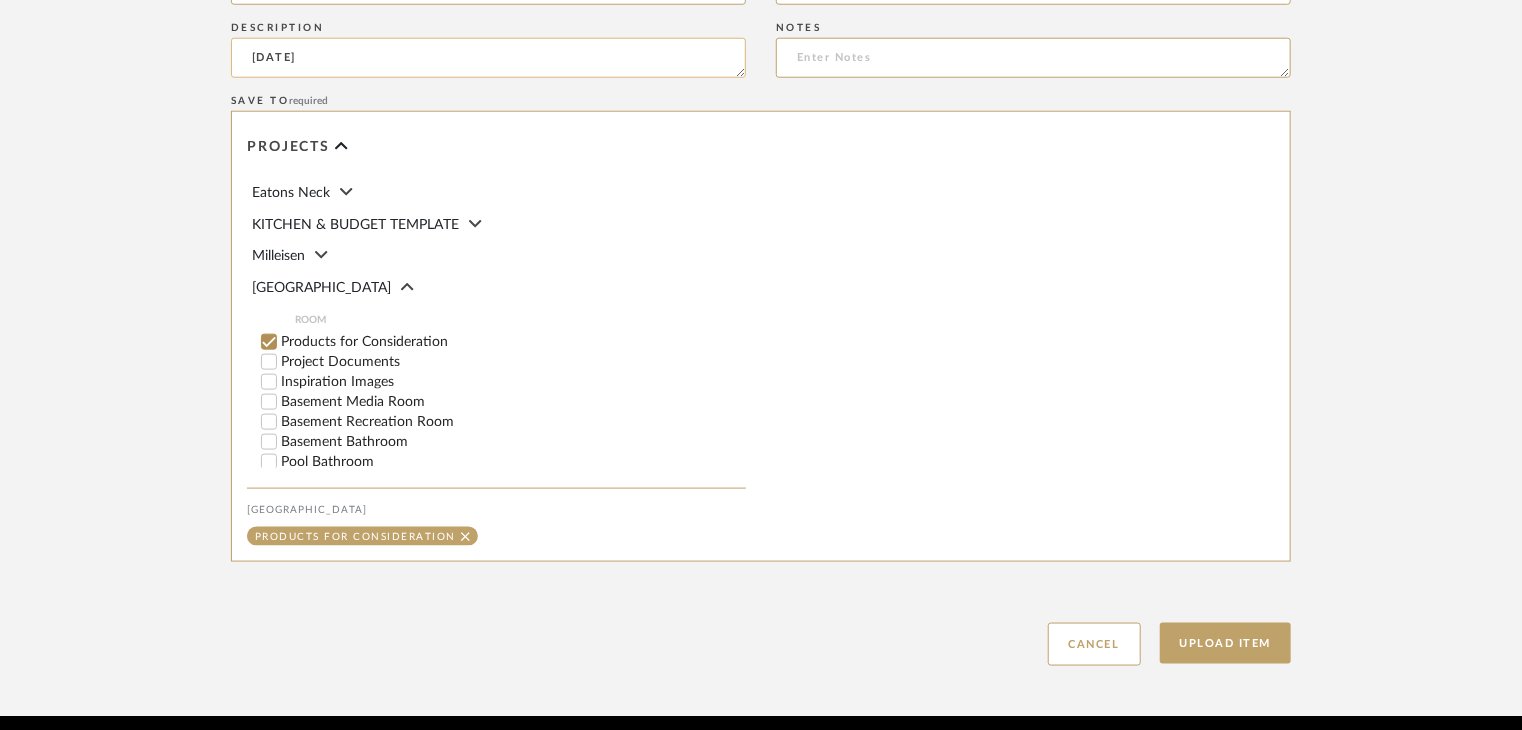 scroll, scrollTop: 1120, scrollLeft: 0, axis: vertical 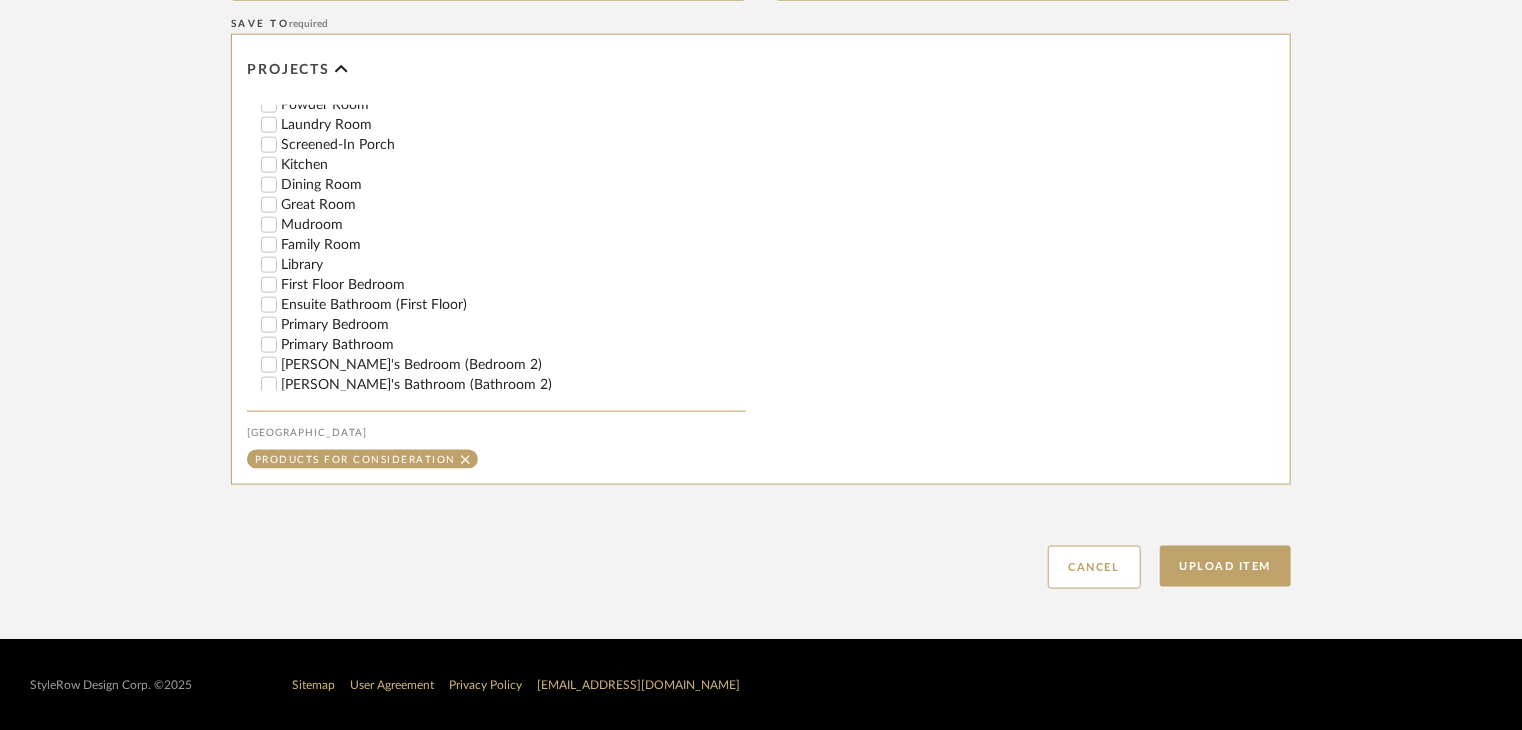 type on "[DATE]" 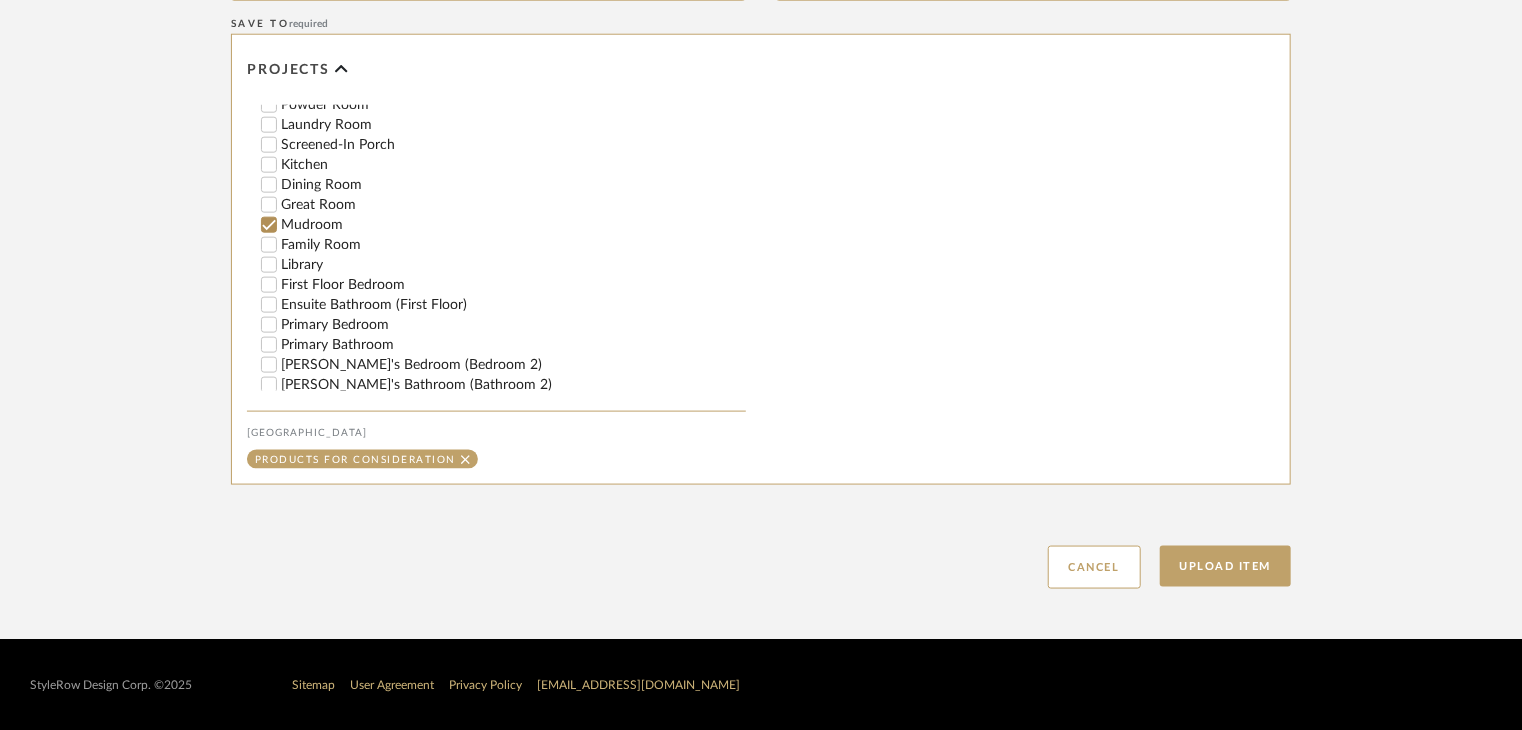 checkbox on "false" 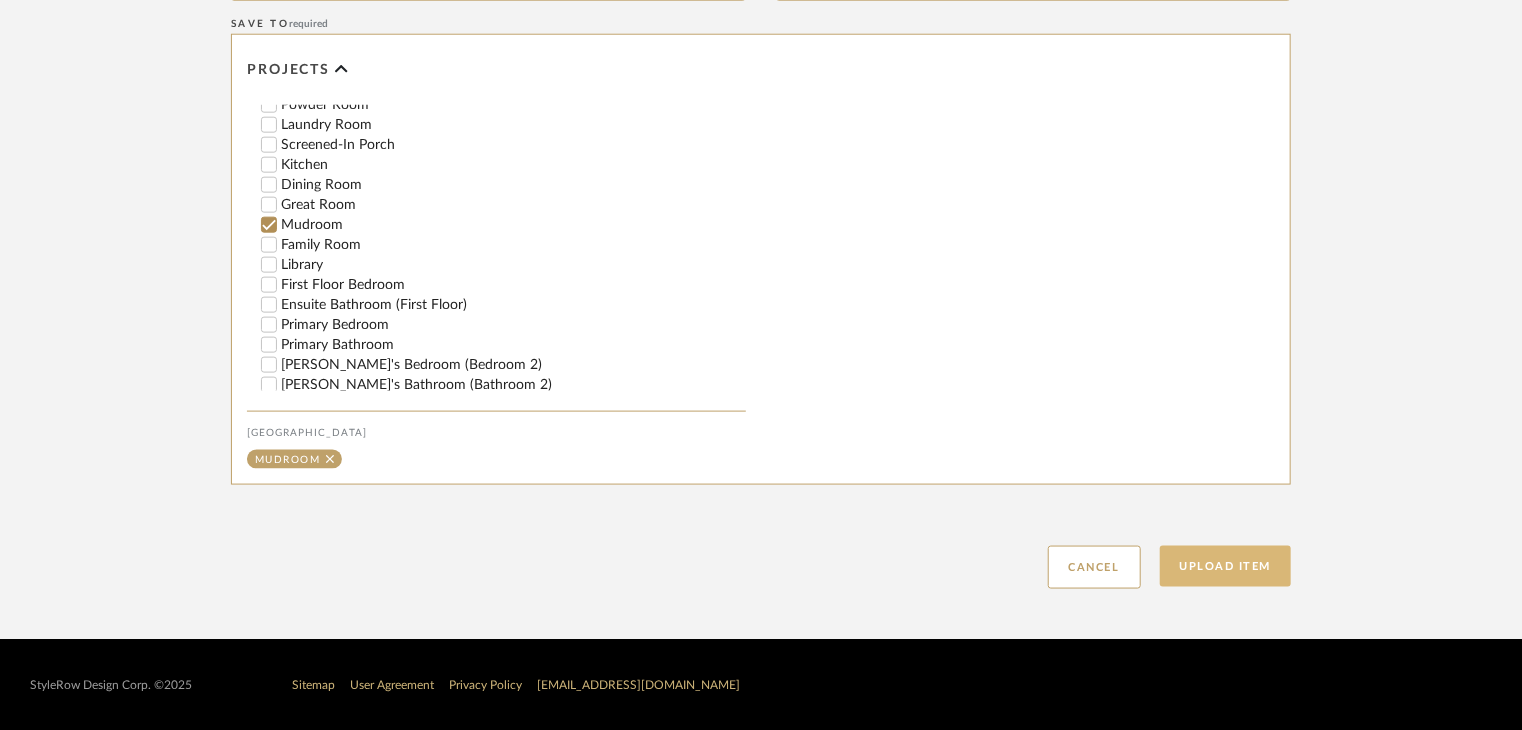 click on "Upload Item" 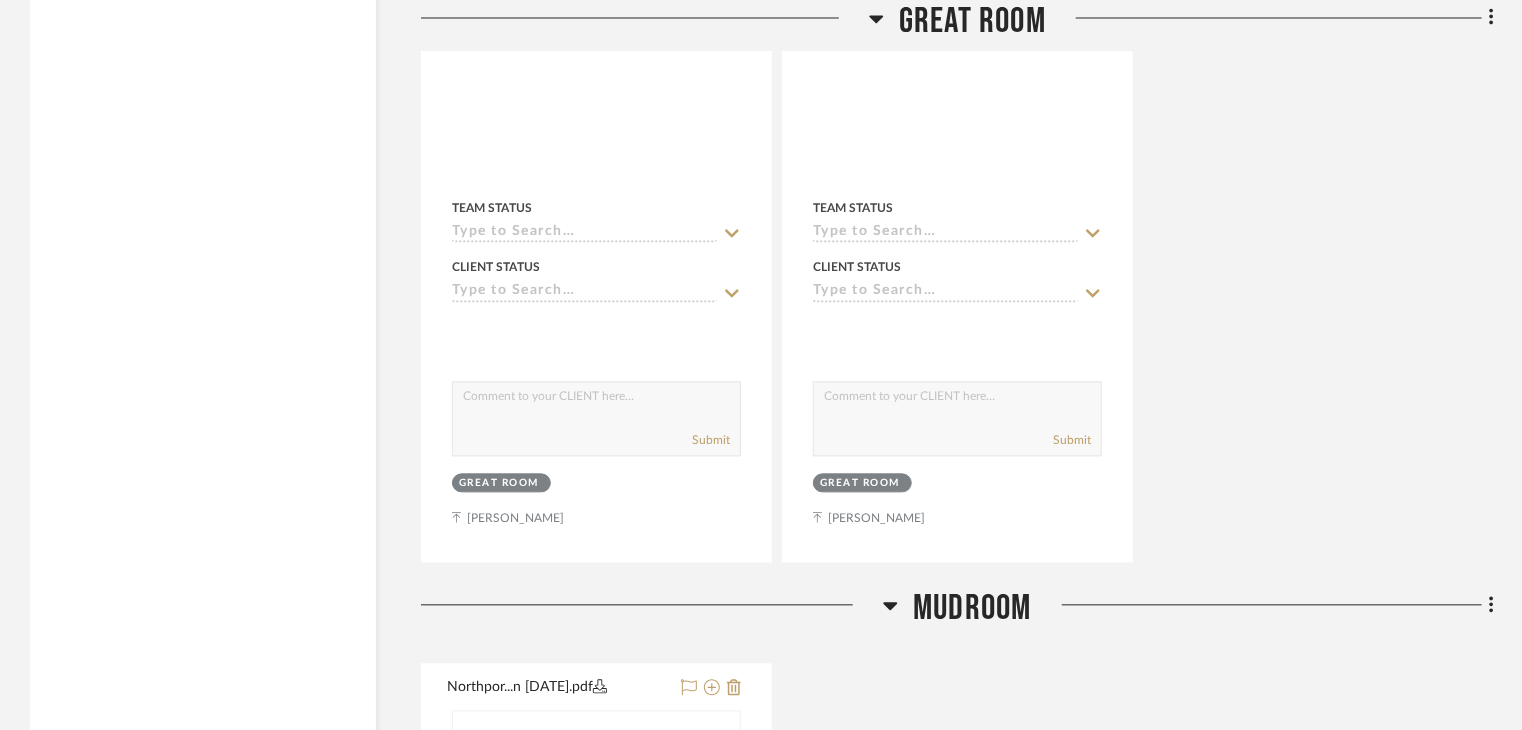 scroll, scrollTop: 10089, scrollLeft: 0, axis: vertical 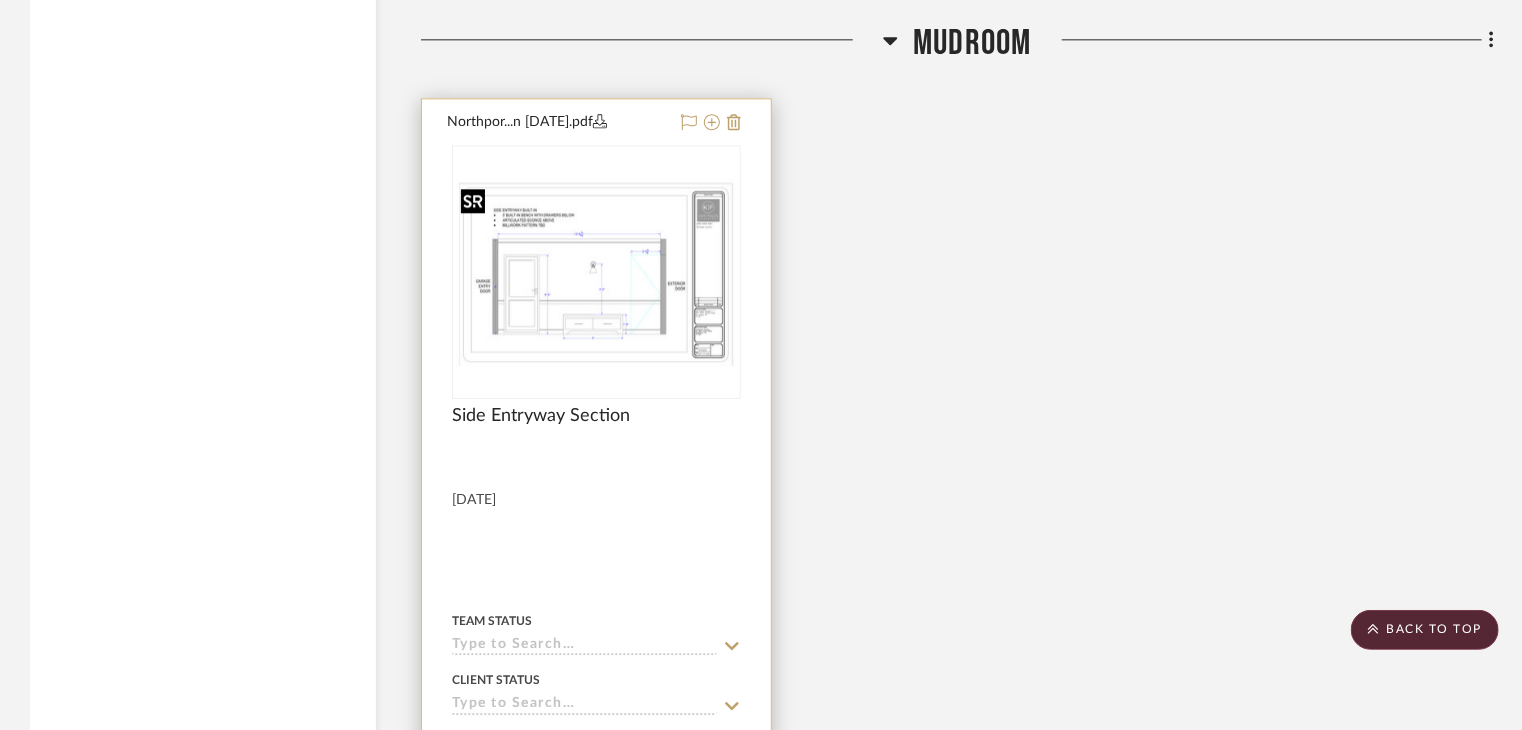 click at bounding box center (0, 0) 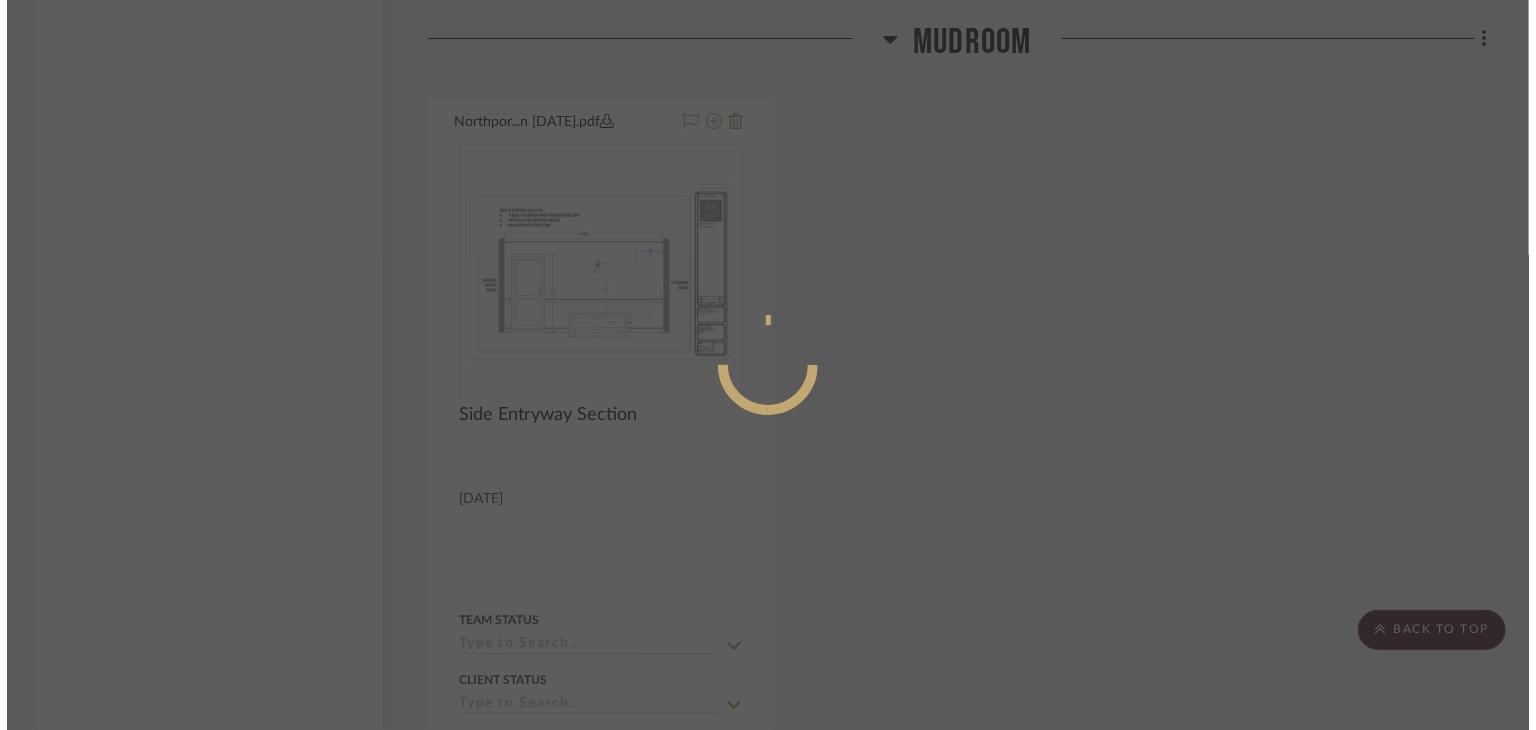 scroll, scrollTop: 0, scrollLeft: 0, axis: both 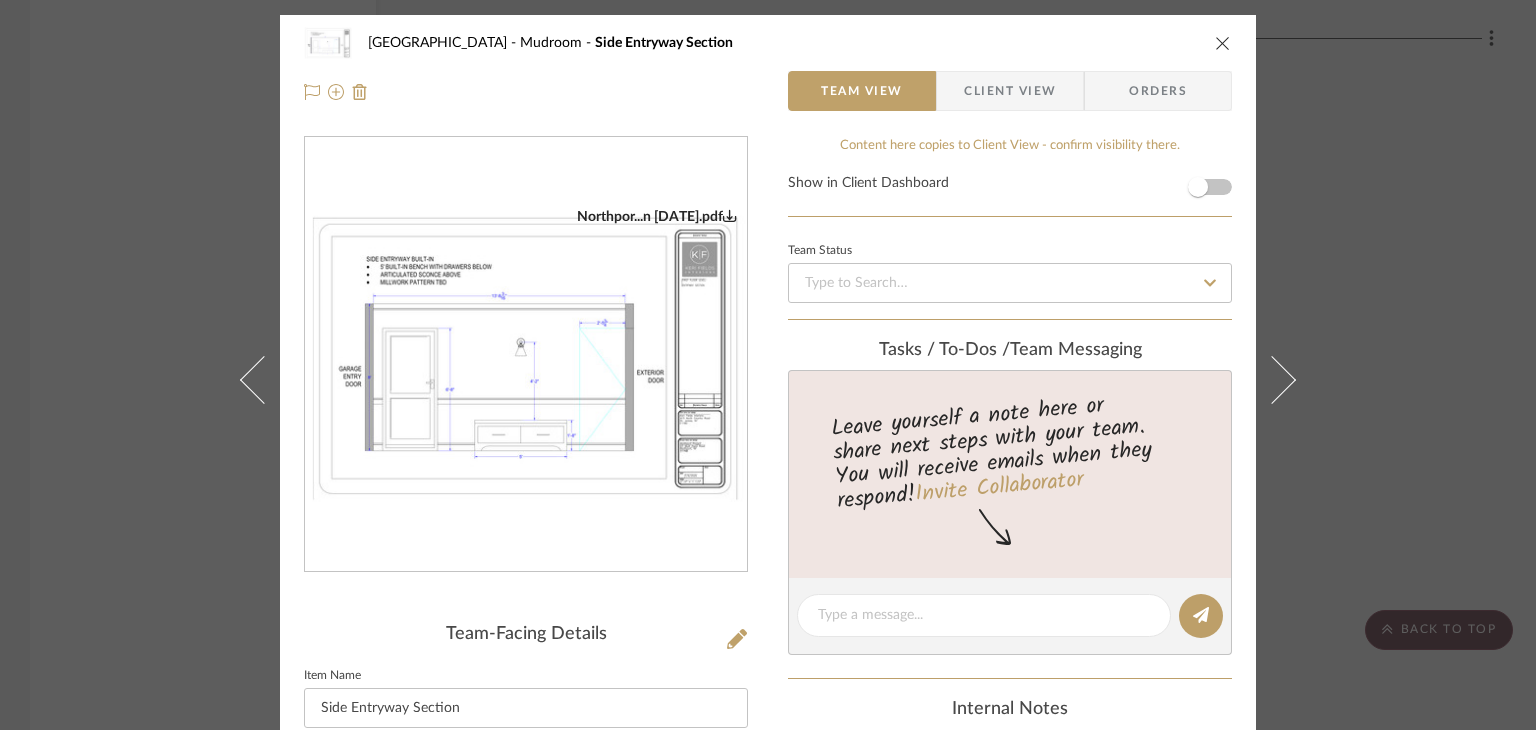 click on "[GEOGRAPHIC_DATA] Entryway Section Team View Client View Orders  Northpor...n [DATE].pdf   Team-Facing Details   Item Name  Side Entryway Section  Internal Description  [DATE] Content here copies to Client View - confirm visibility there.  Show in Client Dashboard  Team Status Tasks / To-Dos /  team Messaging  Leave yourself a note here or share next steps with your team. You will receive emails when they
respond!  Invite Collaborator Internal Notes  Documents  Choose a file  or drag it here. Change Room/Update Quantity  Mudroom  *To create a new room/section do that from main project page    [PERSON_NAME]" at bounding box center [768, 365] 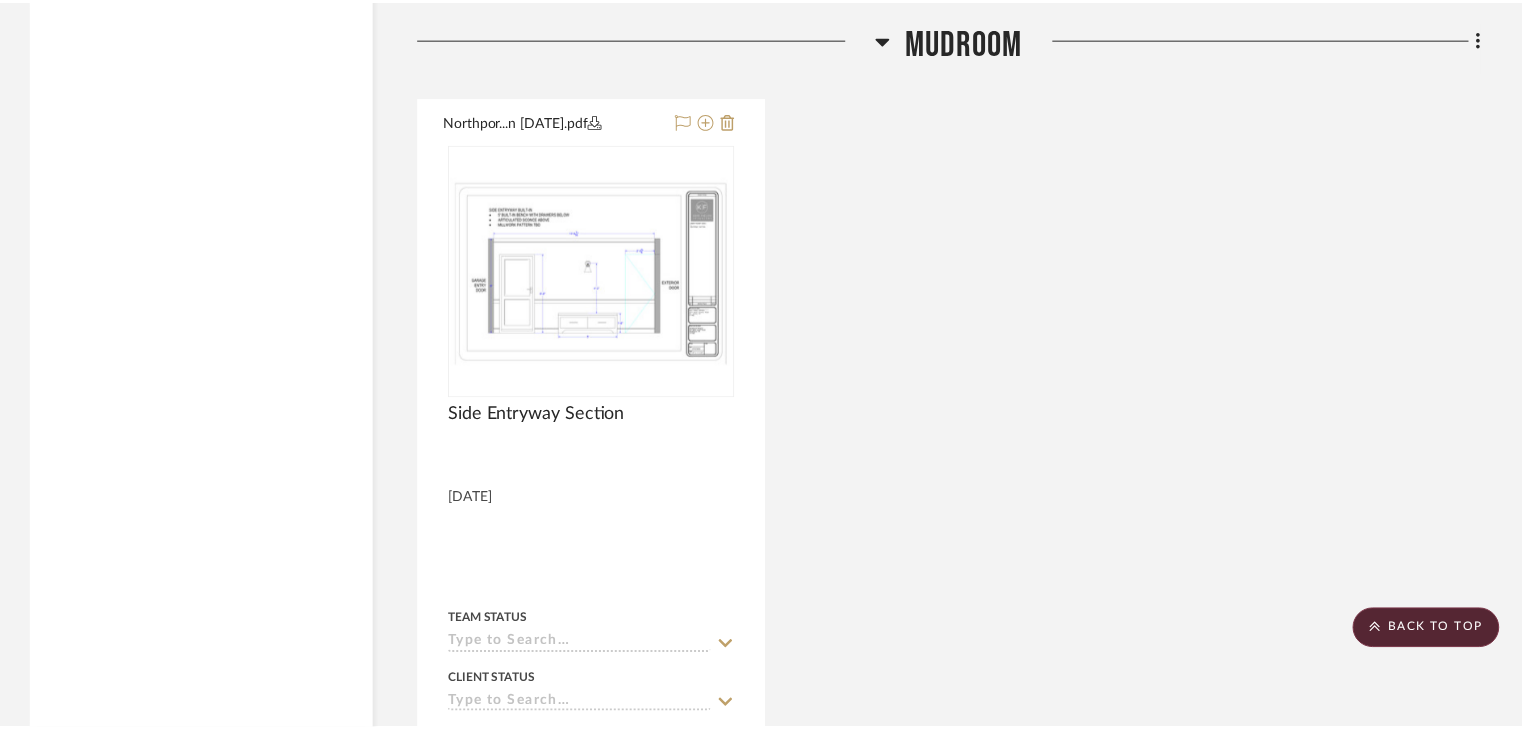 scroll, scrollTop: 10089, scrollLeft: 0, axis: vertical 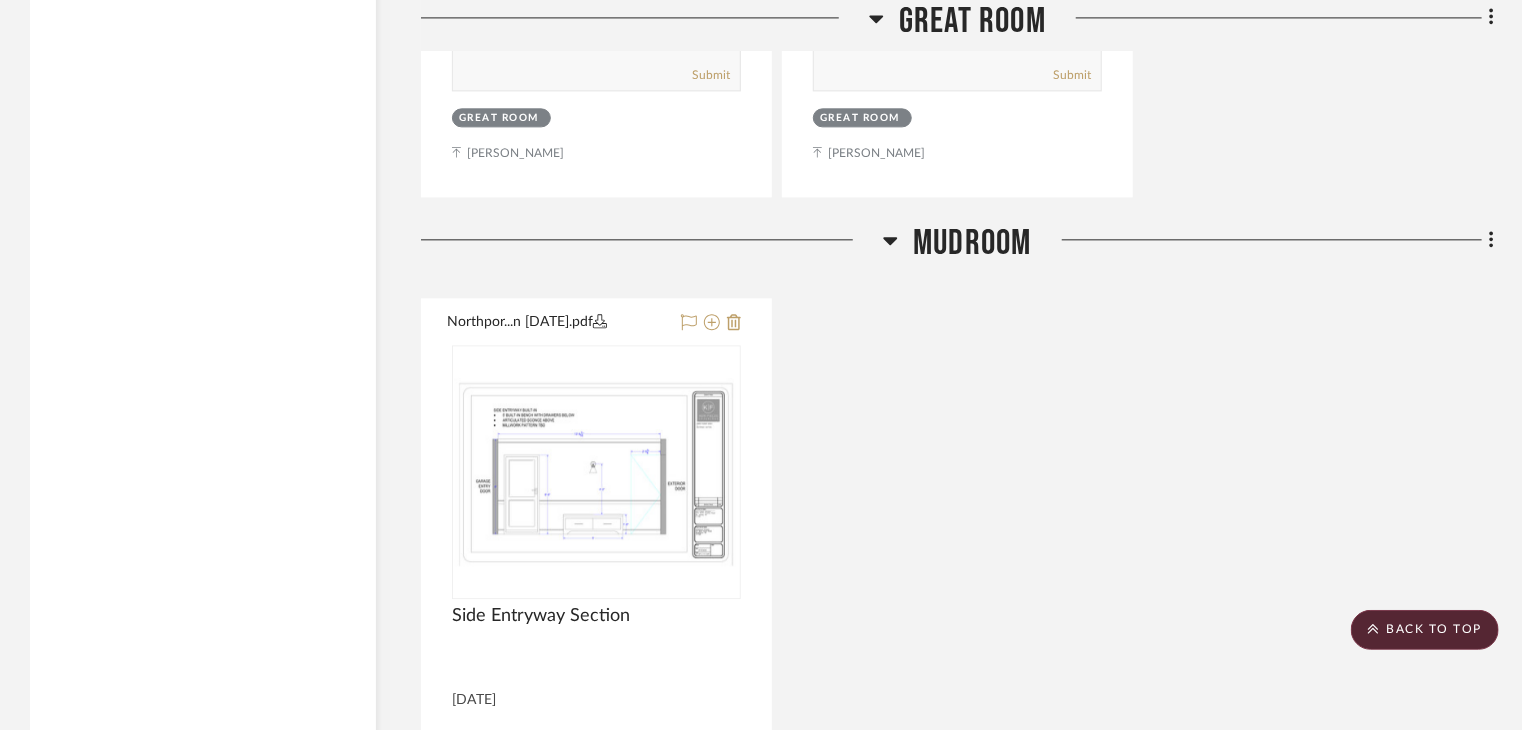 drag, startPoint x: 1481, startPoint y: 629, endPoint x: 1476, endPoint y: 529, distance: 100.12492 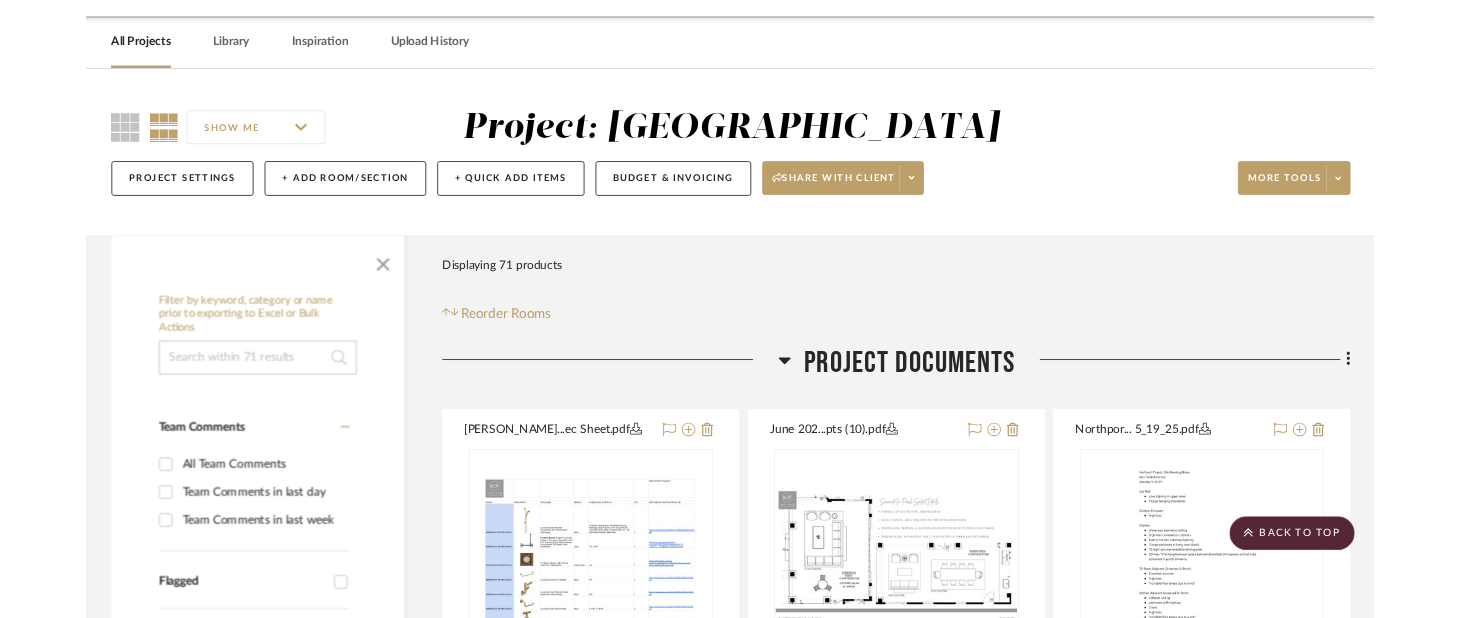 scroll, scrollTop: 0, scrollLeft: 0, axis: both 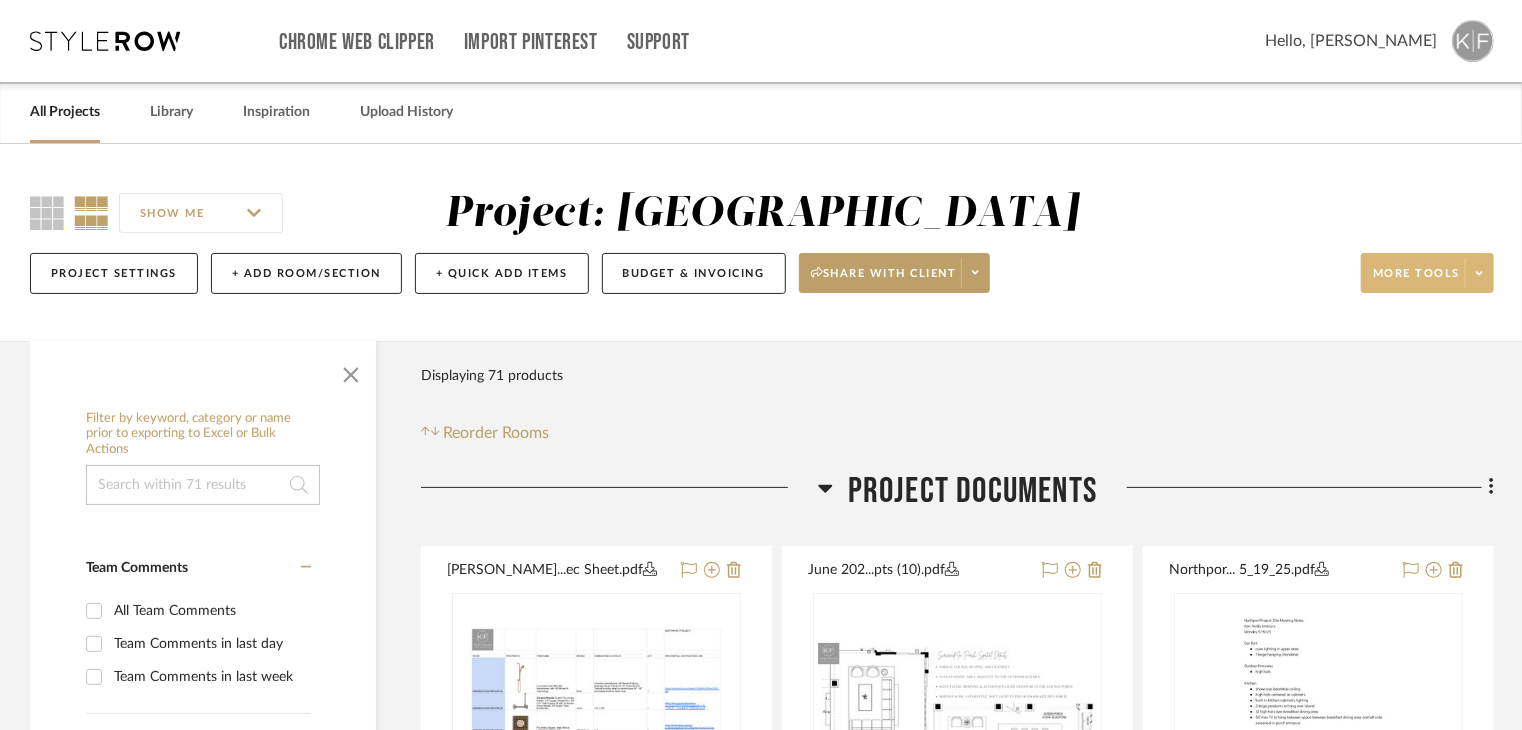 click on "More tools" 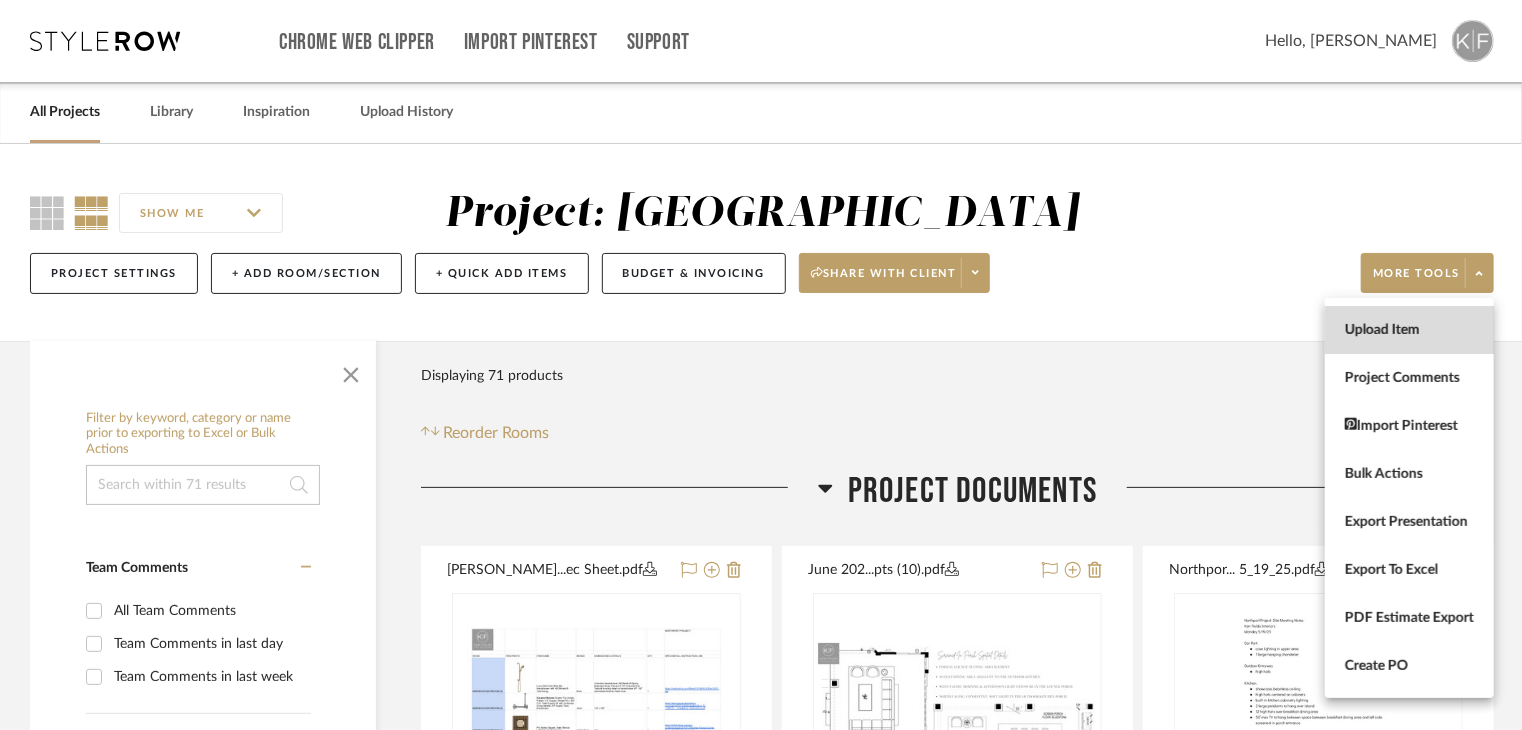 click on "Upload Item" at bounding box center (1409, 330) 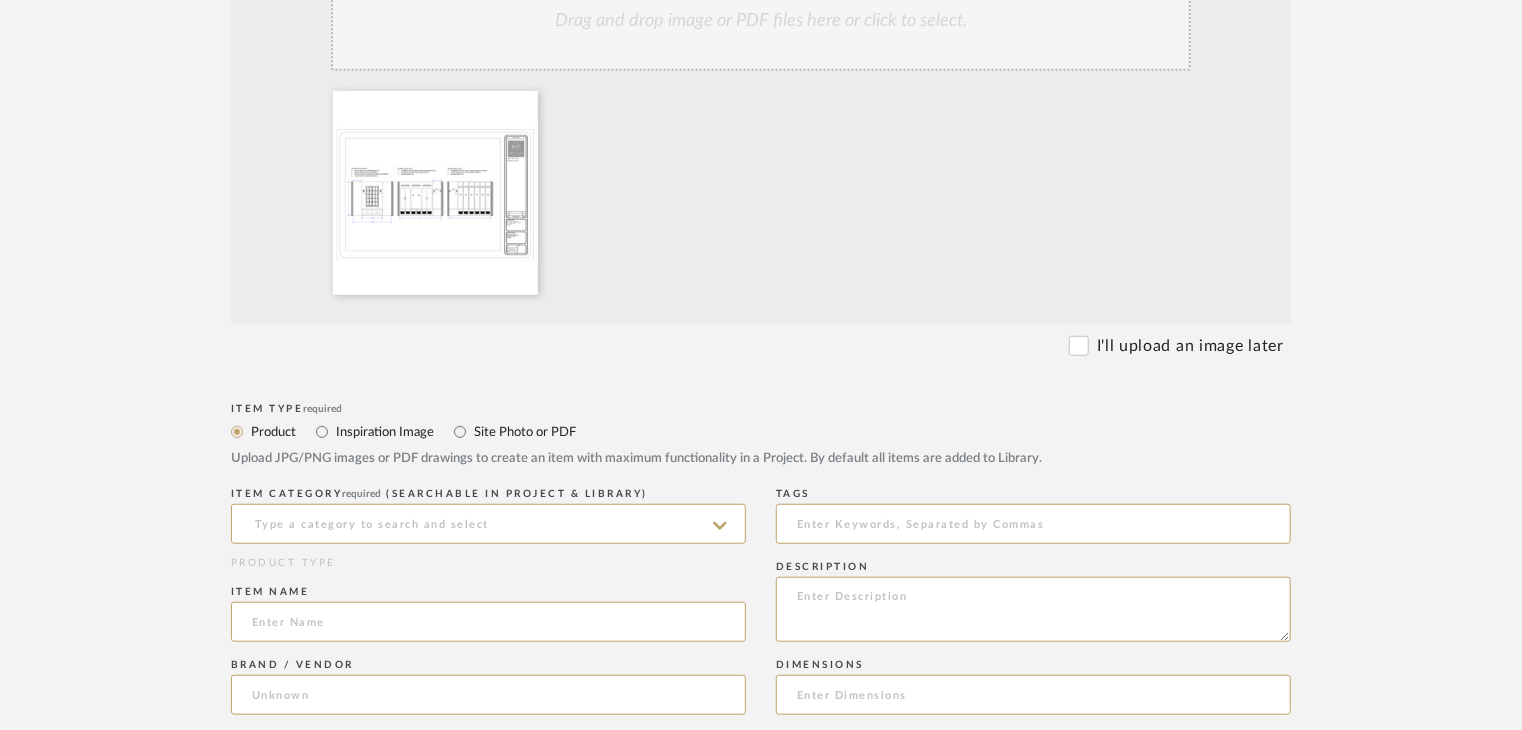 scroll, scrollTop: 600, scrollLeft: 0, axis: vertical 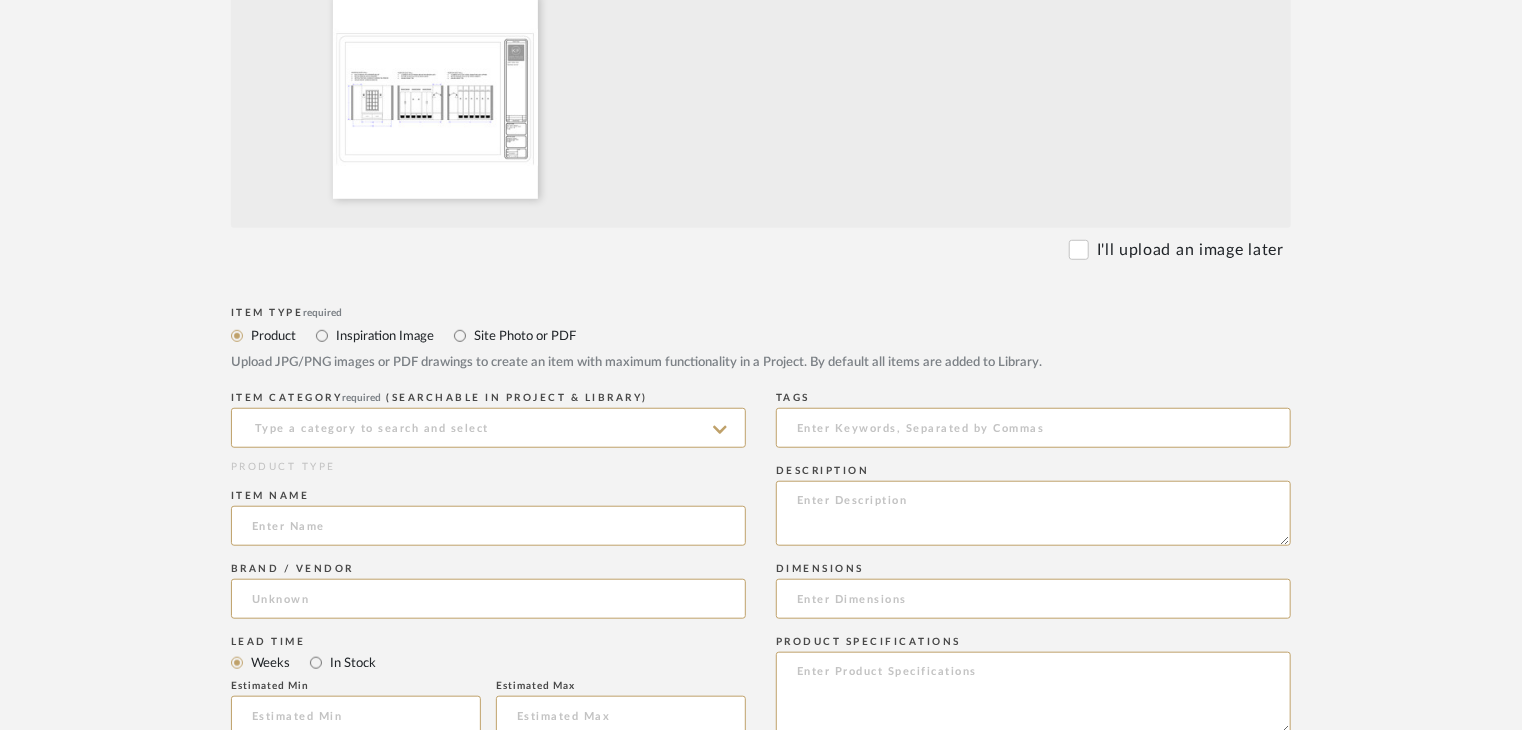 click on "Product Inspiration Image  Site Photo or PDF   Upload JPG/PNG images or PDF drawings to create an item with maximum functionality in a Project. By default all items are added to Library." 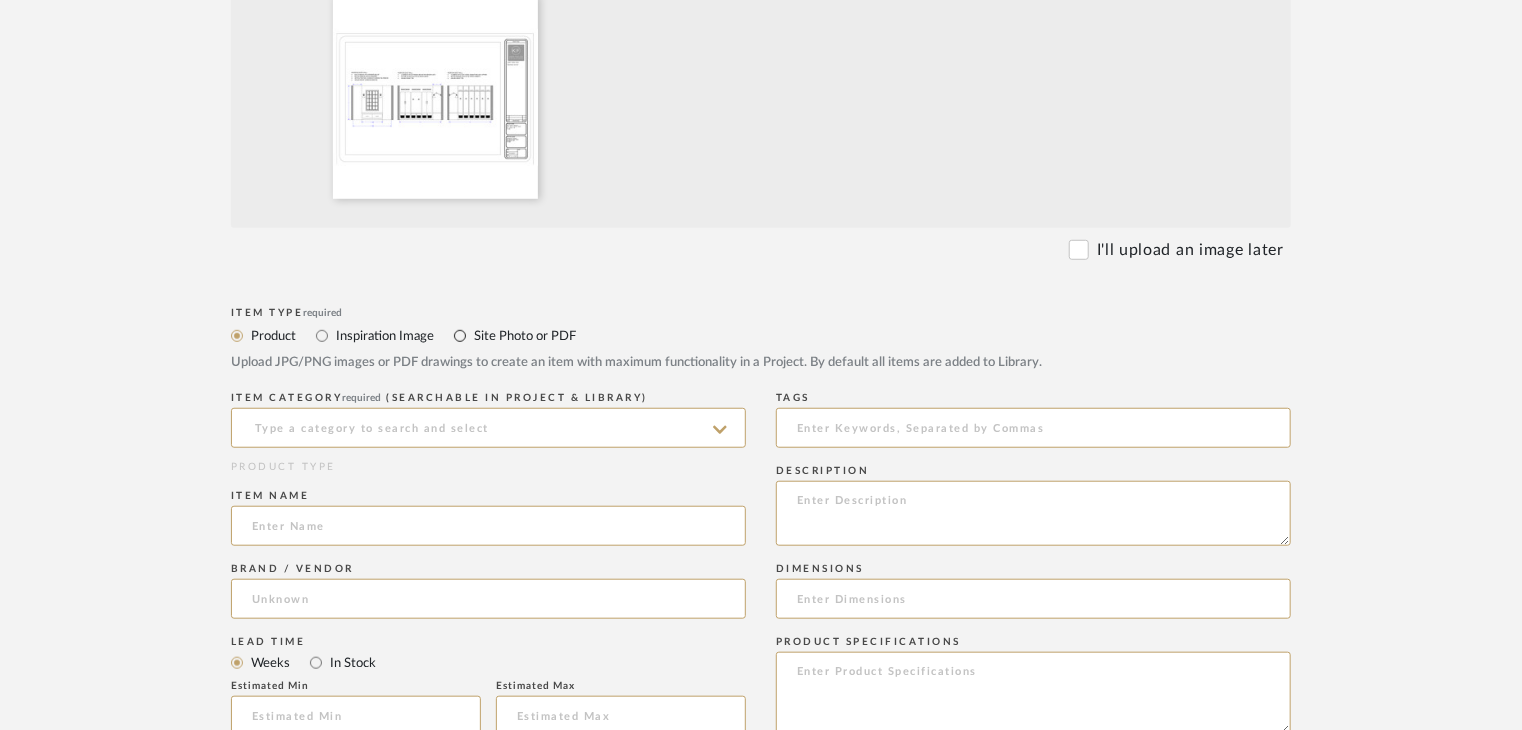click on "Site Photo or PDF" at bounding box center (460, 336) 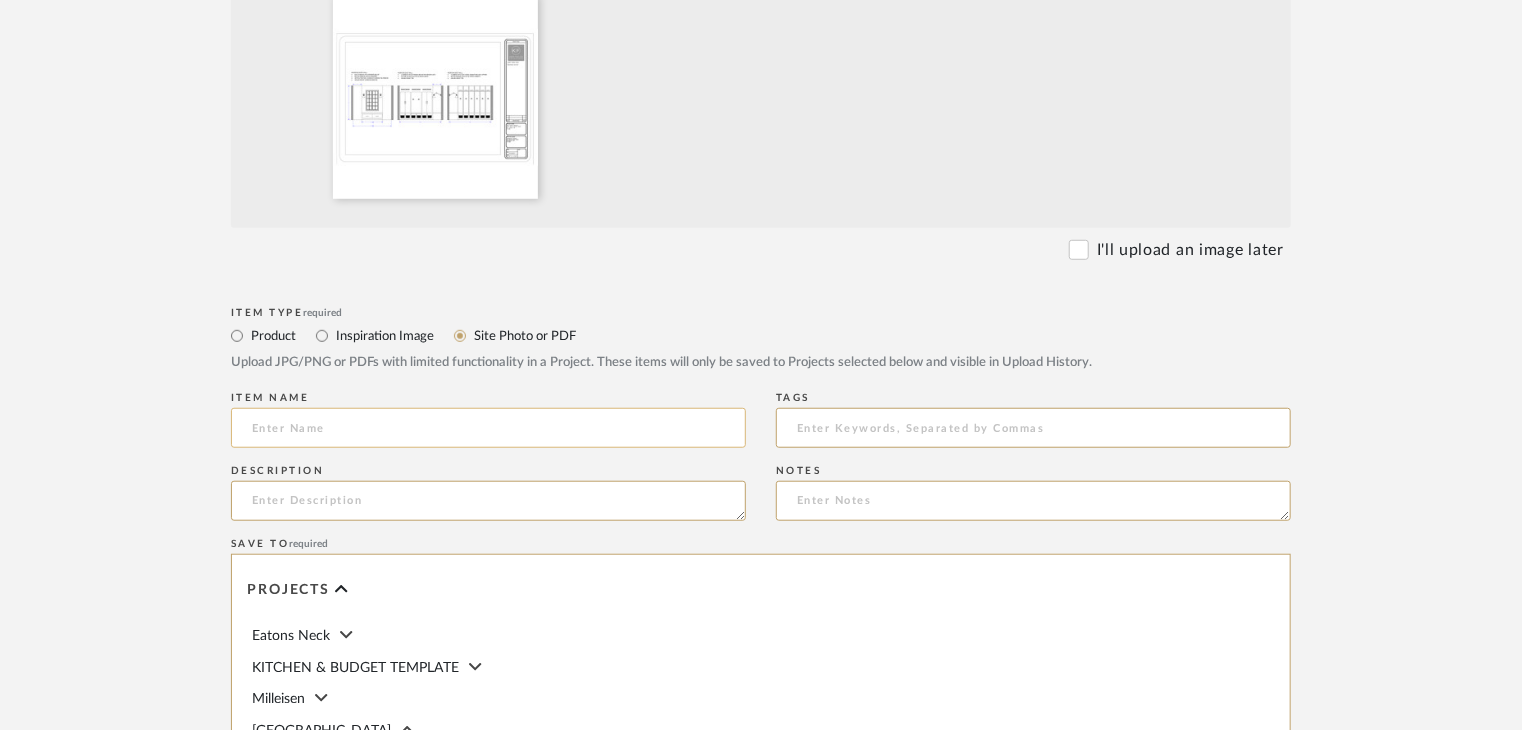 click 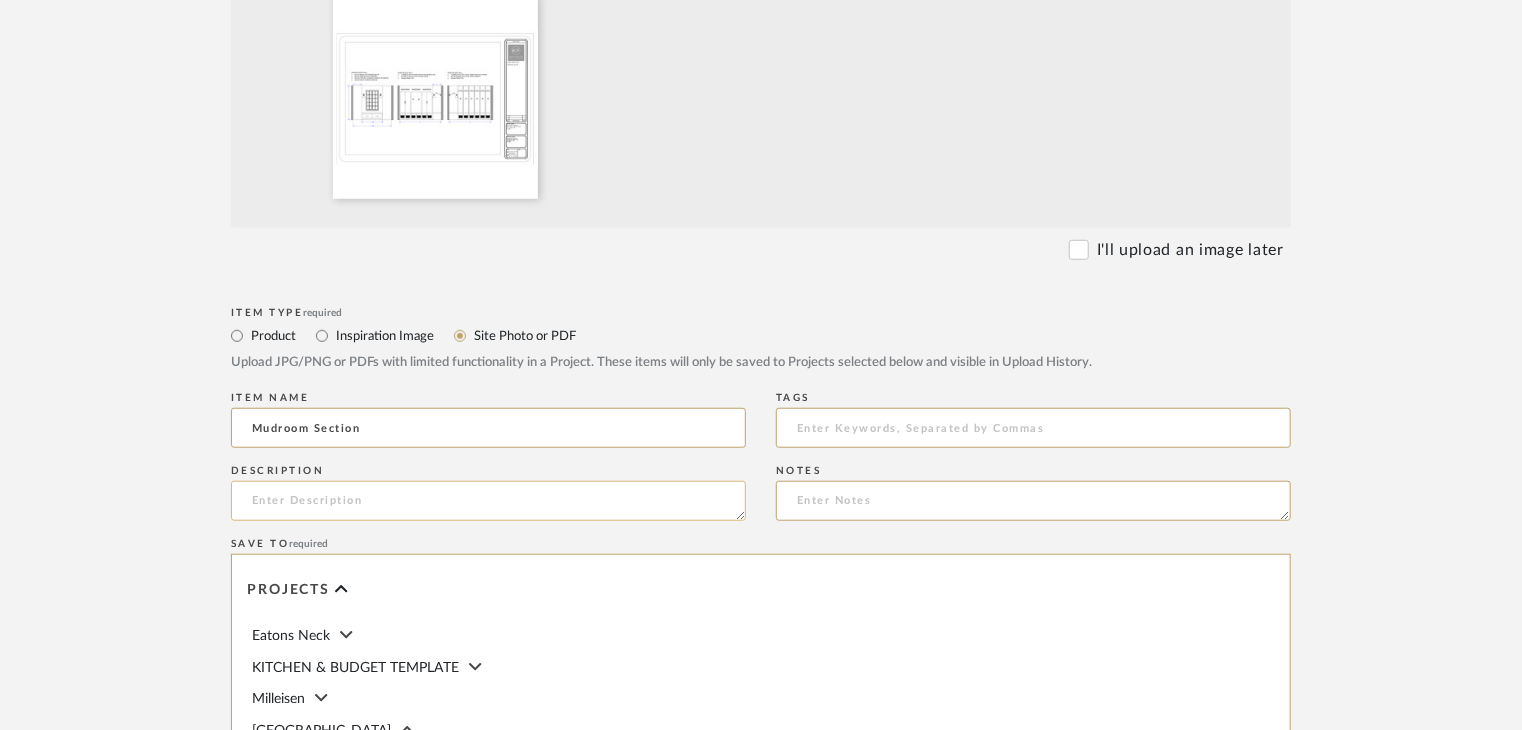type on "Mudroom Section" 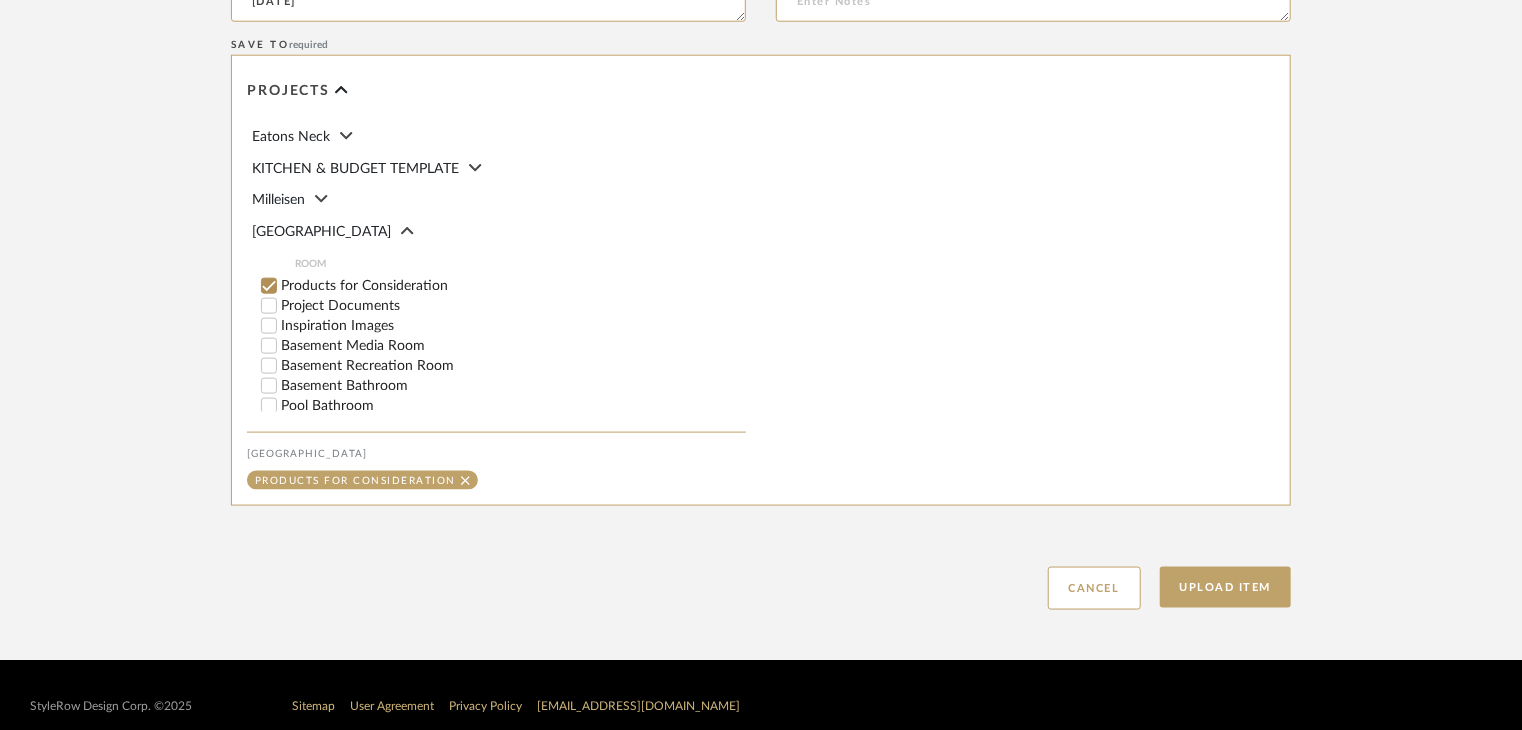 scroll, scrollTop: 1100, scrollLeft: 0, axis: vertical 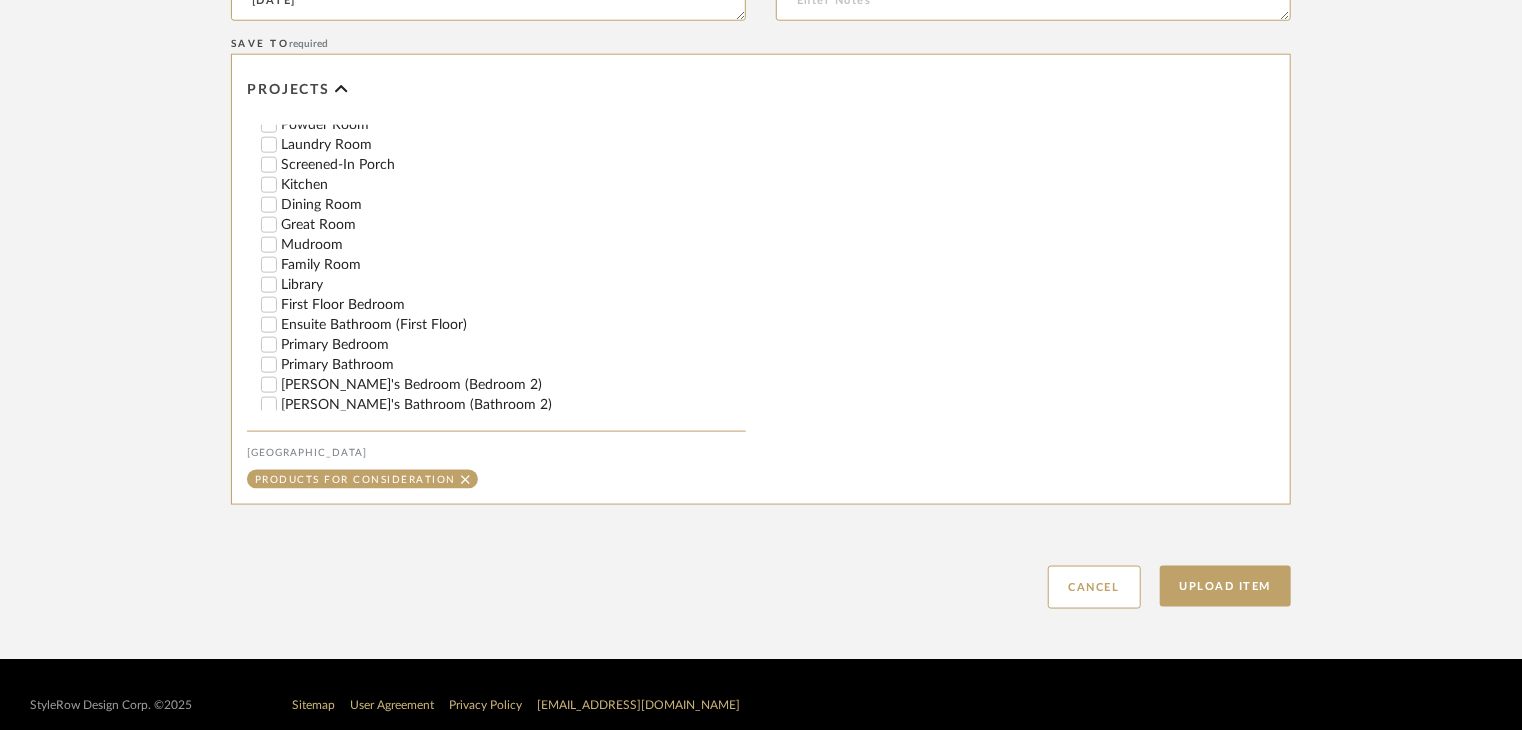 type on "[DATE]" 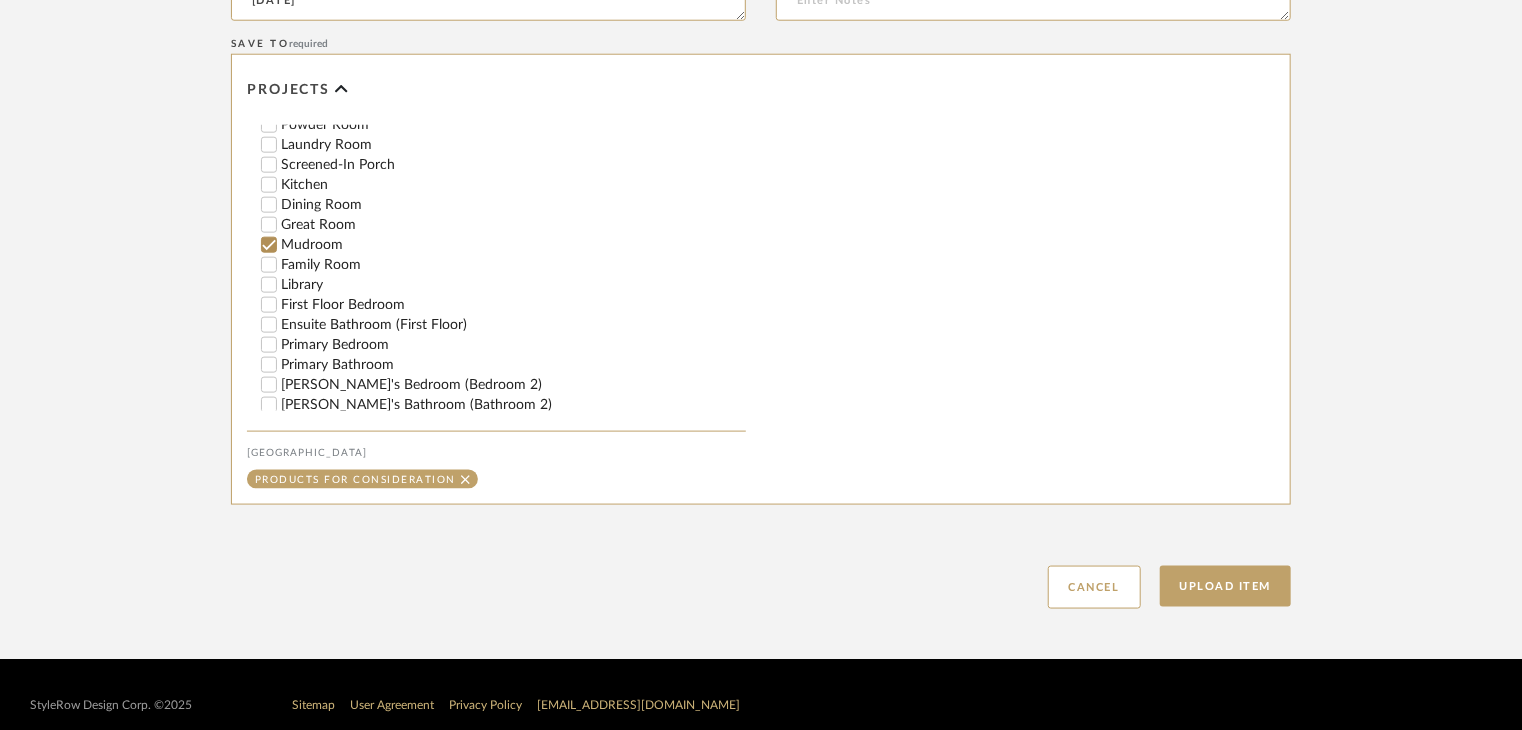 checkbox on "false" 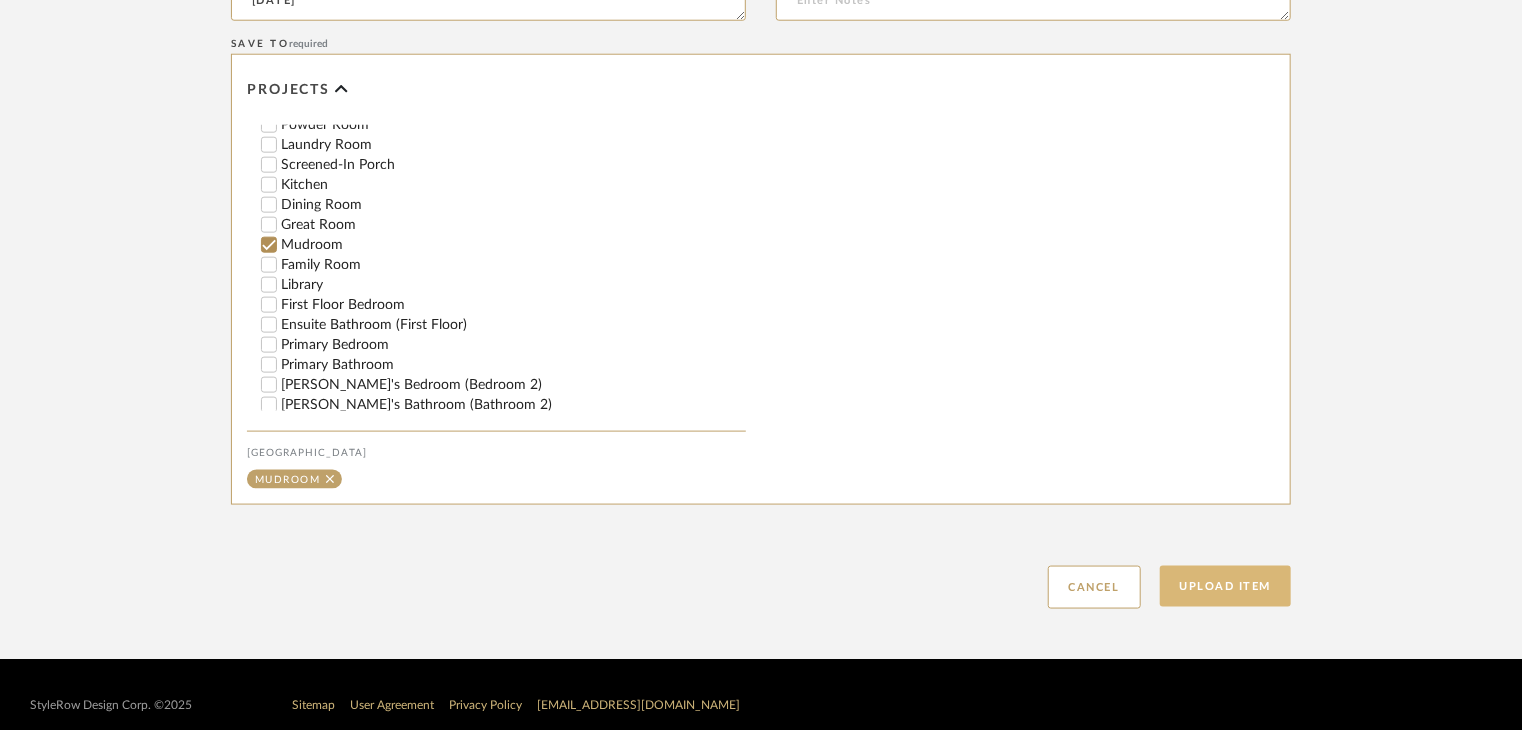 click on "Upload Item" 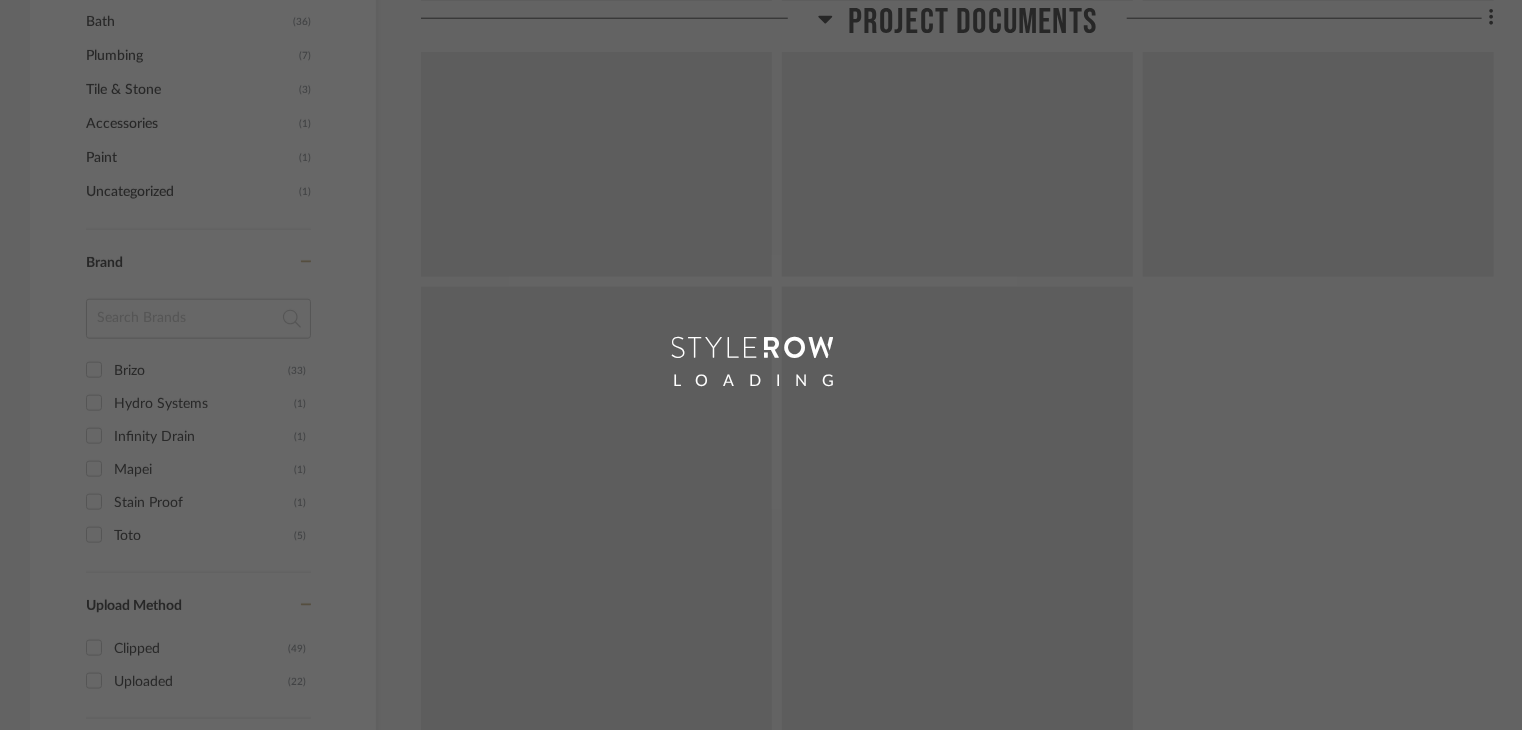 scroll, scrollTop: 0, scrollLeft: 0, axis: both 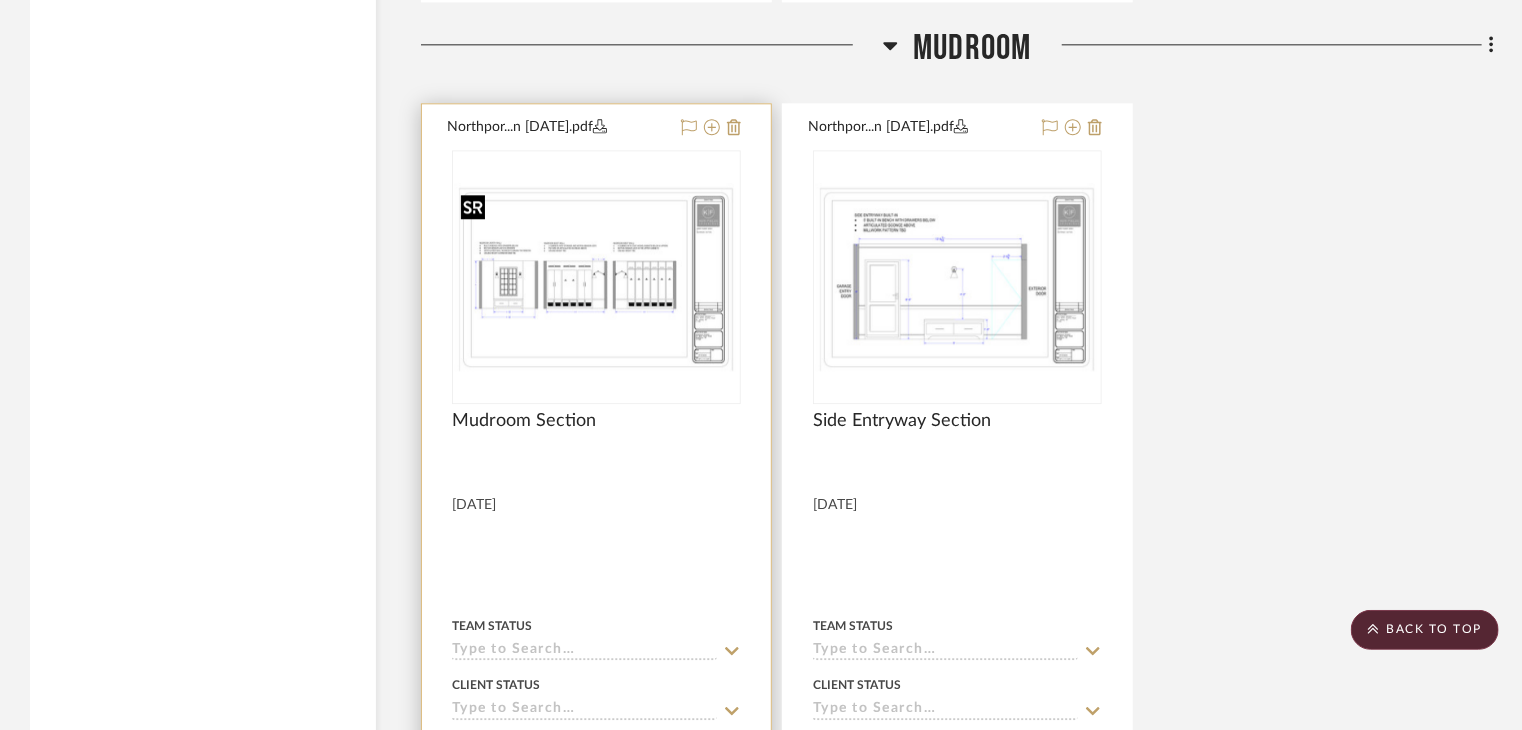 click at bounding box center [0, 0] 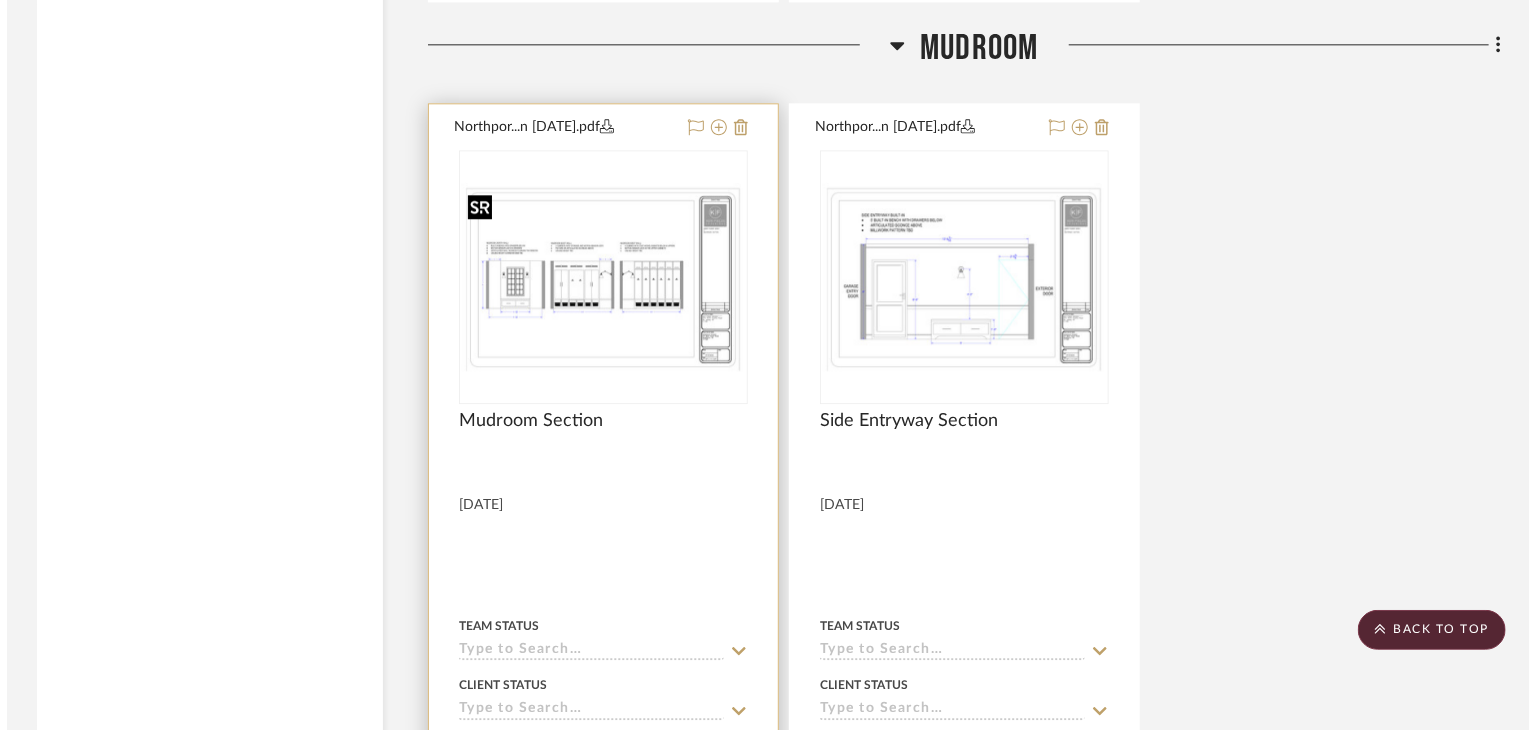 scroll, scrollTop: 0, scrollLeft: 0, axis: both 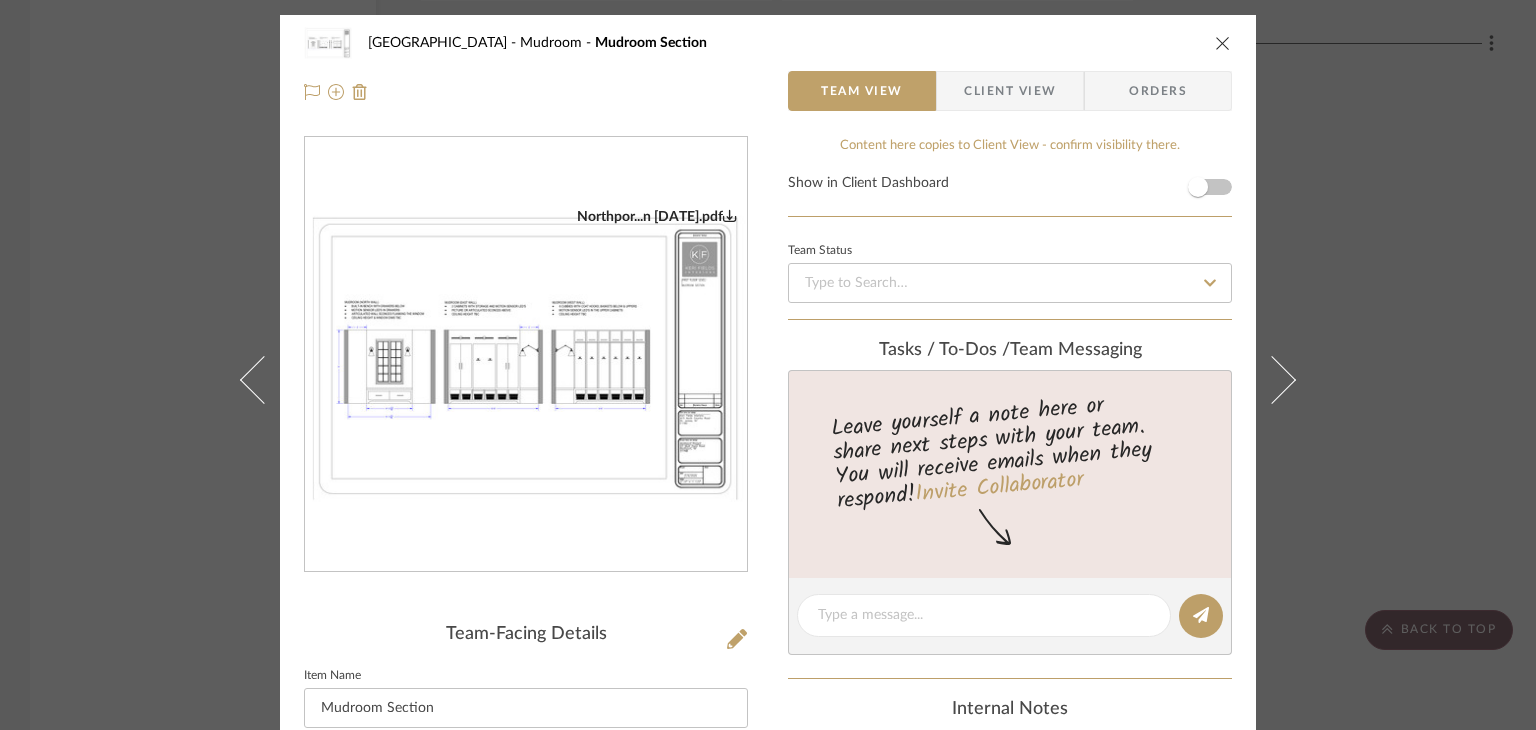 click on "[GEOGRAPHIC_DATA] Mudroom Section Team View Client View Orders  Northpor...n [DATE].pdf   Team-Facing Details   Item Name  Mudroom Section  Internal Description  [DATE] Content here copies to Client View - confirm visibility there.  Show in Client Dashboard  Team Status Tasks / To-Dos /  team Messaging  Leave yourself a note here or share next steps with your team. You will receive emails when they
respond!  Invite Collaborator Internal Notes  Documents  Choose a file  or drag it here. Change Room/Update Quantity  Mudroom  *To create a new room/section do that from main project page    [PERSON_NAME]" at bounding box center [768, 365] 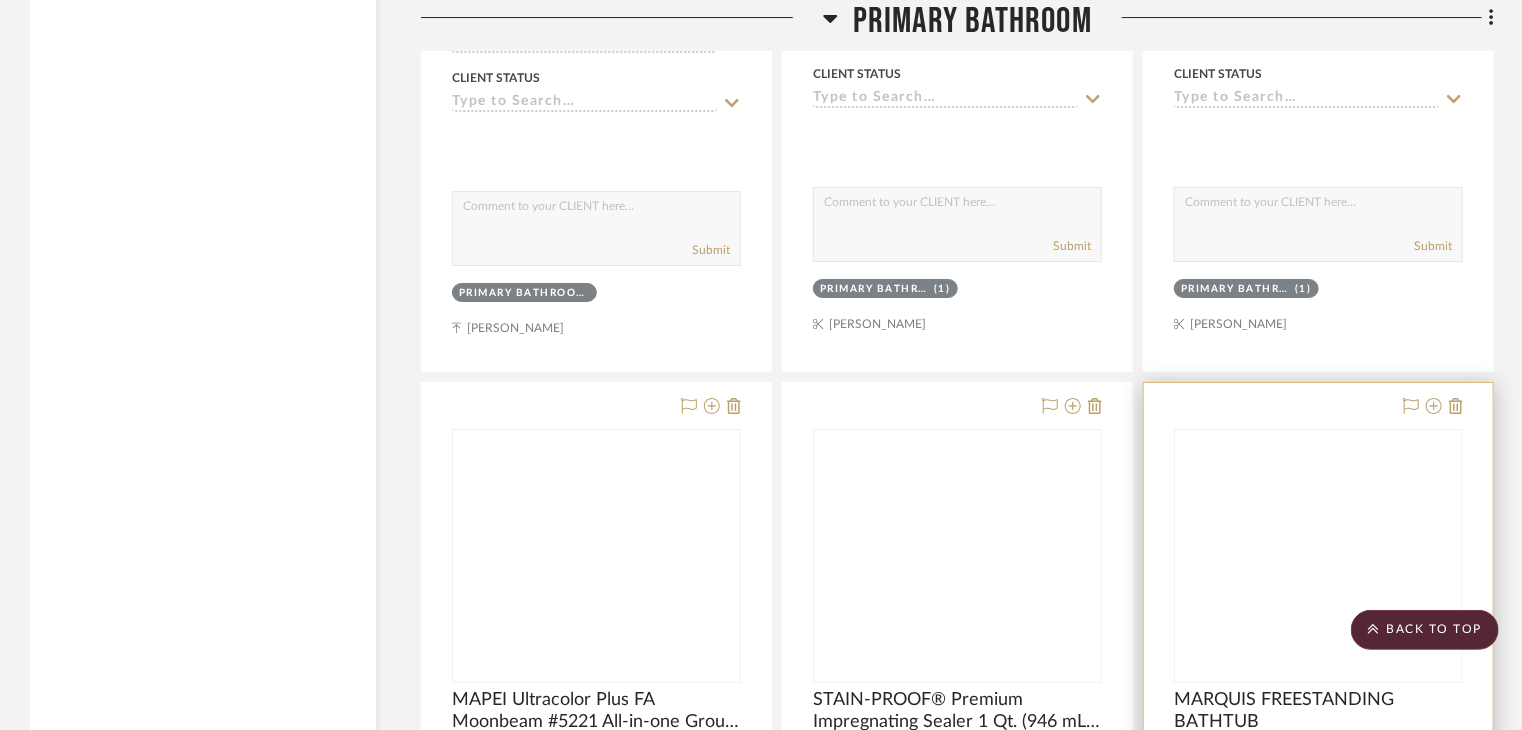 scroll, scrollTop: 15289, scrollLeft: 0, axis: vertical 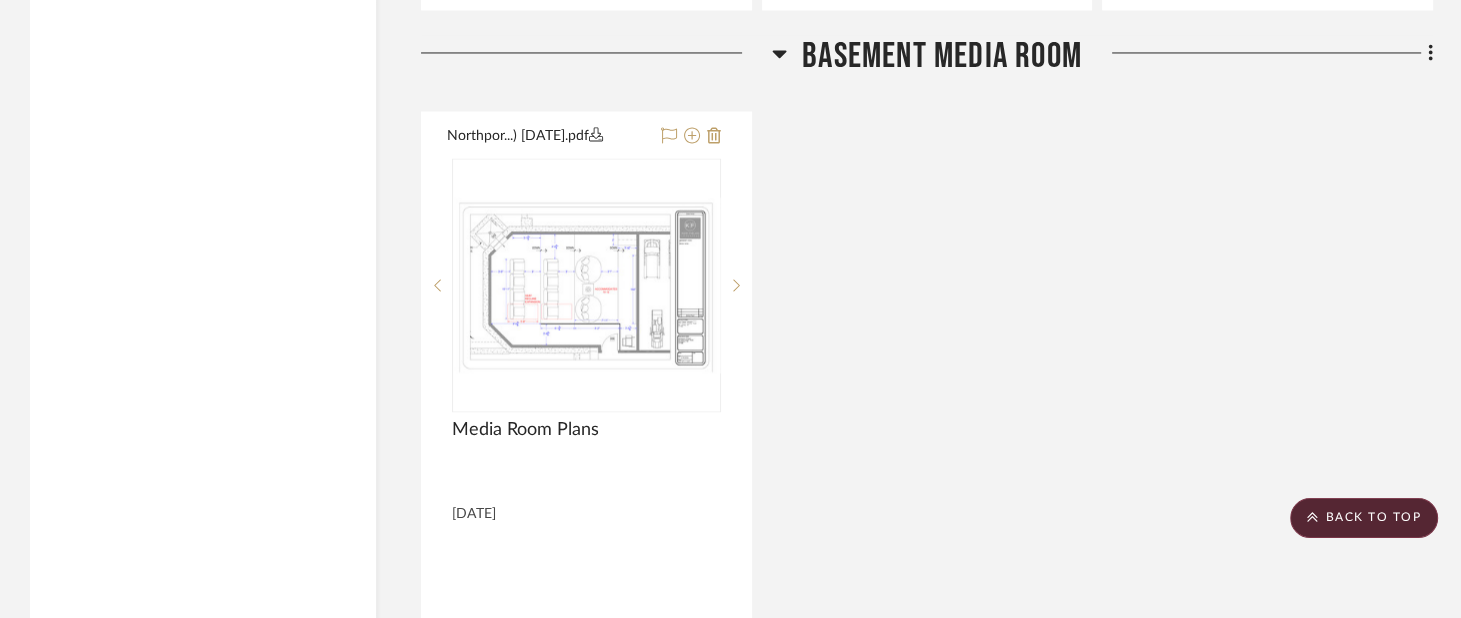 click on "Filter by keyword, category or name prior to exporting to Excel or Bulk Actions Team Comments All Team Comments Team Comments in last day Team Comments in last week Flagged Shared with Client Client Comments All Client Comments Client Comments in last day Client Comments in last week Added To PO Category  Bath   (36)   Plumbing   (7)   Tile & Stone   (3)   Accessories    (1)   Paint   (1)   Uncategorized   (1)  Brand Brizo  (33)  Hydro Systems  (1)  Infinity Drain  (1)  Mapei  (1)  Stain Proof  (1)  Toto  (5)  Upload Method Clipped  (49)  Uploaded  (22)  Added By [PERSON_NAME]  (71)  Item Type Product  (49)  Inspiration Image  (11)  Site Photo or PDF  (11)  Lead Time Weeks In Stock Price 0  7,500 +  0 7500  Filter Products   Displaying 72 products  Reorder Rooms LOADING Project Documents  [PERSON_NAME]...ec Sheet.pdf   Primary Bathroom, Bathroom 2 & Bathroom 4 Plumbing Schedule  By  Unknown  [DATE]
Team Status Client Status client Comments:  Submit   Project Documents     [PERSON_NAME]  June 202...pts (10).pdf" 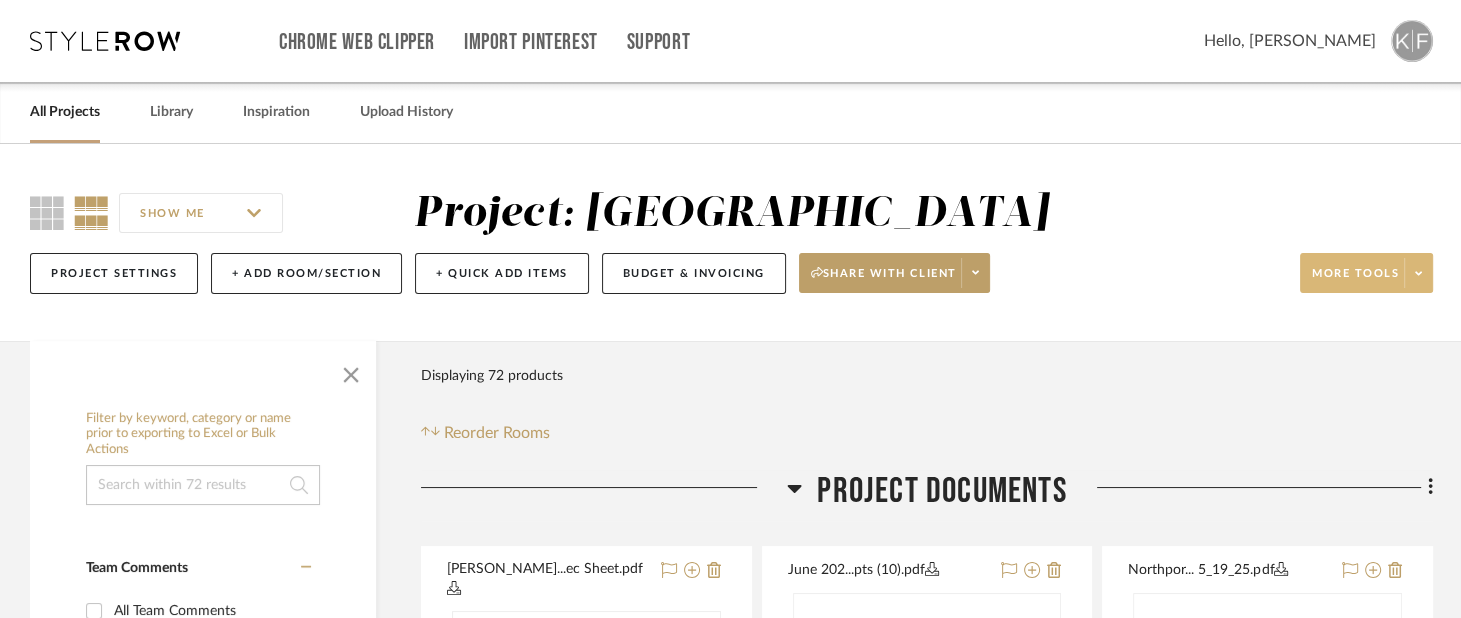 click 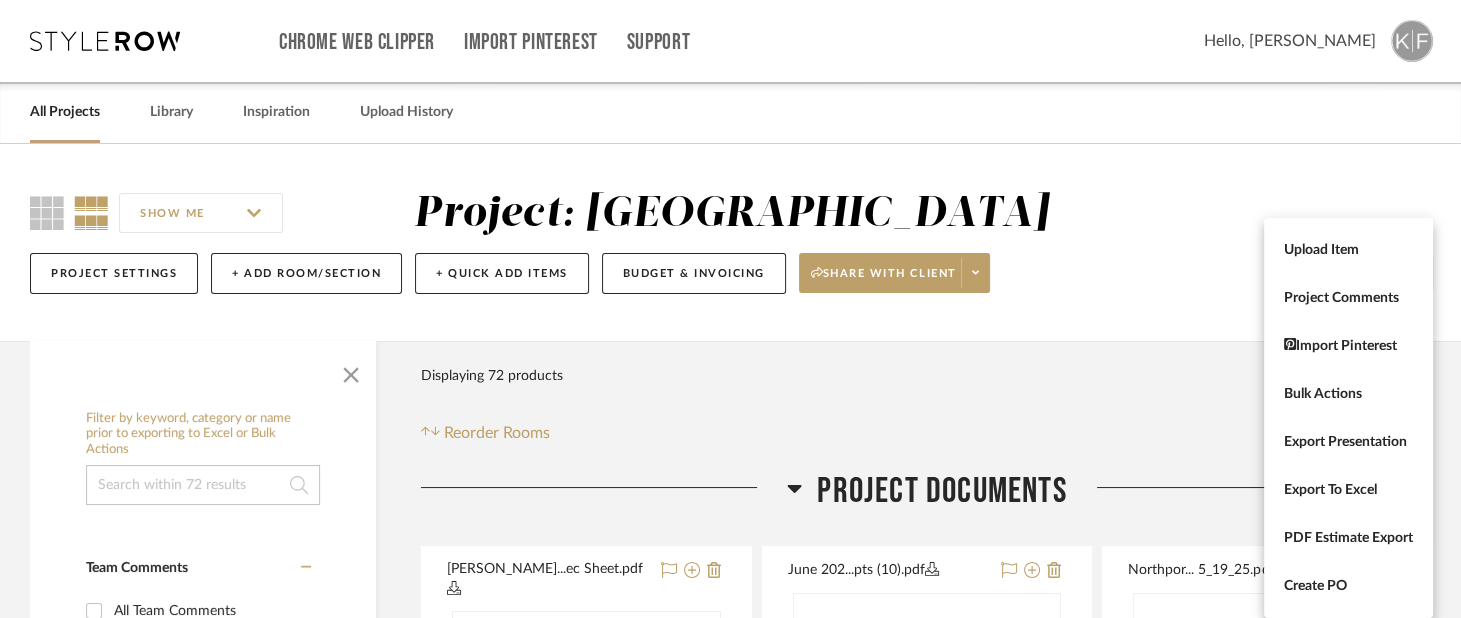 click on "Upload Item" at bounding box center (1348, 250) 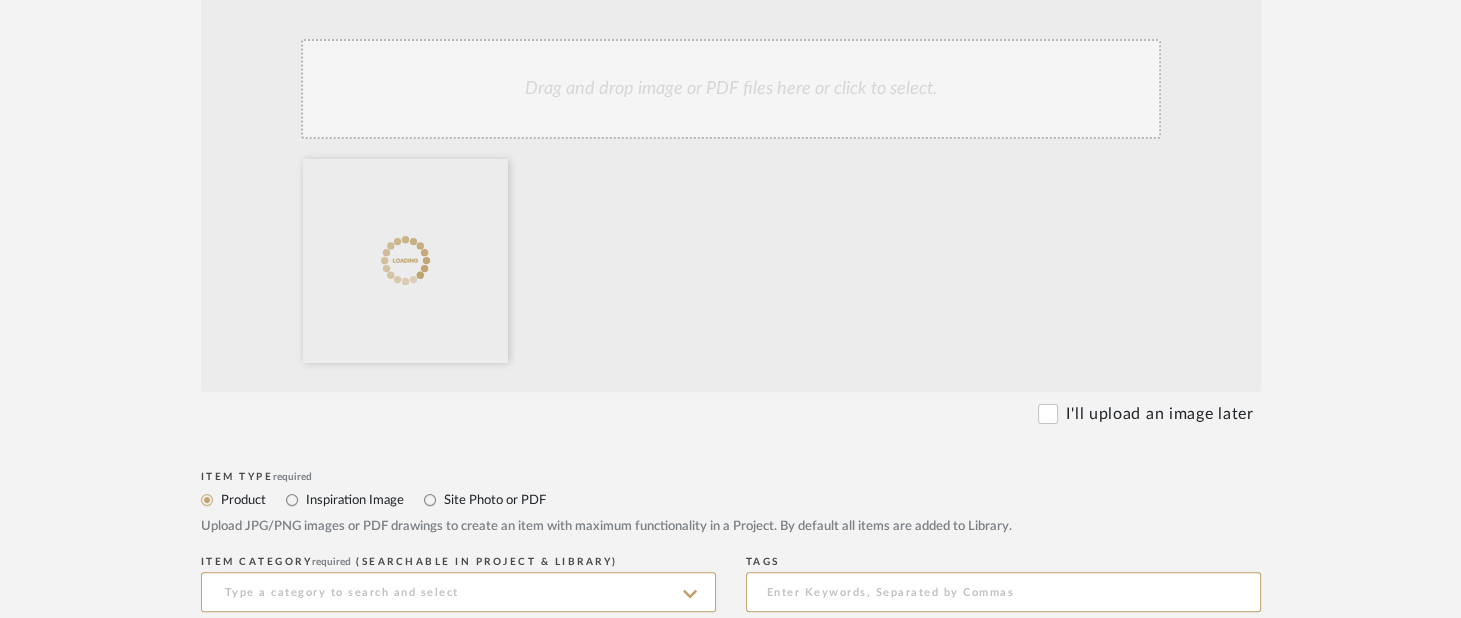 scroll, scrollTop: 500, scrollLeft: 0, axis: vertical 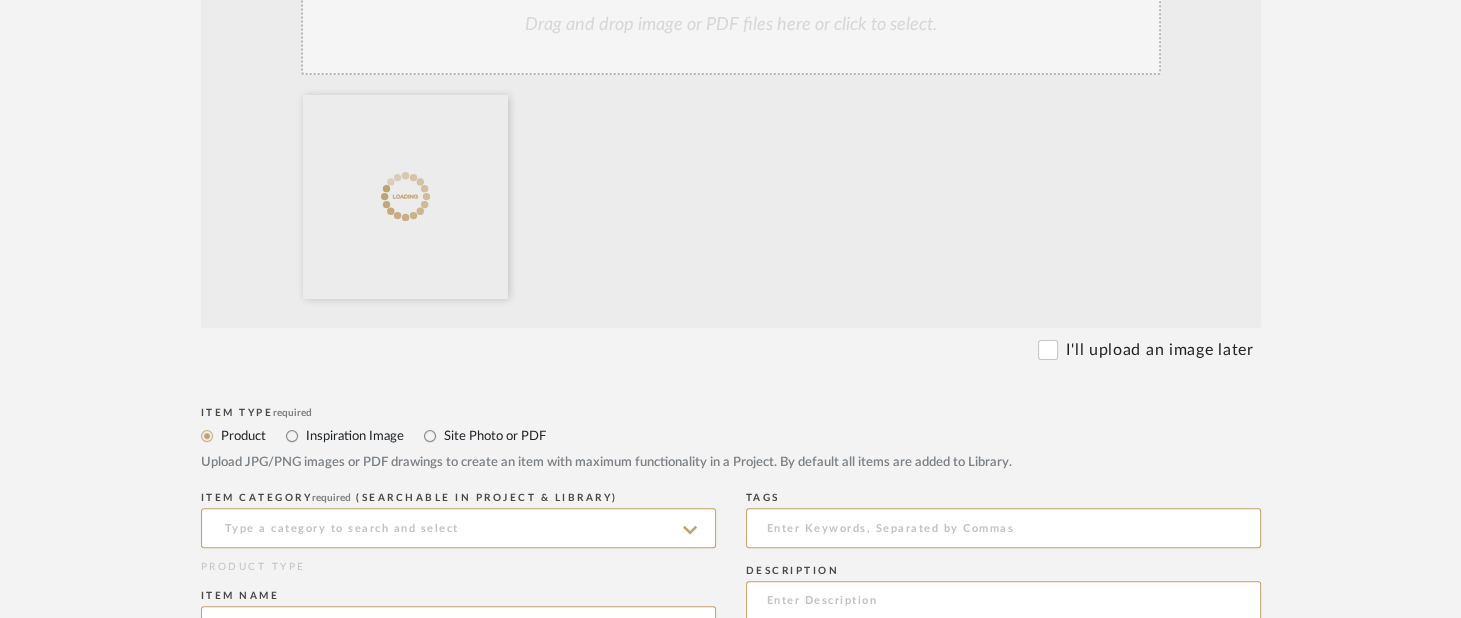 click on "Site Photo or PDF" at bounding box center [494, 436] 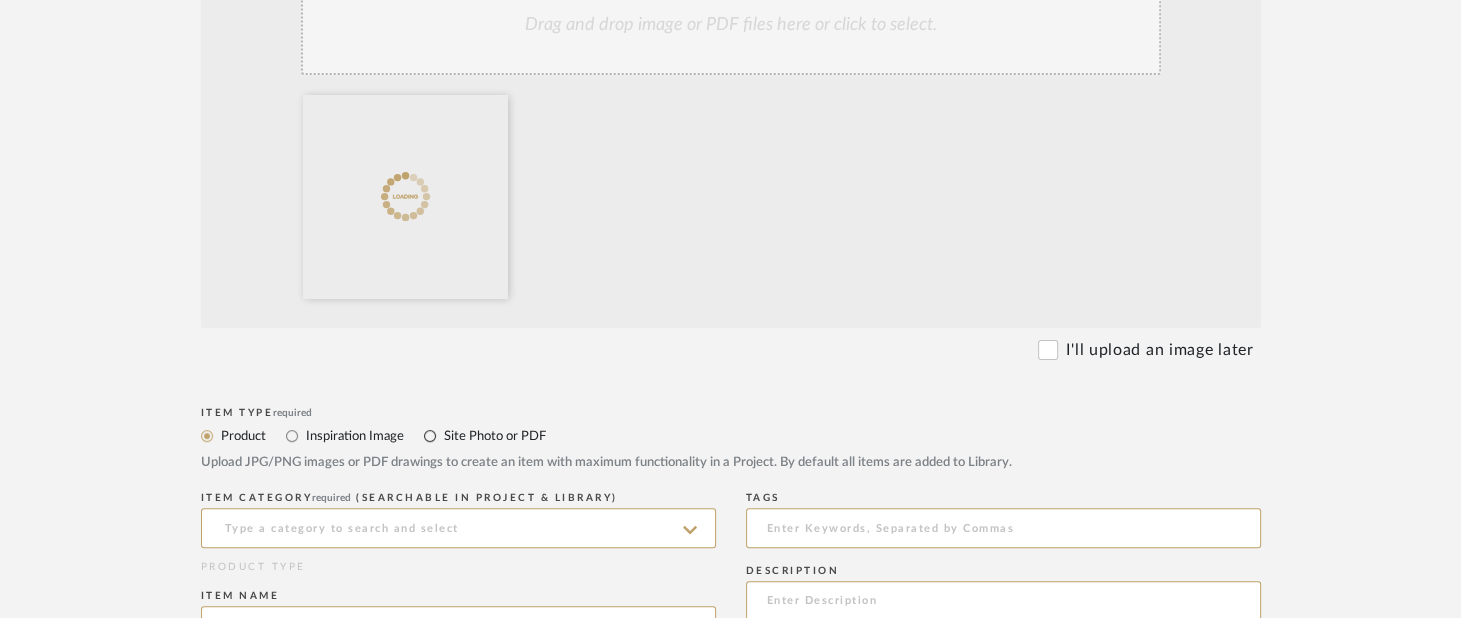click on "Site Photo or PDF" at bounding box center (430, 436) 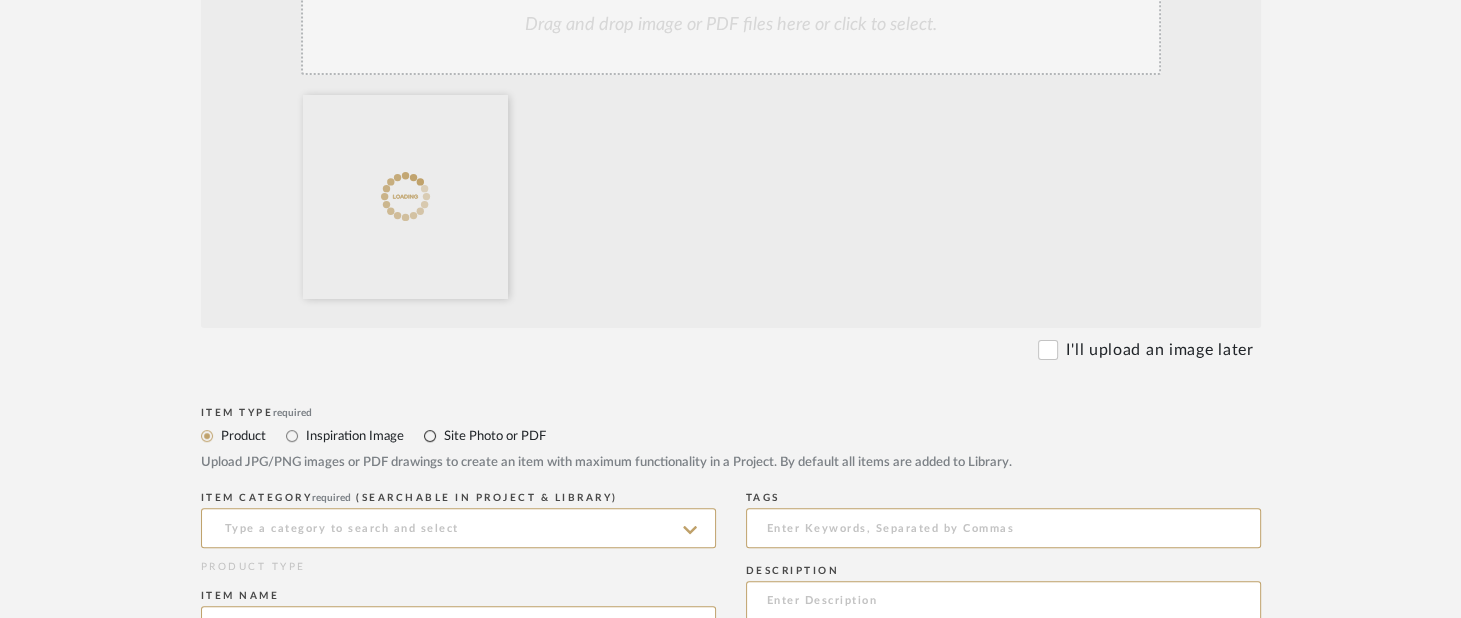radio on "true" 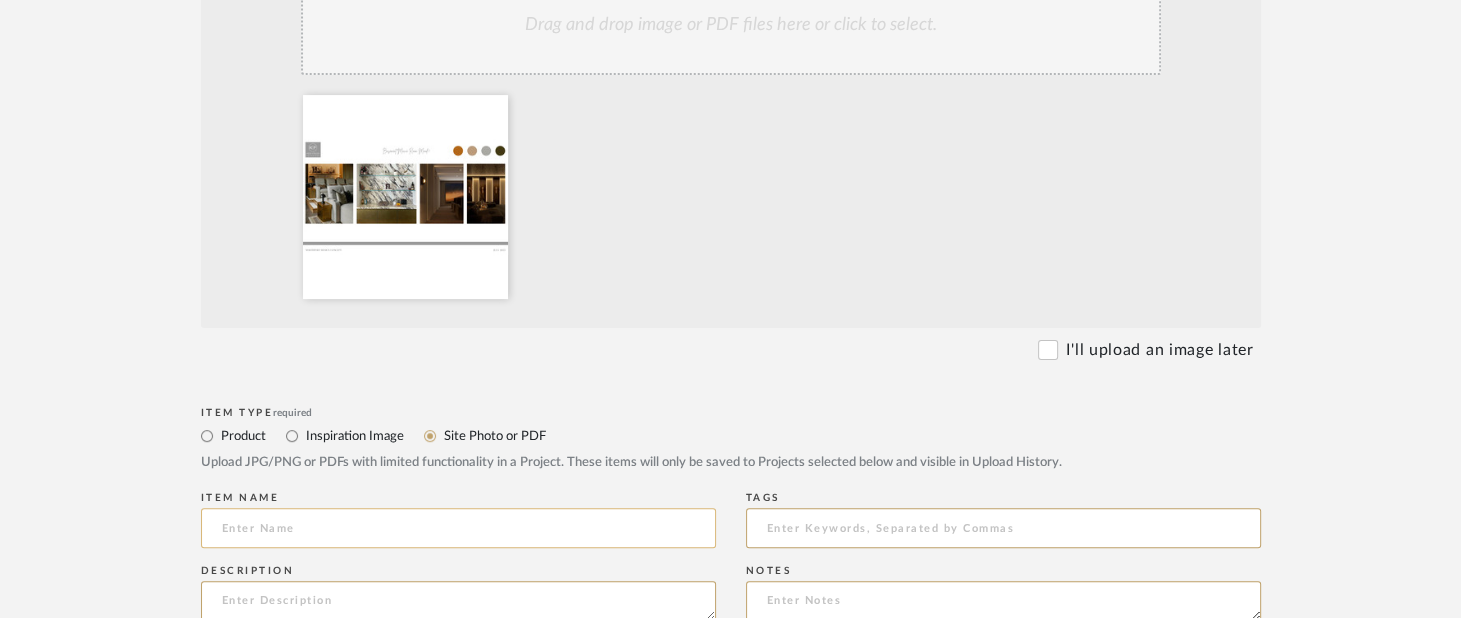 click 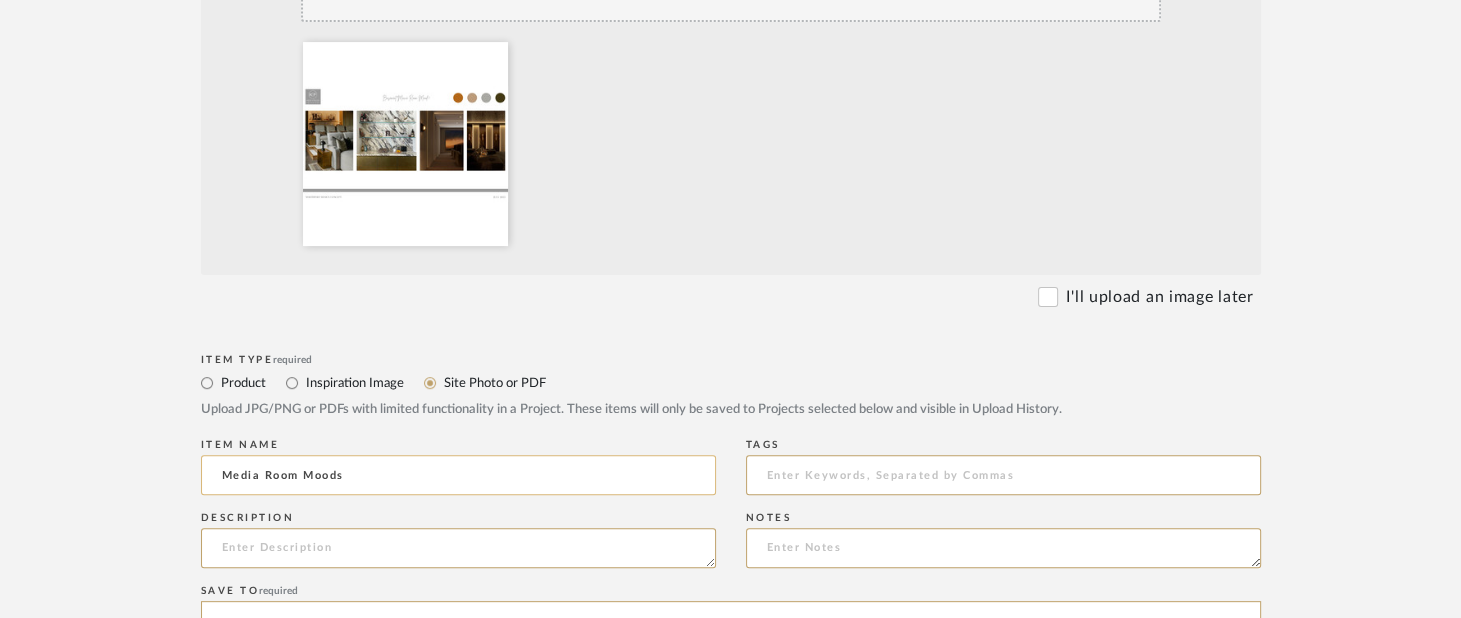 scroll, scrollTop: 800, scrollLeft: 0, axis: vertical 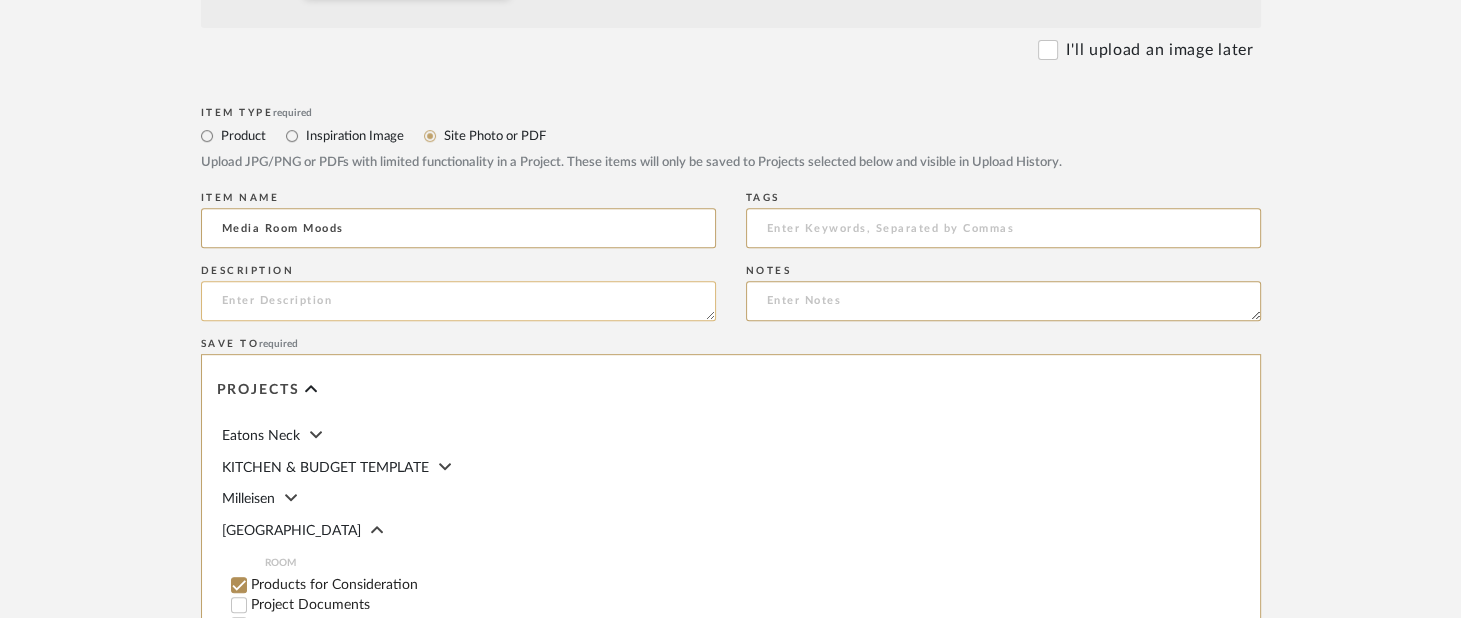 type on "Media Room Moods" 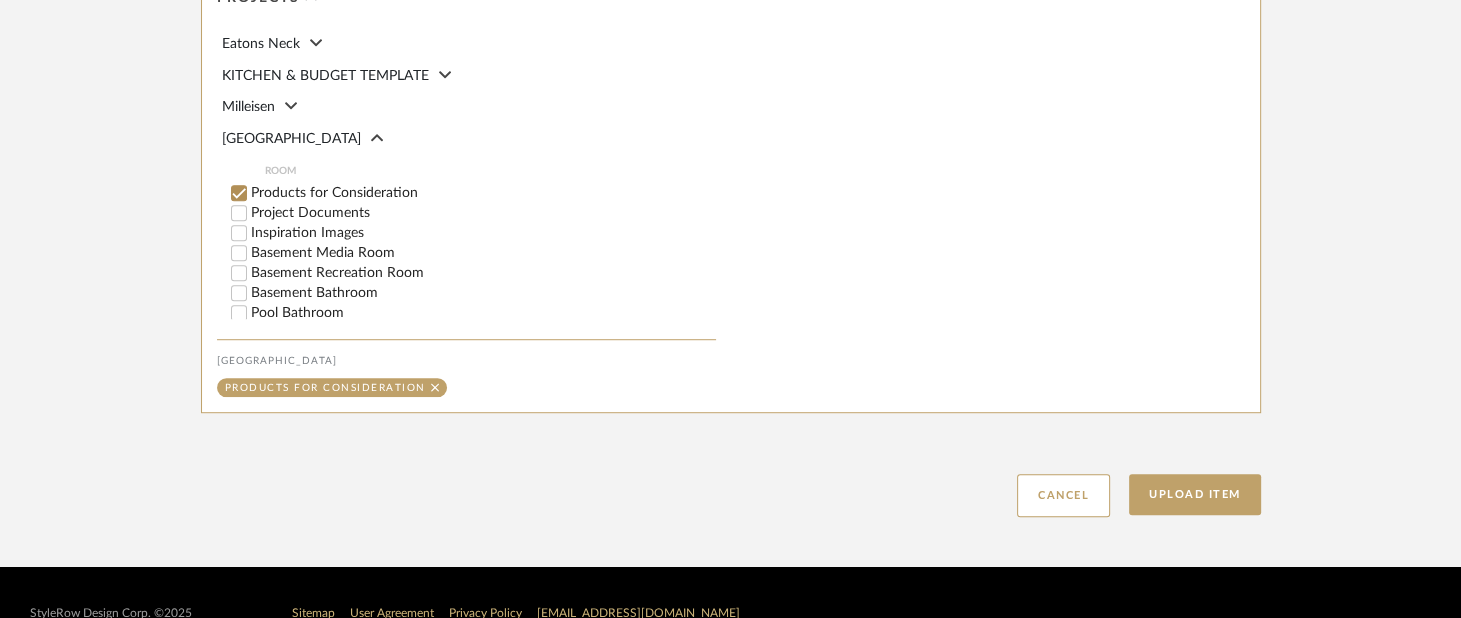 scroll, scrollTop: 1232, scrollLeft: 0, axis: vertical 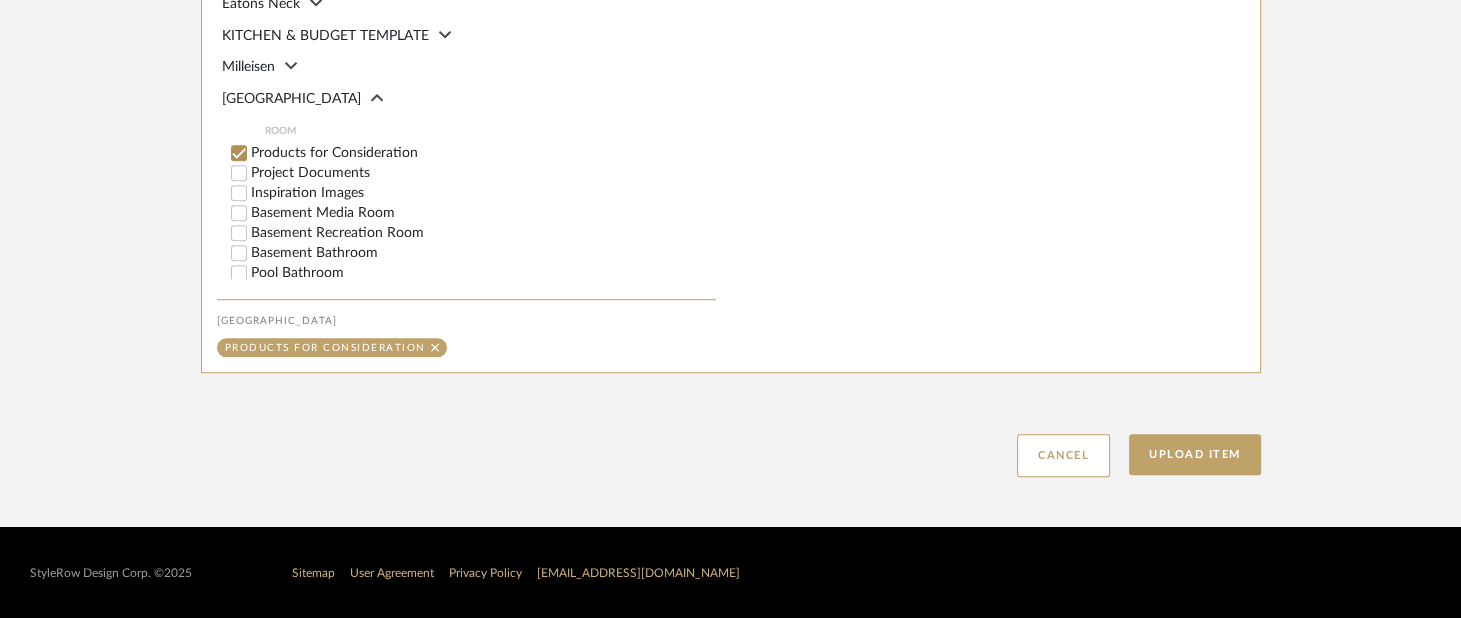 click on "Upload Item  Cancel" 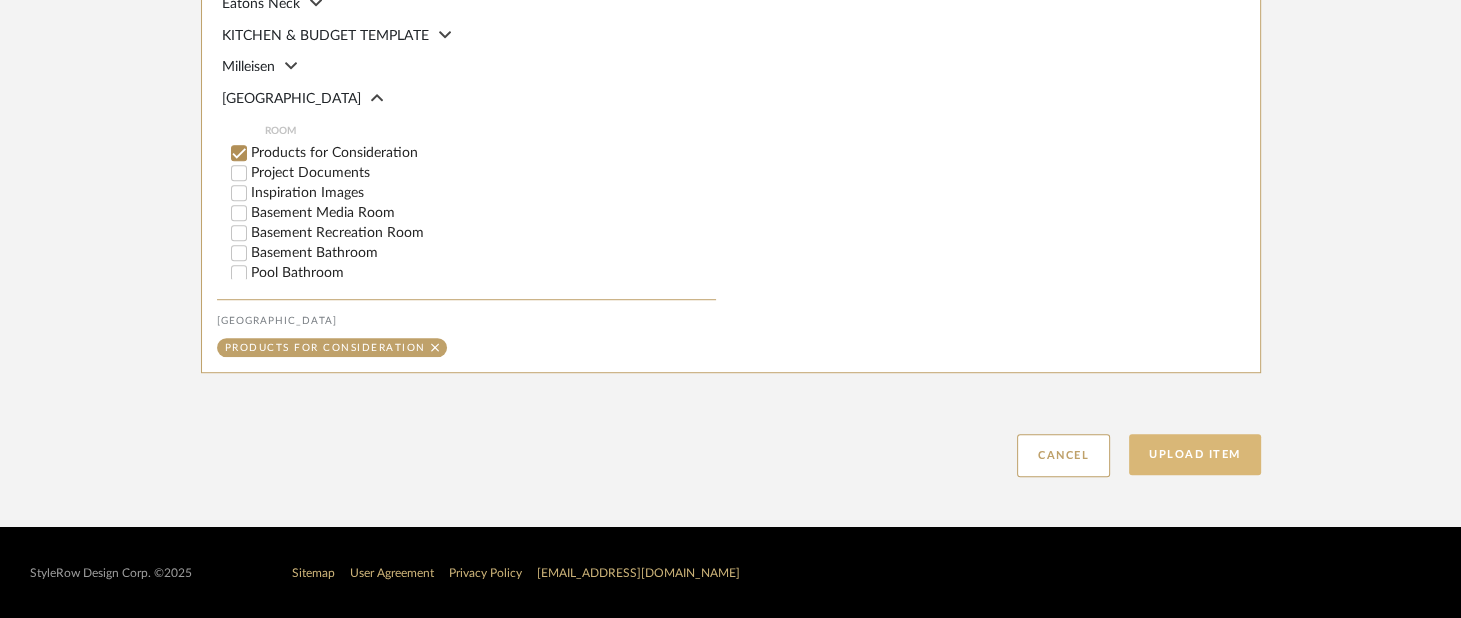 click on "Upload Item" 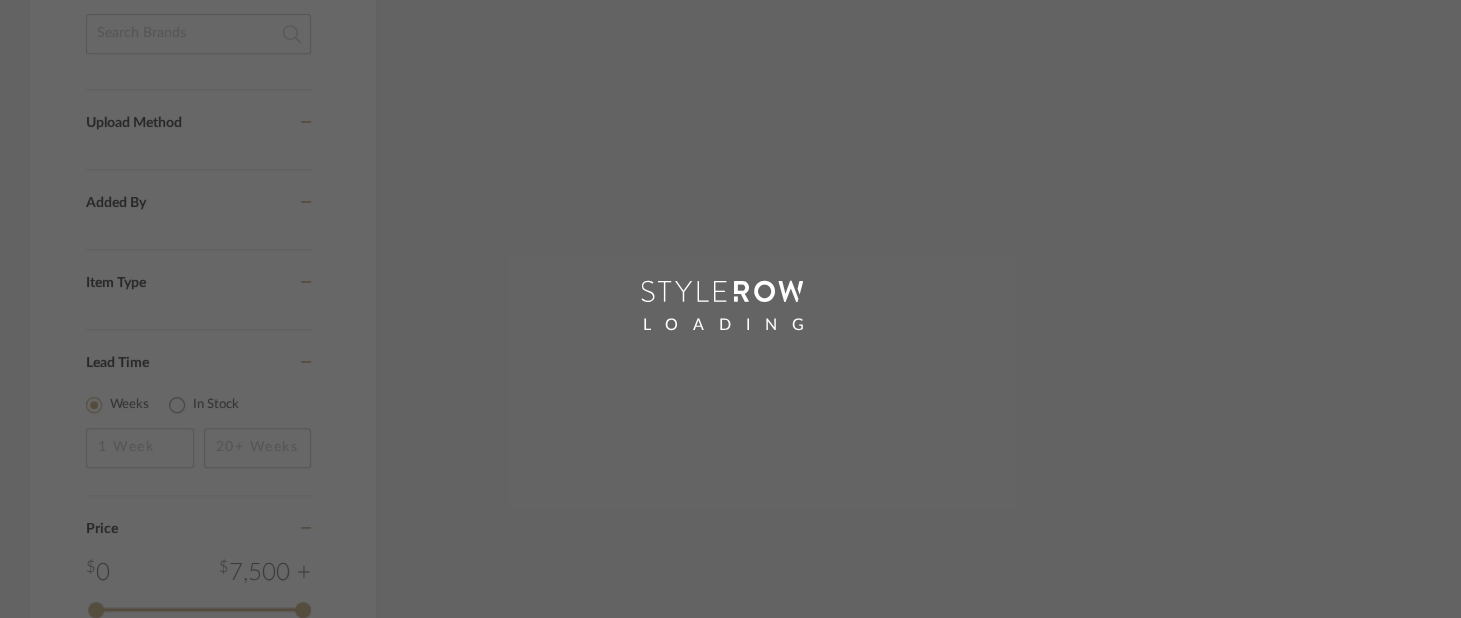 scroll, scrollTop: 1118, scrollLeft: 0, axis: vertical 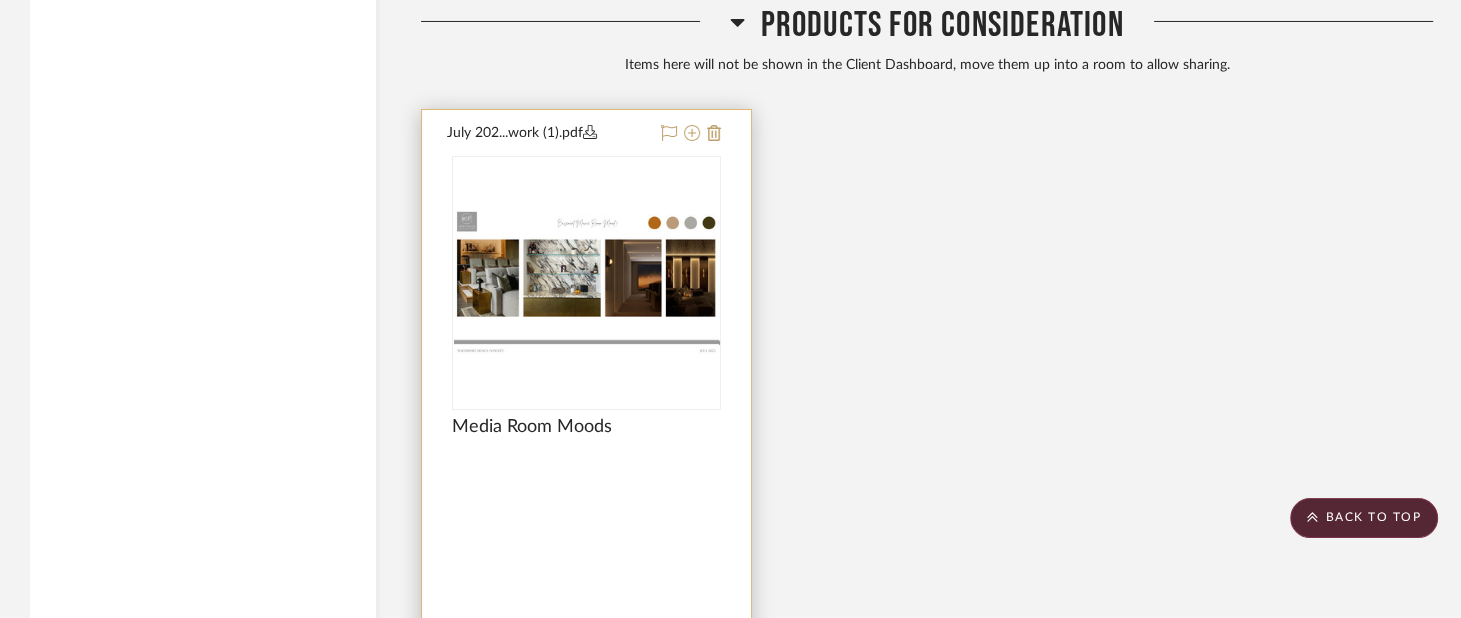 click at bounding box center [586, 476] 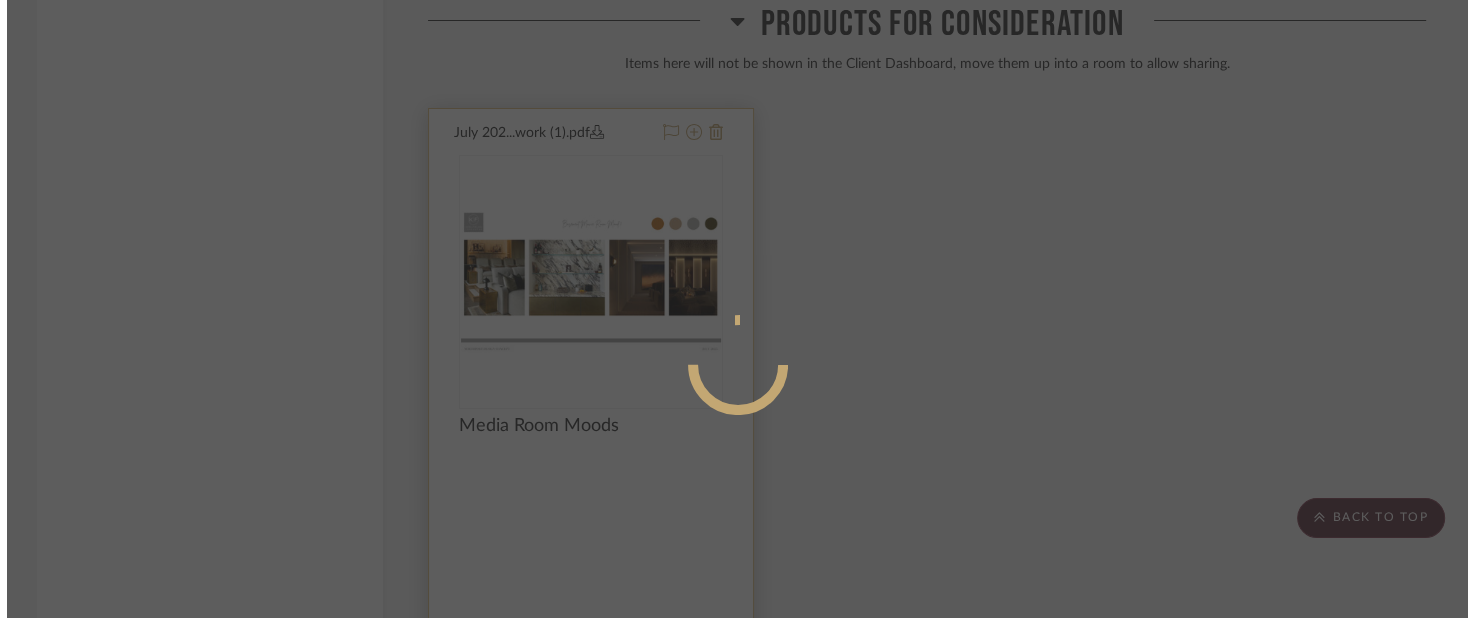 scroll, scrollTop: 0, scrollLeft: 0, axis: both 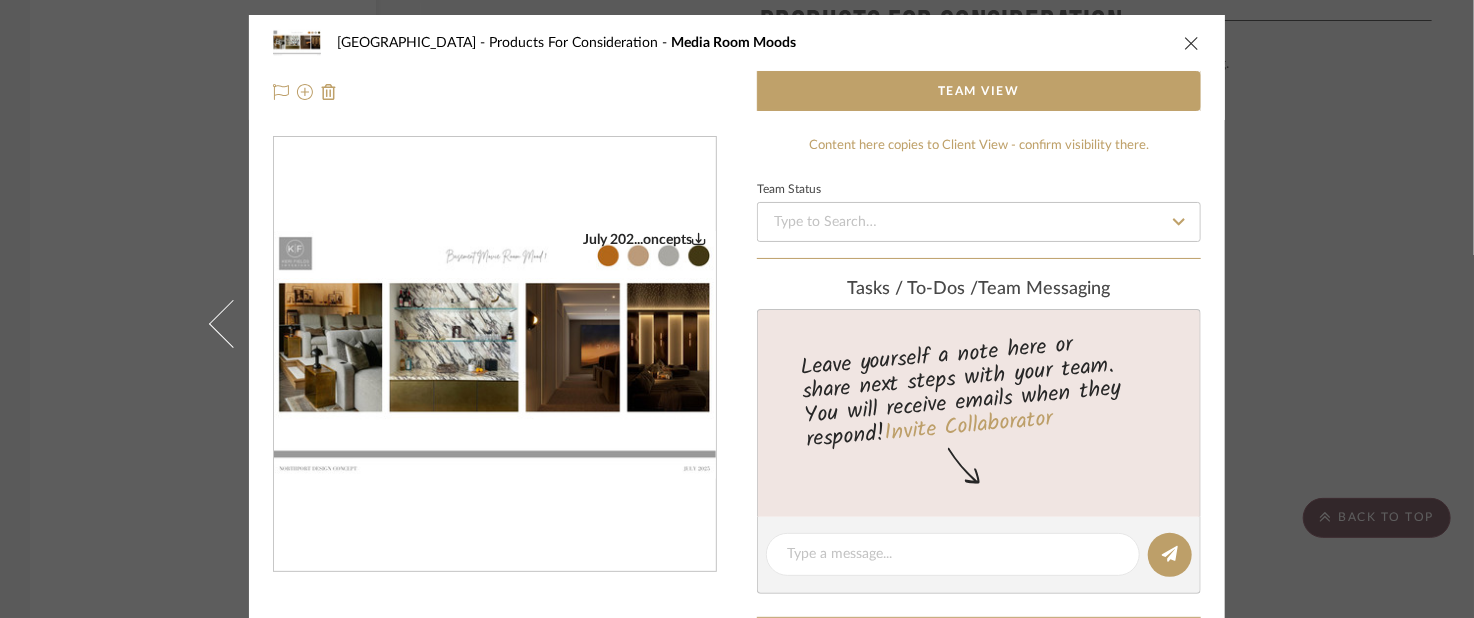 click at bounding box center (495, 355) 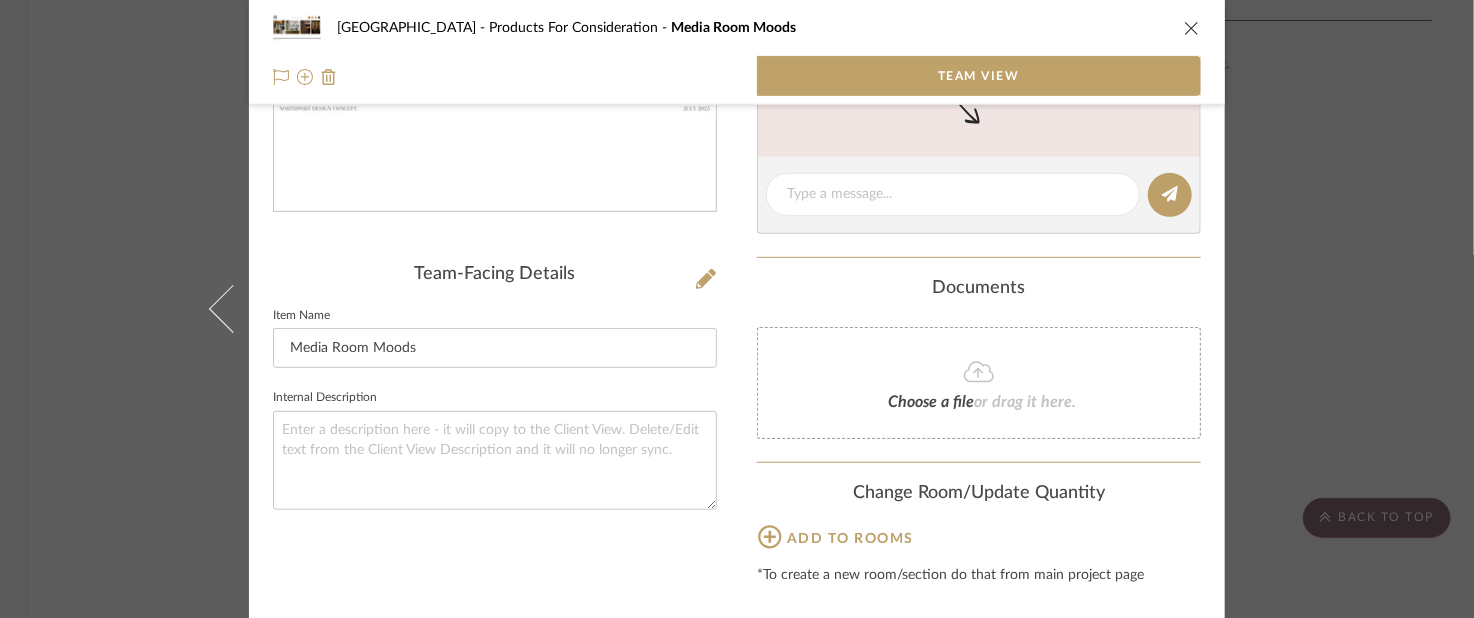 scroll, scrollTop: 404, scrollLeft: 0, axis: vertical 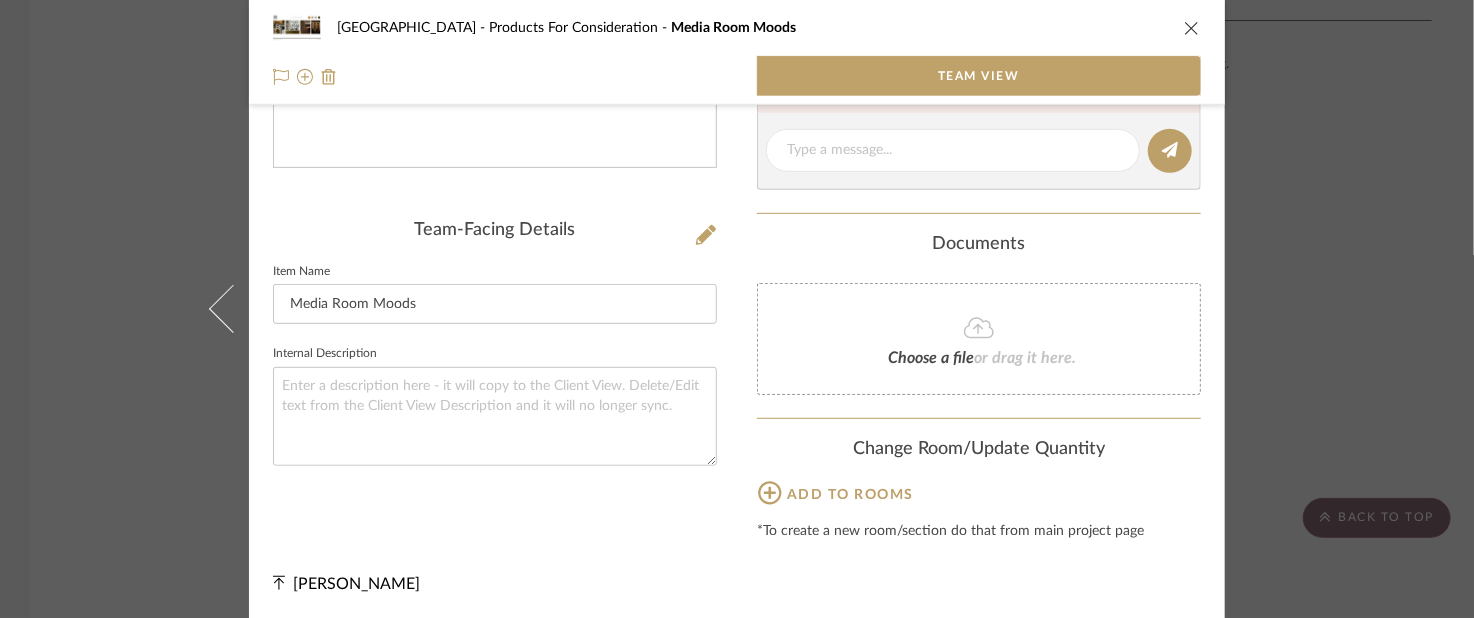 click on "Add to rooms" 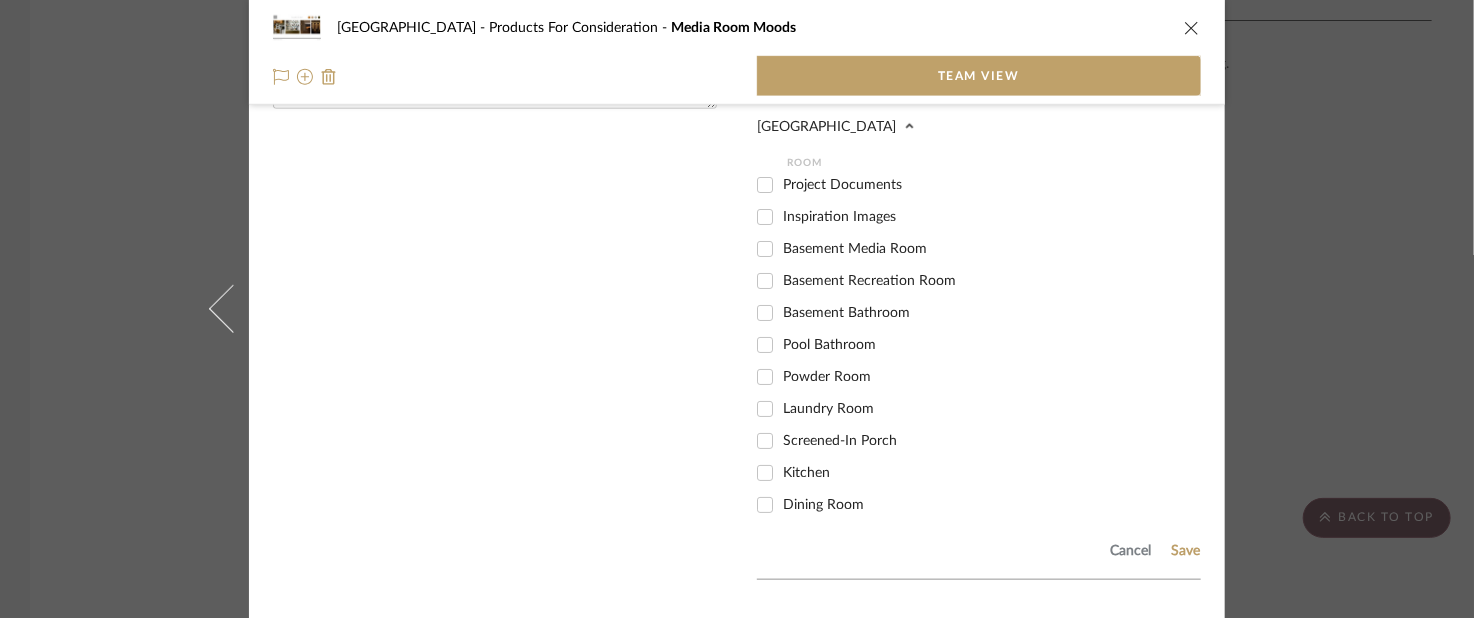 scroll, scrollTop: 756, scrollLeft: 0, axis: vertical 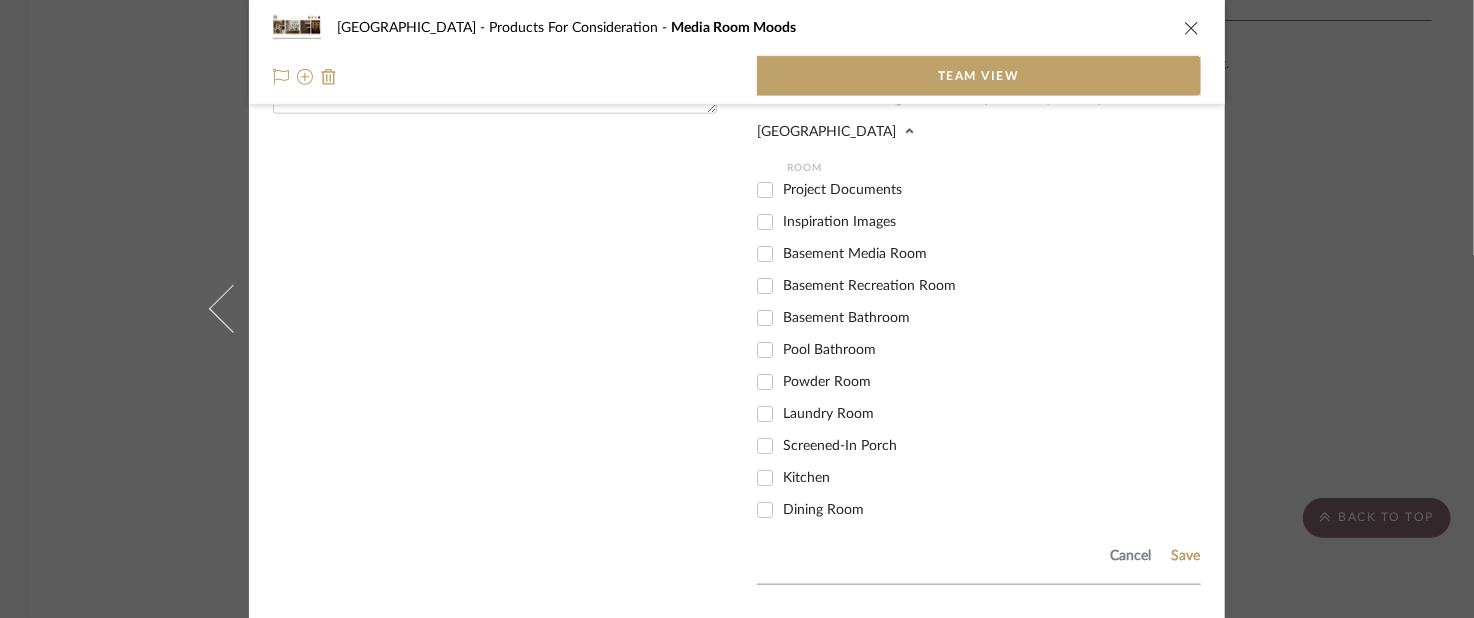 click on "Basement Media Room" at bounding box center (855, 254) 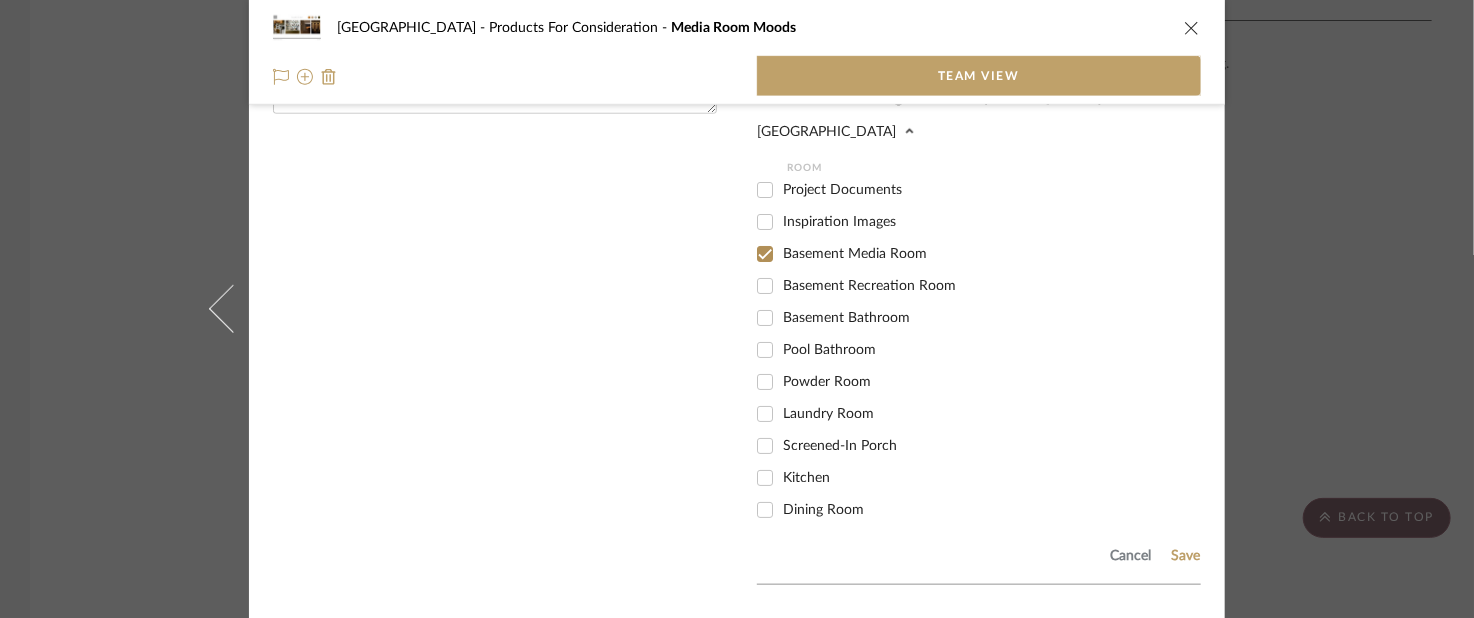 checkbox on "true" 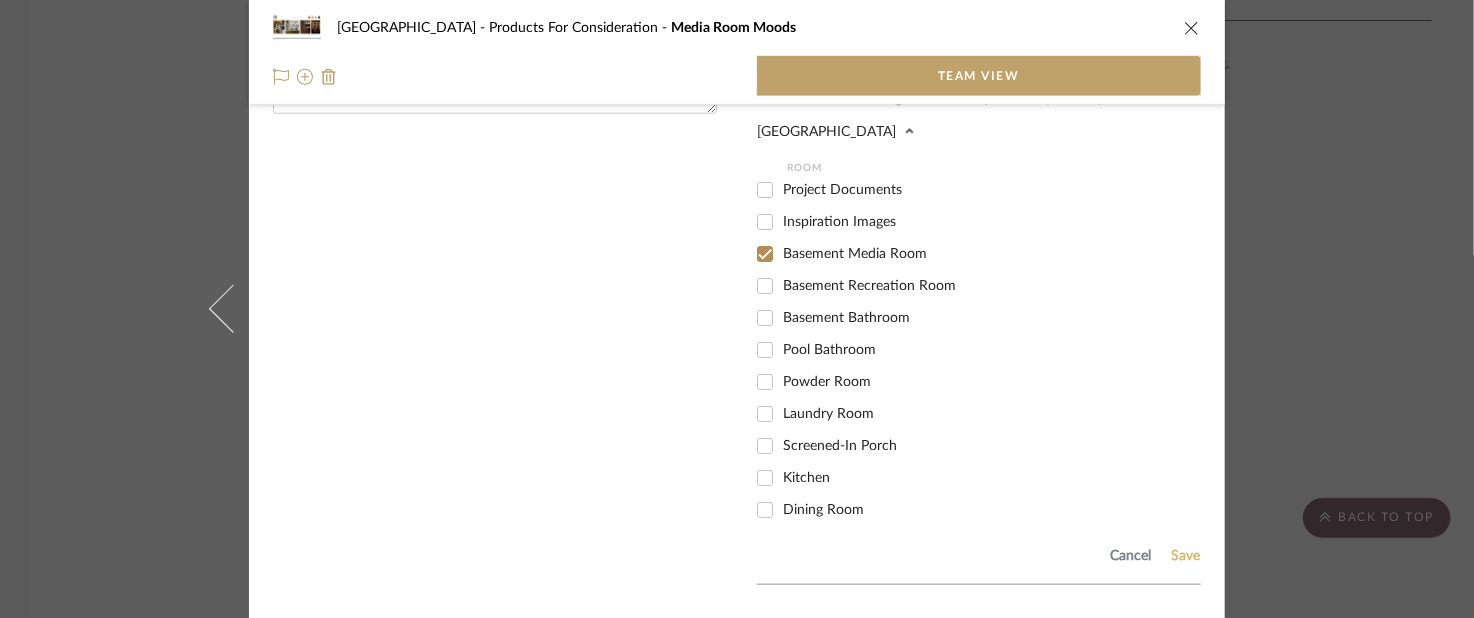 click on "Save" 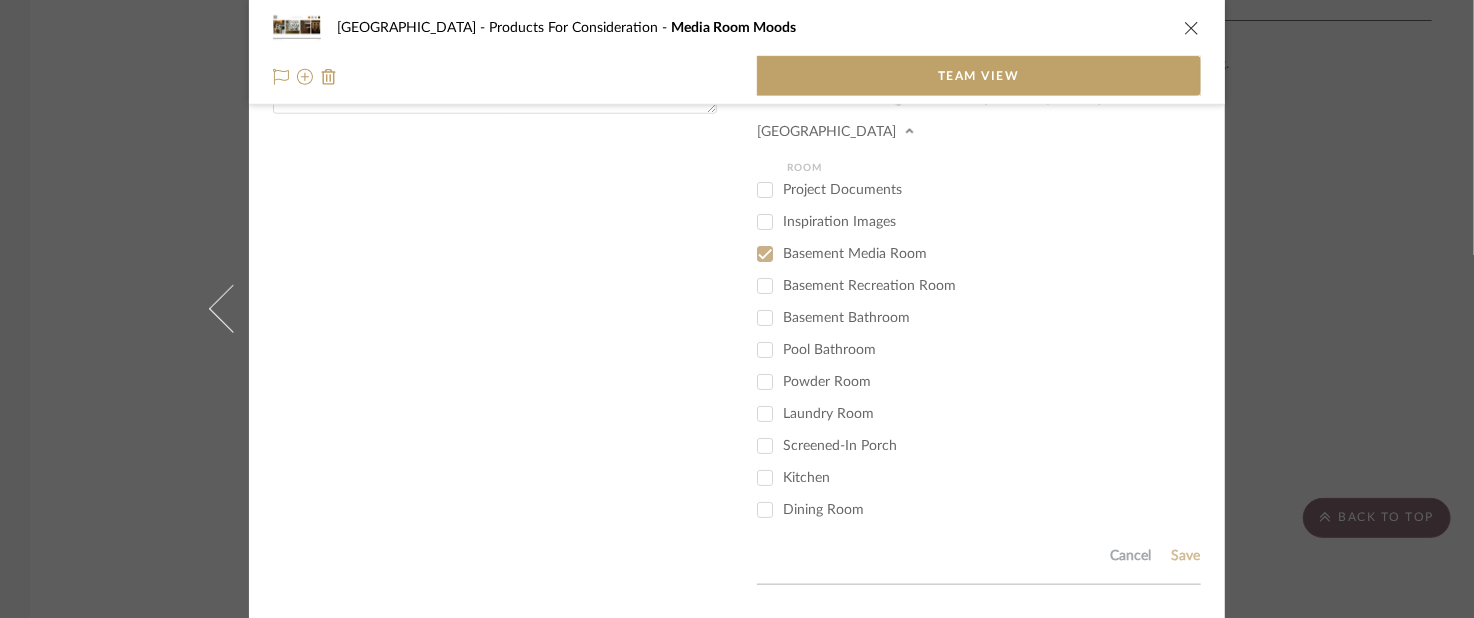 scroll, scrollTop: 643, scrollLeft: 0, axis: vertical 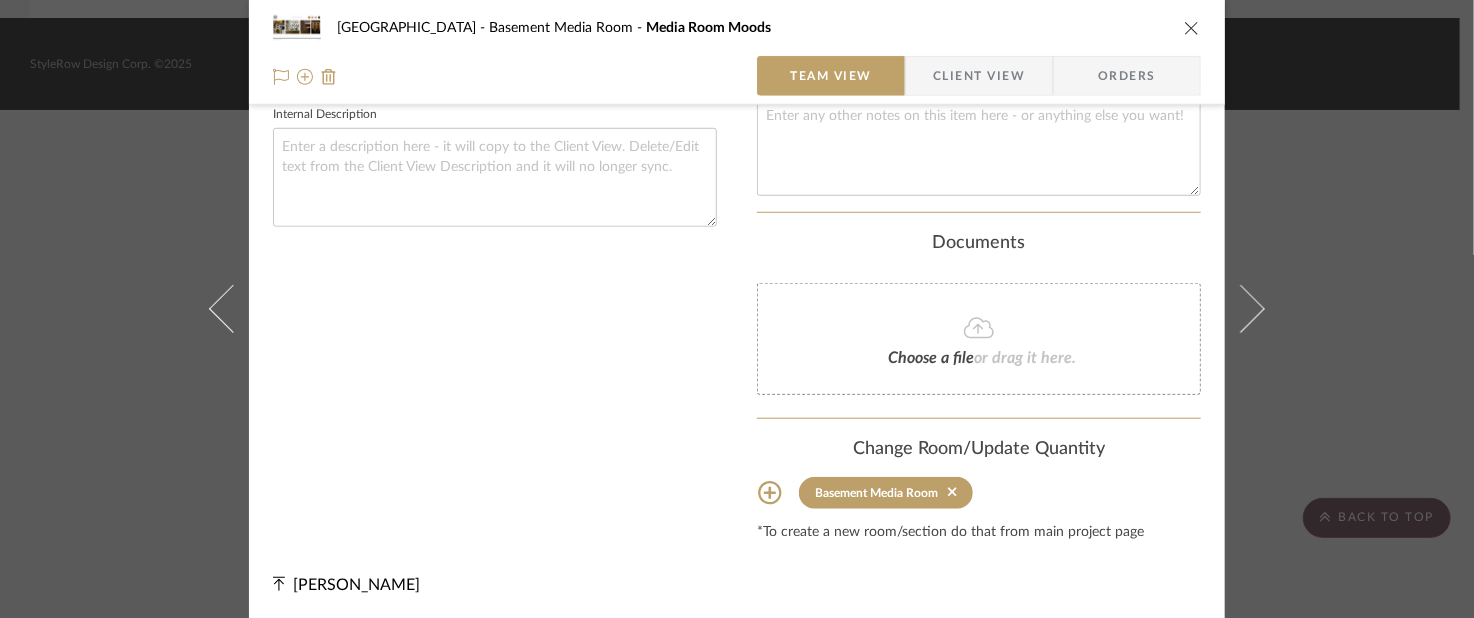 click on "Northport Basement Media Room Media Room Moods Team View Client View Orders  July 202...oncepts    Team-Facing Details   Item Name  Media Room Moods  Internal Description  Content here copies to Client View - confirm visibility there.  Show in Client Dashboard  Team Status Tasks / To-Dos /  team Messaging  Leave yourself a note here or share next steps with your team. You will receive emails when they
respond!  Invite Collaborator Internal Notes  Documents  Choose a file  or drag it here. Change Room/Update Quantity  Basement Media Room  *To create a new room/section do that from main project page    [PERSON_NAME]" at bounding box center (737, 309) 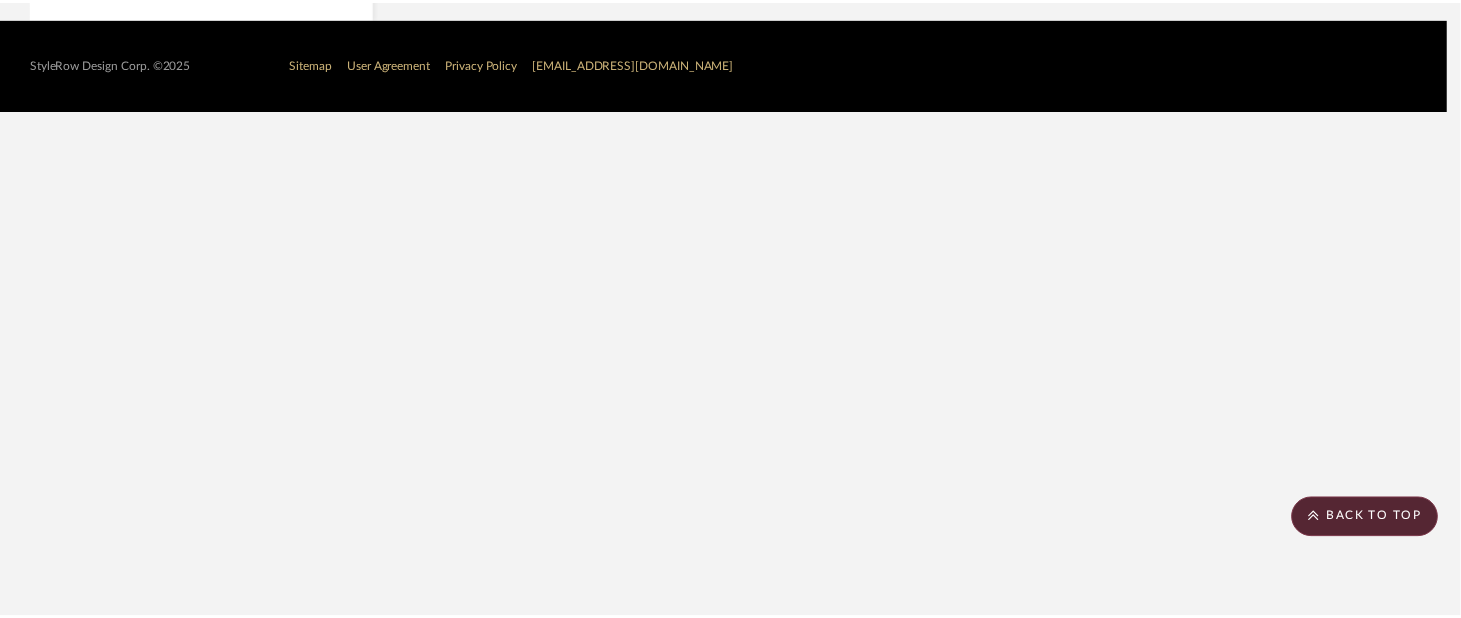 scroll, scrollTop: 21060, scrollLeft: 0, axis: vertical 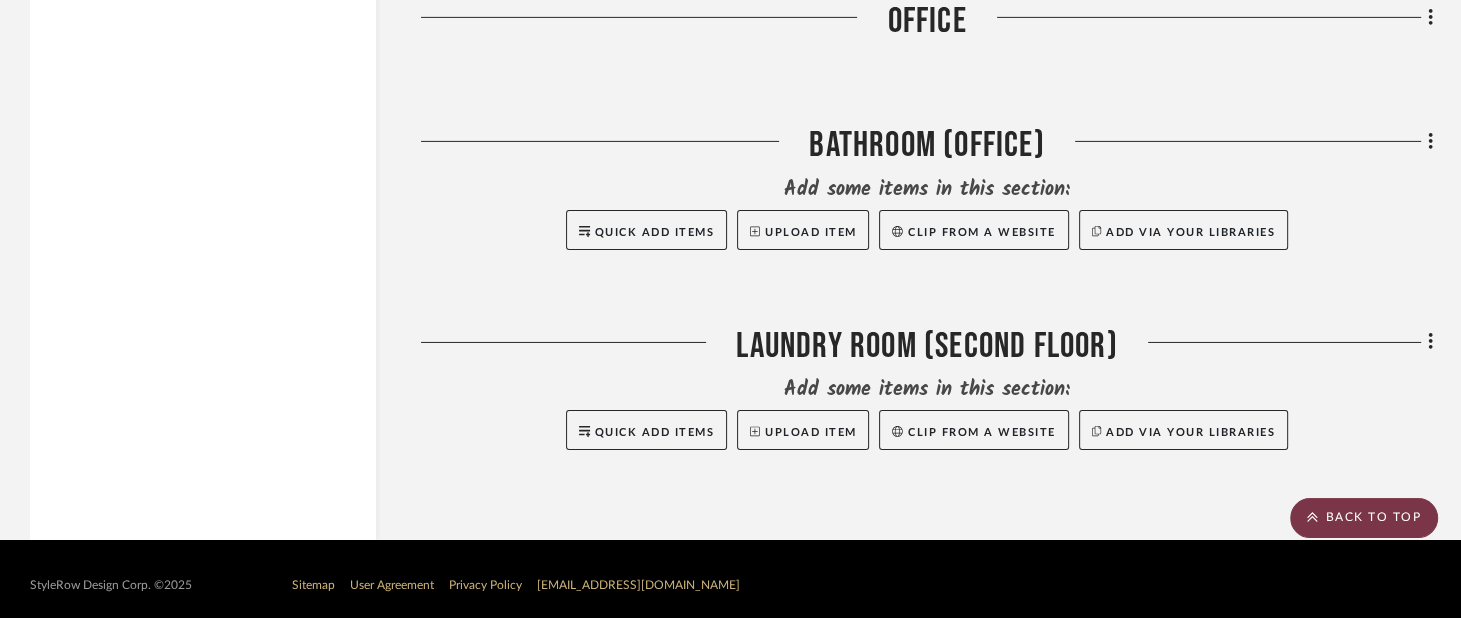 click on "BACK TO TOP" 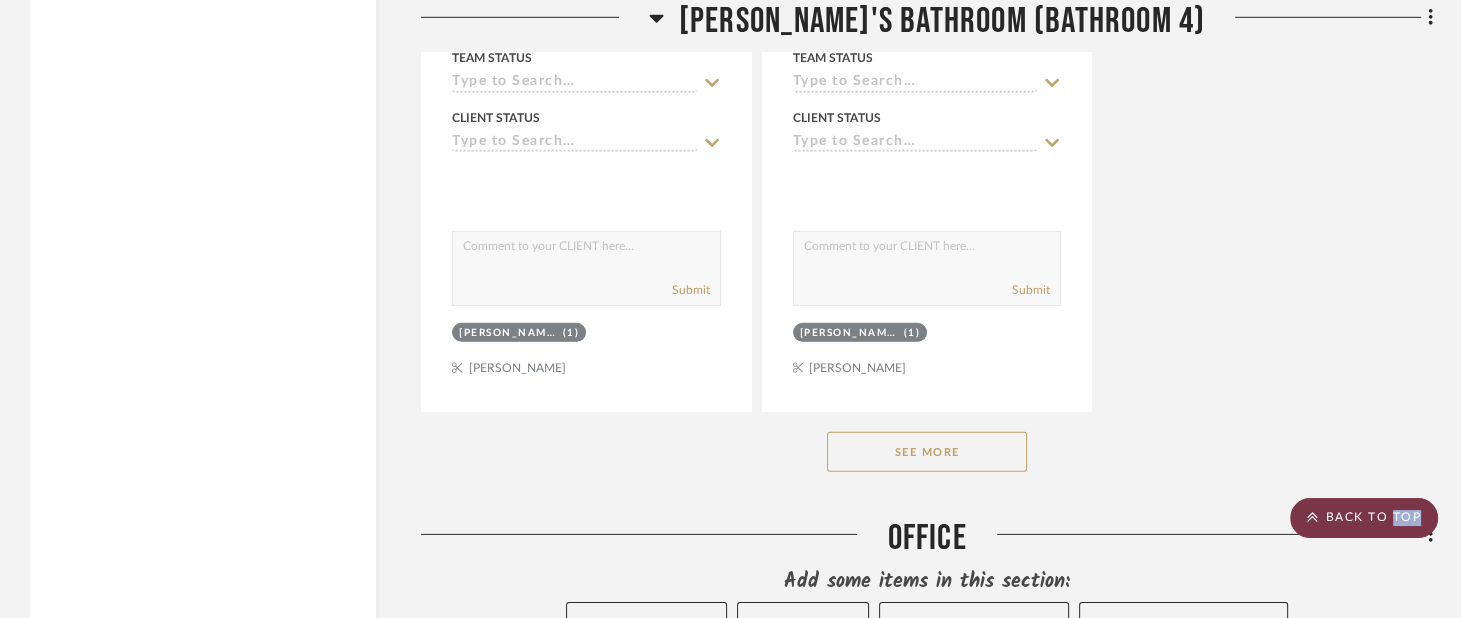 click on "BACK TO TOP" 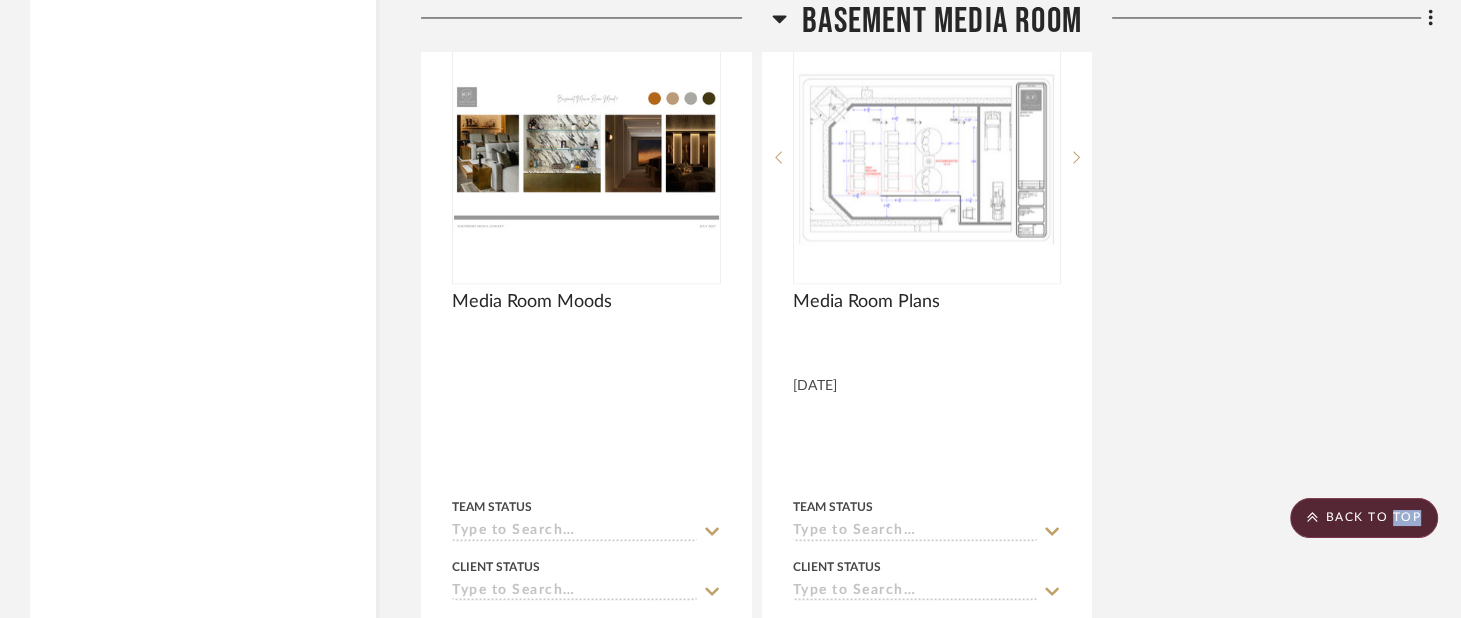 scroll, scrollTop: 3400, scrollLeft: 0, axis: vertical 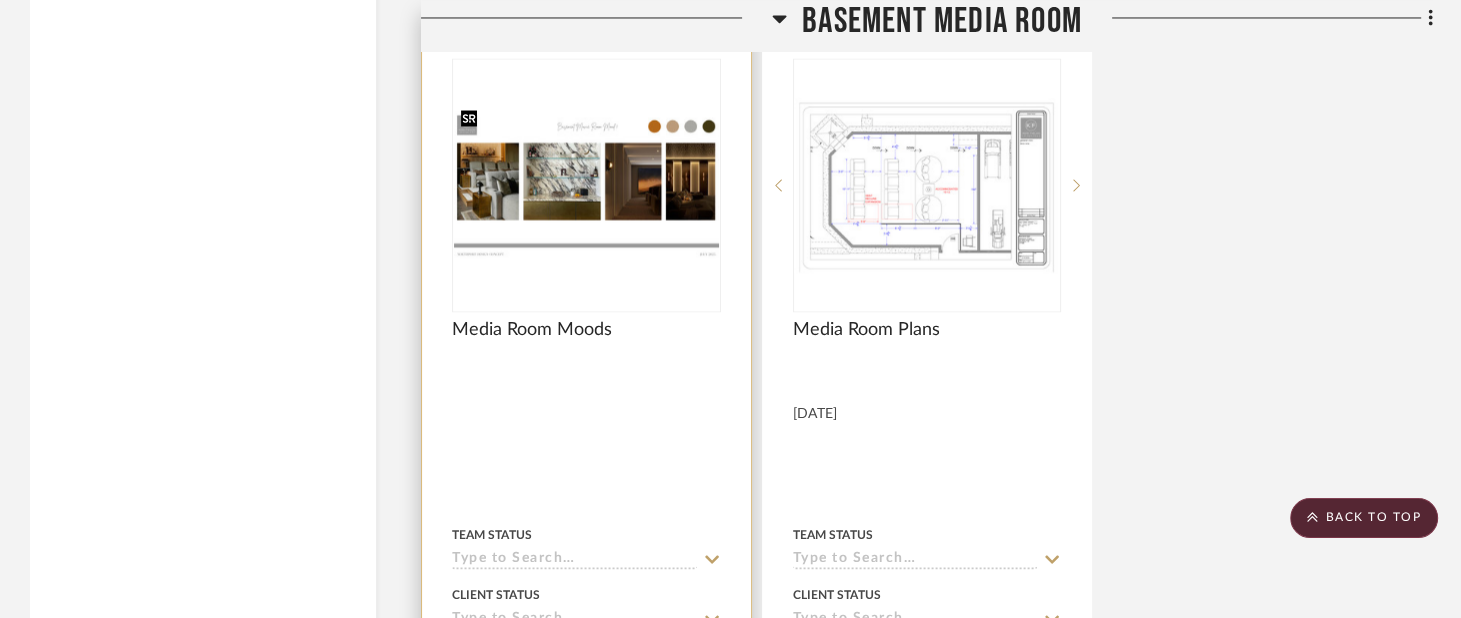 click at bounding box center [0, 0] 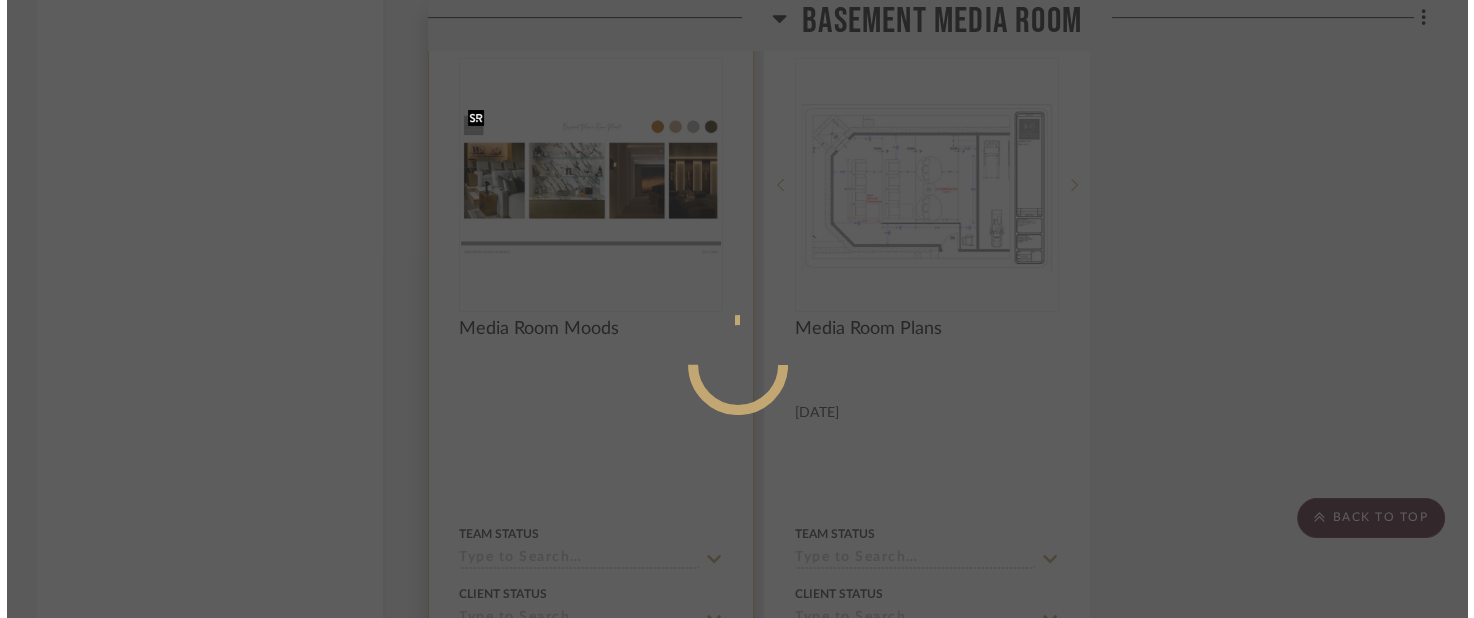 scroll, scrollTop: 0, scrollLeft: 0, axis: both 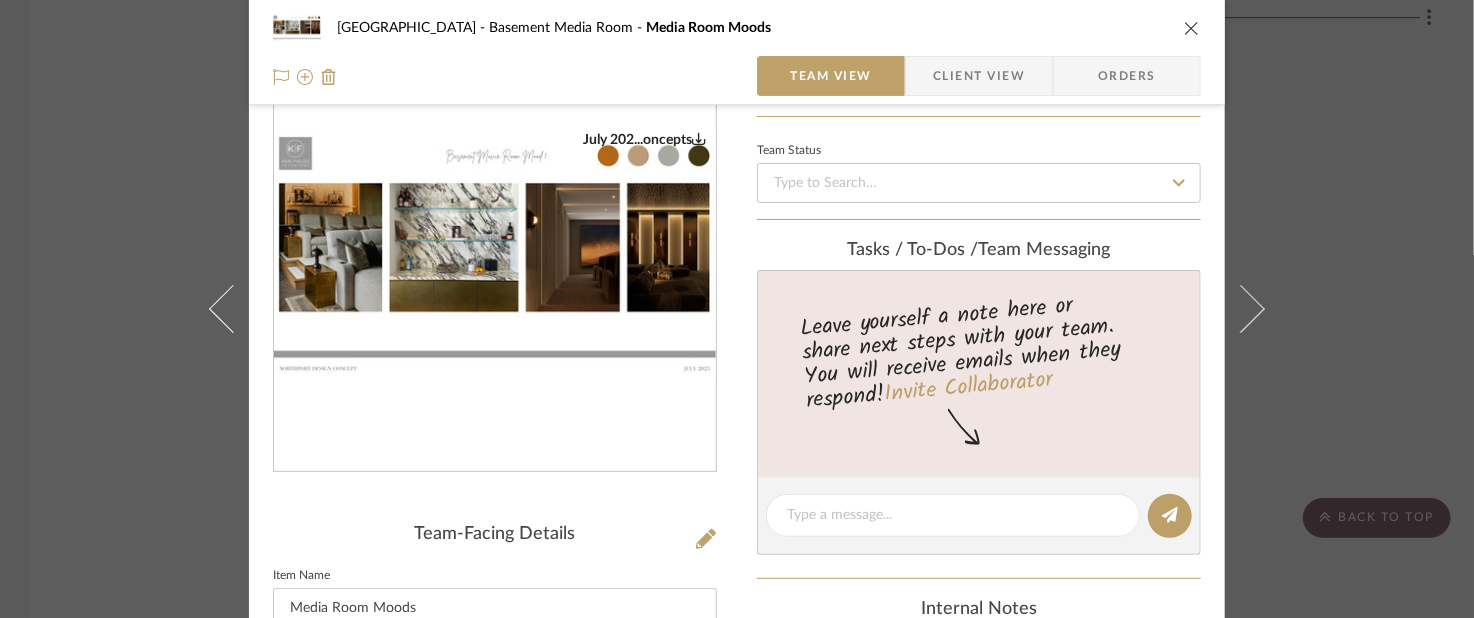 click at bounding box center [495, 255] 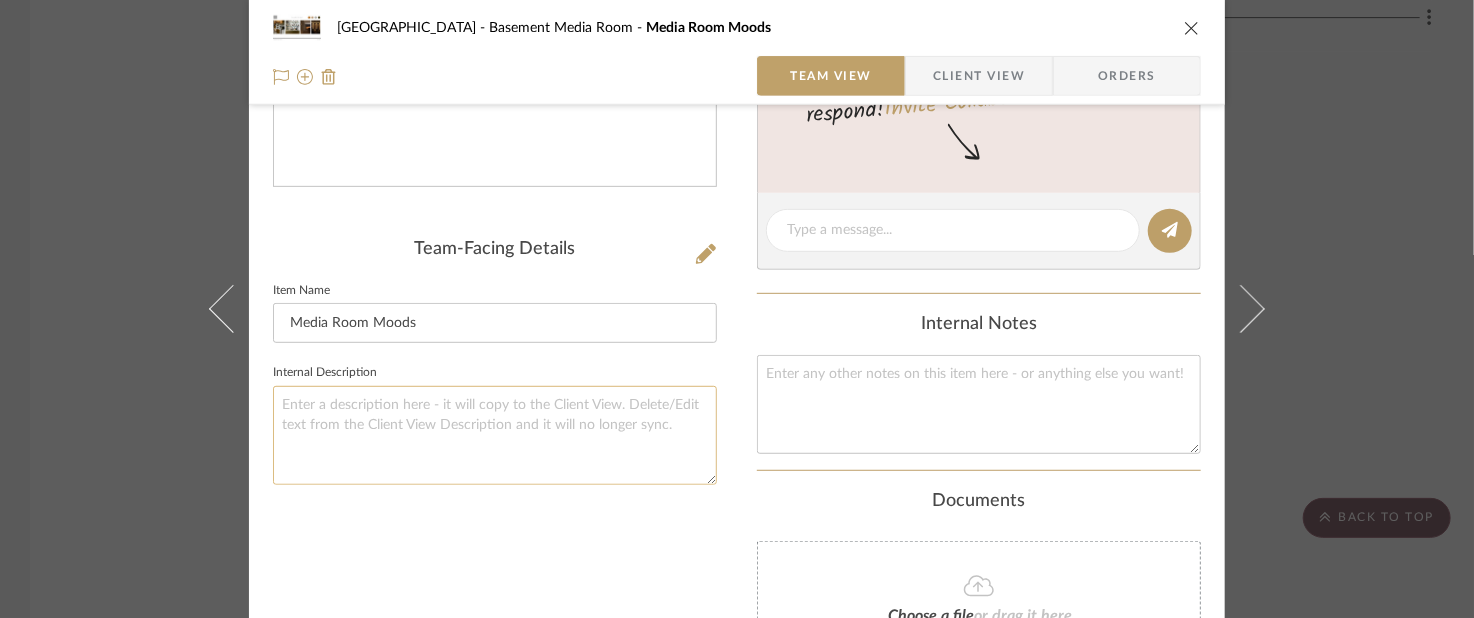 scroll, scrollTop: 400, scrollLeft: 0, axis: vertical 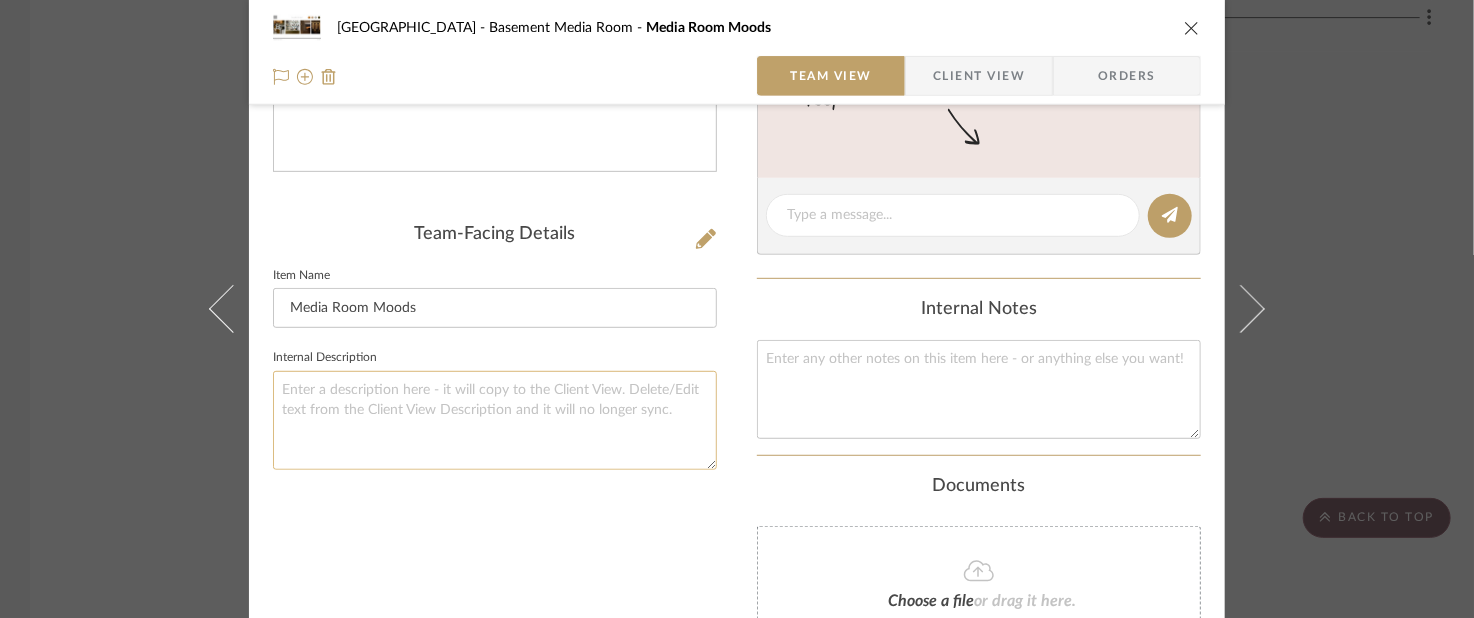 click 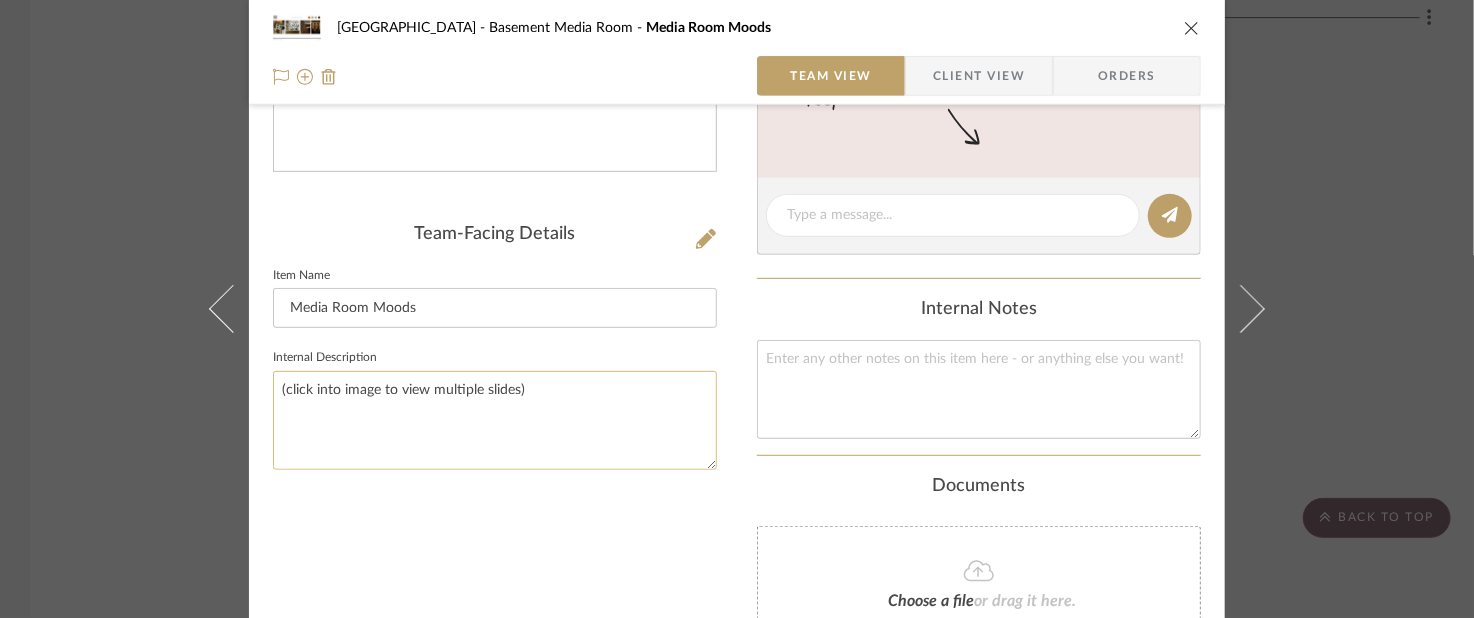 click on "(click into image to view multiple slides)" 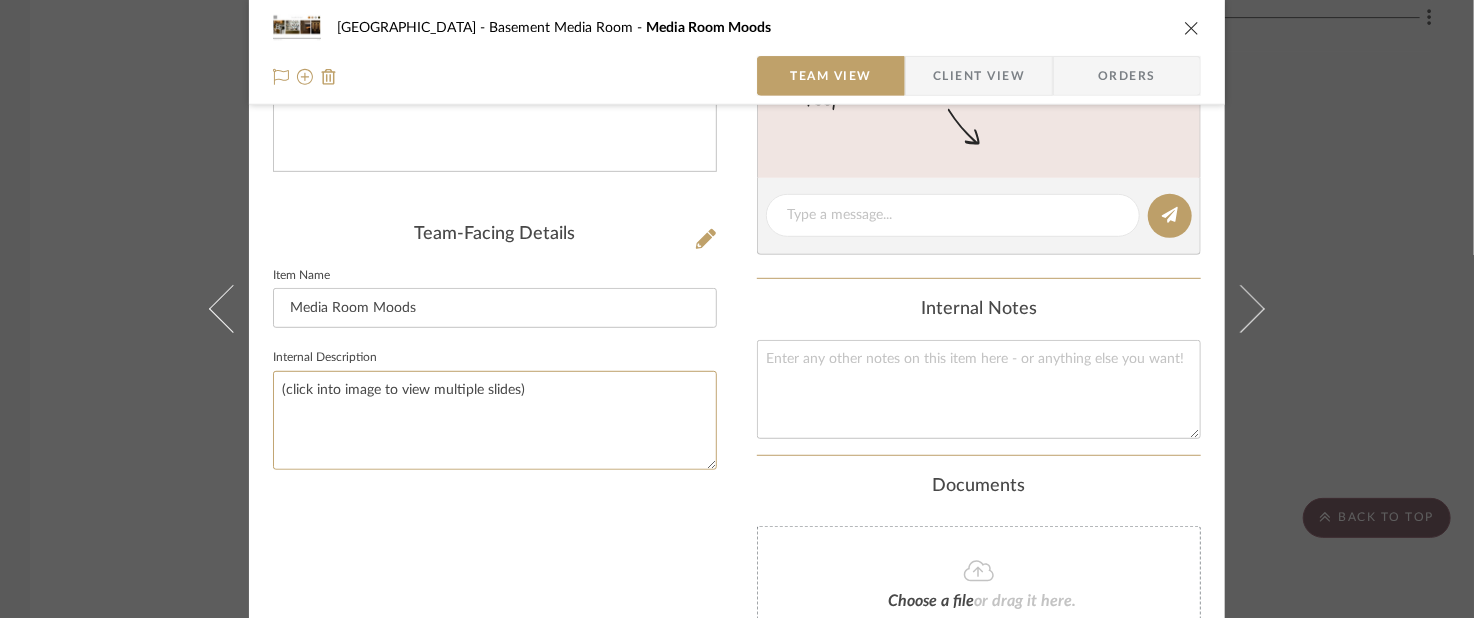type on "(click into image to view multiple slides)" 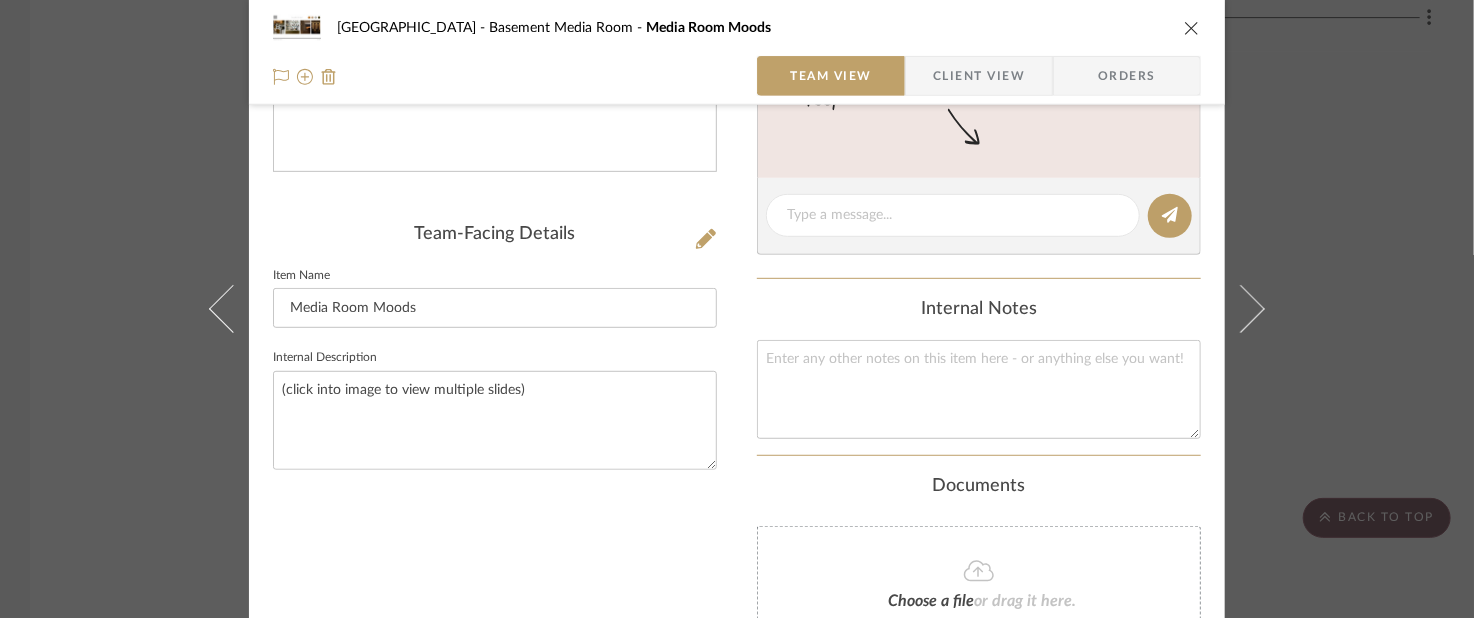 click at bounding box center [1192, 28] 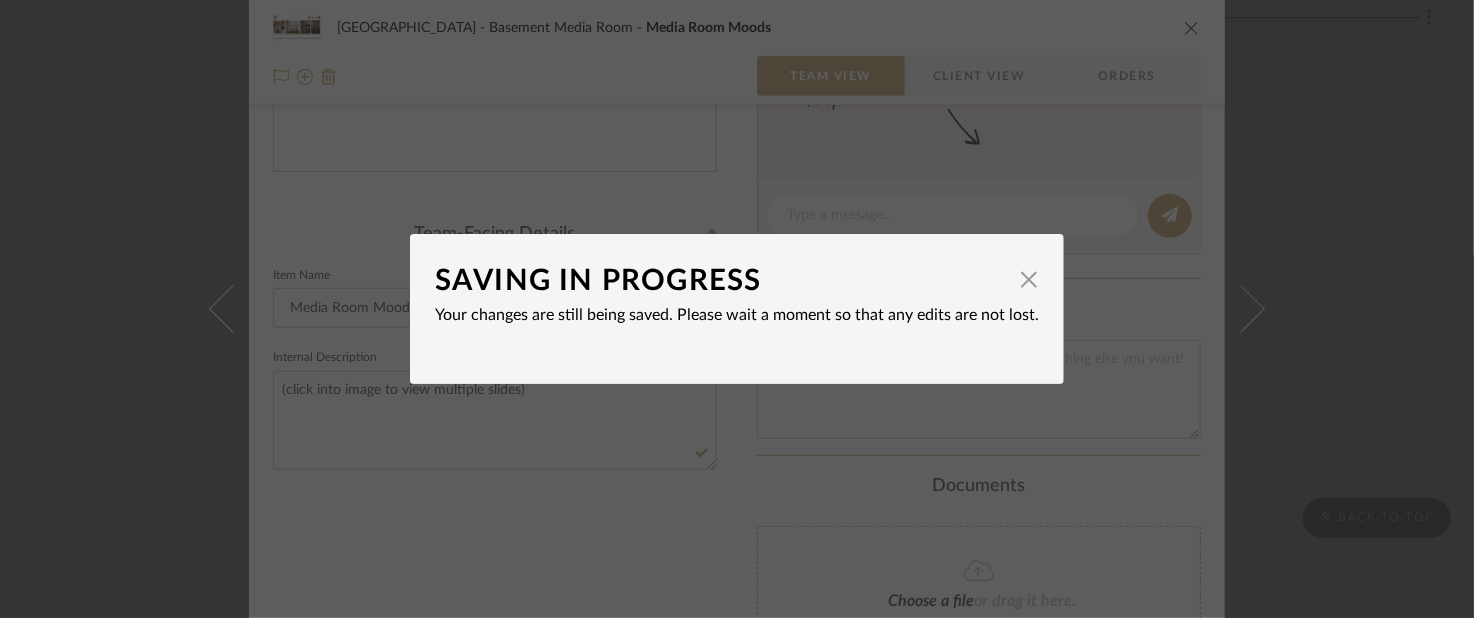 click on "SAVING IN PROGRESS × Your changes are still being saved. Please wait a moment so that any edits are not lost." at bounding box center (737, 309) 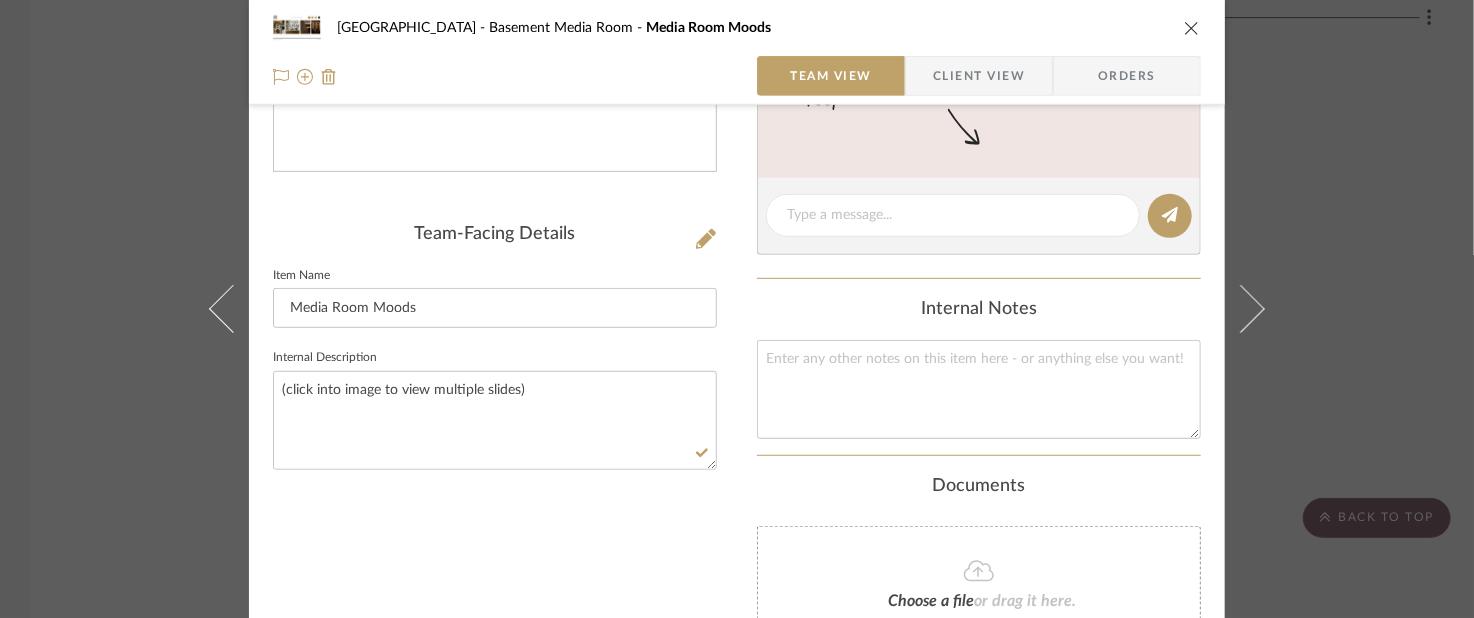 click on "Northport Basement Media Room Media Room Moods Team View Client View Orders  July 202...oncepts    Team-Facing Details   Item Name  Media Room Moods  Internal Description  (click into image to view multiple slides) Content here copies to Client View - confirm visibility there.  Show in Client Dashboard  Team Status Tasks / To-Dos /  team Messaging  Leave yourself a note here or share next steps with your team. You will receive emails when they
respond!  Invite Collaborator Internal Notes  Documents  Choose a file  or drag it here. Change Room/Update Quantity  Basement Media Room  *To create a new room/section do that from main project page    [PERSON_NAME]" at bounding box center [737, 309] 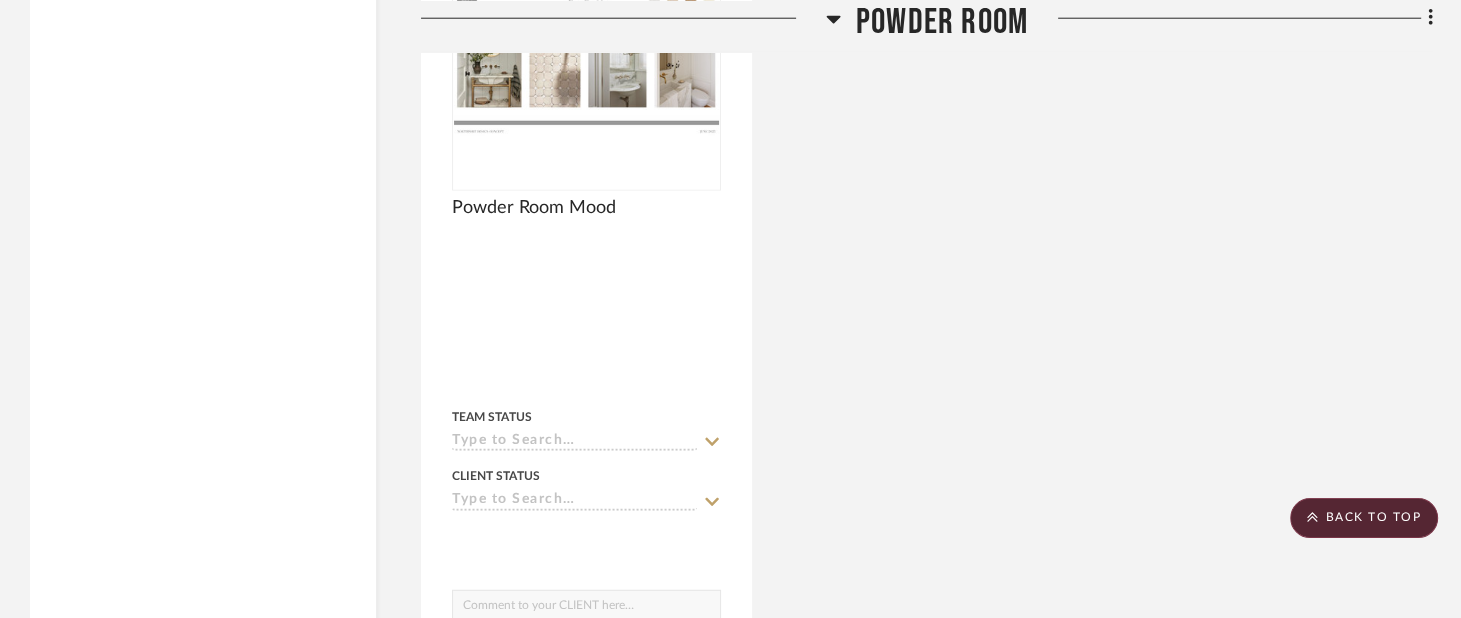 scroll, scrollTop: 4900, scrollLeft: 0, axis: vertical 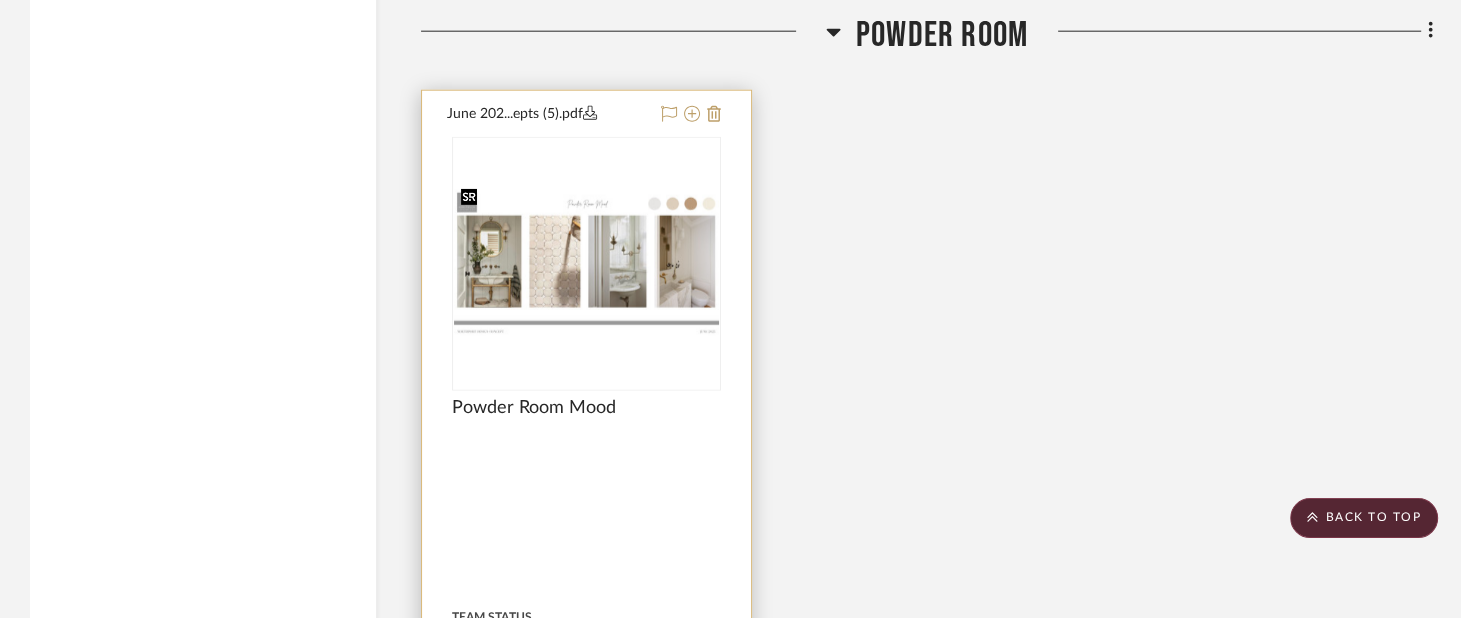 click at bounding box center (0, 0) 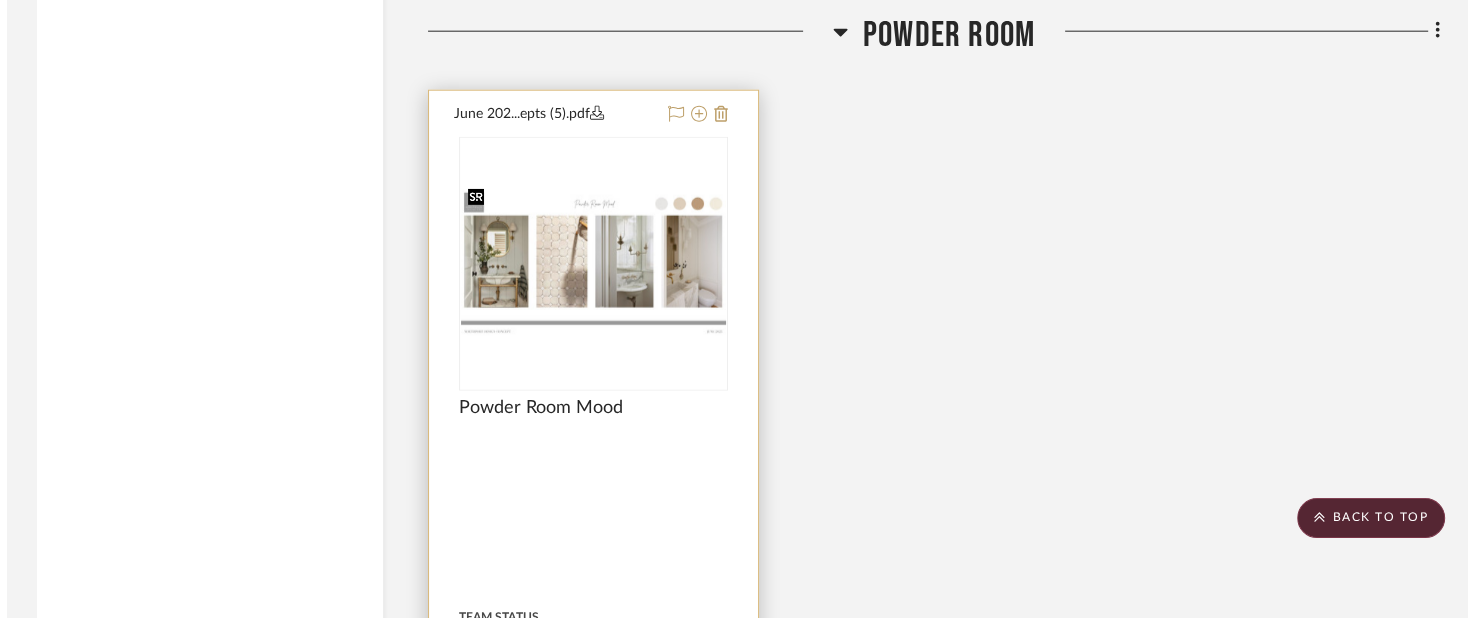 scroll, scrollTop: 0, scrollLeft: 0, axis: both 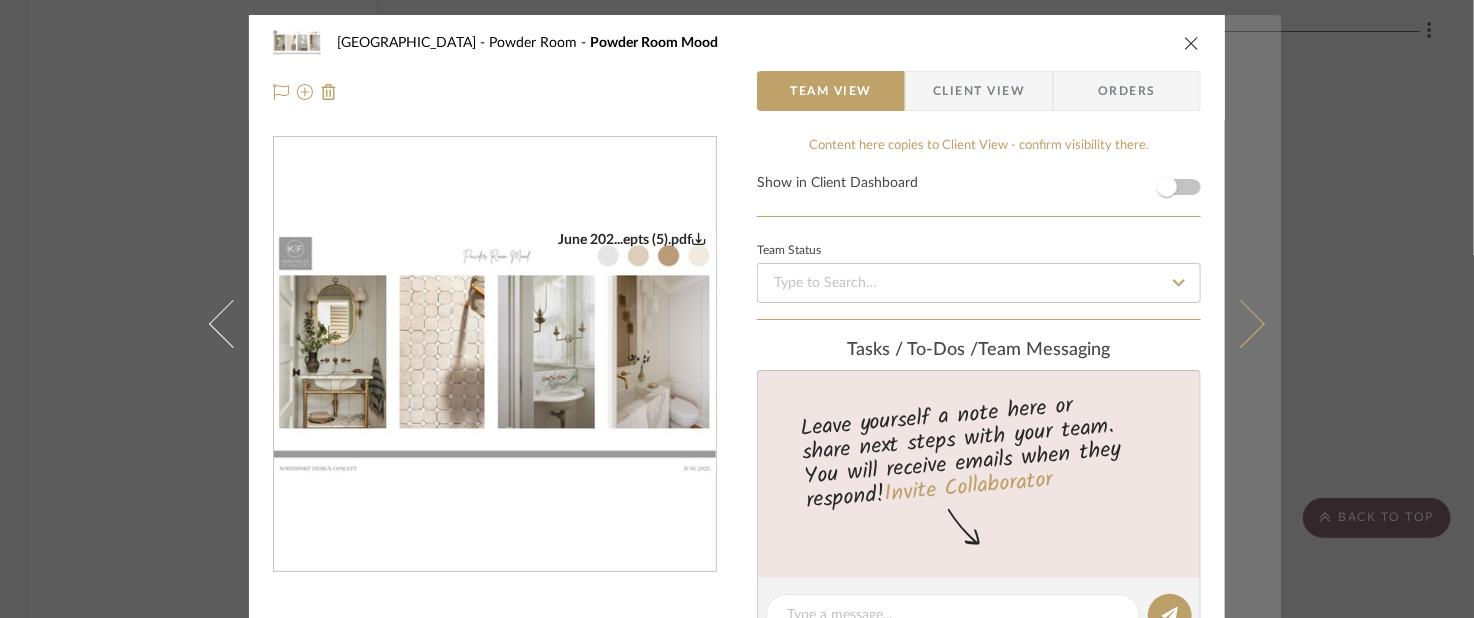 click at bounding box center (1241, 324) 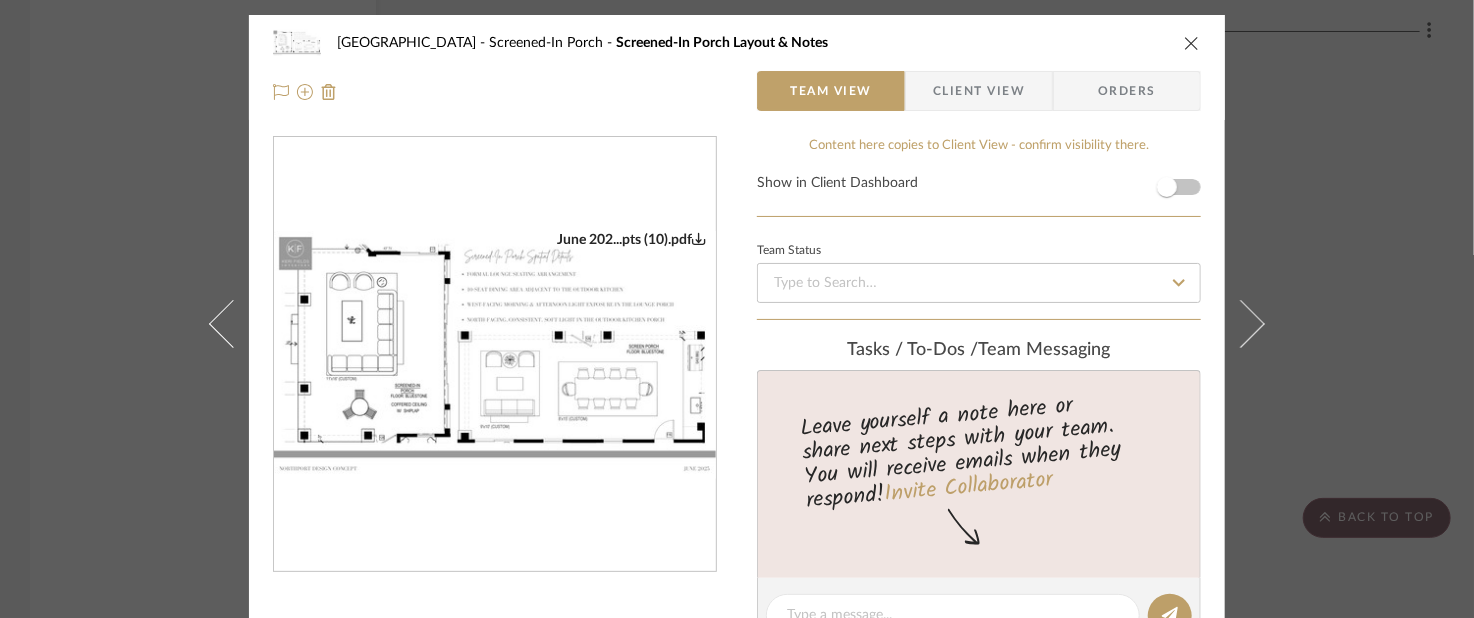 click on "Northport Screened-In Porch Screened-In Porch Layout & Notes Team View Client View Orders  June 202...pts (10).pdf   Team-Facing Details   Item Name  Screened-In Porch Layout & Notes  Internal Description  Content here copies to Client View - confirm visibility there.  Show in Client Dashboard  Team Status Tasks / To-Dos /  team Messaging  Leave yourself a note here or share next steps with your team. You will receive emails when they
respond!  Invite Collaborator Internal Notes  Documents  Choose a file  or drag it here. Change Room/Update Quantity  Screened-In Porch   Project Documents  *To create a new room/section do that from main project page    [PERSON_NAME]" at bounding box center [737, 309] 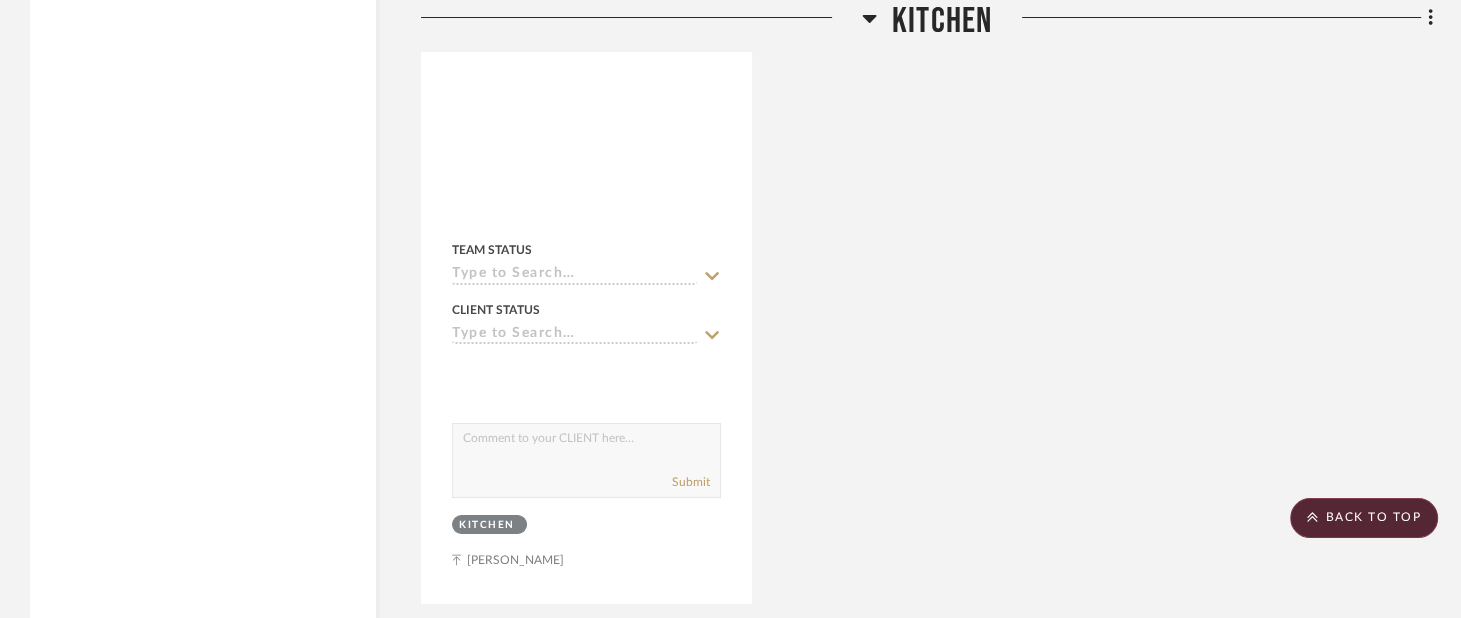 scroll, scrollTop: 7400, scrollLeft: 0, axis: vertical 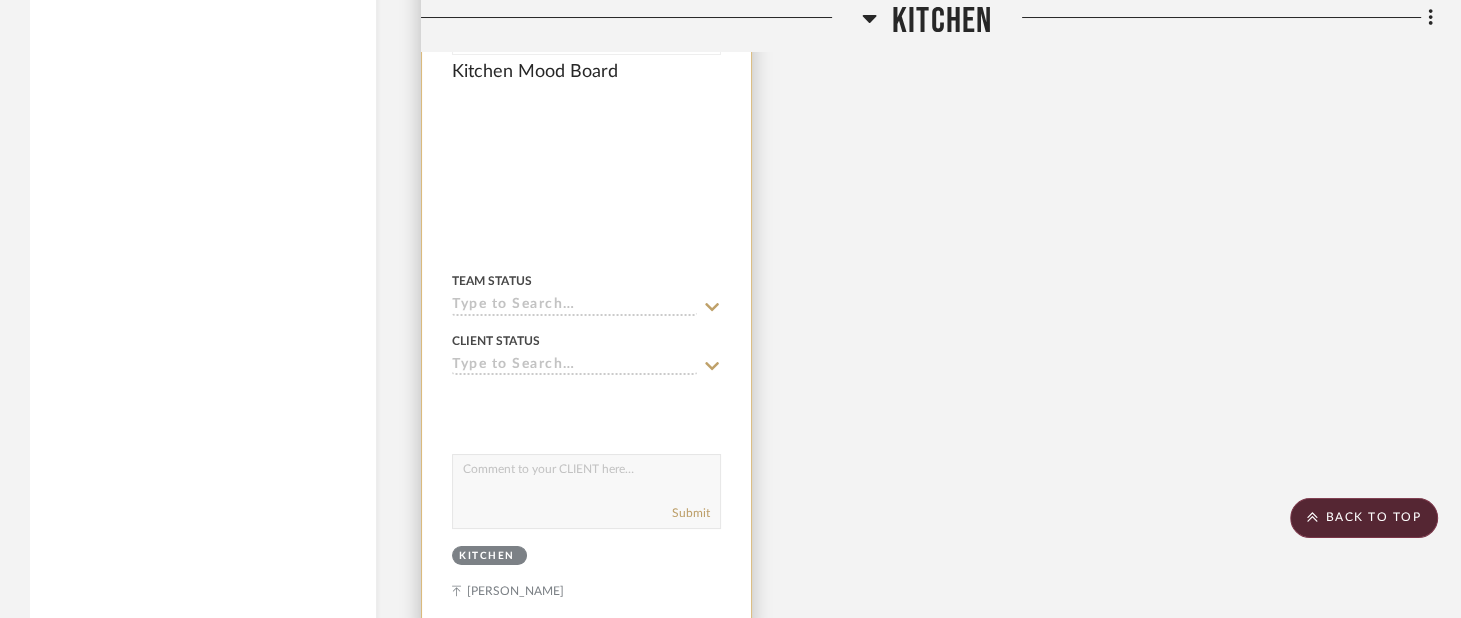 click at bounding box center [586, 194] 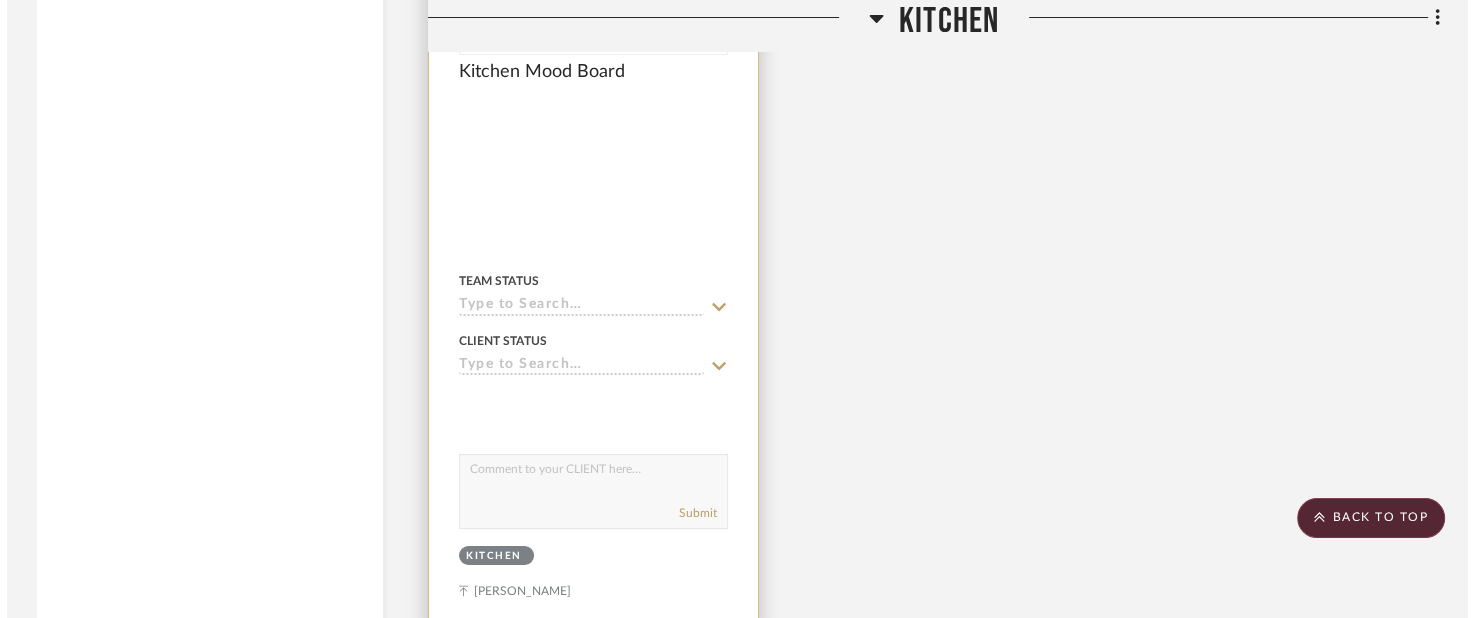 scroll, scrollTop: 0, scrollLeft: 0, axis: both 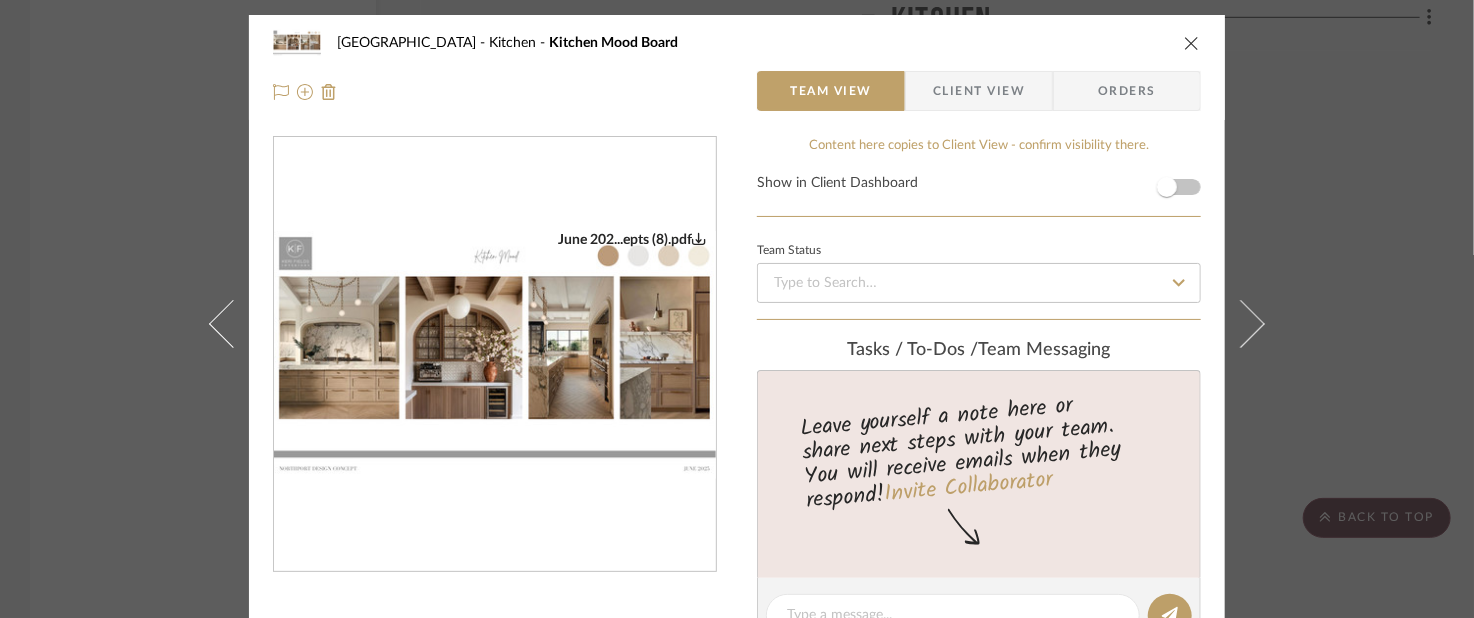 click at bounding box center [495, 355] 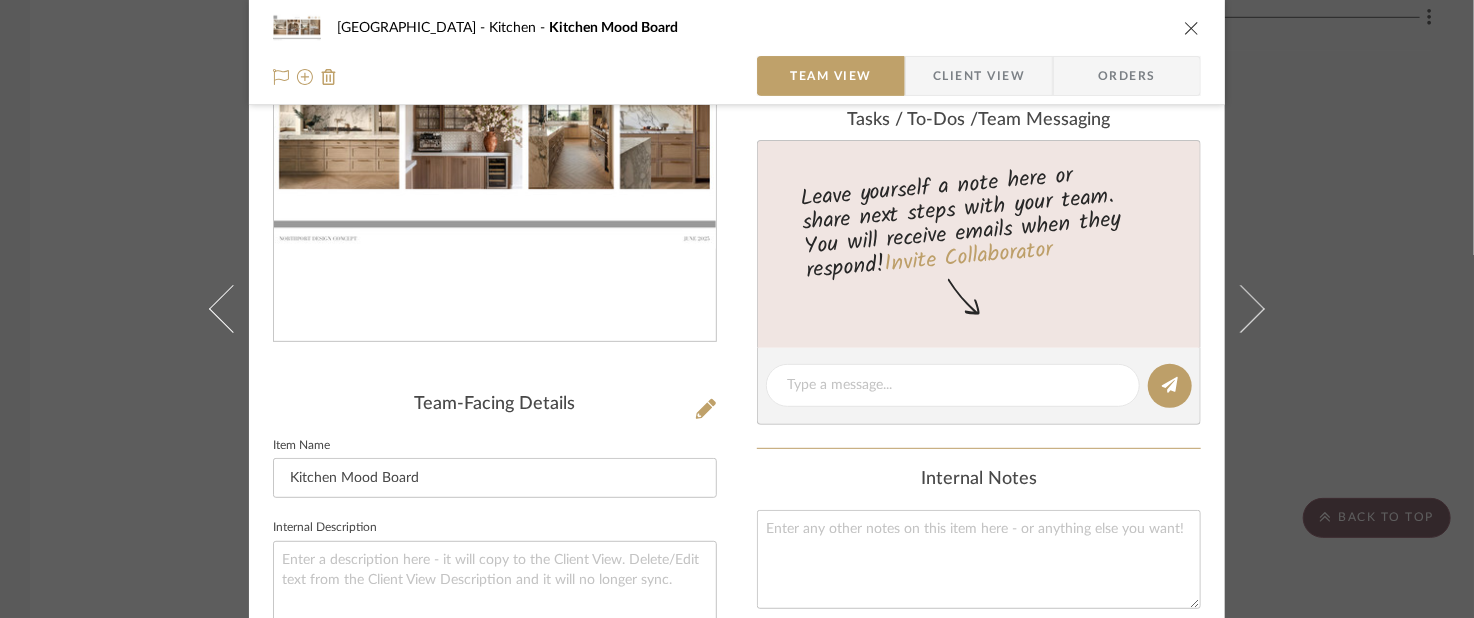 scroll, scrollTop: 643, scrollLeft: 0, axis: vertical 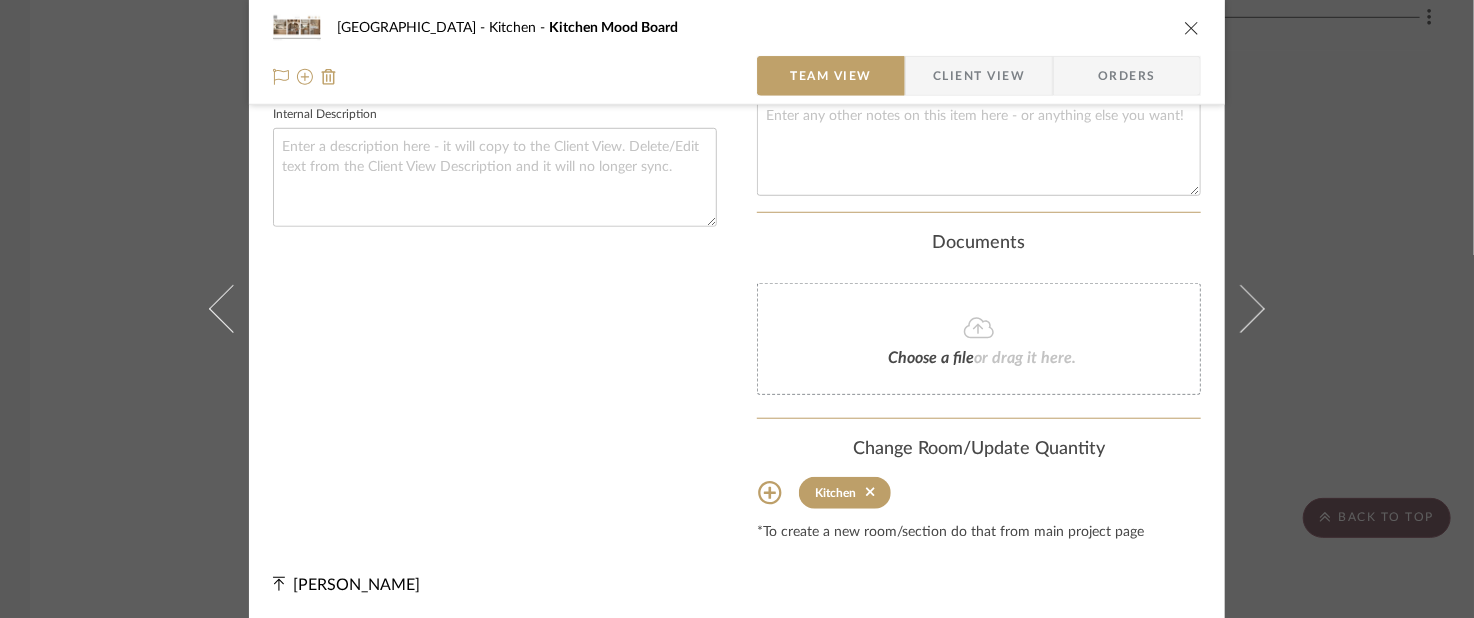 click on "Northport Kitchen Kitchen Mood Board Team View Client View Orders  June 202...epts (8).pdf   Team-Facing Details   Item Name  Kitchen Mood Board  Internal Description  Content here copies to Client View - confirm visibility there.  Show in Client Dashboard  Team Status Tasks / To-Dos /  team Messaging  Leave yourself a note here or share next steps with your team. You will receive emails when they
respond!  Invite Collaborator Internal Notes  Documents  Choose a file  or drag it here. Change Room/Update Quantity  Kitchen  *To create a new room/section do that from main project page    [PERSON_NAME]" at bounding box center [737, 309] 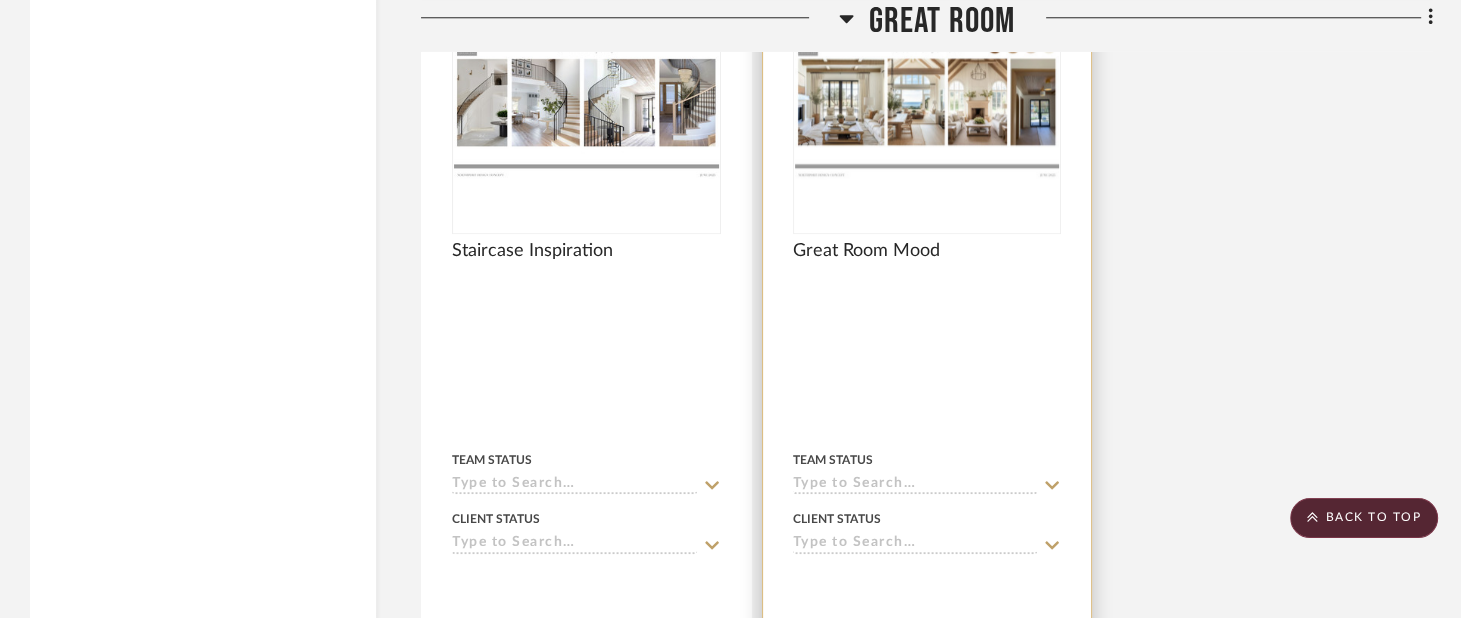 scroll, scrollTop: 9100, scrollLeft: 0, axis: vertical 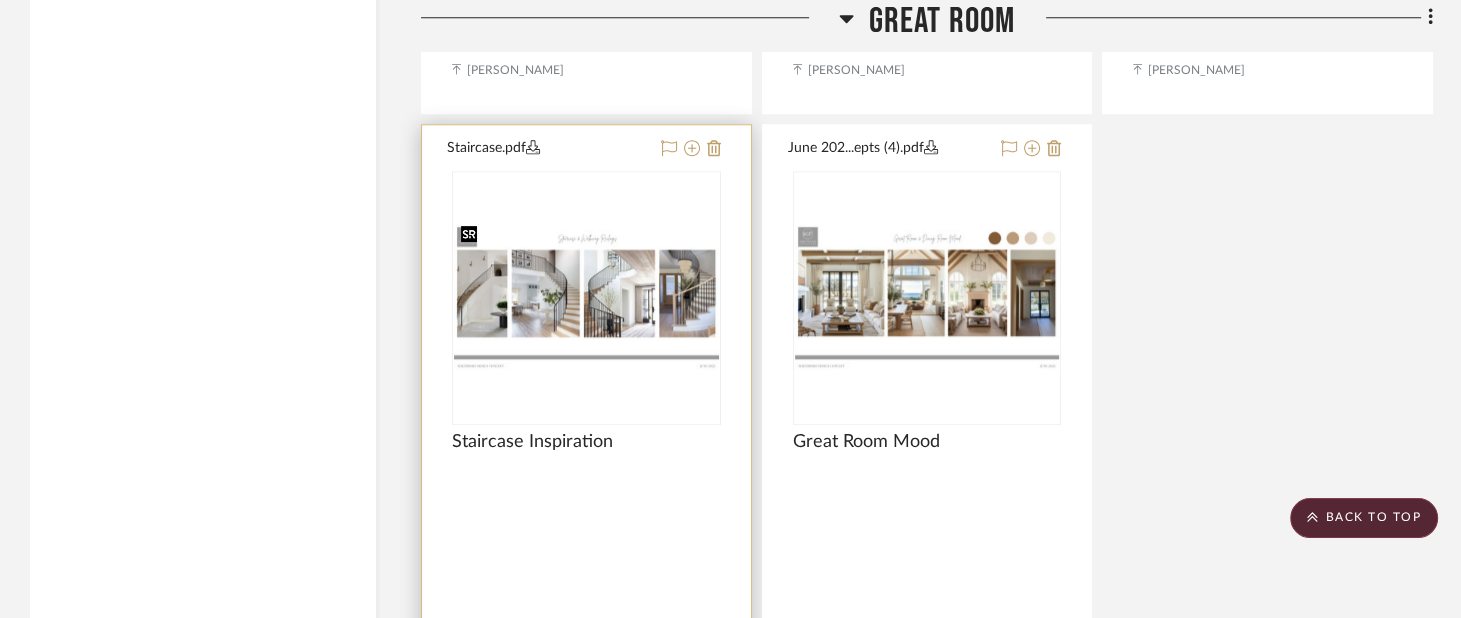 click at bounding box center [0, 0] 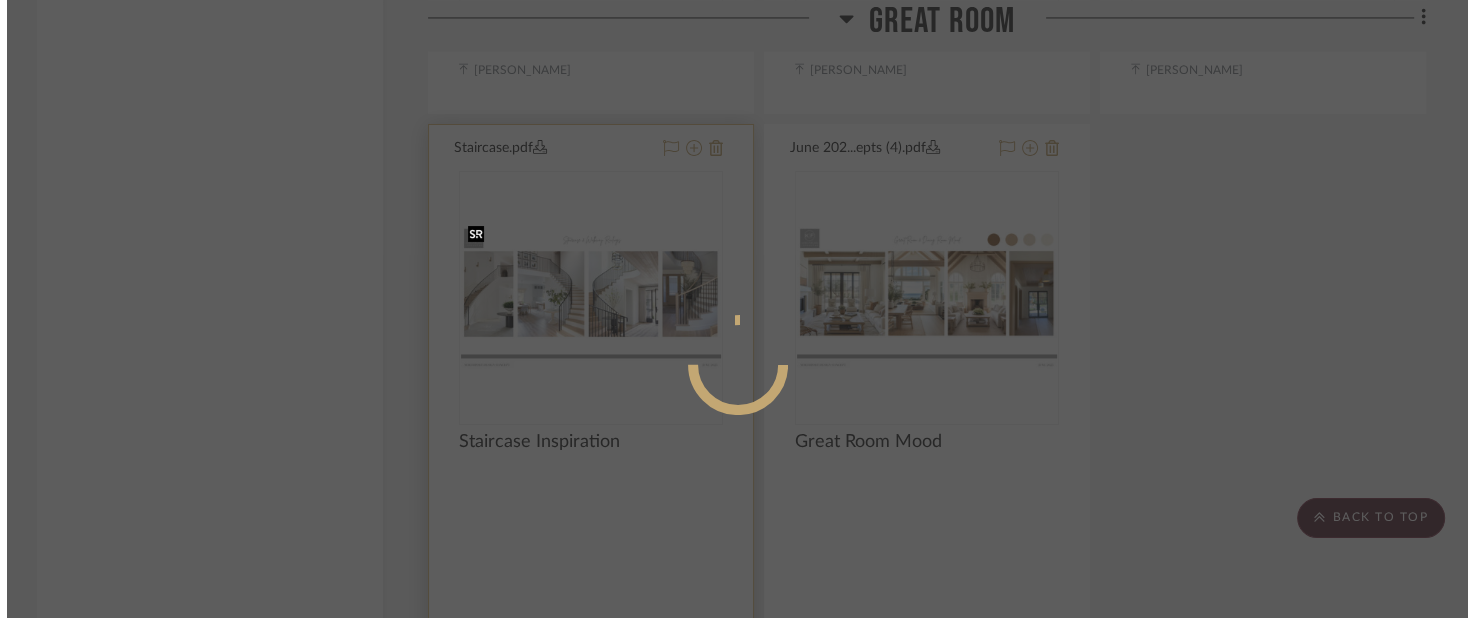 scroll, scrollTop: 0, scrollLeft: 0, axis: both 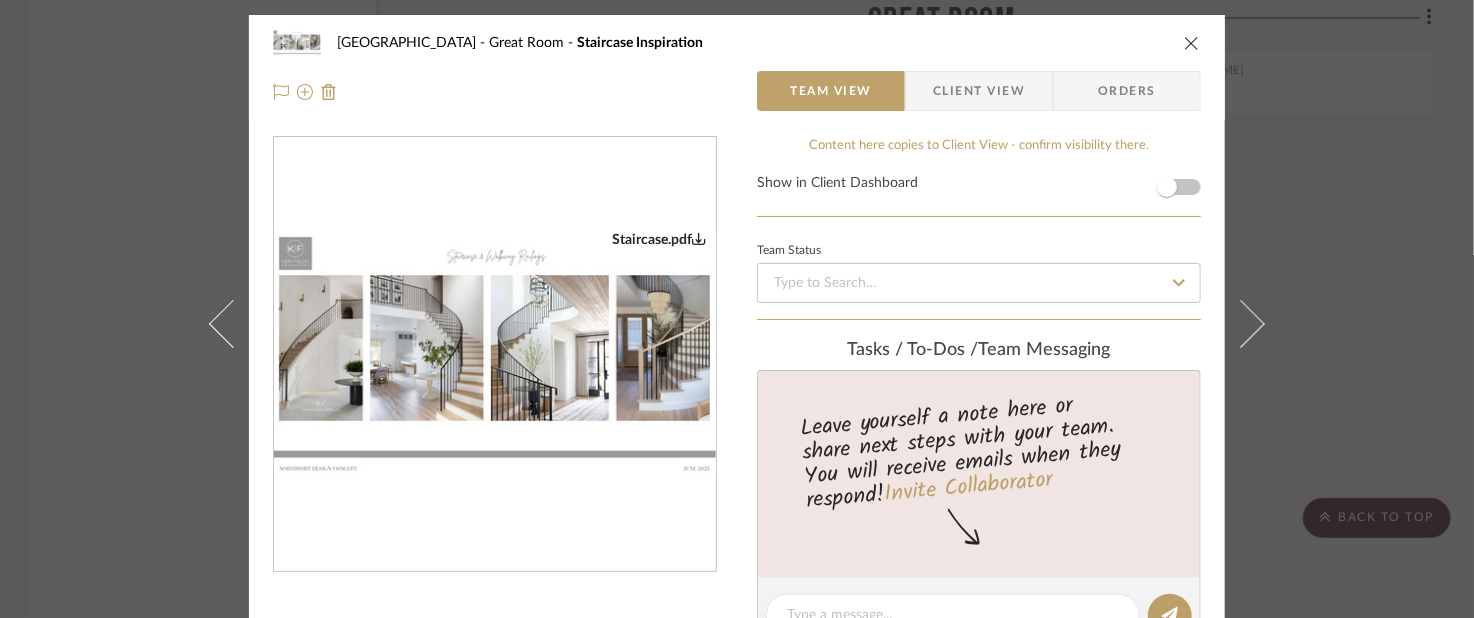 click at bounding box center [495, 355] 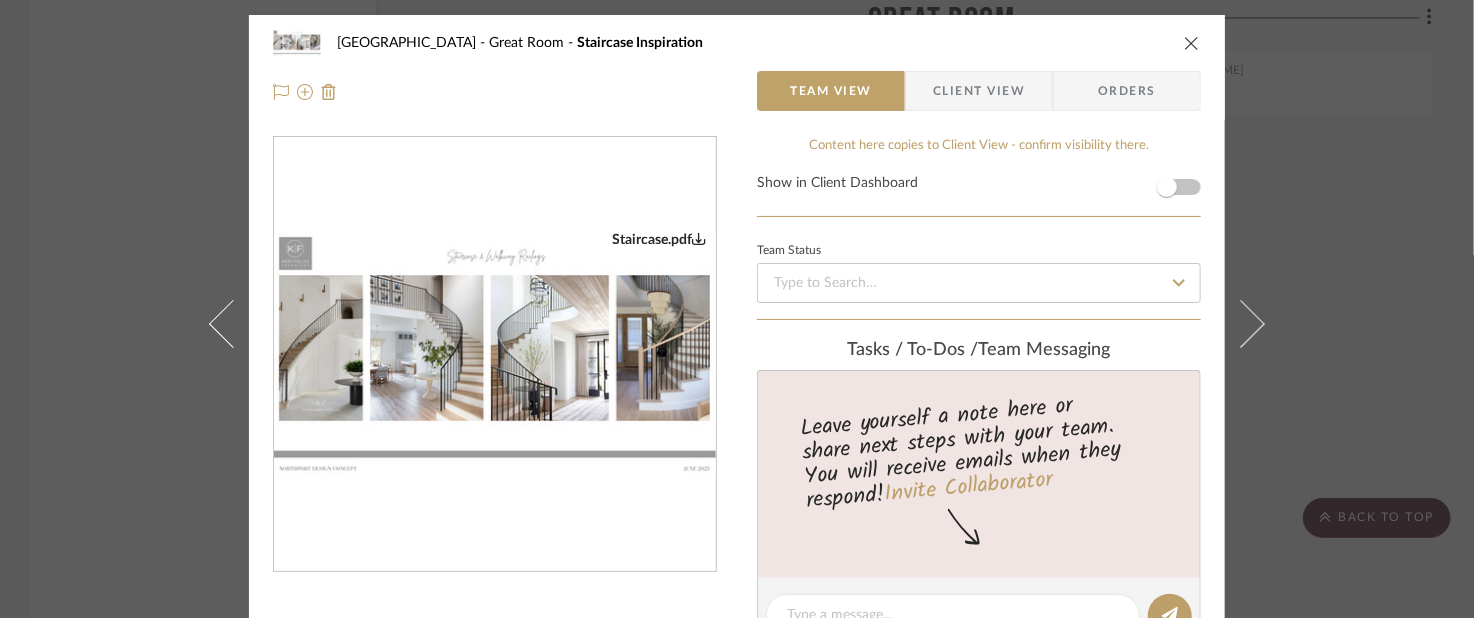 click on "Northport Great Room Staircase Inspiration Team View Client View Orders  Staircase.pdf   Team-Facing Details   Item Name  Staircase Inspiration  Internal Description  Content here copies to Client View - confirm visibility there.  Show in Client Dashboard  Team Status Tasks / To-Dos /  team Messaging  Leave yourself a note here or share next steps with your team. You will receive emails when they
respond!  Invite Collaborator Internal Notes  Documents  Choose a file  or drag it here. Change Room/Update Quantity  Great Room  *To create a new room/section do that from main project page    [PERSON_NAME]" at bounding box center (737, 309) 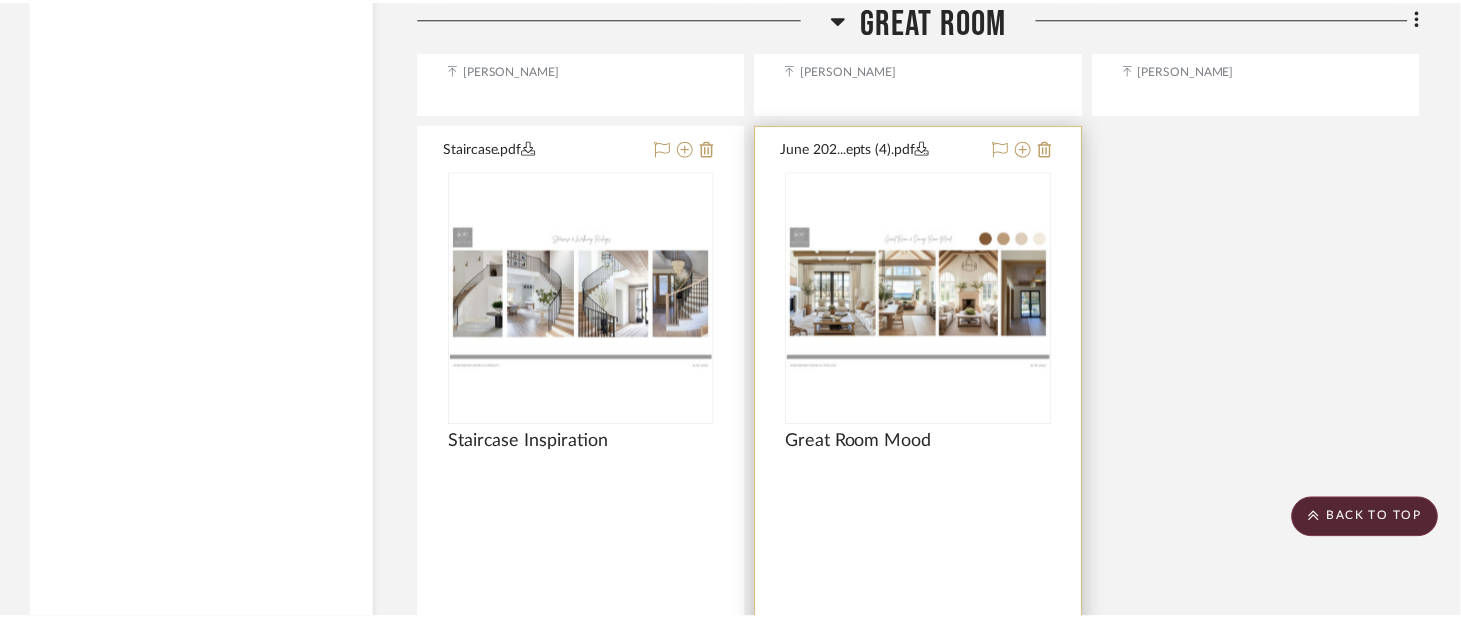 scroll, scrollTop: 9100, scrollLeft: 0, axis: vertical 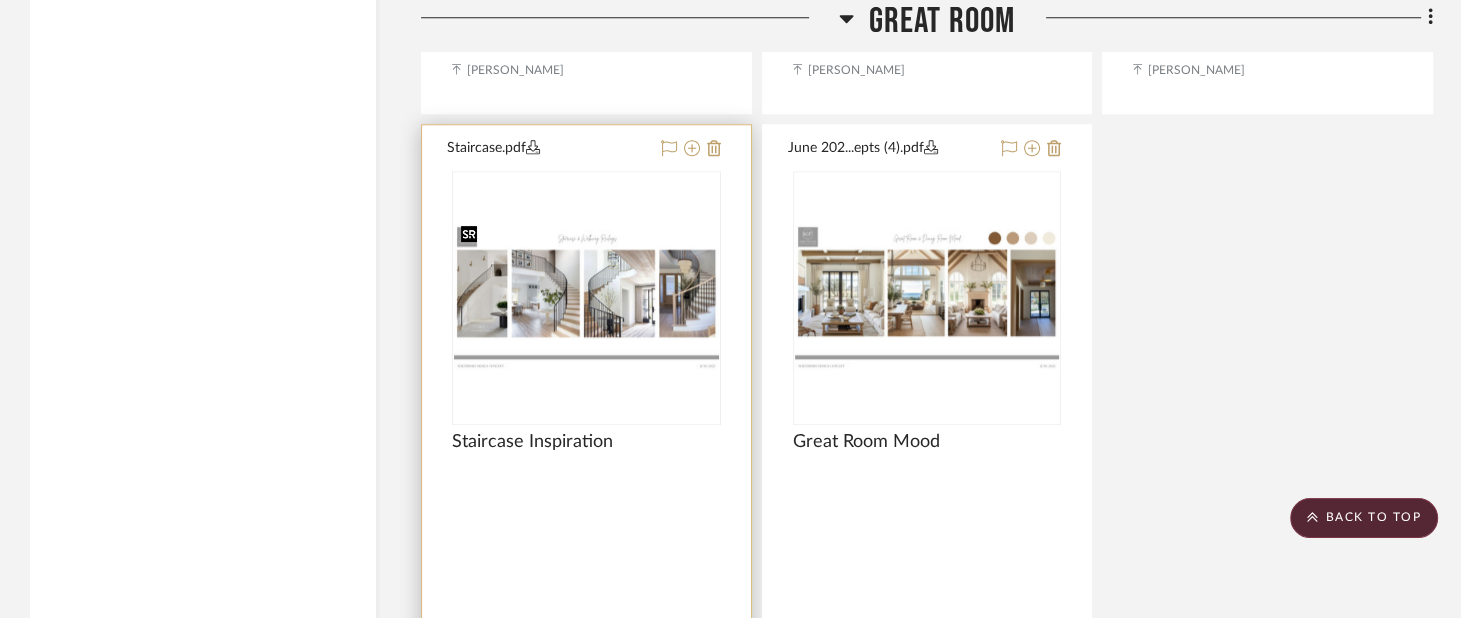 click at bounding box center (586, 297) 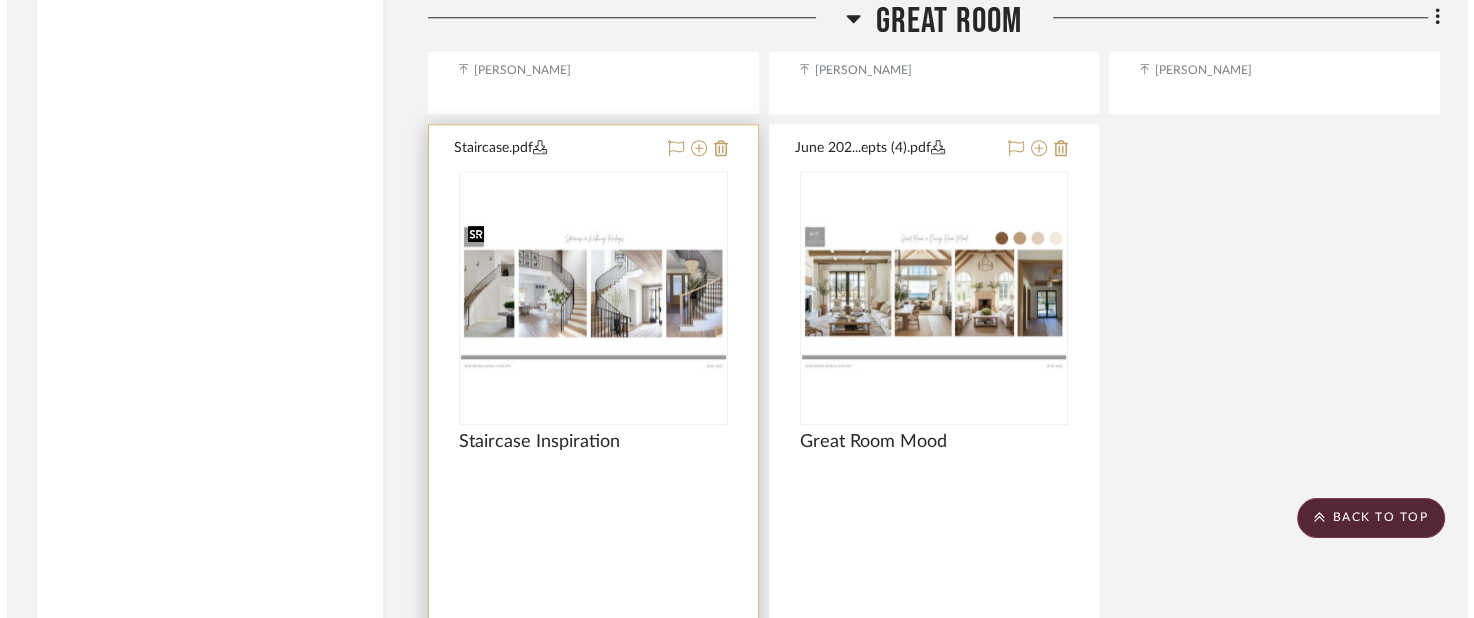 scroll, scrollTop: 0, scrollLeft: 0, axis: both 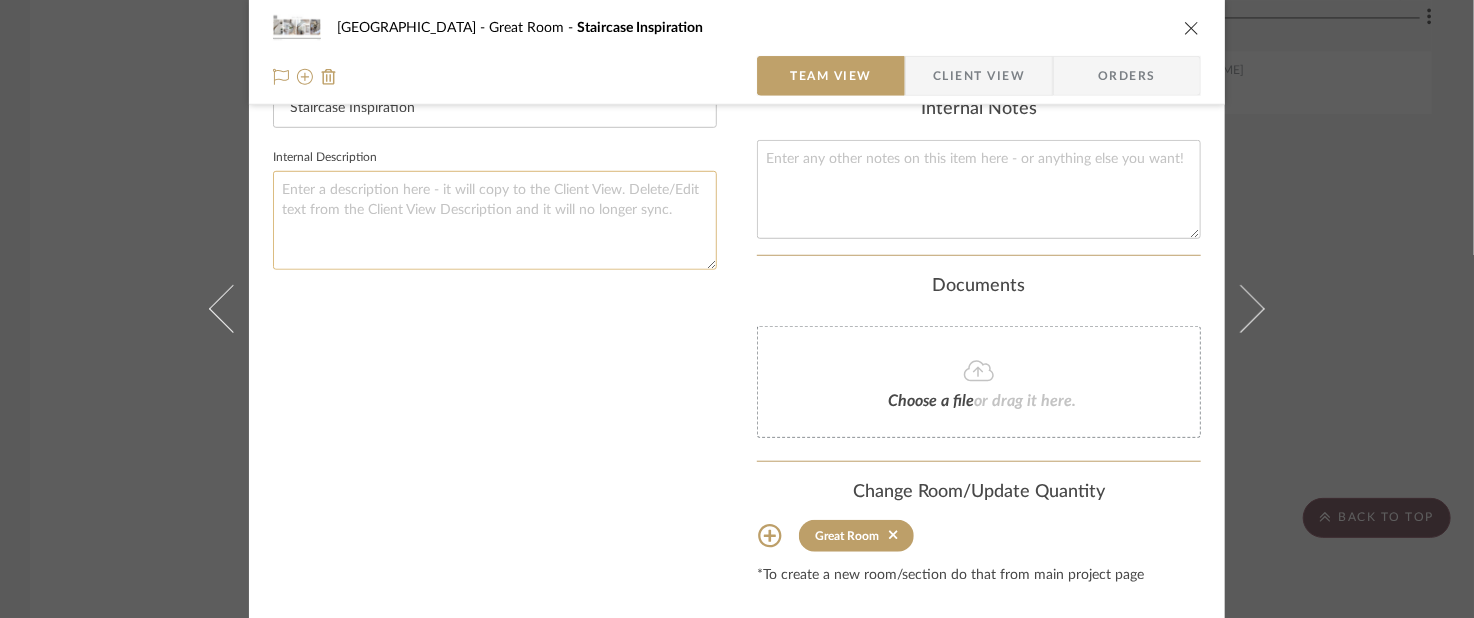 click 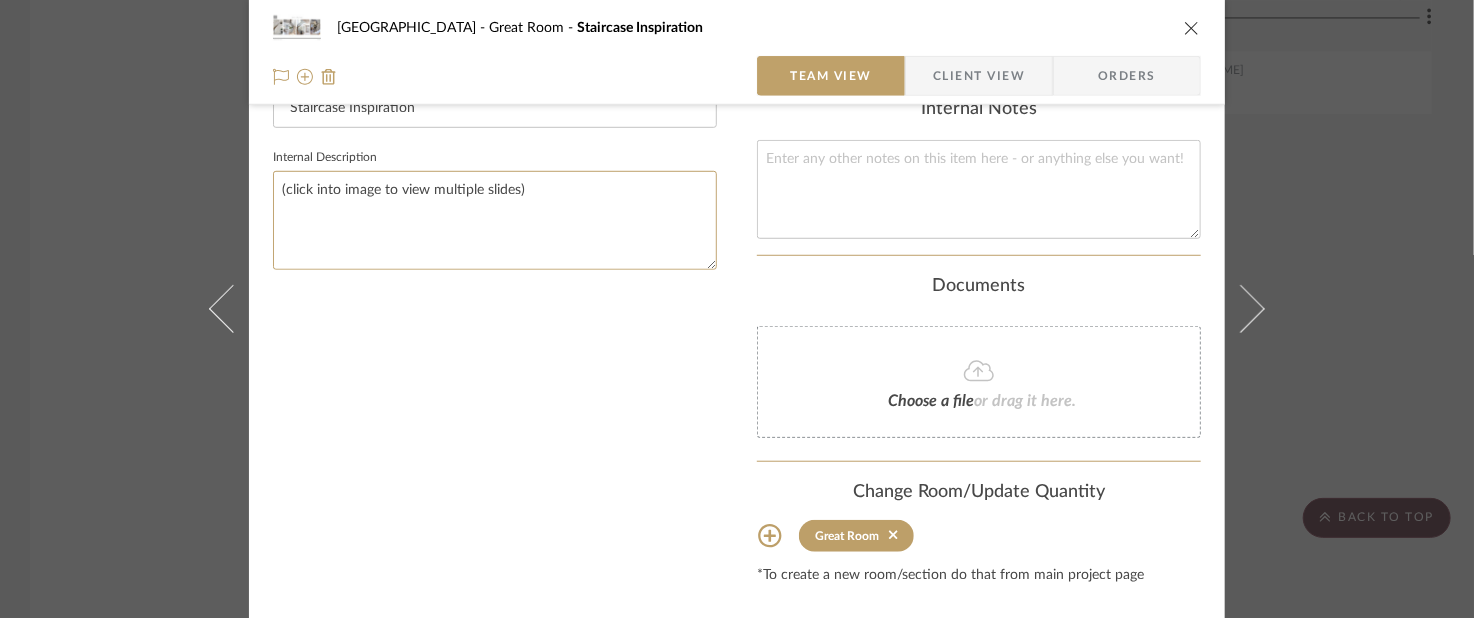 type on "(click into image to view multiple slides)" 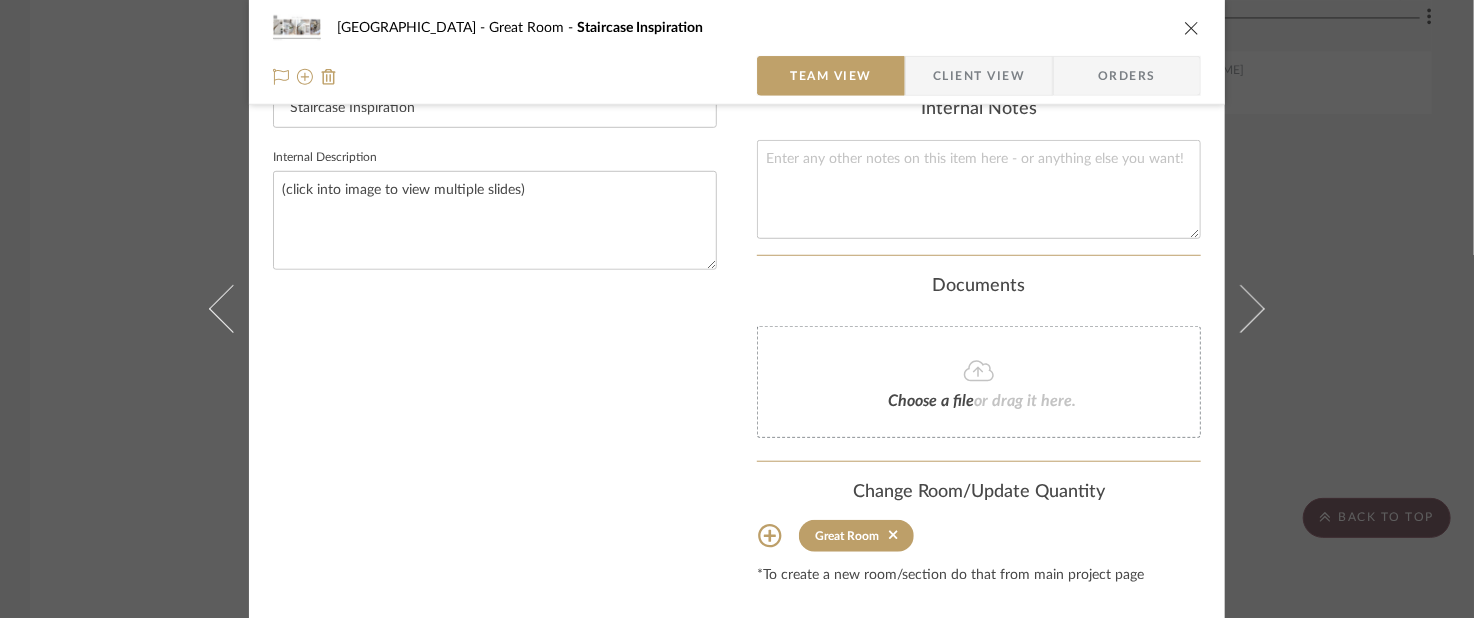 click on "Northport Great Room Staircase Inspiration Team View Client View Orders  Staircase.pdf   Team-Facing Details   Item Name  Staircase Inspiration  Internal Description  (click into image to view multiple slides) Content here copies to Client View - confirm visibility there.  Show in Client Dashboard  Team Status Tasks / To-Dos /  team Messaging  Leave yourself a note here or share next steps with your team. You will receive emails when they
respond!  Invite Collaborator Internal Notes  Documents  Choose a file  or drag it here. Change Room/Update Quantity  Great Room  *To create a new room/section do that from main project page    [PERSON_NAME]" at bounding box center (737, 309) 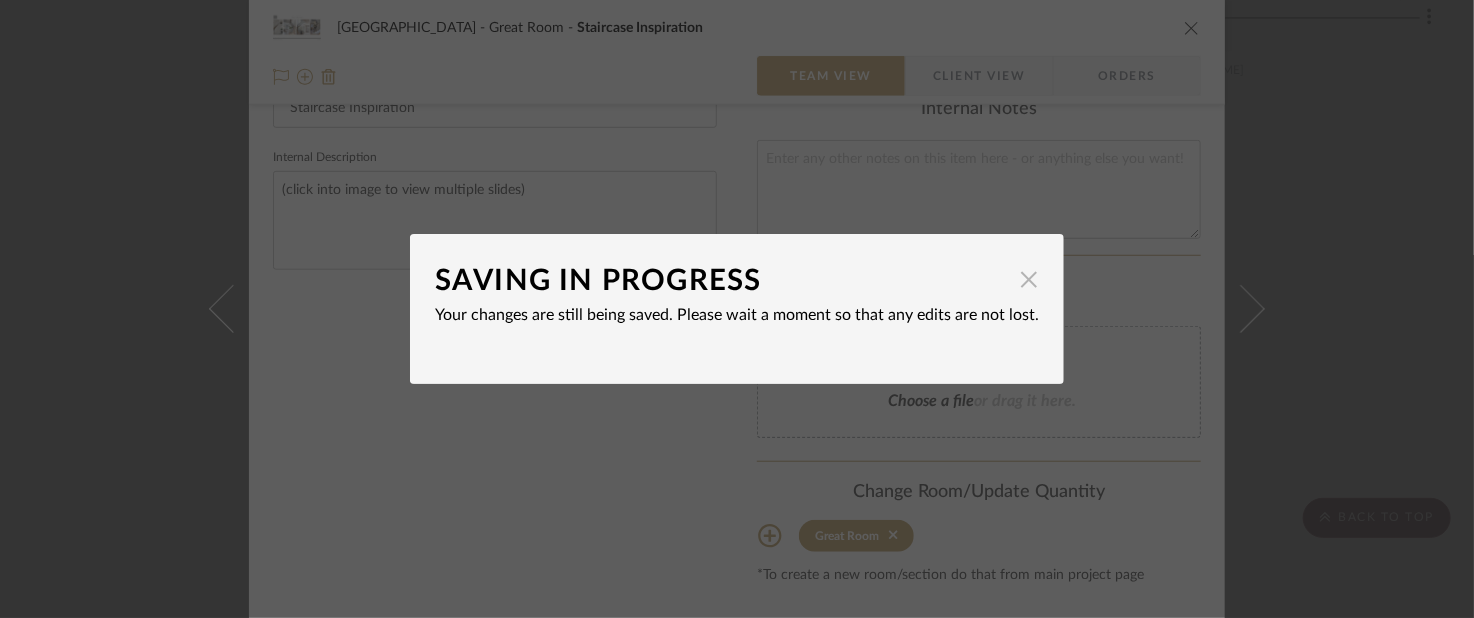 click at bounding box center (1029, 279) 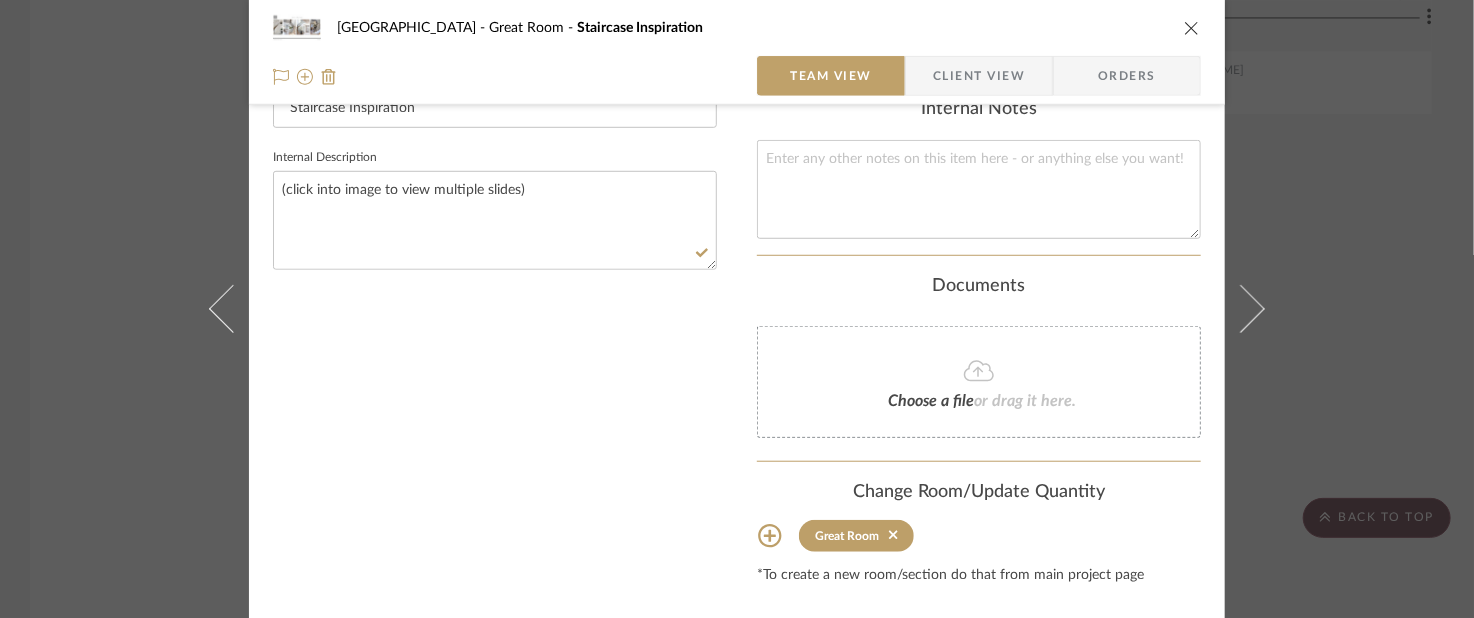 click on "Northport Great Room Staircase Inspiration Team View Client View Orders  Staircase.pdf   Team-Facing Details   Item Name  Staircase Inspiration  Internal Description  (click into image to view multiple slides) Content here copies to Client View - confirm visibility there.  Show in Client Dashboard  Team Status Tasks / To-Dos /  team Messaging  Leave yourself a note here or share next steps with your team. You will receive emails when they
respond!  Invite Collaborator Internal Notes  Documents  Choose a file  or drag it here. Change Room/Update Quantity  Great Room  *To create a new room/section do that from main project page    [PERSON_NAME]" at bounding box center [737, 309] 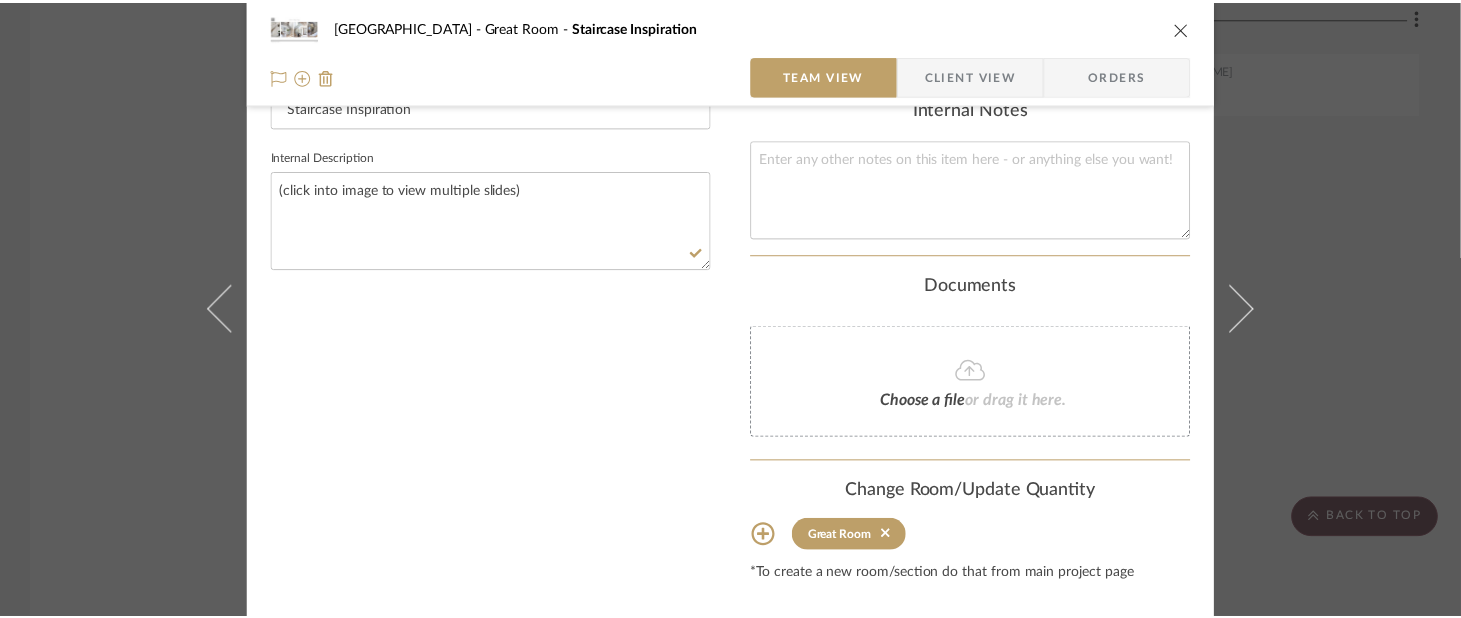 scroll, scrollTop: 9100, scrollLeft: 0, axis: vertical 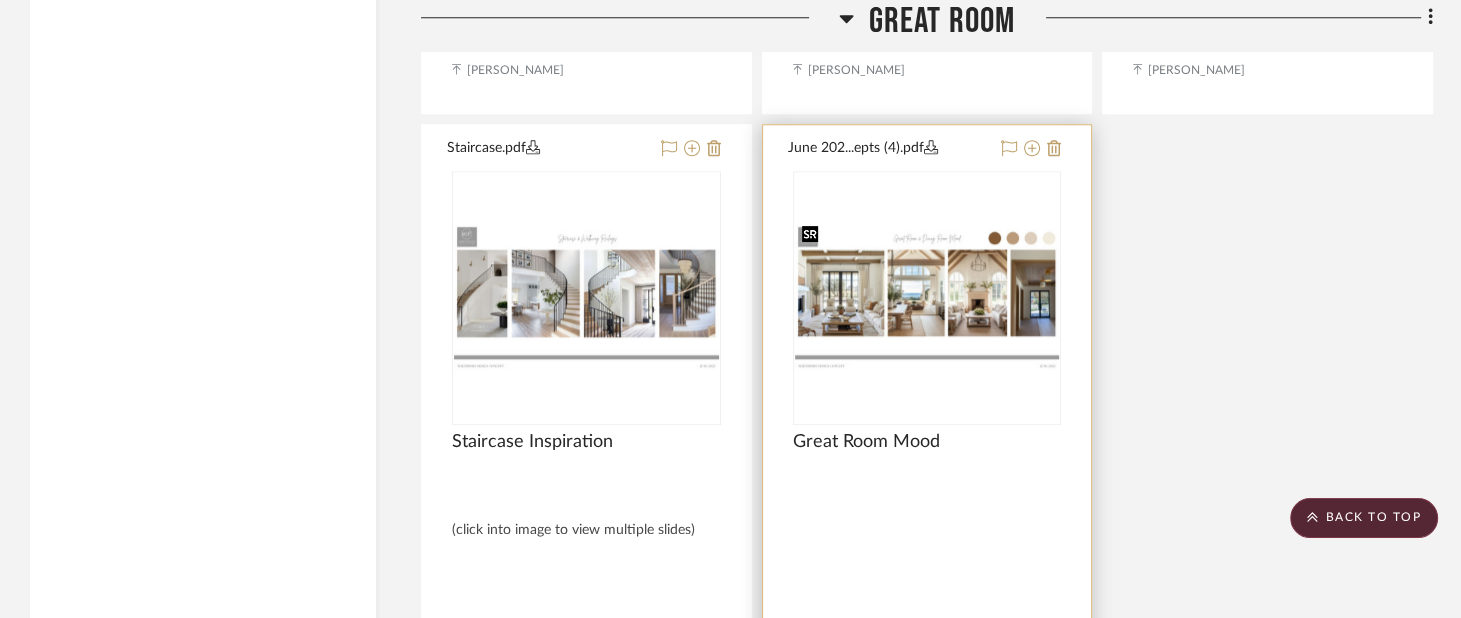 click at bounding box center [927, 297] 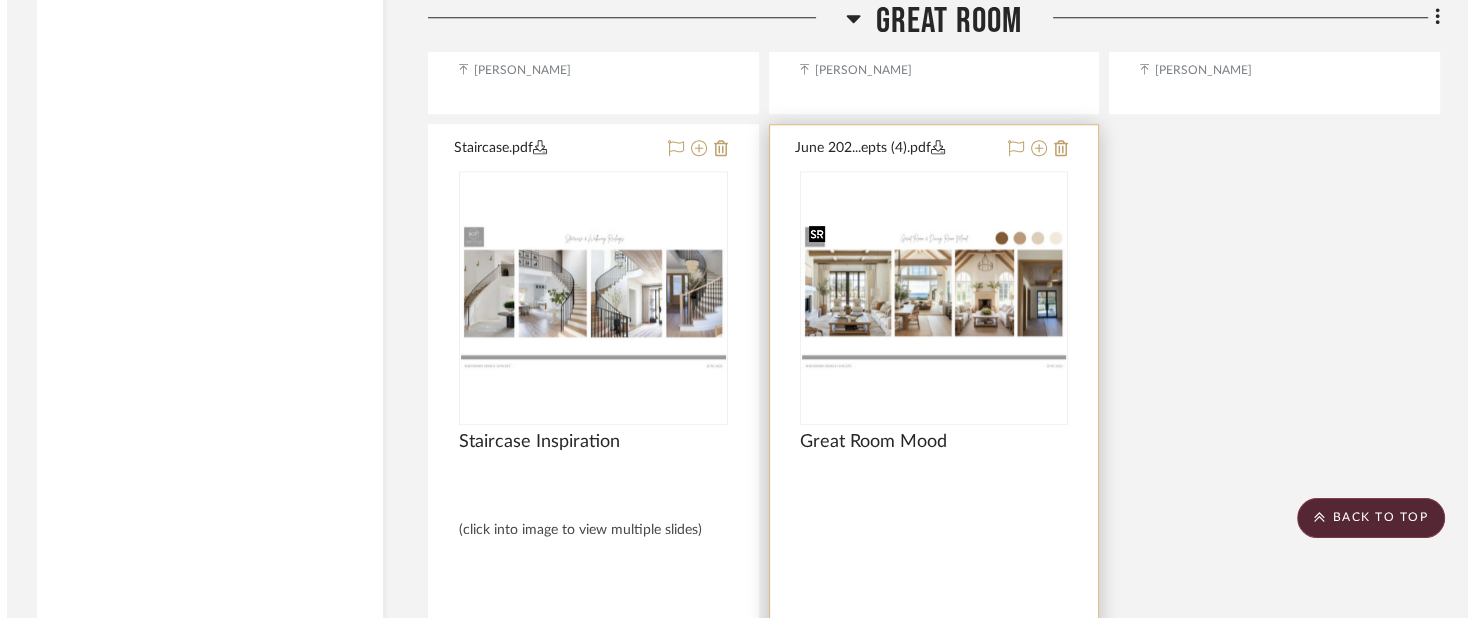 scroll, scrollTop: 0, scrollLeft: 0, axis: both 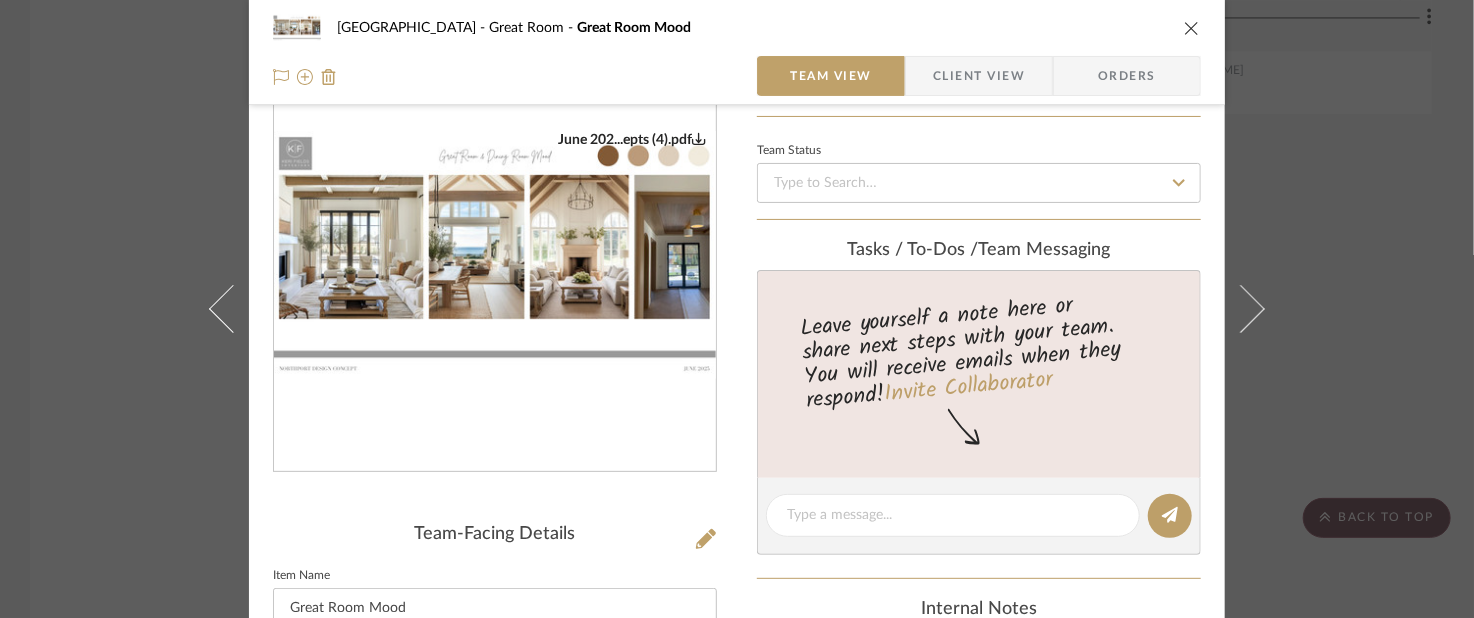 click on "June 202...epts (4).pdf" at bounding box center [495, 255] 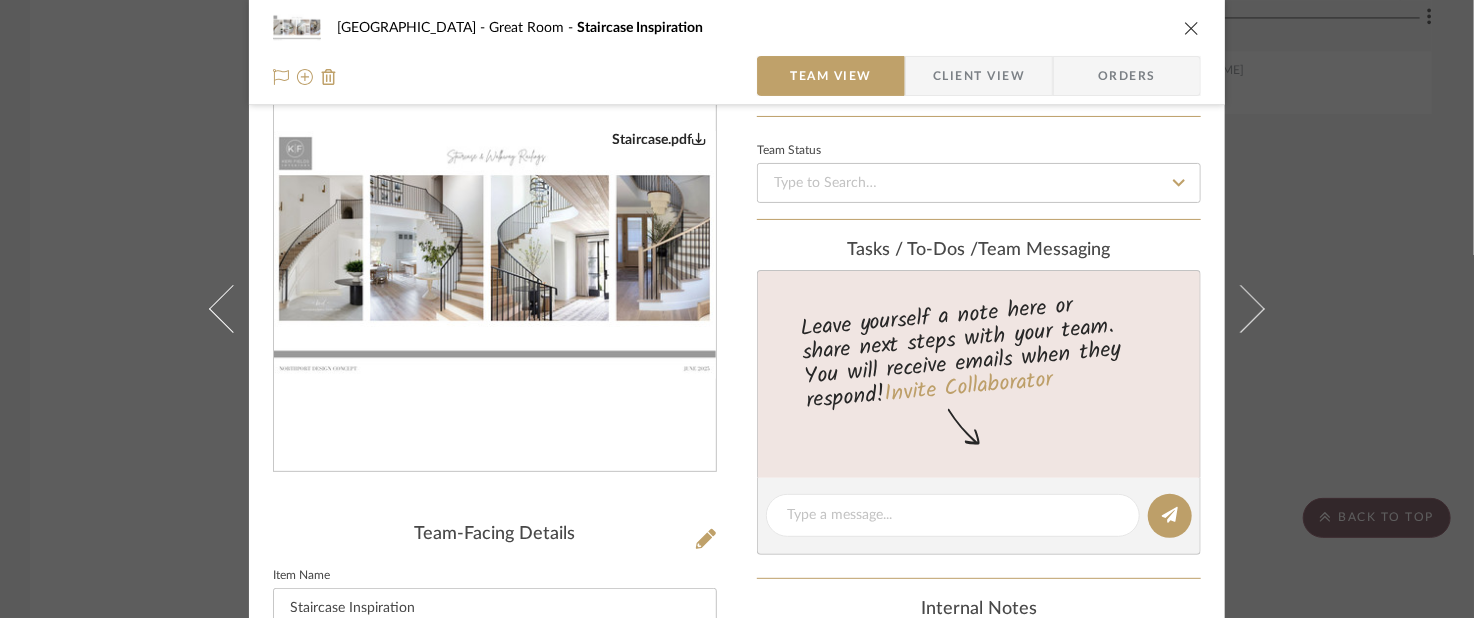 click on "Northport Great Room Staircase Inspiration Team View Client View Orders  Staircase.pdf   Team-Facing Details   Item Name  Staircase Inspiration  Internal Description  (click into image to view multiple slides) Content here copies to Client View - confirm visibility there.  Show in Client Dashboard  Team Status Tasks / To-Dos /  team Messaging  Leave yourself a note here or share next steps with your team. You will receive emails when they
respond!  Invite Collaborator Internal Notes  Documents  Choose a file  or drag it here. Change Room/Update Quantity  Great Room  *To create a new room/section do that from main project page    [PERSON_NAME]" at bounding box center [737, 309] 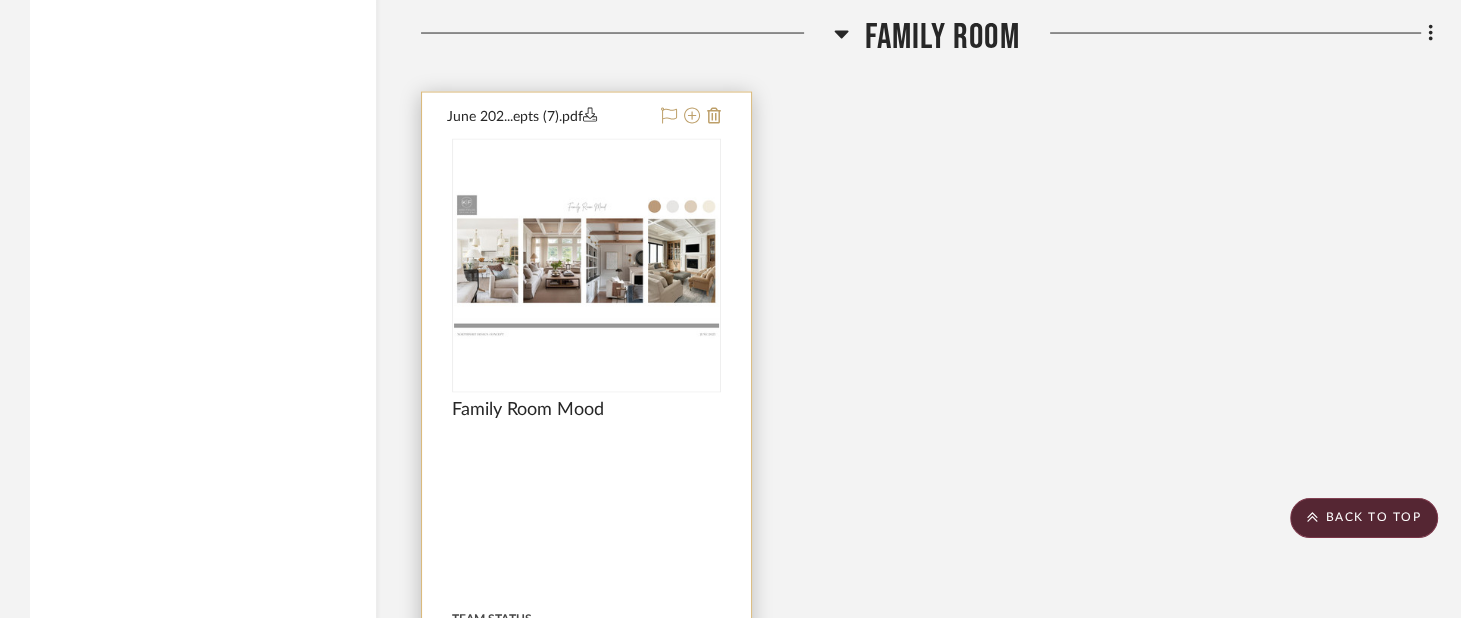 scroll, scrollTop: 11100, scrollLeft: 0, axis: vertical 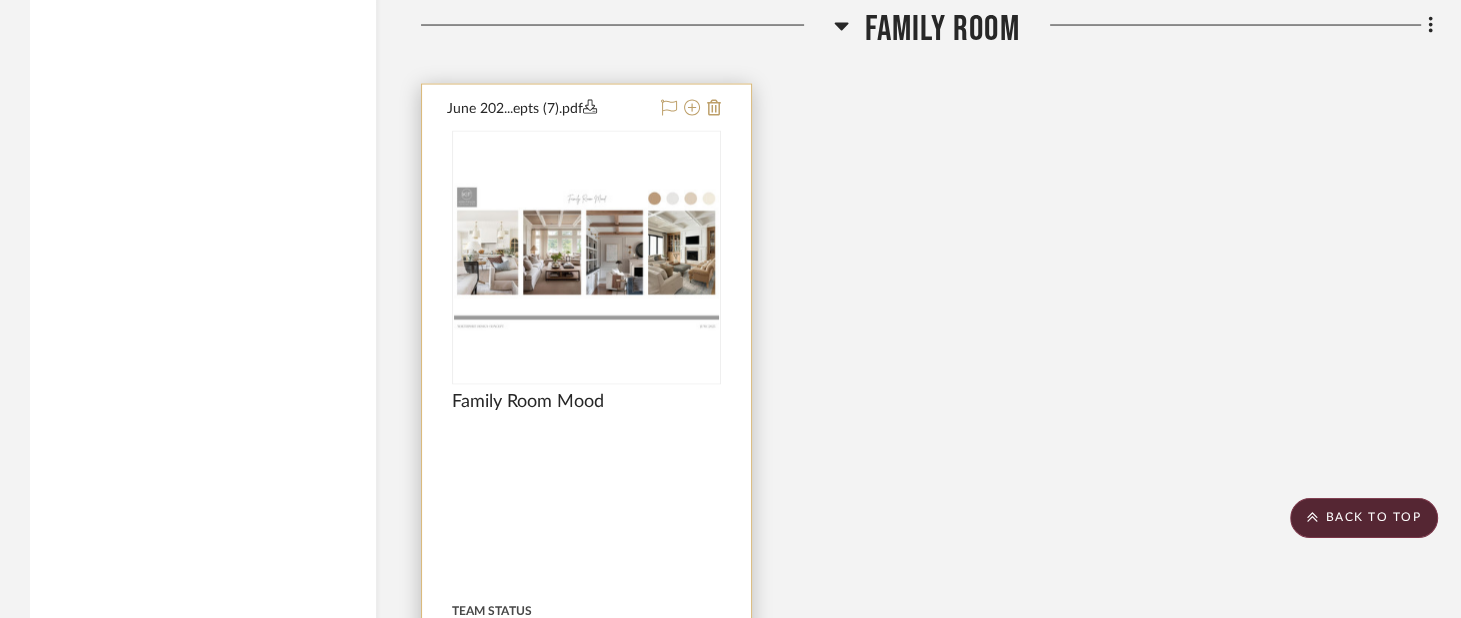 click at bounding box center [586, 258] 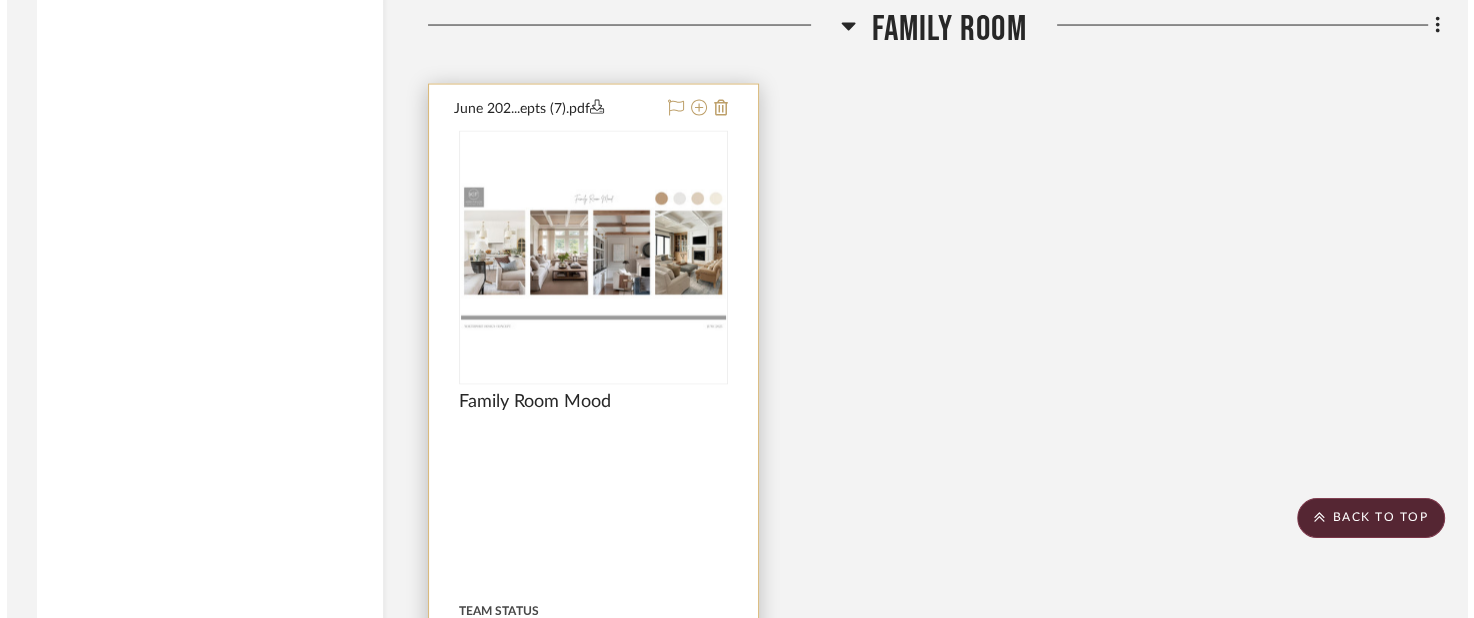 scroll, scrollTop: 0, scrollLeft: 0, axis: both 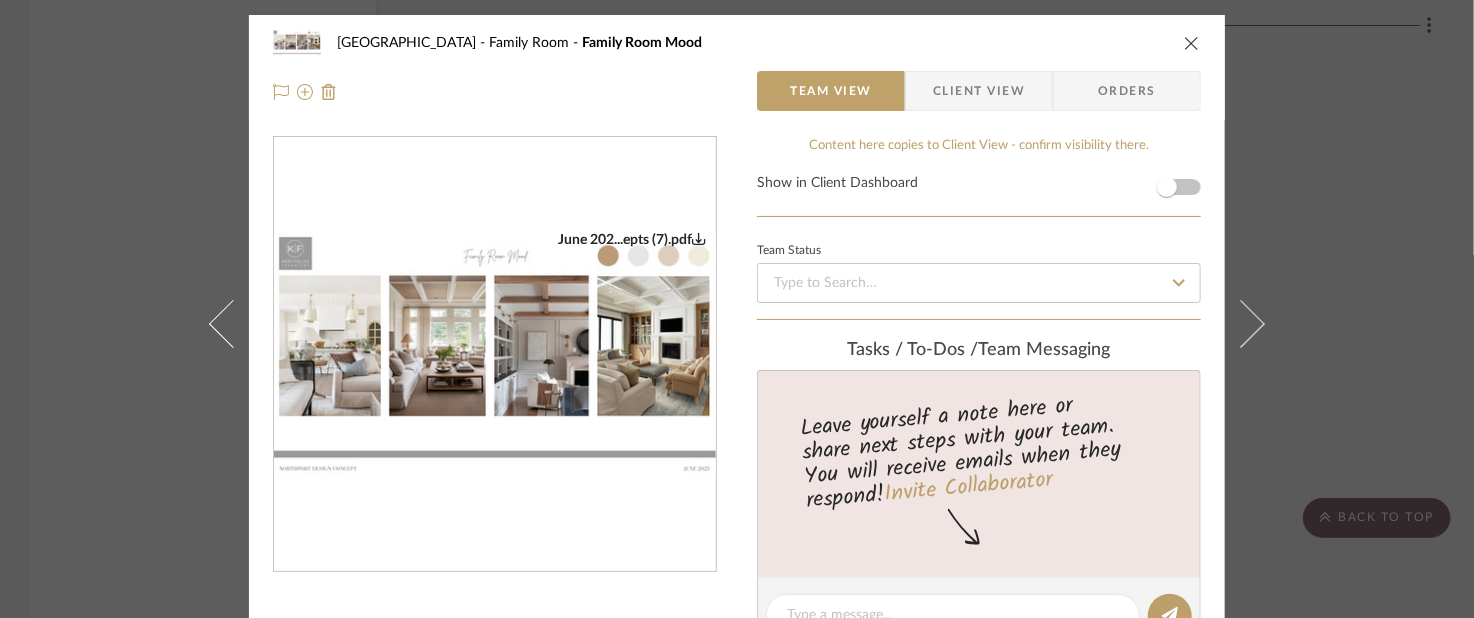 click at bounding box center (495, 355) 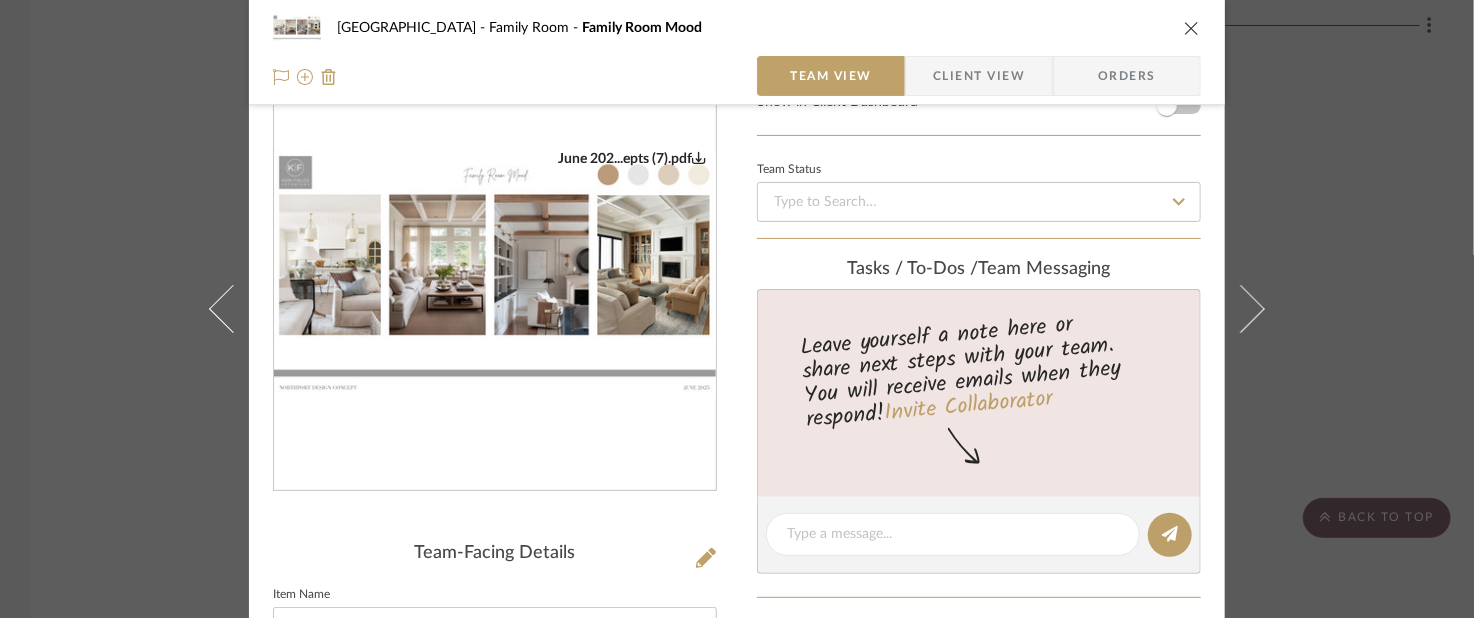 scroll, scrollTop: 59, scrollLeft: 0, axis: vertical 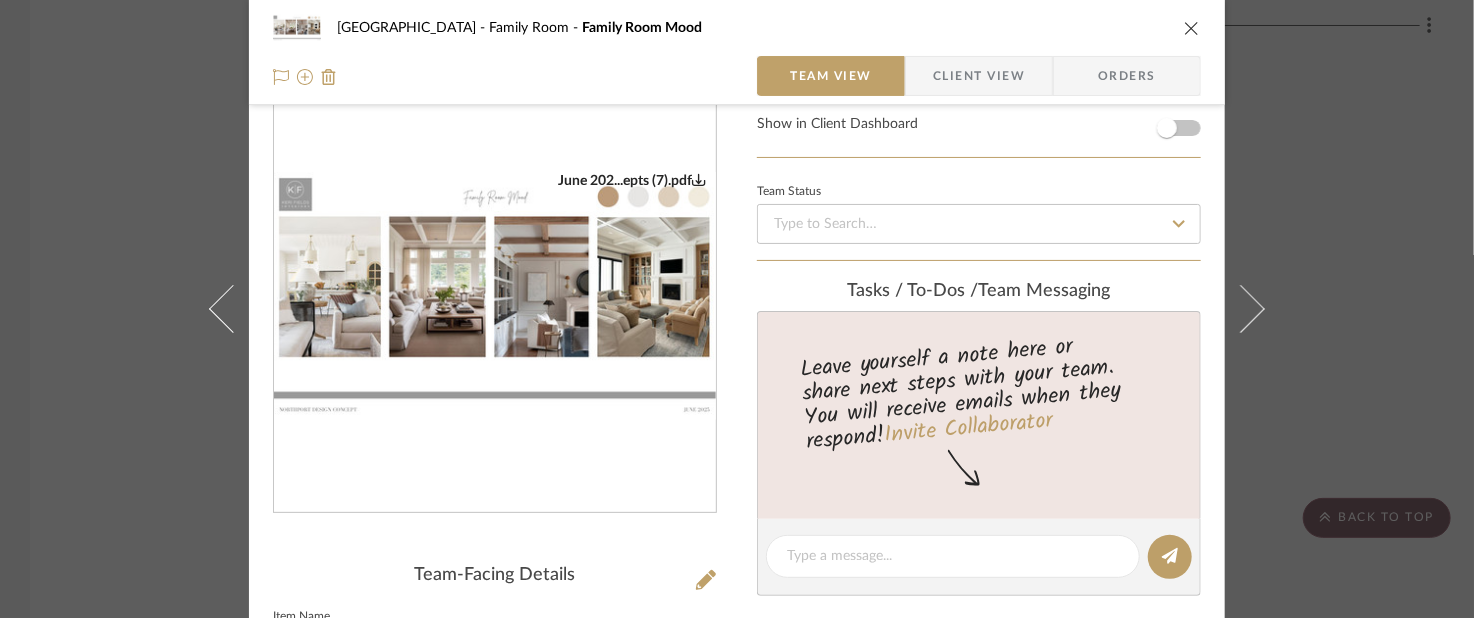 click on "Northport Family Room Family Room Mood Team View Client View Orders  June 202...epts (7).pdf   Team-Facing Details   Item Name  Family Room Mood  Internal Description  Content here copies to Client View - confirm visibility there.  Show in Client Dashboard  Team Status Tasks / To-Dos /  team Messaging  Leave yourself a note here or share next steps with your team. You will receive emails when they
respond!  Invite Collaborator Internal Notes  Documents  Choose a file  or drag it here. Change Room/Update Quantity  Family Room  *To create a new room/section do that from main project page    [PERSON_NAME]" at bounding box center (737, 309) 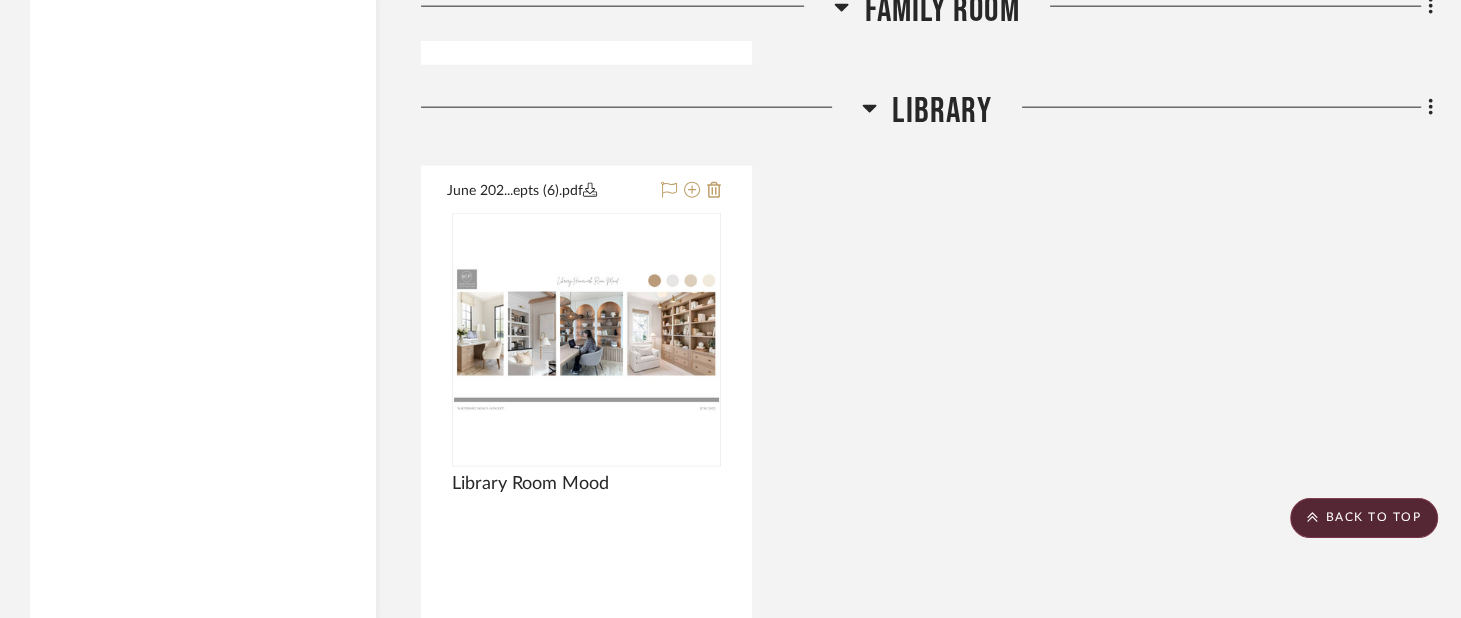 scroll, scrollTop: 12100, scrollLeft: 0, axis: vertical 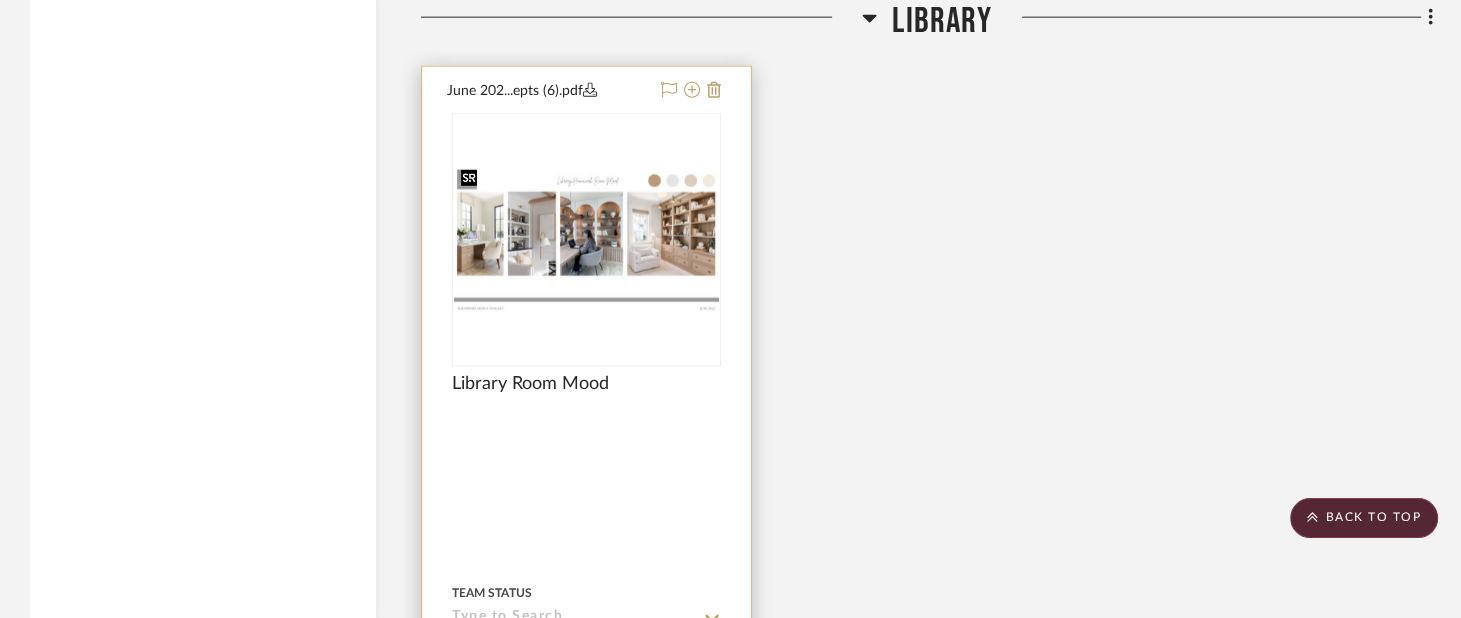 click at bounding box center (586, 240) 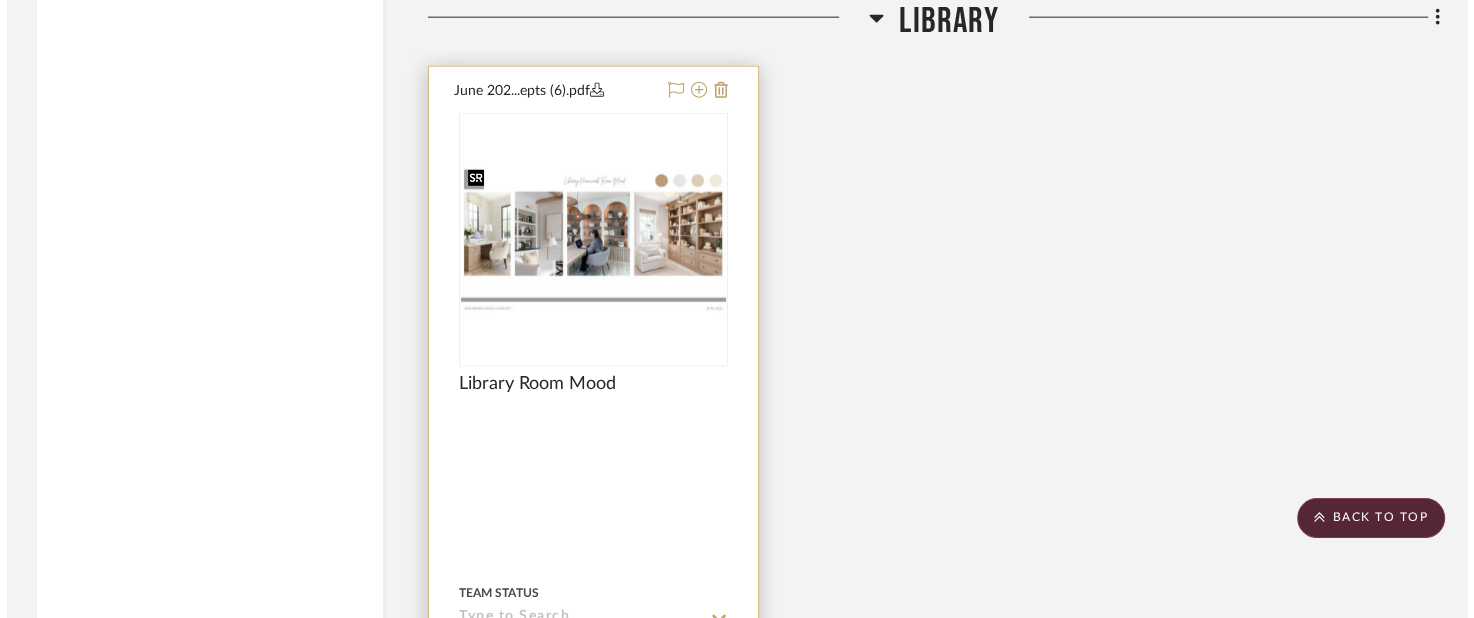 scroll, scrollTop: 0, scrollLeft: 0, axis: both 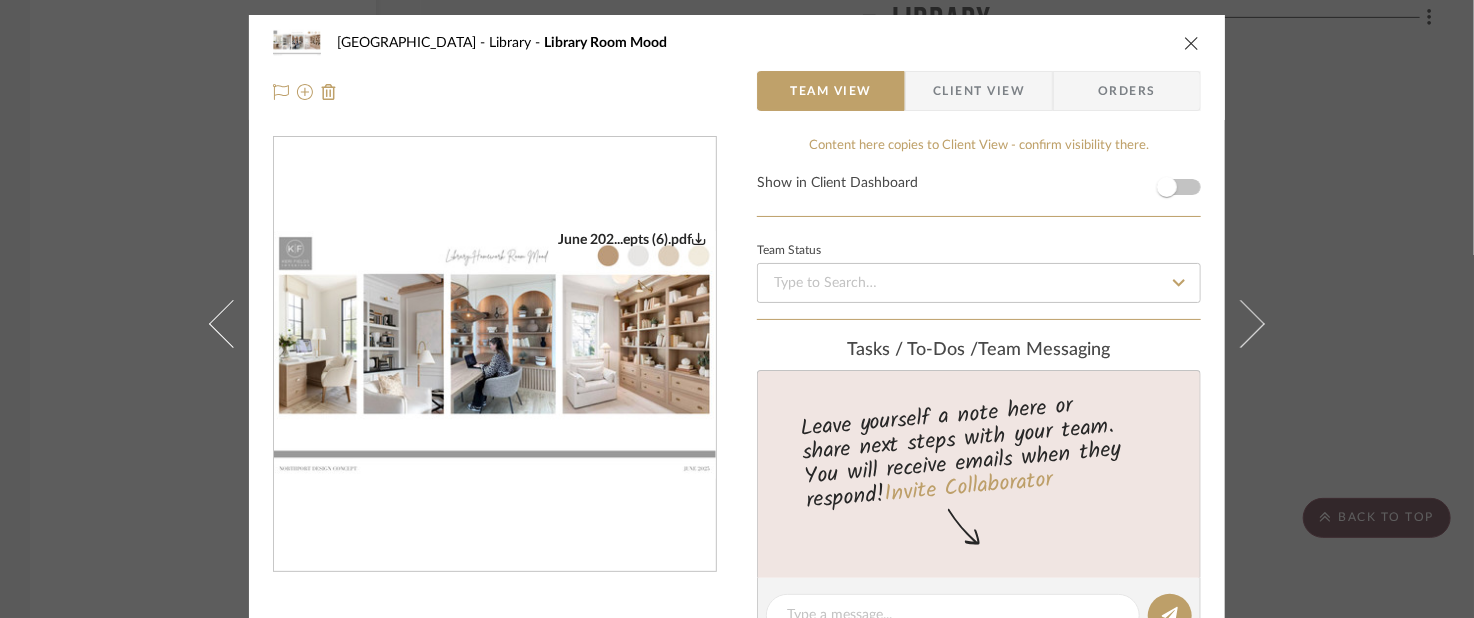 click on "June 202...epts (6).pdf" at bounding box center (495, 355) 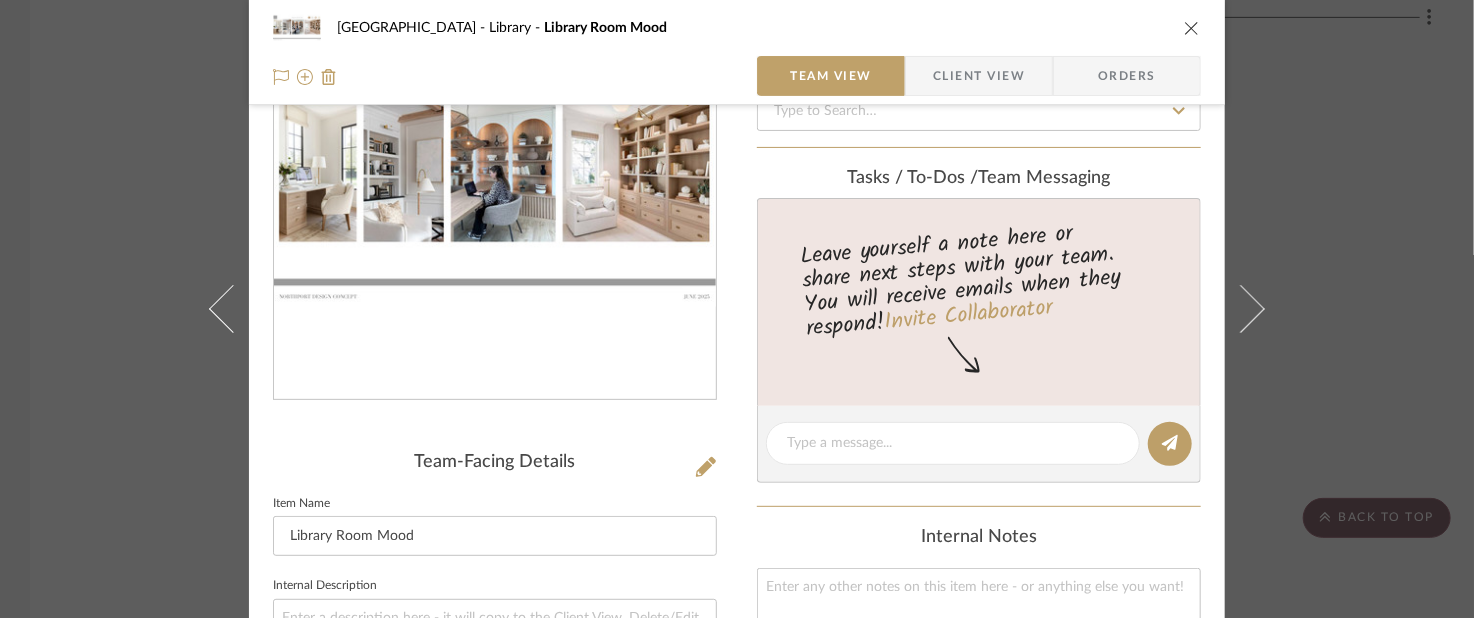 scroll, scrollTop: 100, scrollLeft: 0, axis: vertical 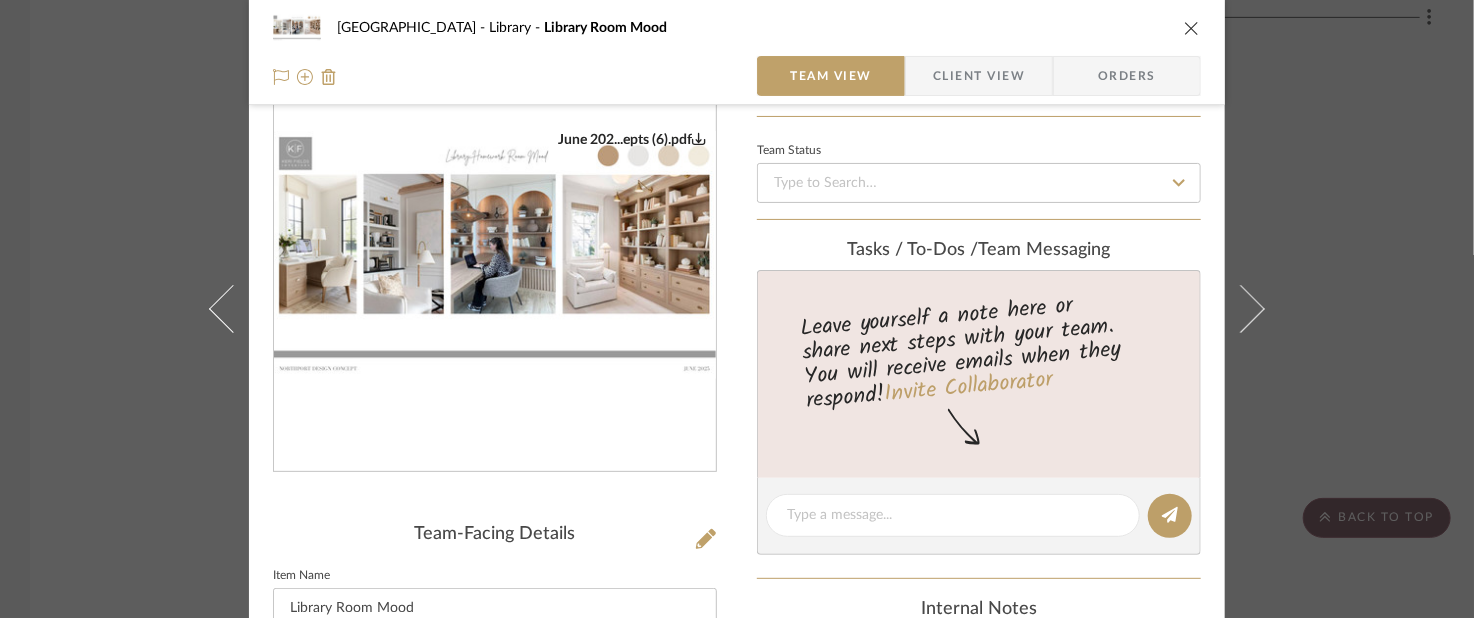 click at bounding box center (495, 255) 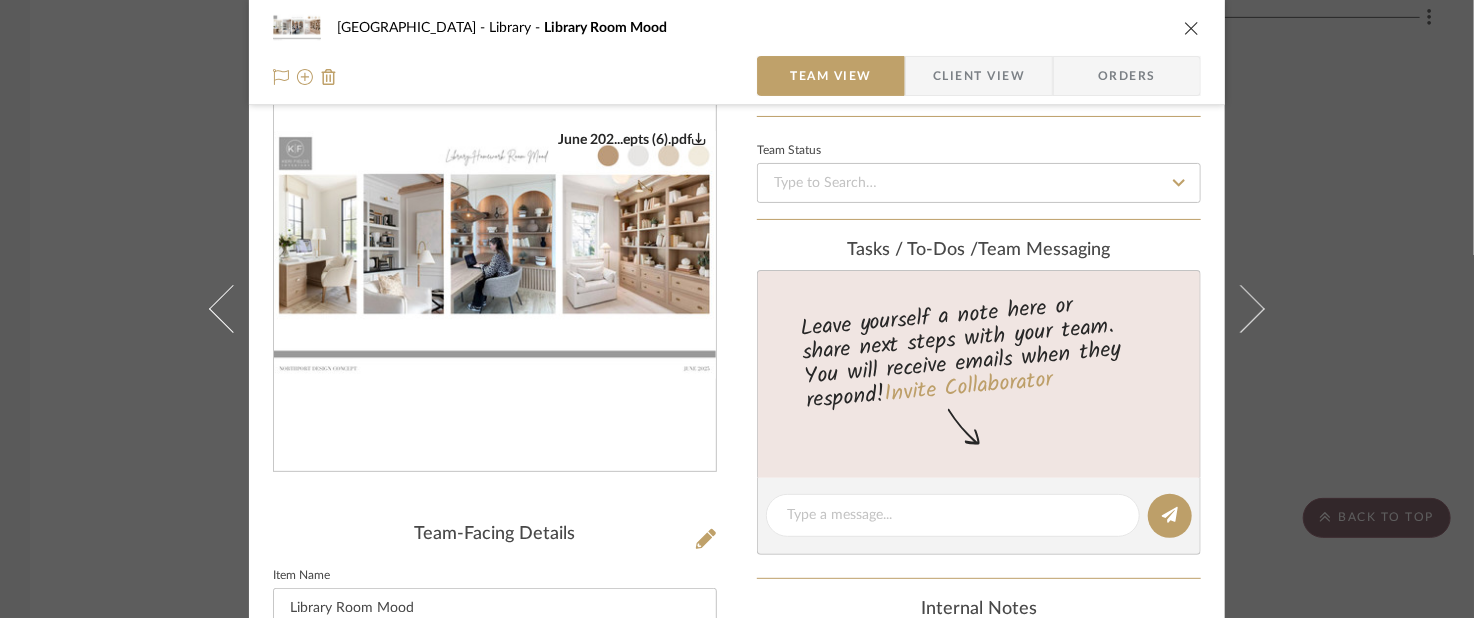 click on "[GEOGRAPHIC_DATA] Room Mood Team View Client View Orders  June 202...epts (6).pdf   Team-Facing Details   Item Name  Library Room Mood  Internal Description  Content here copies to Client View - confirm visibility there.  Show in Client Dashboard  Team Status Tasks / To-Dos /  team Messaging  Leave yourself a note here or share next steps with your team. You will receive emails when they
respond!  Invite Collaborator Internal Notes  Documents  Choose a file  or drag it here. Change Room/Update Quantity  Library  *To create a new room/section do that from main project page    [PERSON_NAME]" at bounding box center (737, 309) 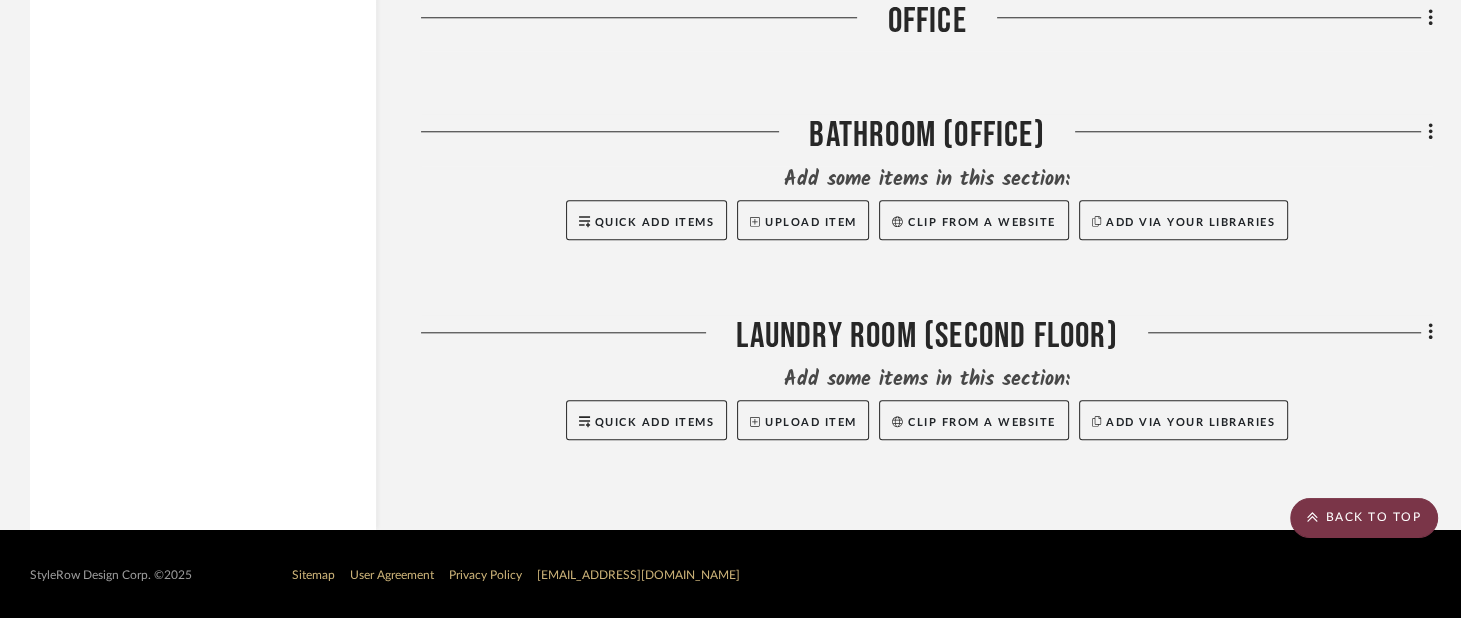 click on "BACK TO TOP" 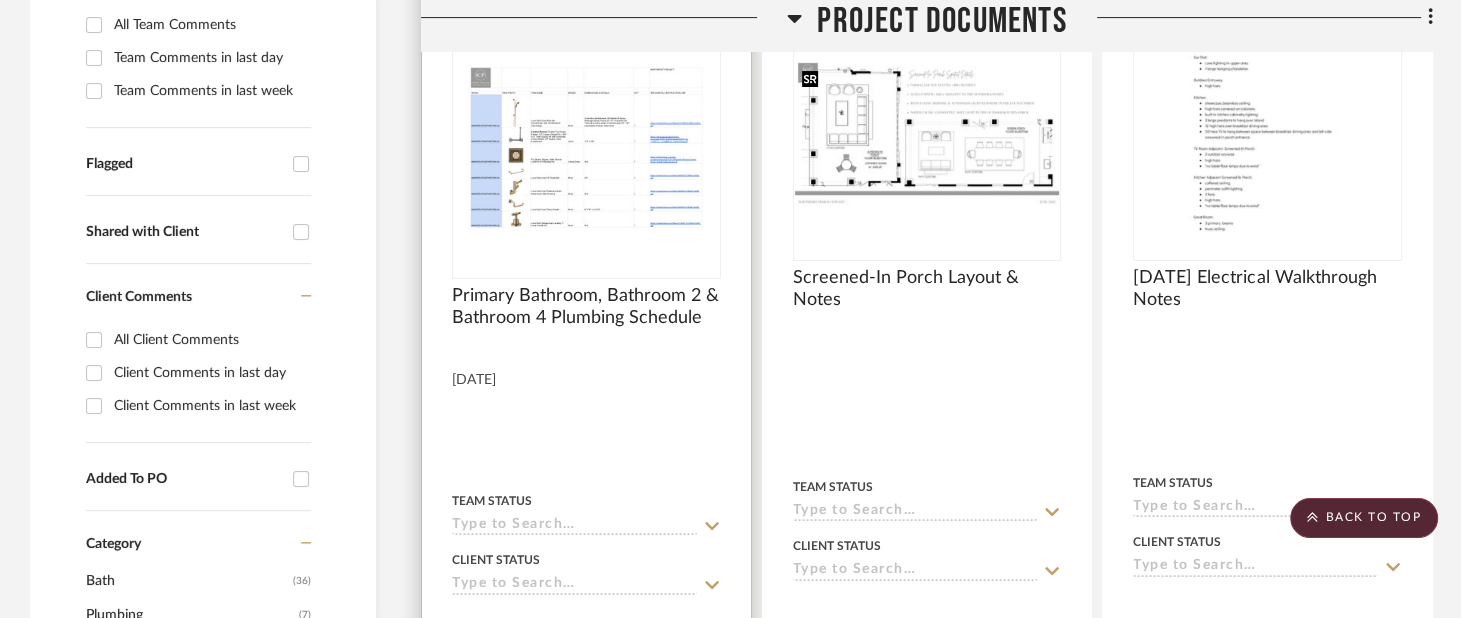 scroll, scrollTop: 600, scrollLeft: 0, axis: vertical 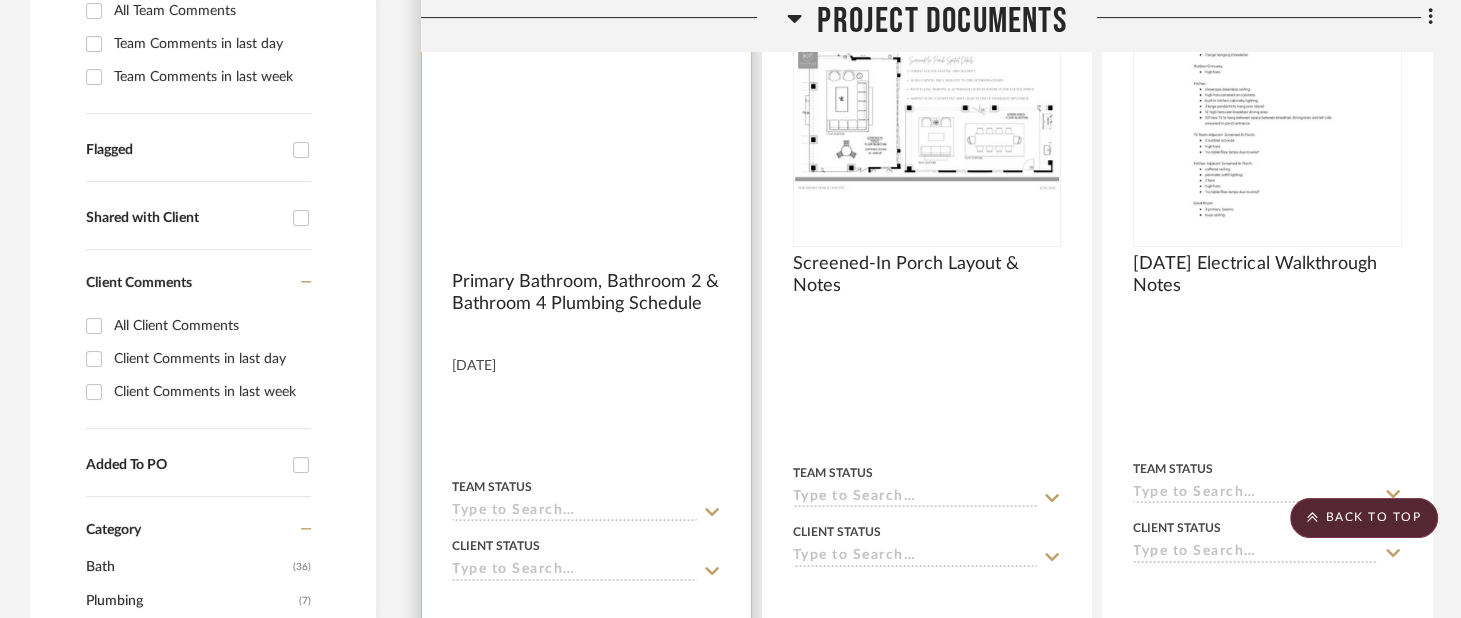 click at bounding box center [0, 0] 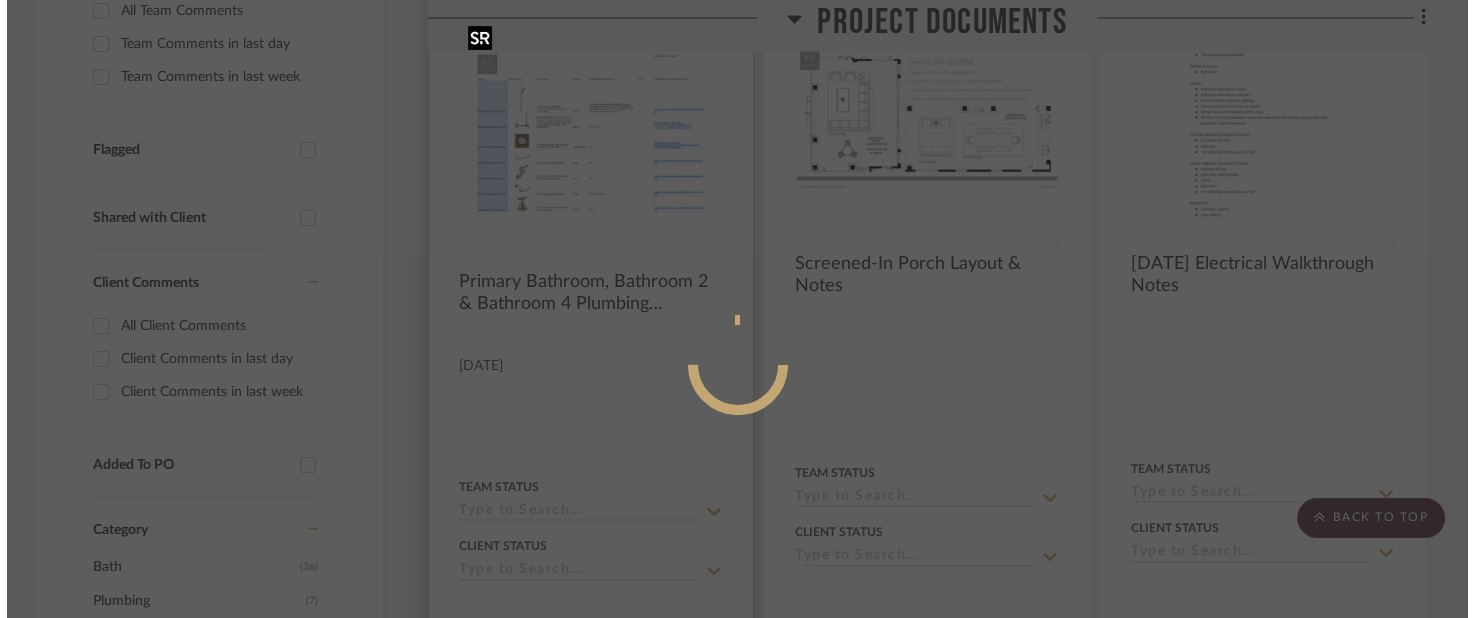 scroll, scrollTop: 0, scrollLeft: 0, axis: both 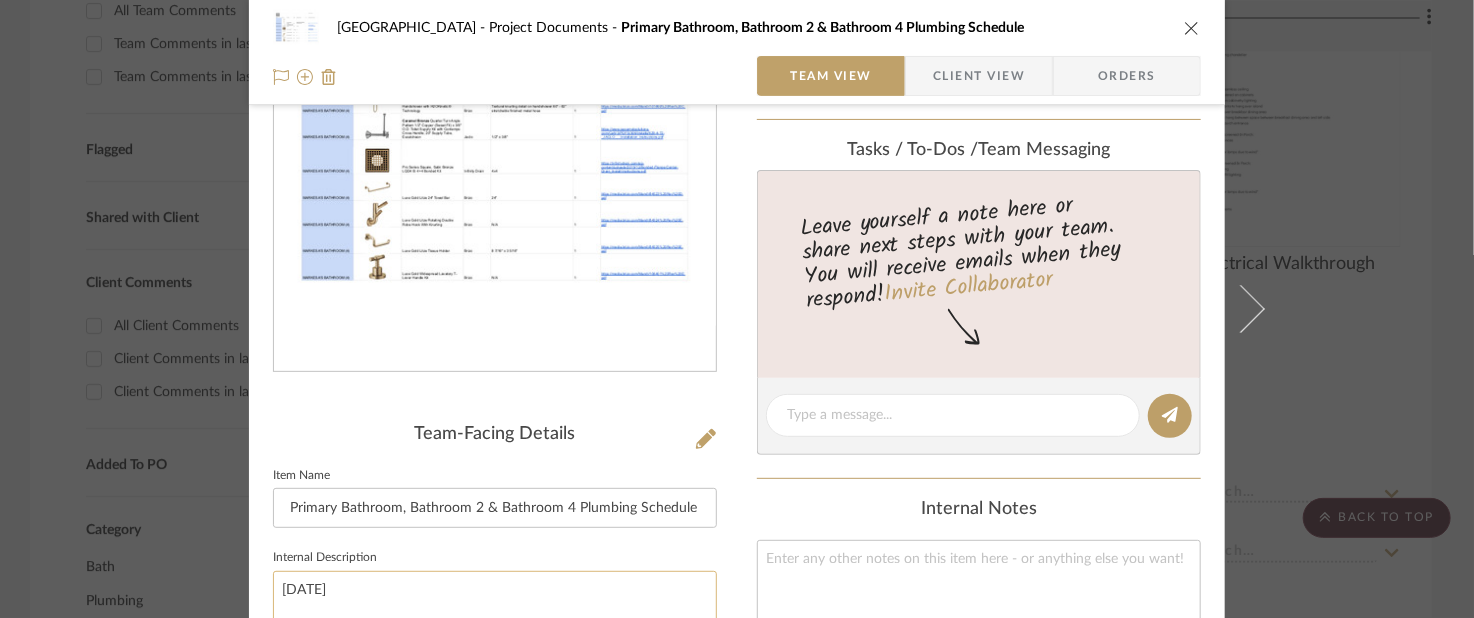 click on "[DATE]" 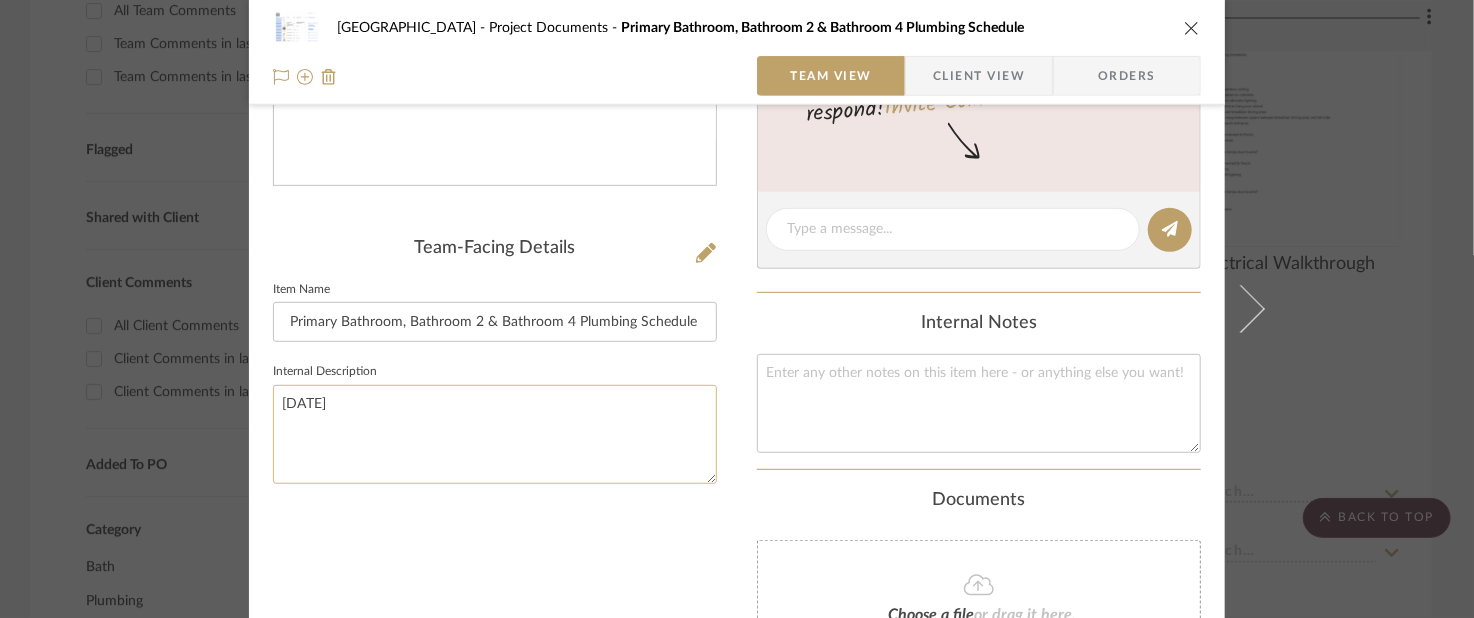 scroll, scrollTop: 400, scrollLeft: 0, axis: vertical 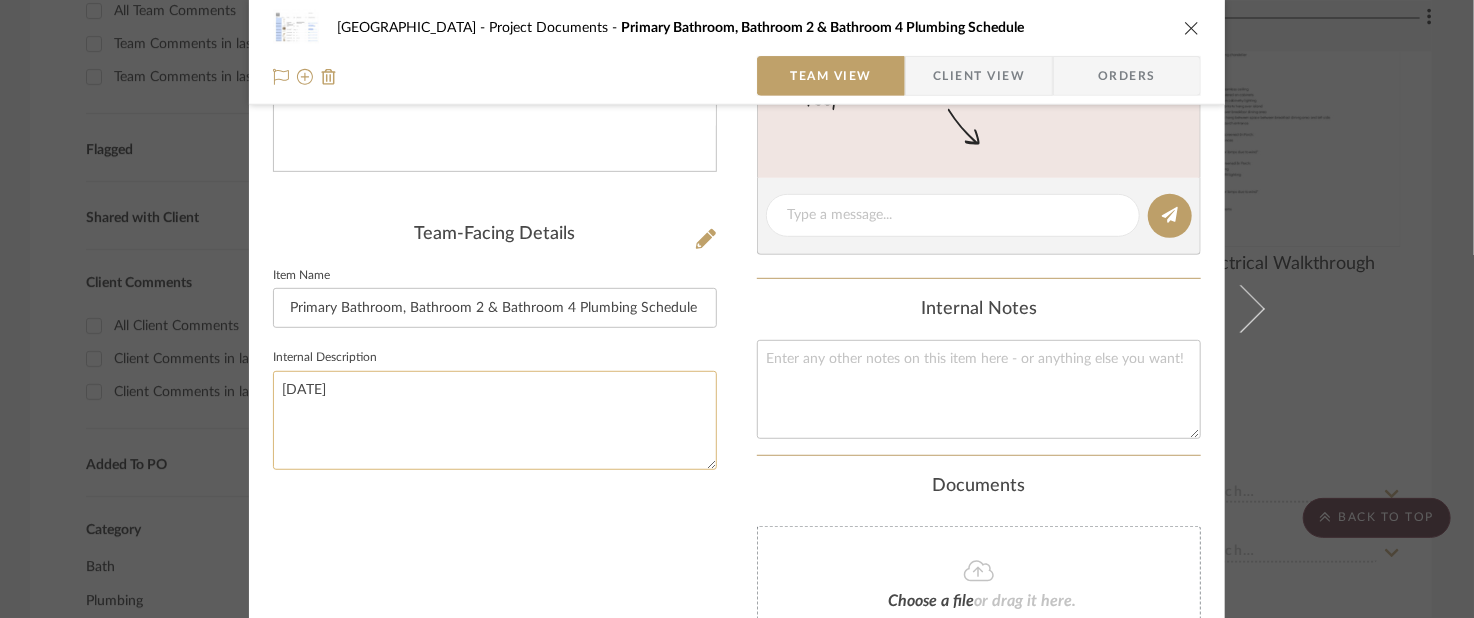 paste on "(click into image to view multiple slides)" 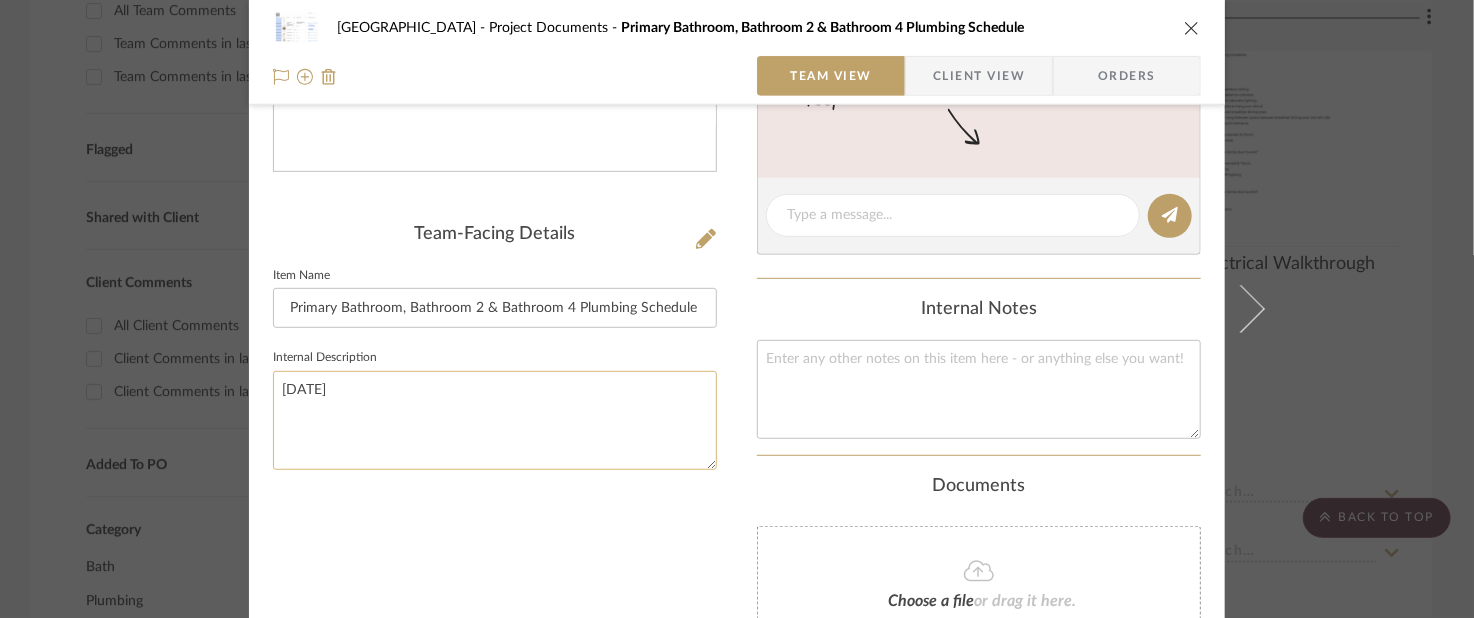 type on "[DATE]
(click into image to view multiple slides)" 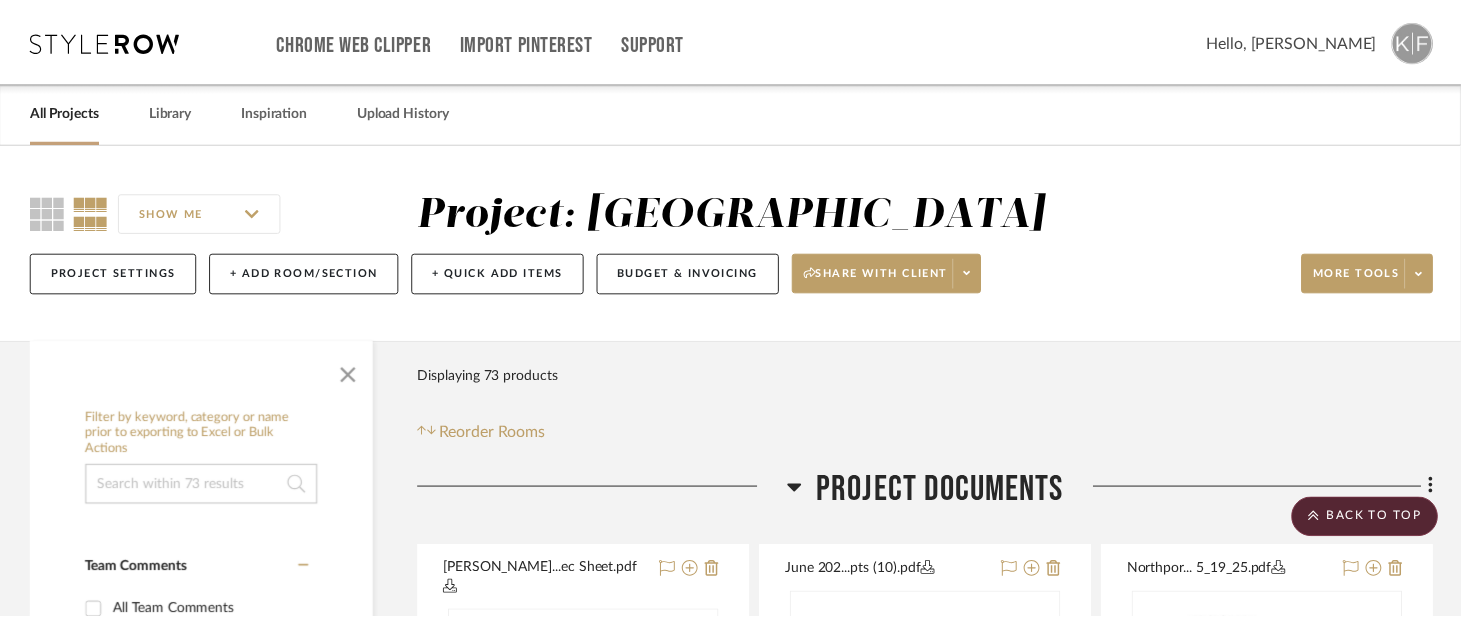 scroll, scrollTop: 600, scrollLeft: 0, axis: vertical 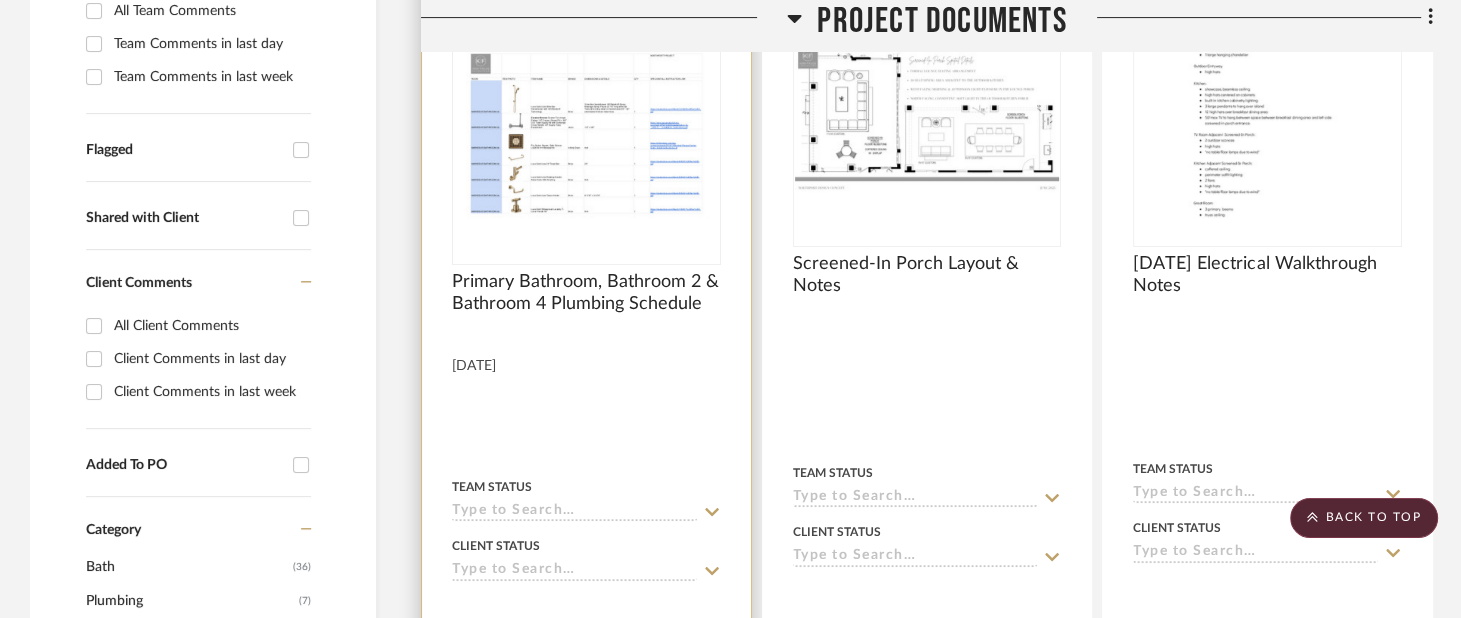 click at bounding box center [586, 393] 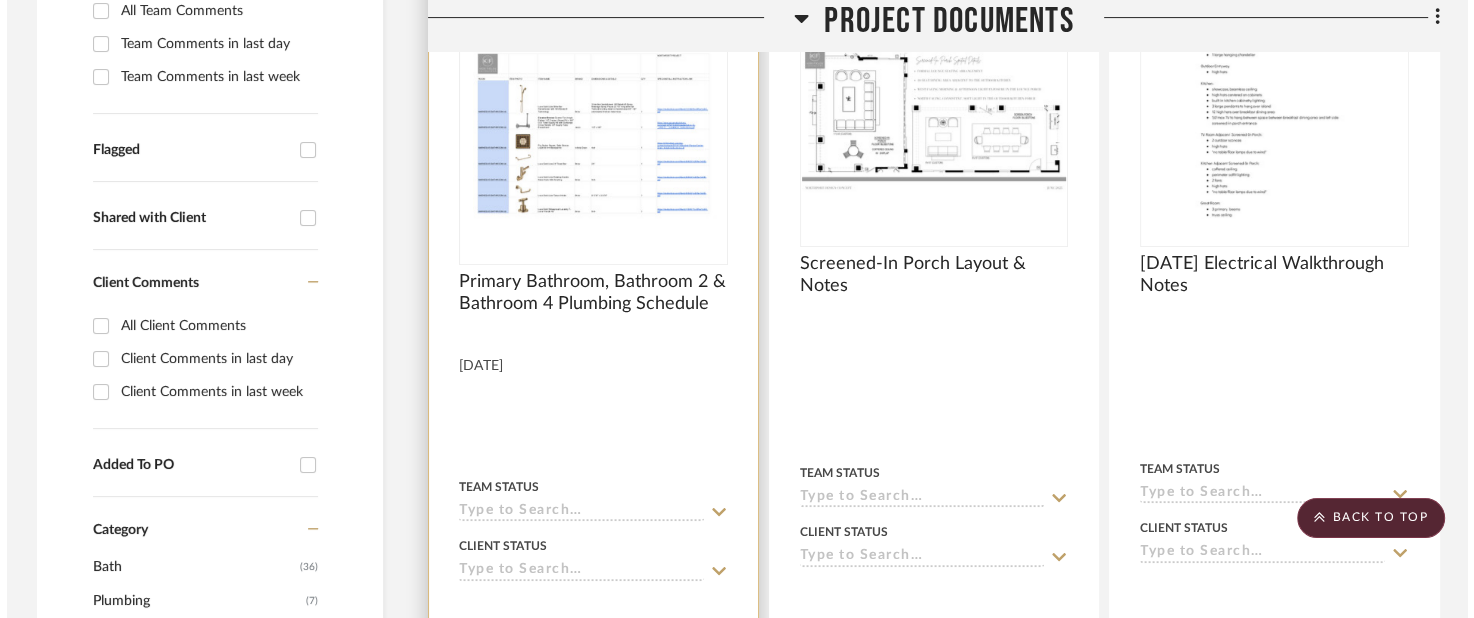 scroll, scrollTop: 0, scrollLeft: 0, axis: both 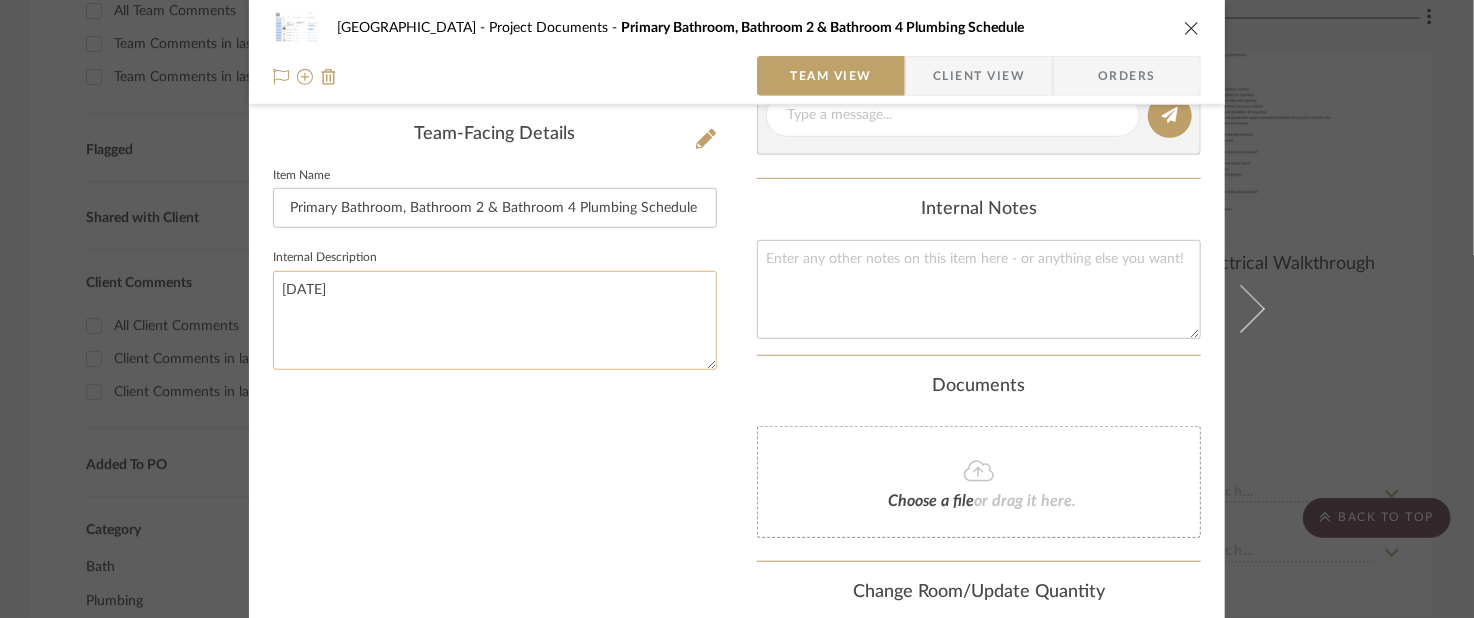 click on "[DATE]" 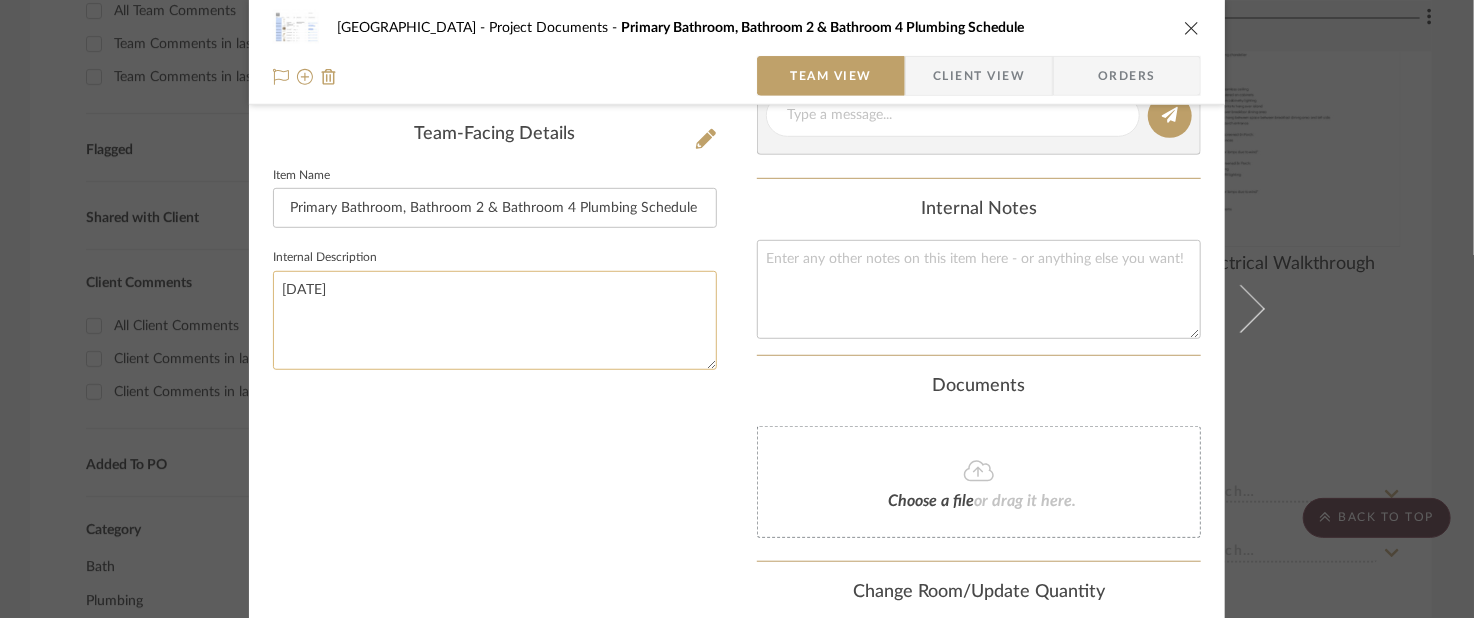 paste on "(click into image to view multiple slides)" 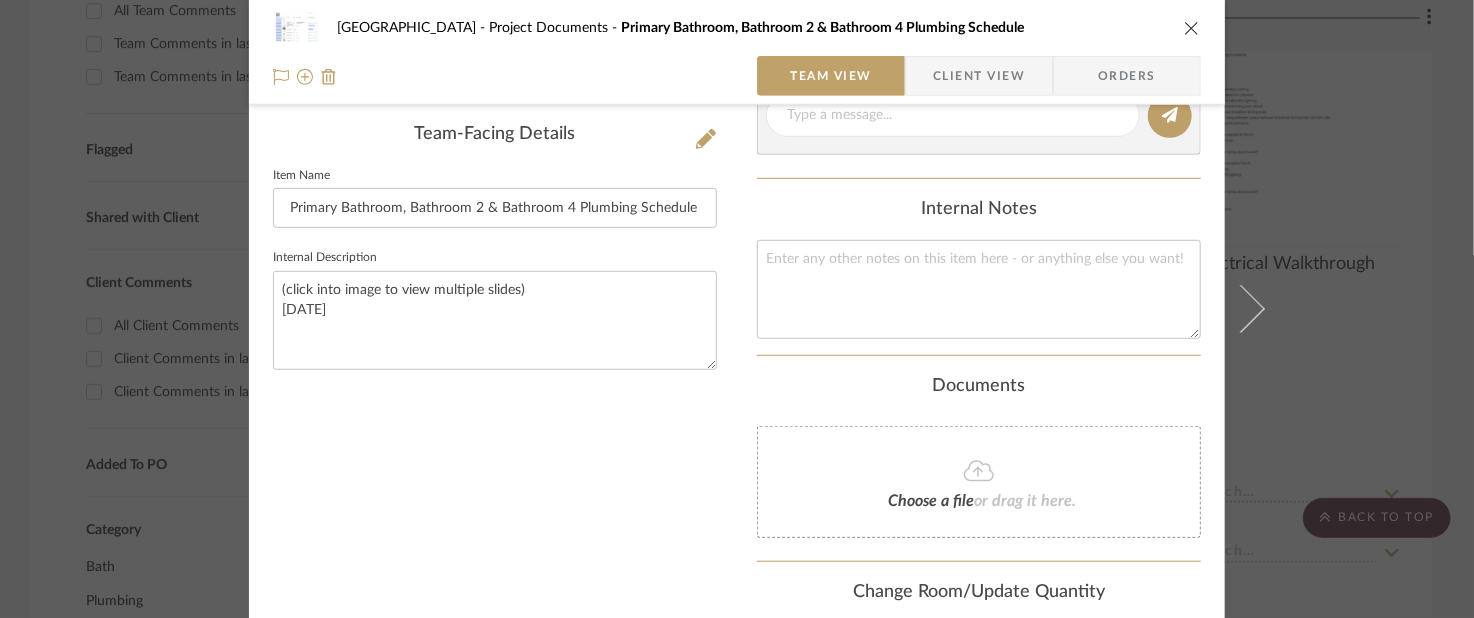 type on "(click into image to view multiple slides)
[DATE]" 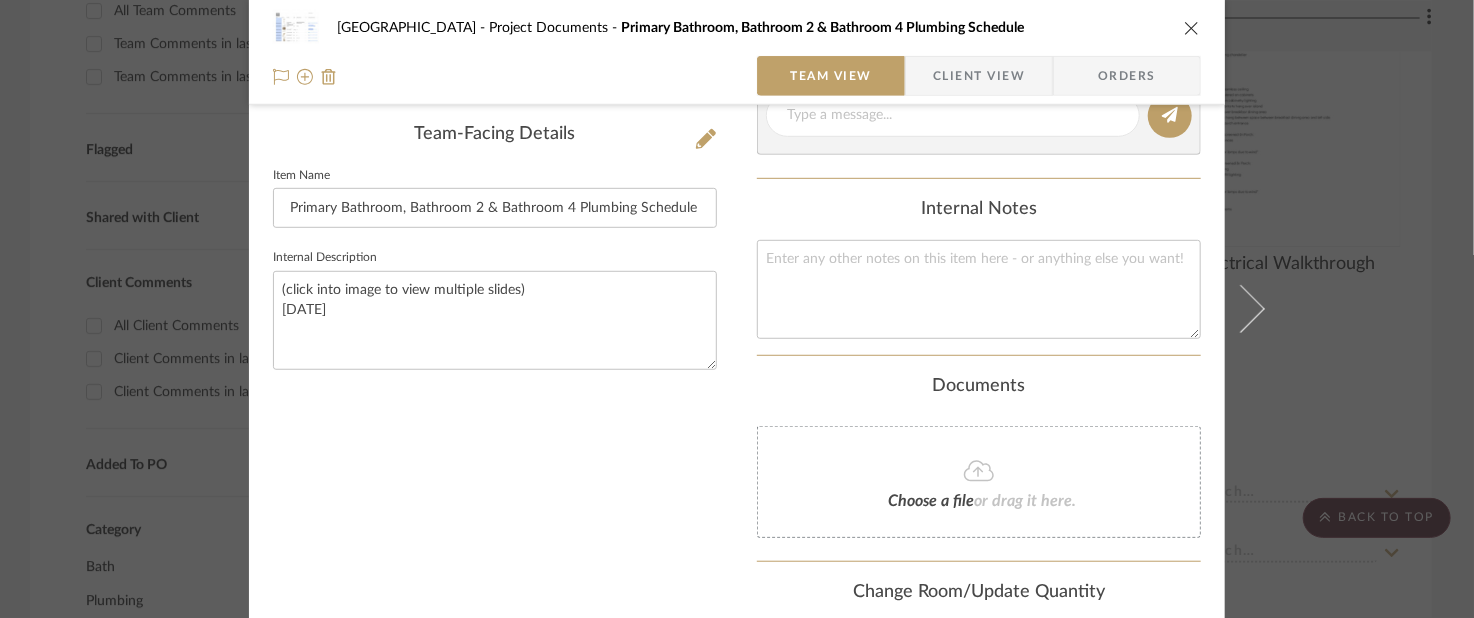 click at bounding box center [1192, 28] 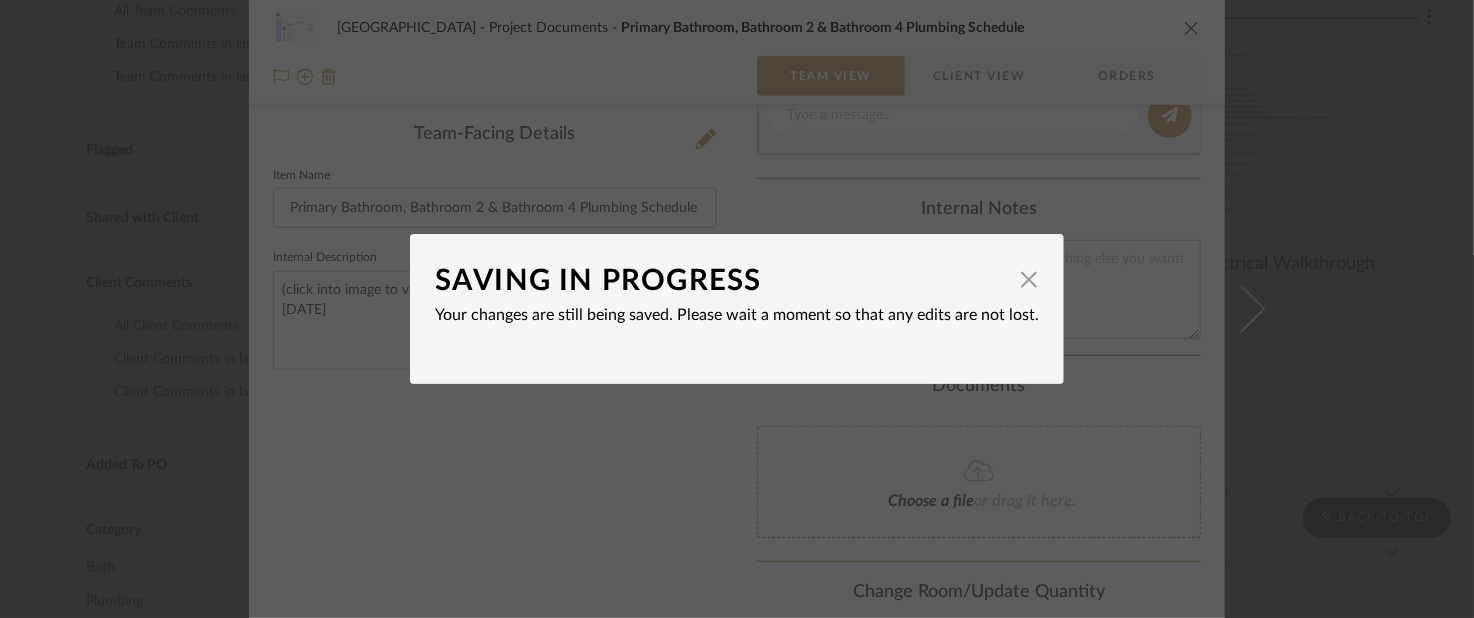 click on "SAVING IN PROGRESS × Your changes are still being saved. Please wait a moment so that any edits are not lost." at bounding box center [737, 309] 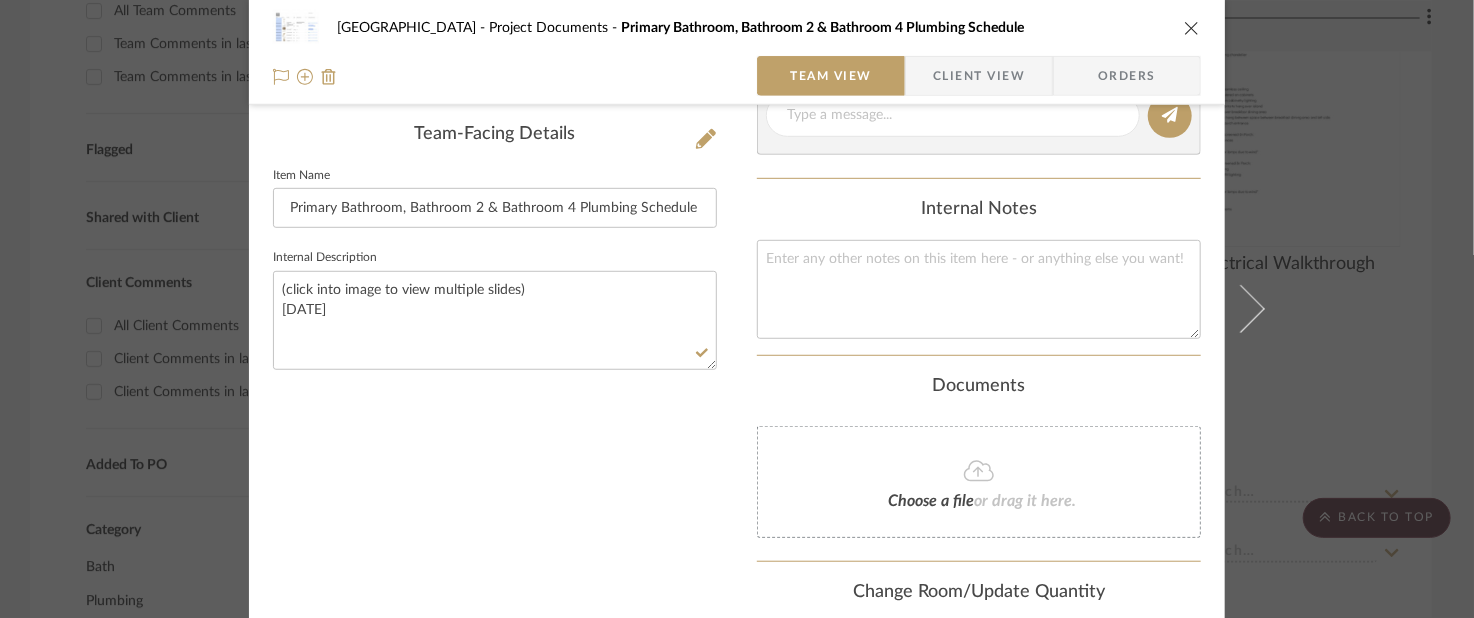 click at bounding box center (1192, 28) 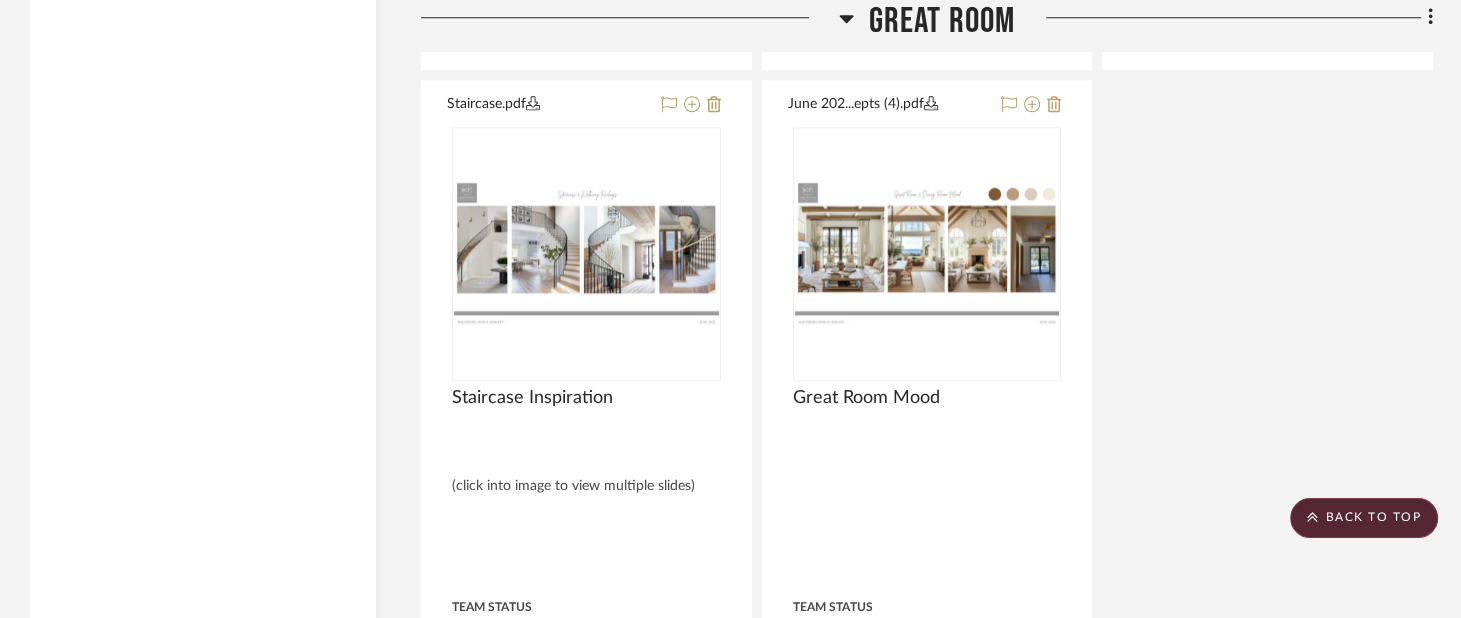 scroll, scrollTop: 9200, scrollLeft: 0, axis: vertical 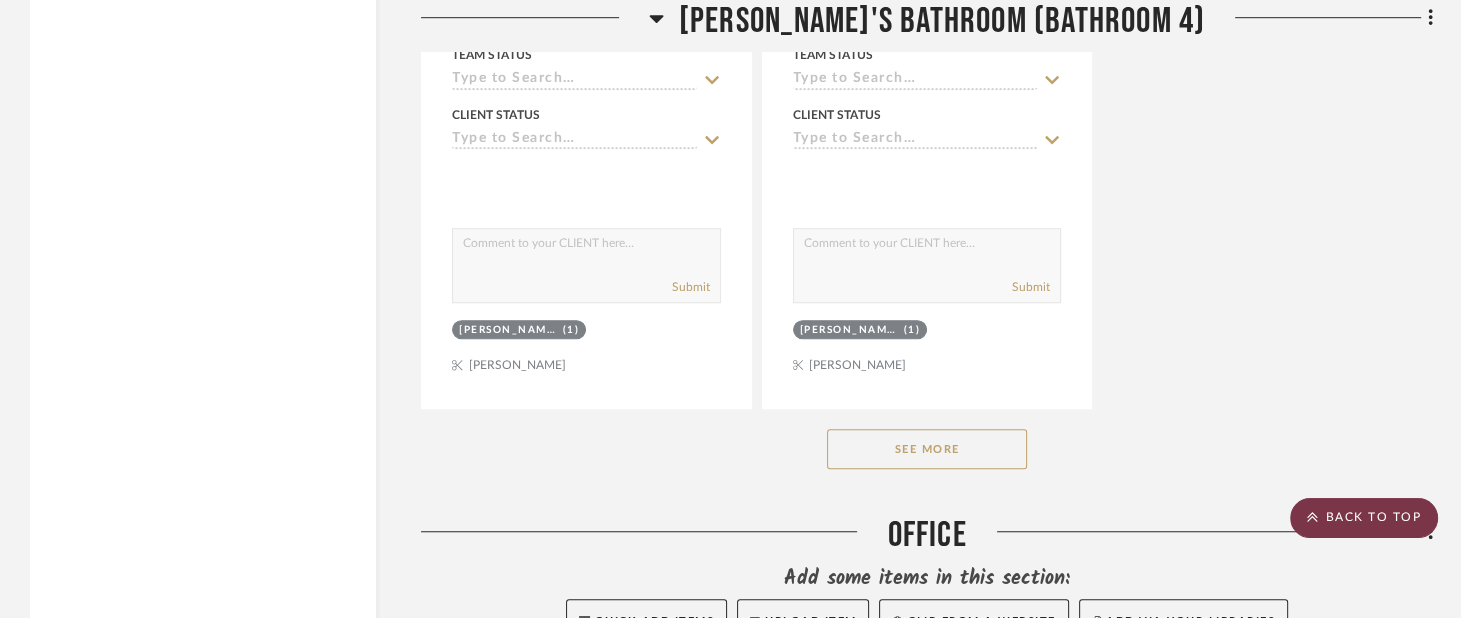click on "BACK TO TOP" 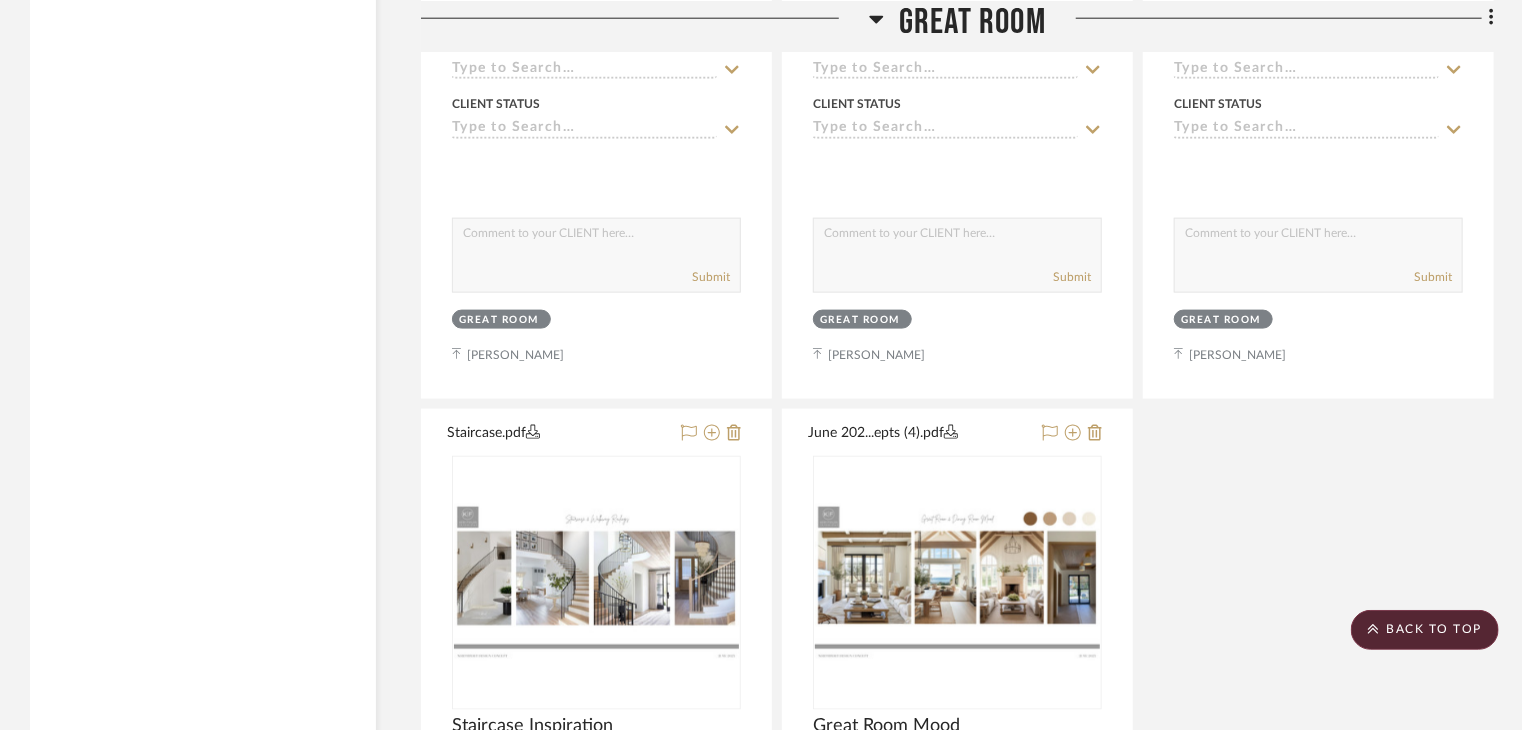 scroll, scrollTop: 8800, scrollLeft: 0, axis: vertical 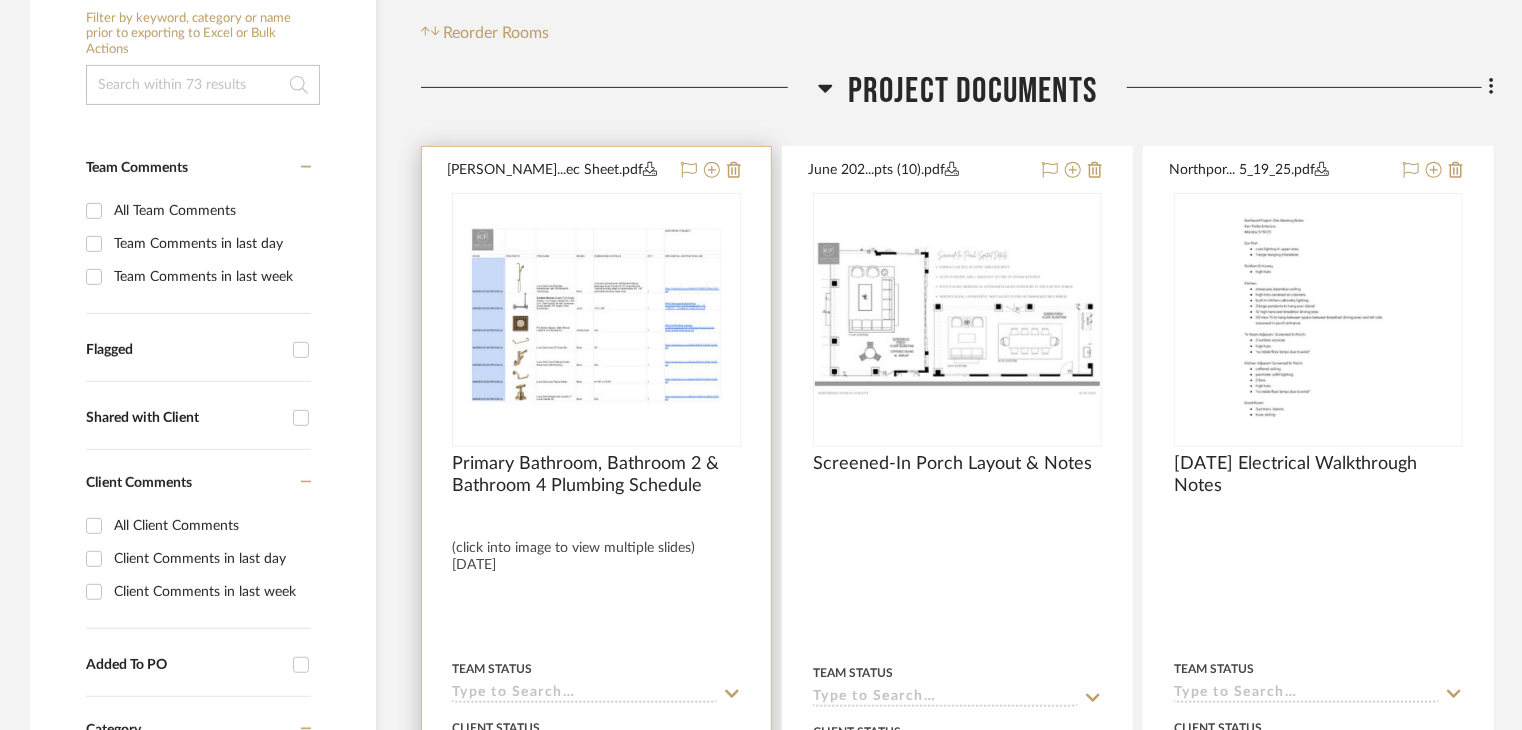 click at bounding box center [596, 320] 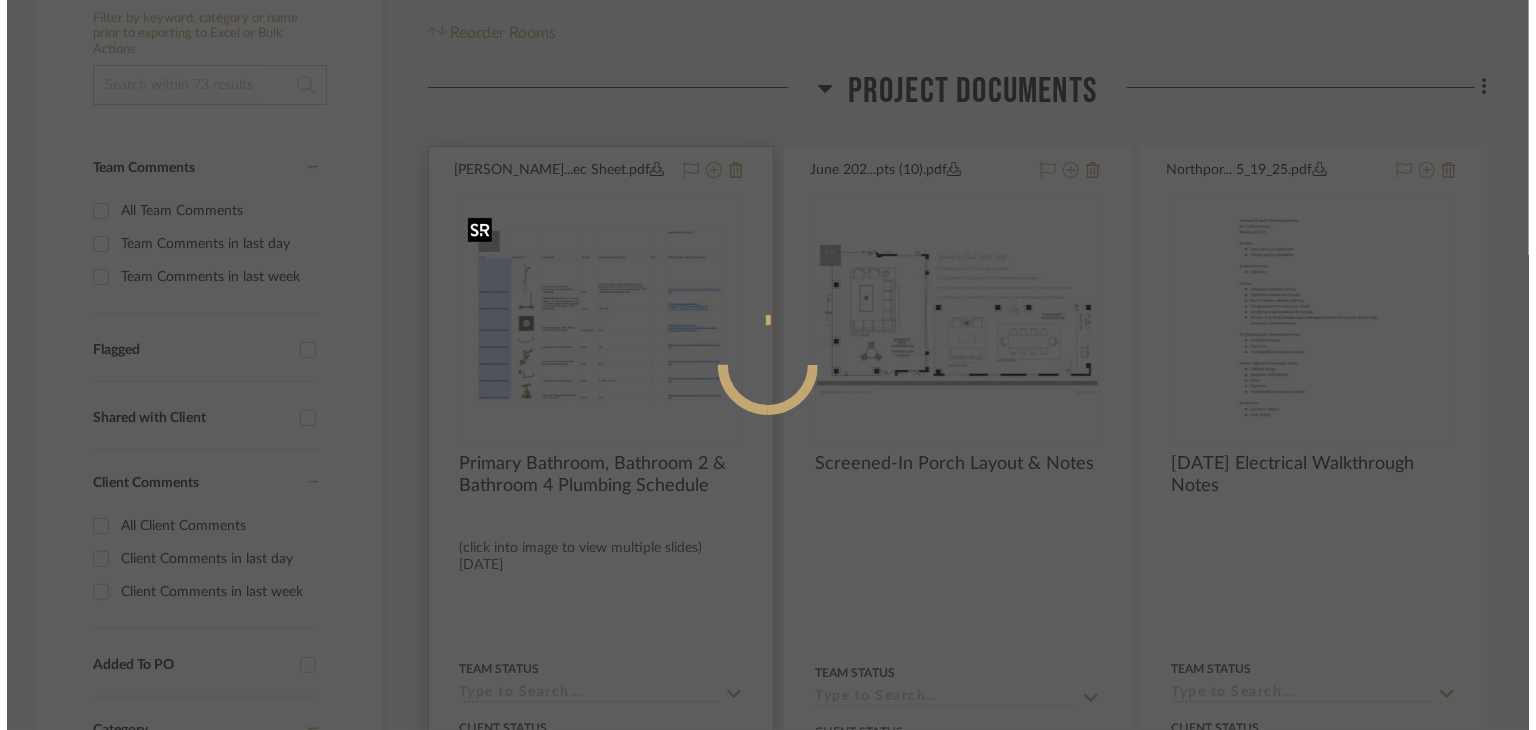 scroll, scrollTop: 0, scrollLeft: 0, axis: both 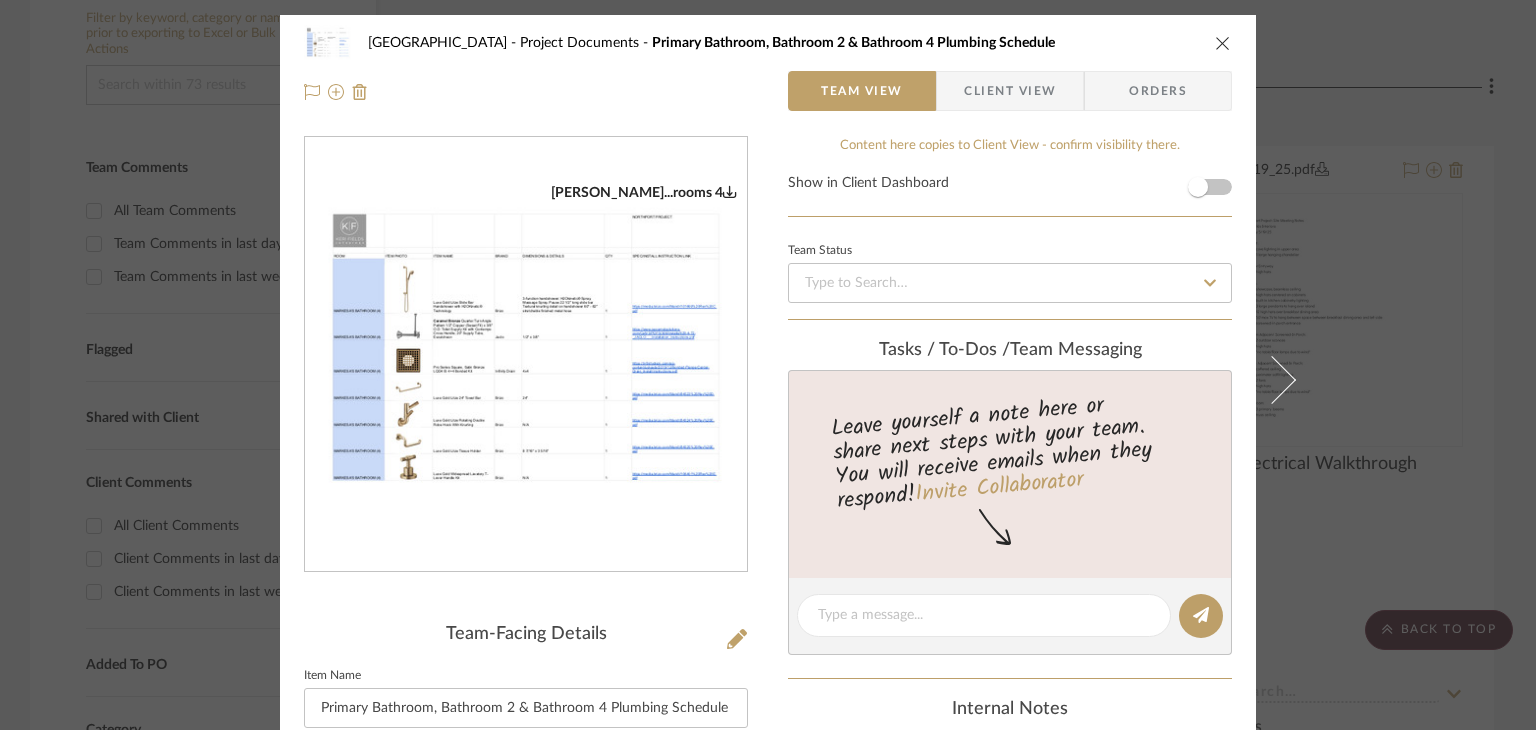 click at bounding box center (526, 355) 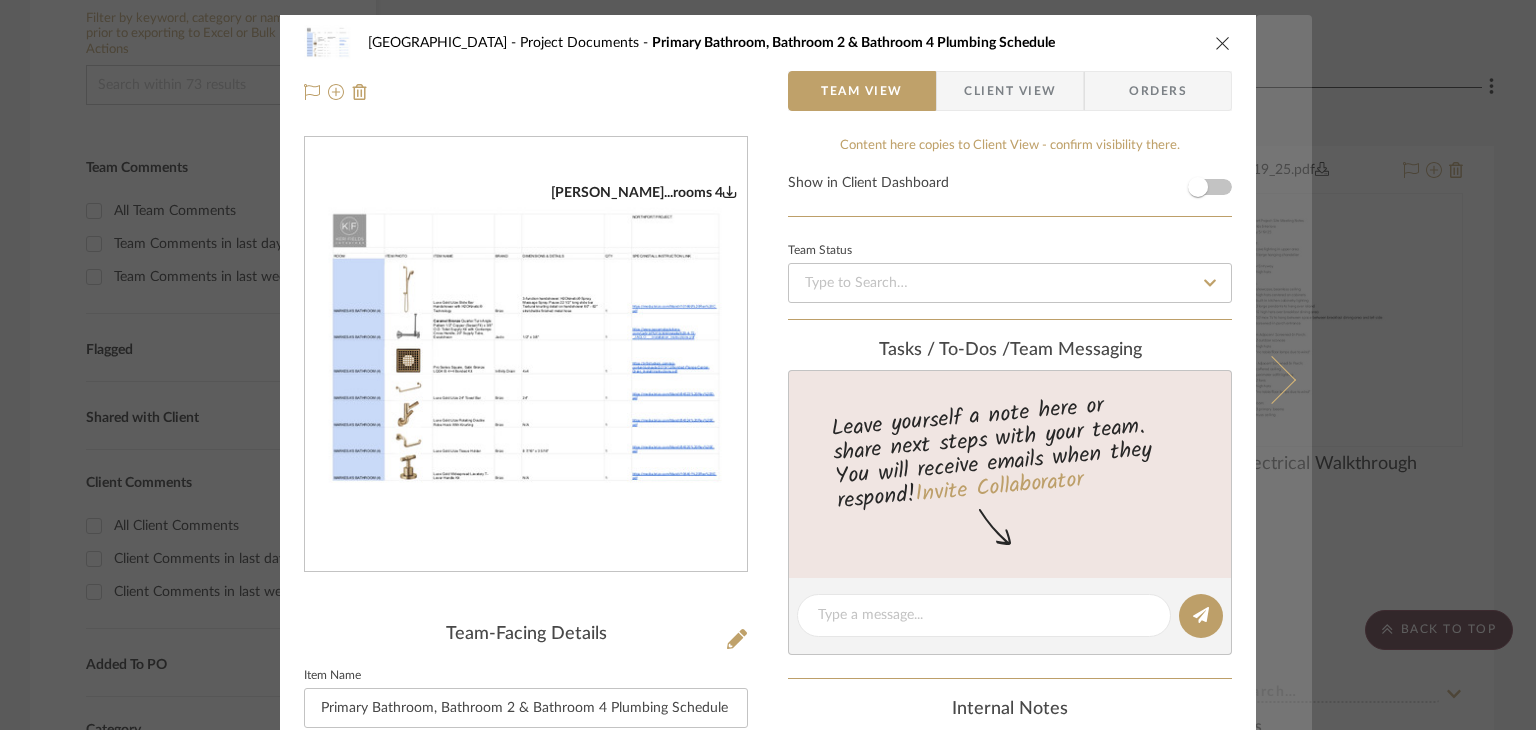 click at bounding box center [1284, 380] 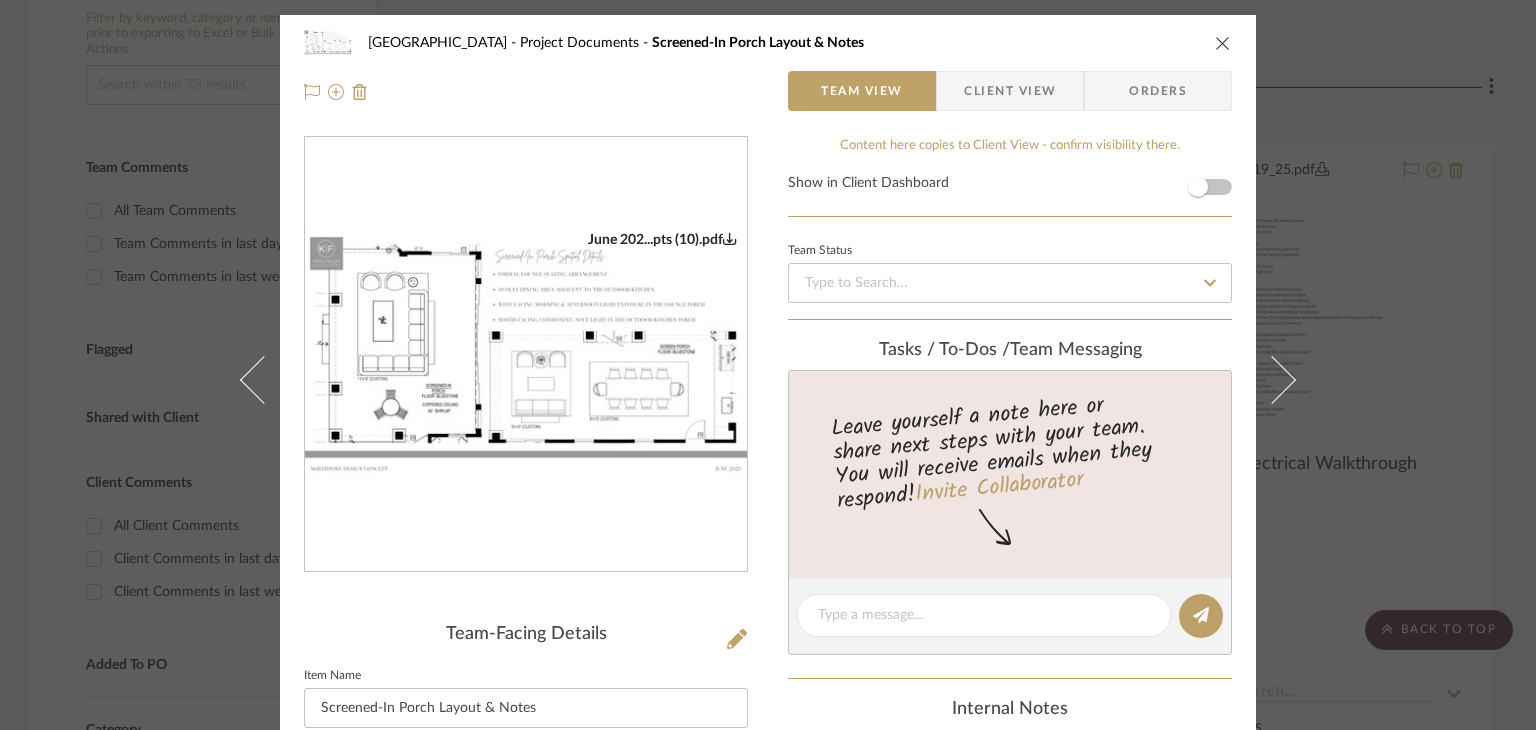 click on "Northport Project Documents Screened-In Porch Layout & Notes" at bounding box center [768, 43] 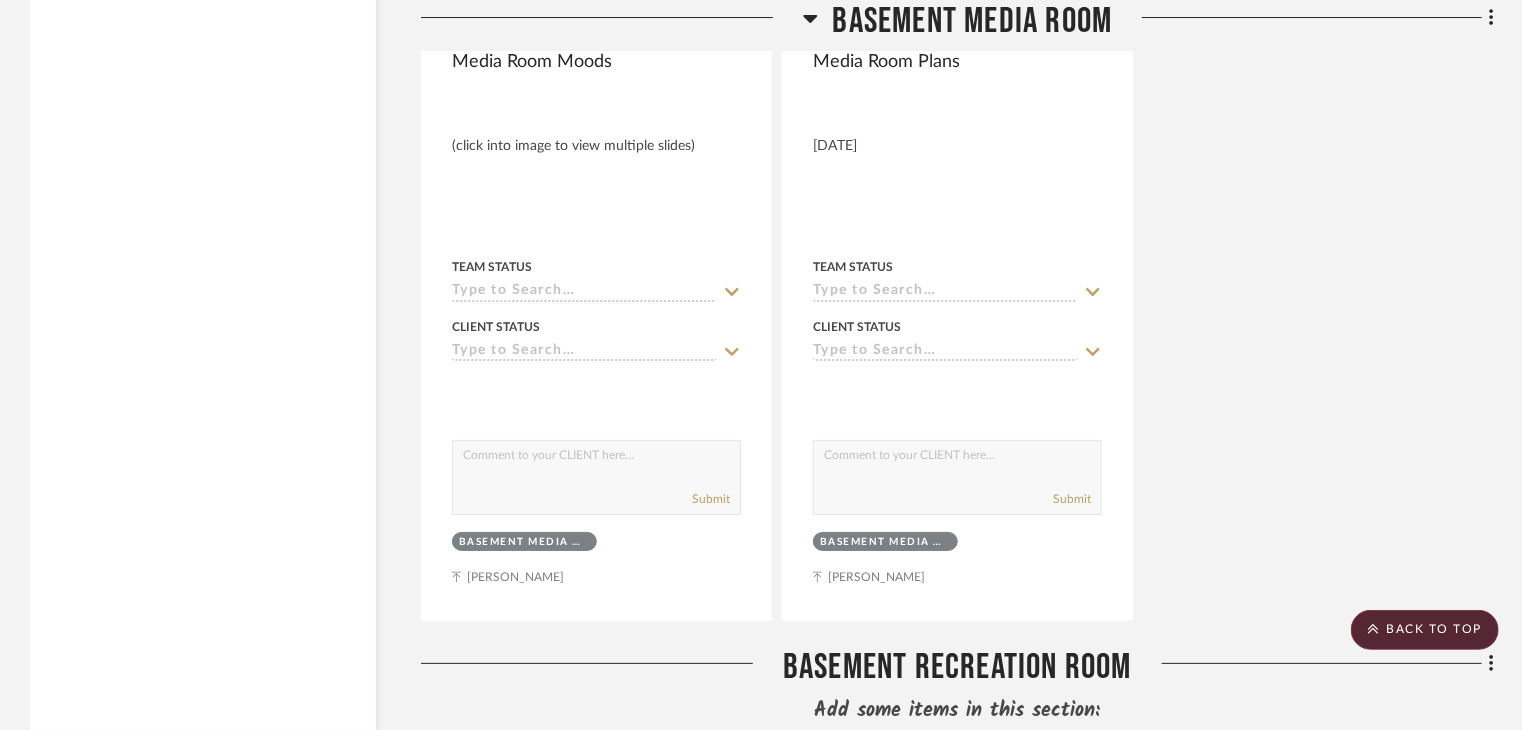 scroll, scrollTop: 3200, scrollLeft: 0, axis: vertical 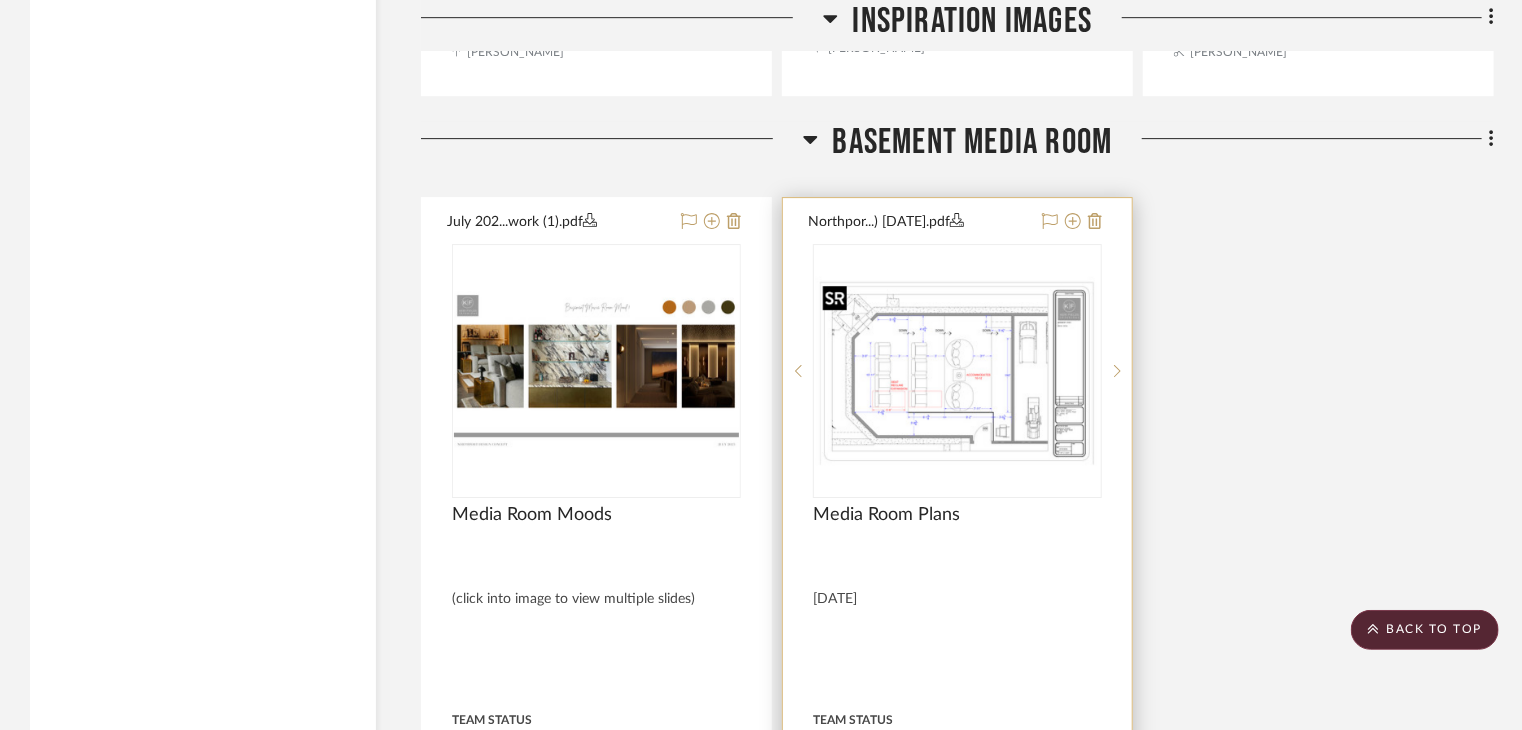 click at bounding box center [957, 371] 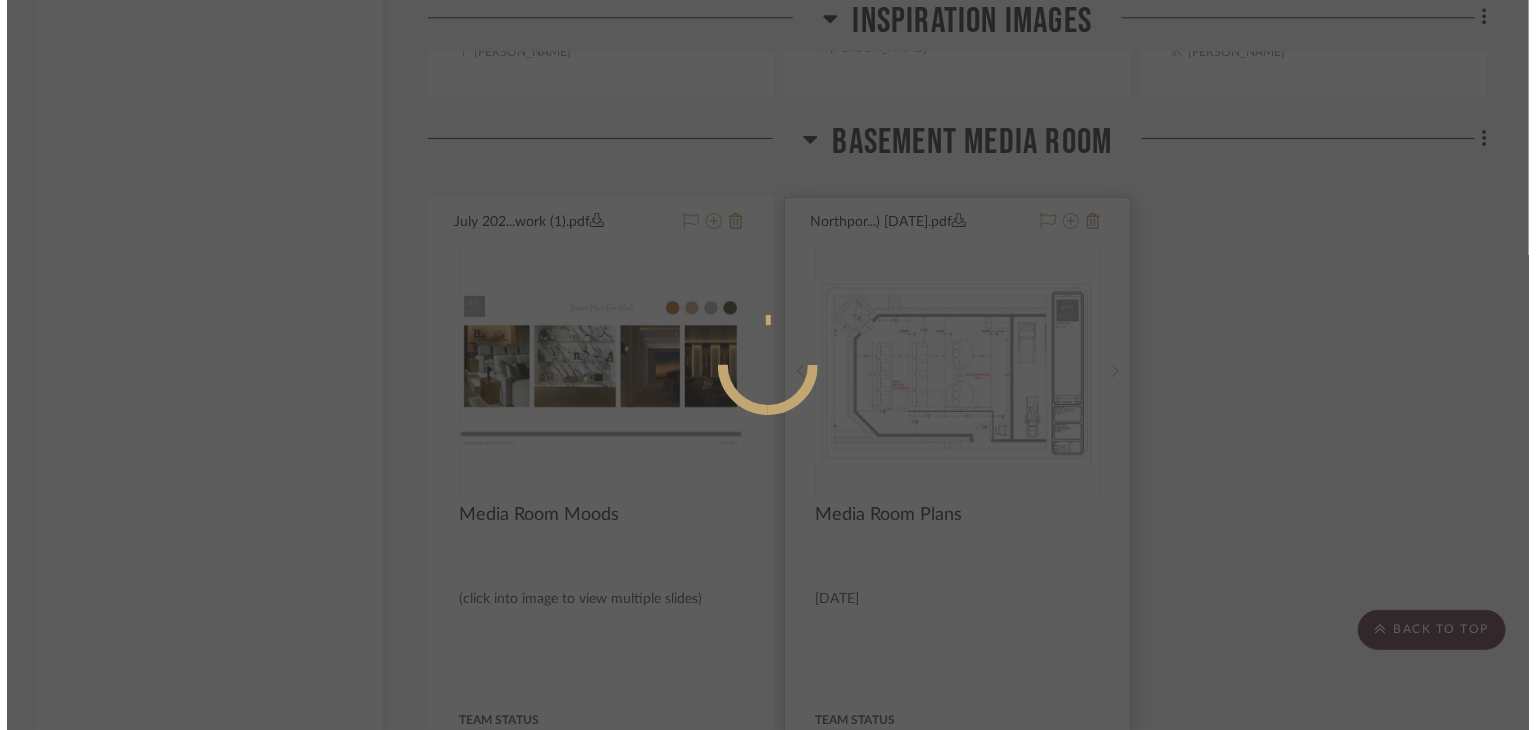 scroll, scrollTop: 0, scrollLeft: 0, axis: both 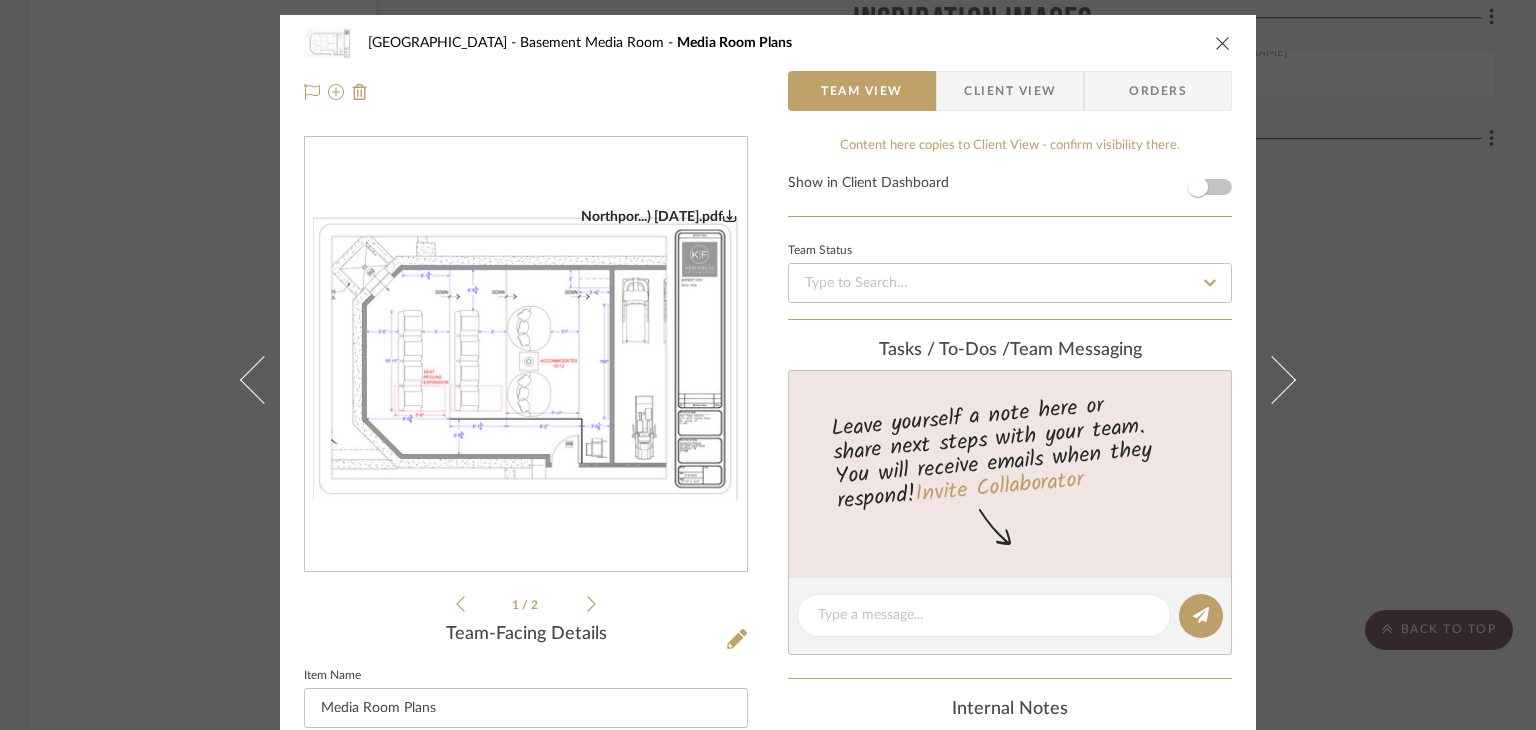click 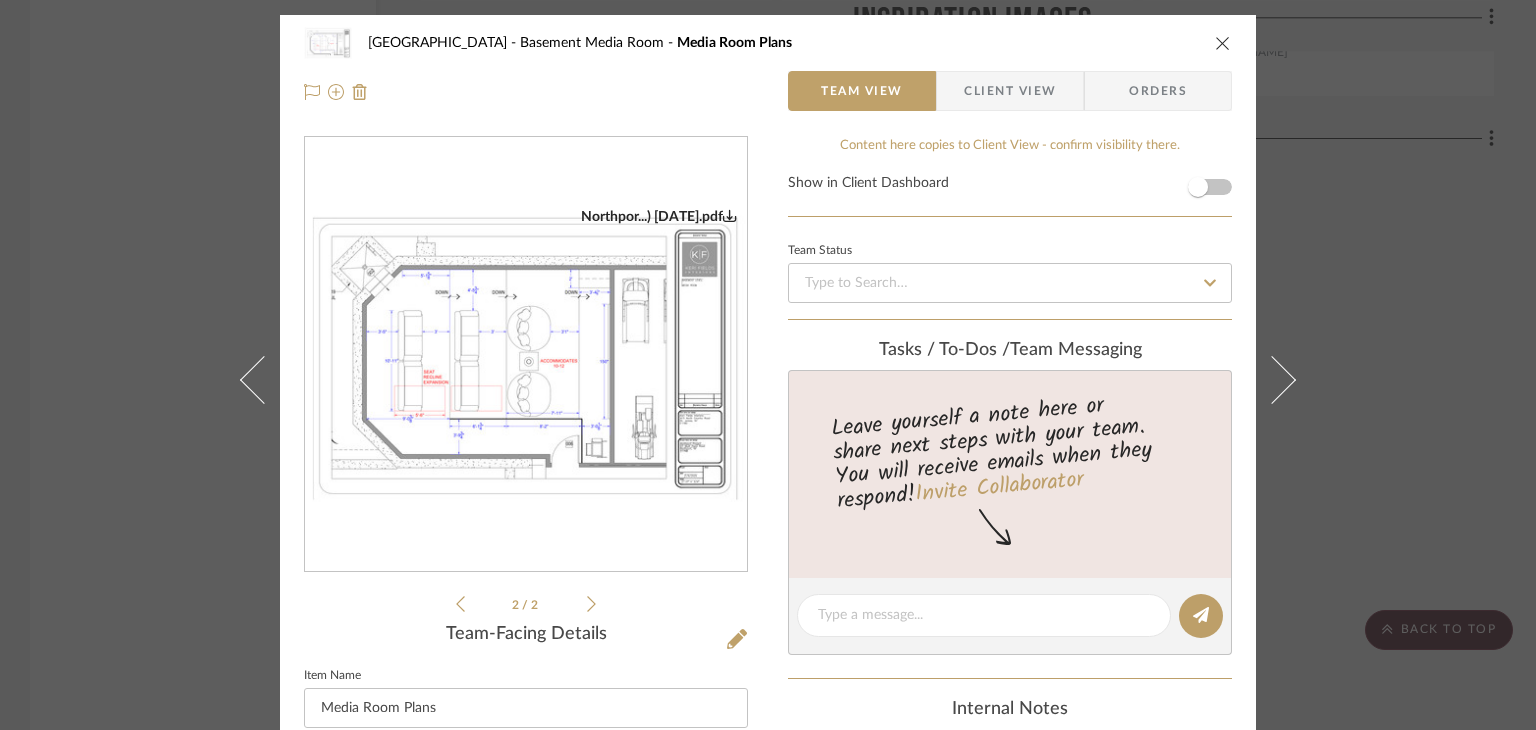 click at bounding box center (526, 355) 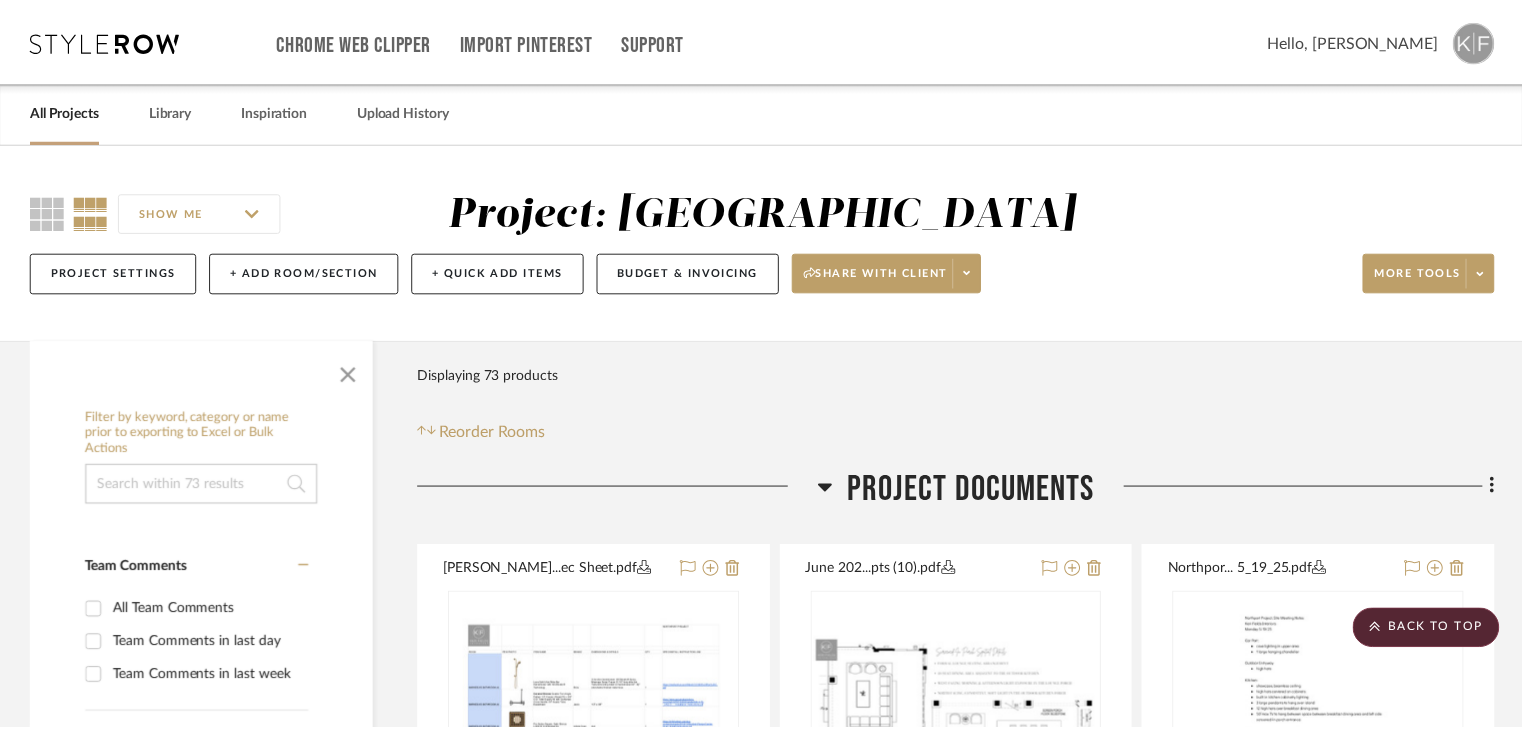 scroll, scrollTop: 3200, scrollLeft: 0, axis: vertical 